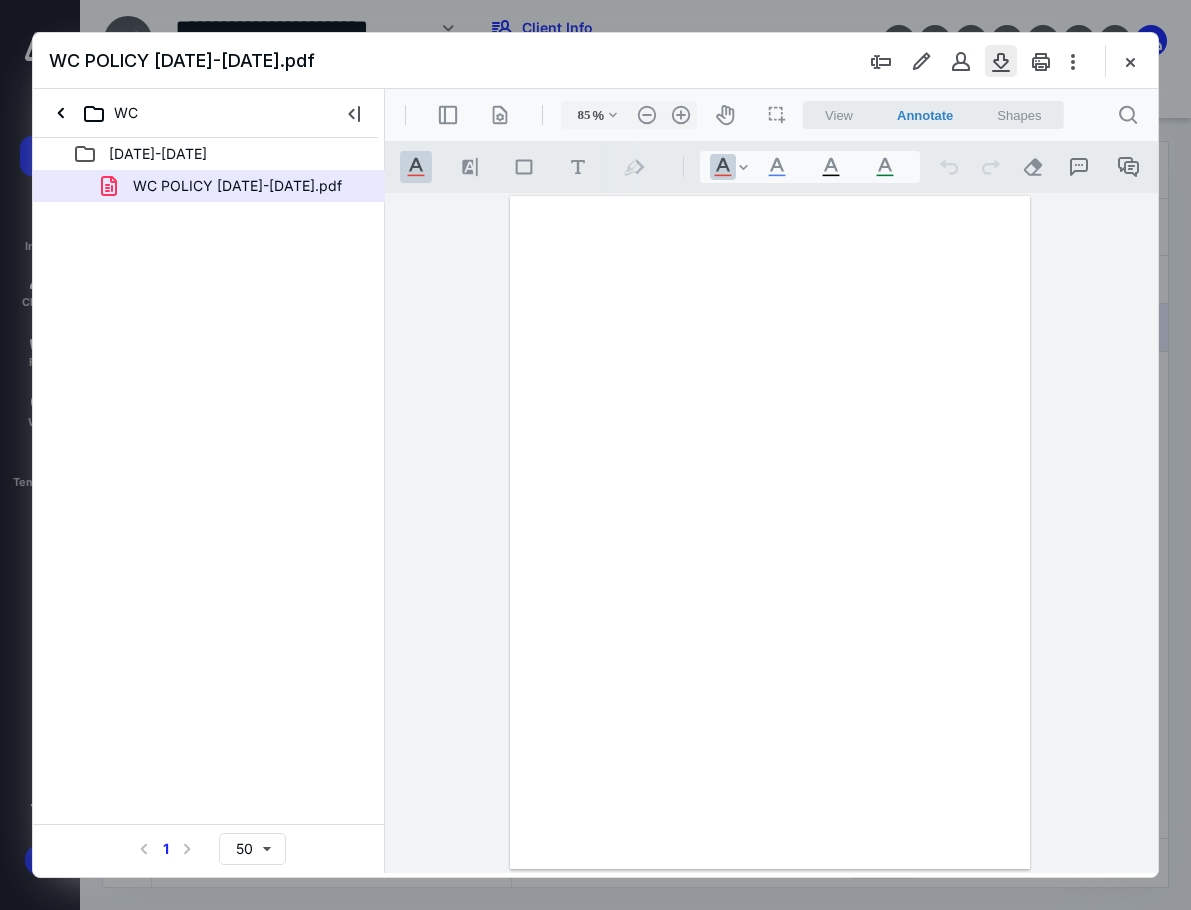 scroll, scrollTop: 0, scrollLeft: 0, axis: both 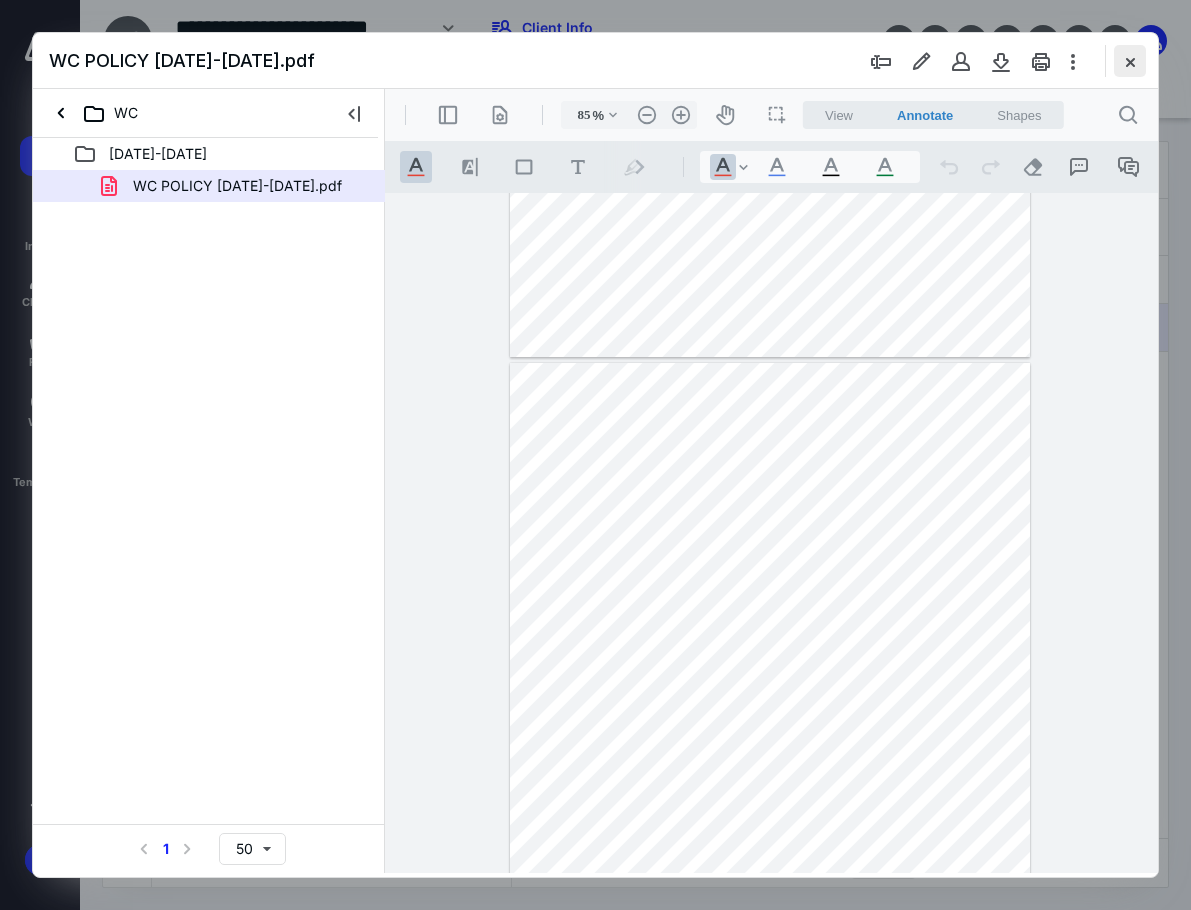 click at bounding box center (1130, 61) 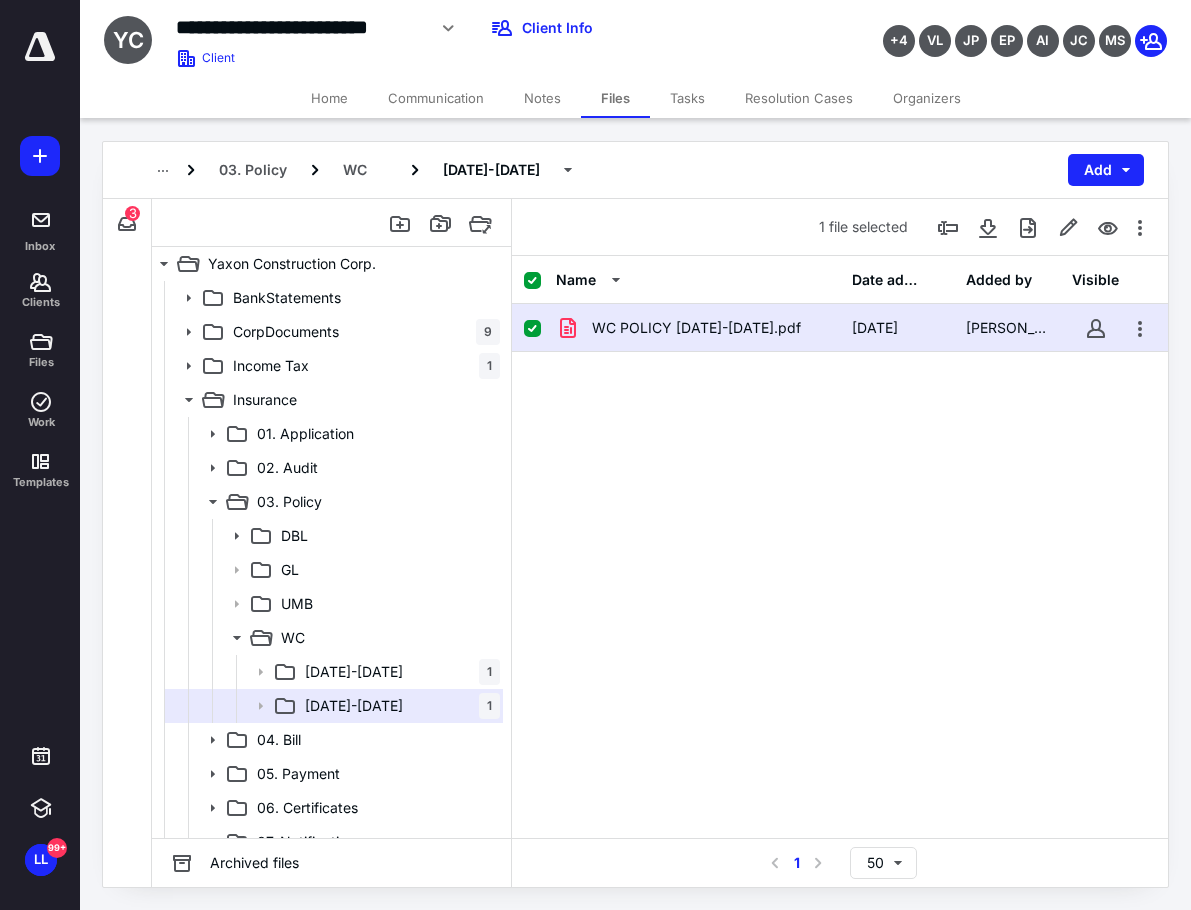 click on "Tasks" at bounding box center [687, 98] 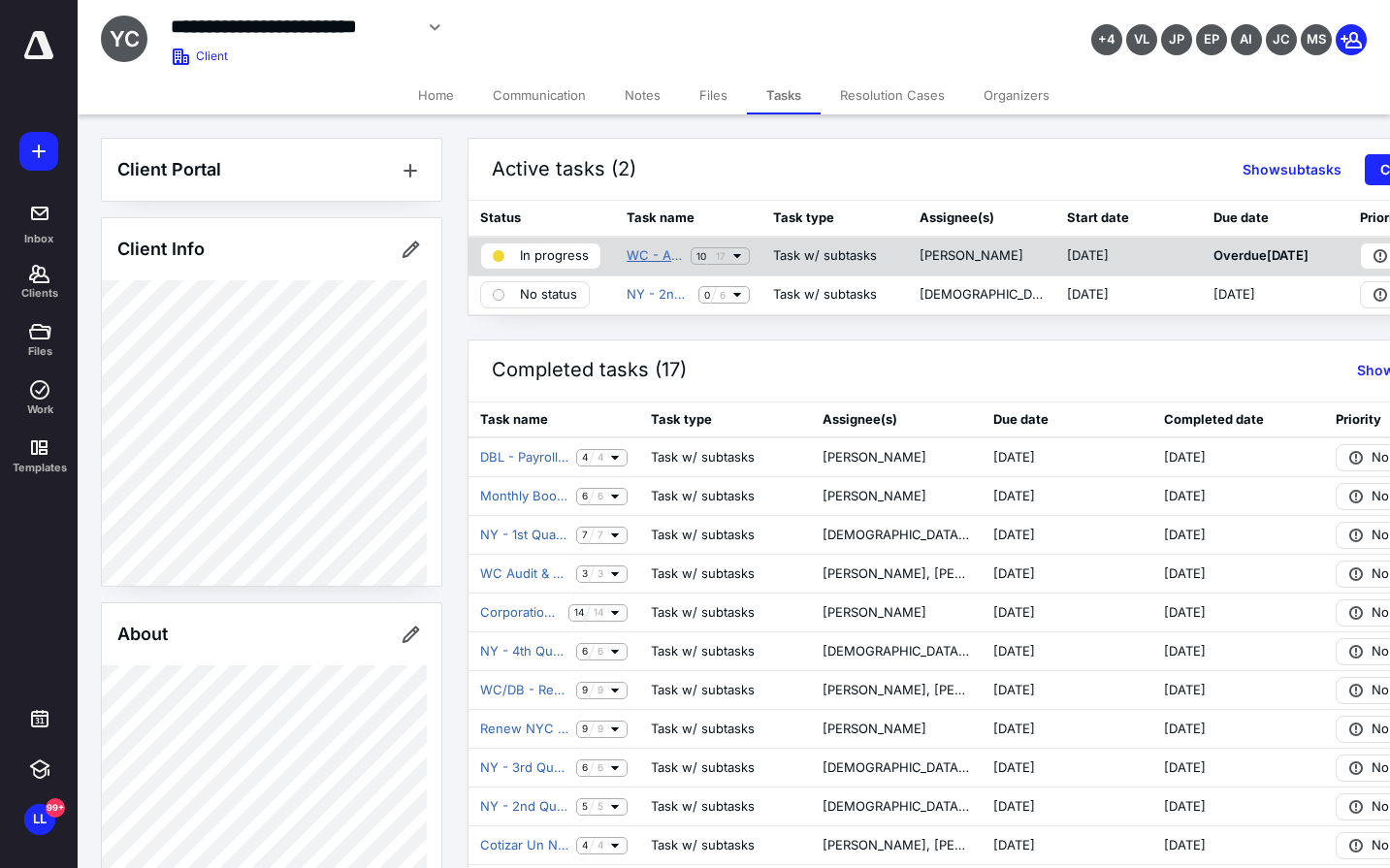 click on "WC - Audit Insurance [DATE] - [DATE]" at bounding box center [655, 256] 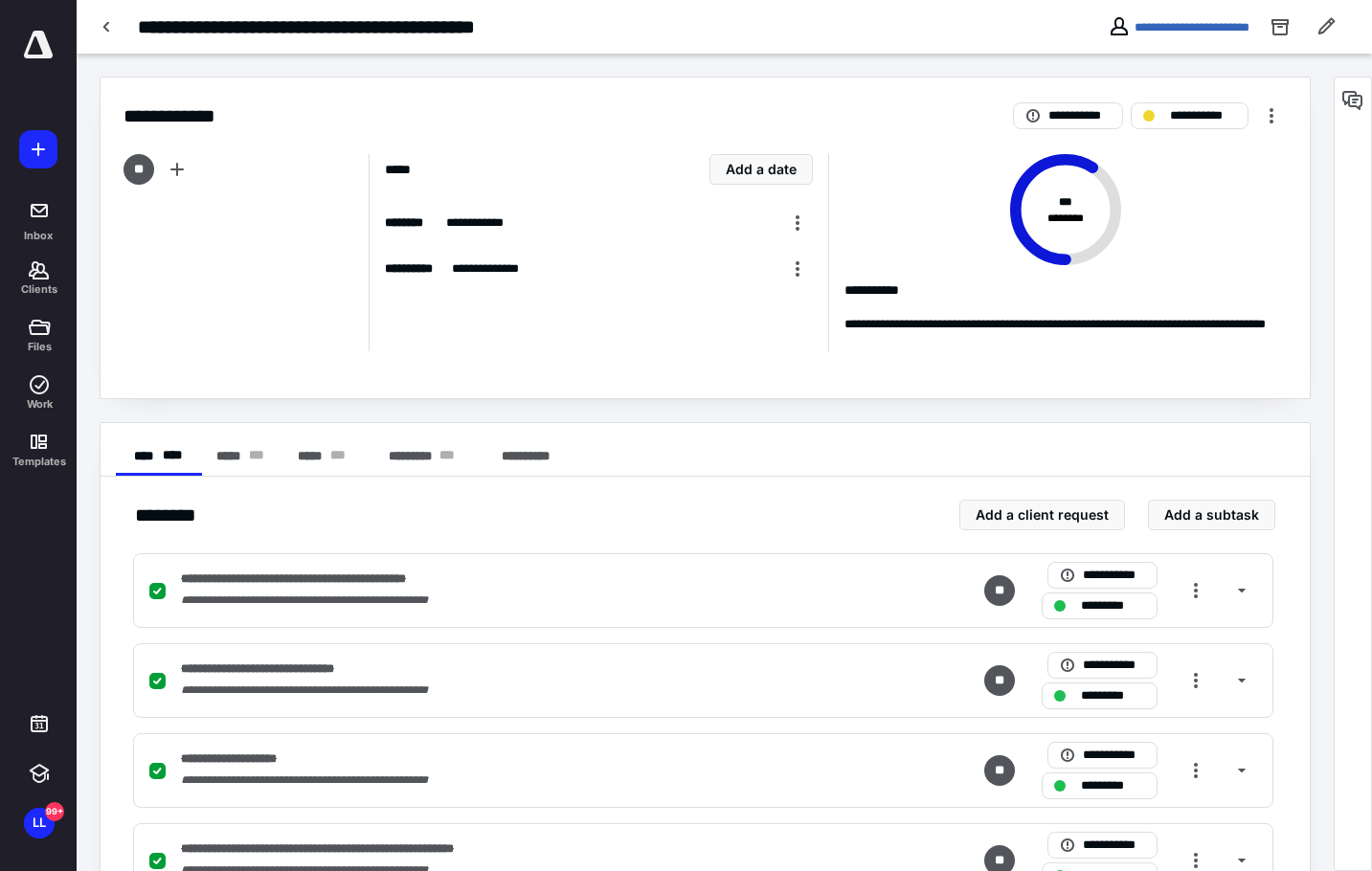 click on "**********" at bounding box center [528, 27] 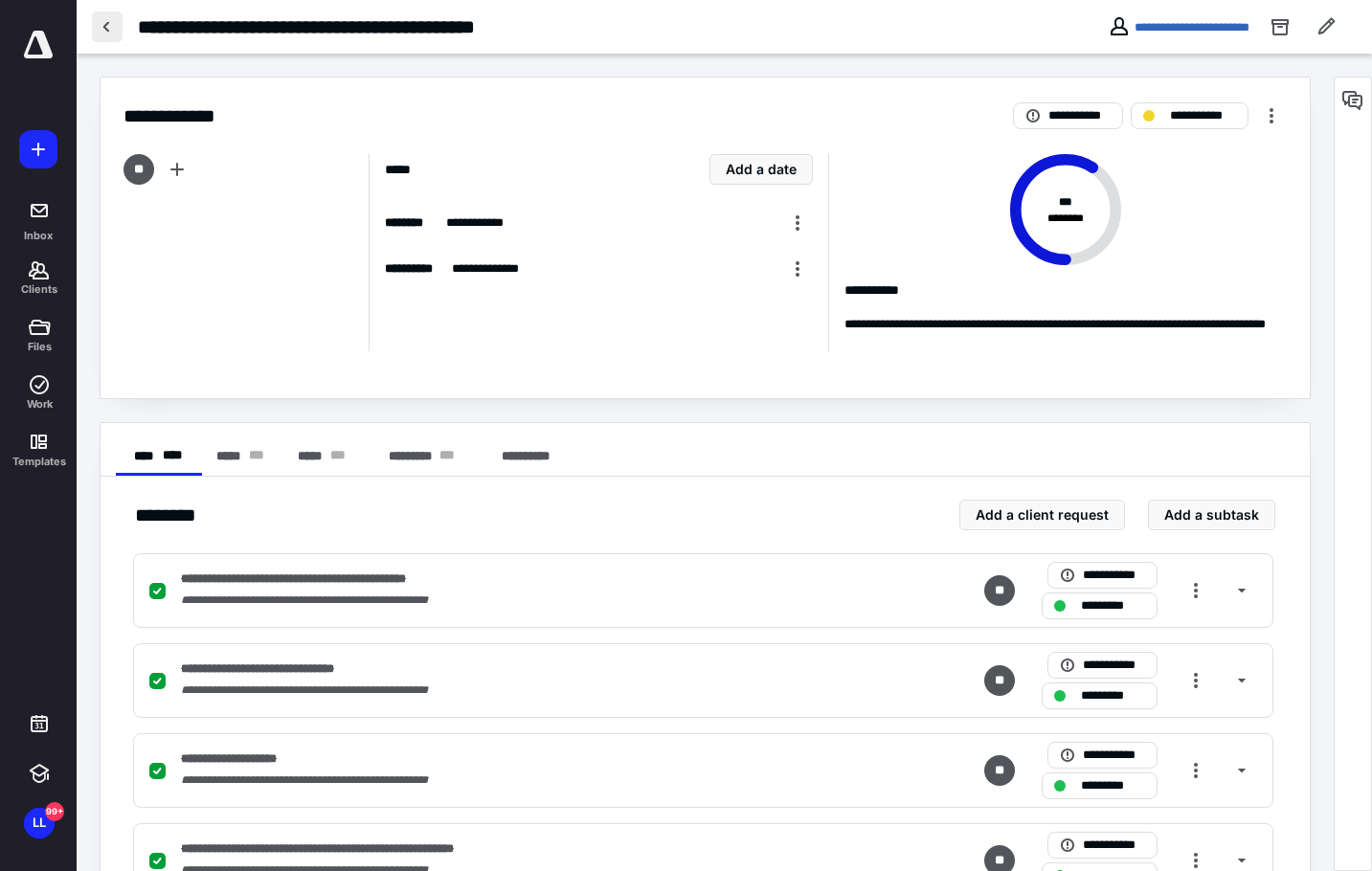 click at bounding box center [107, 27] 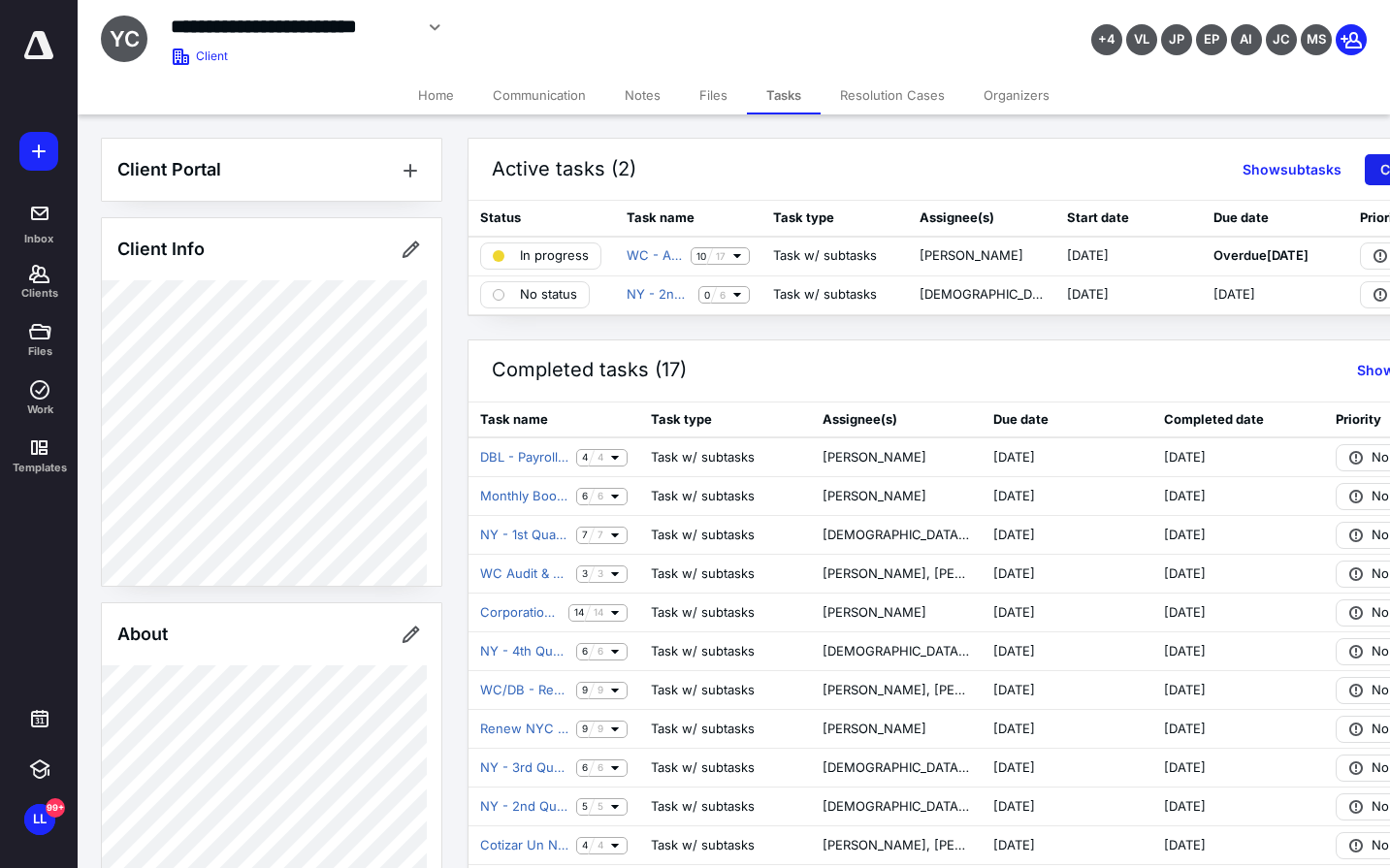 click on "Create task" at bounding box center [1418, 170] 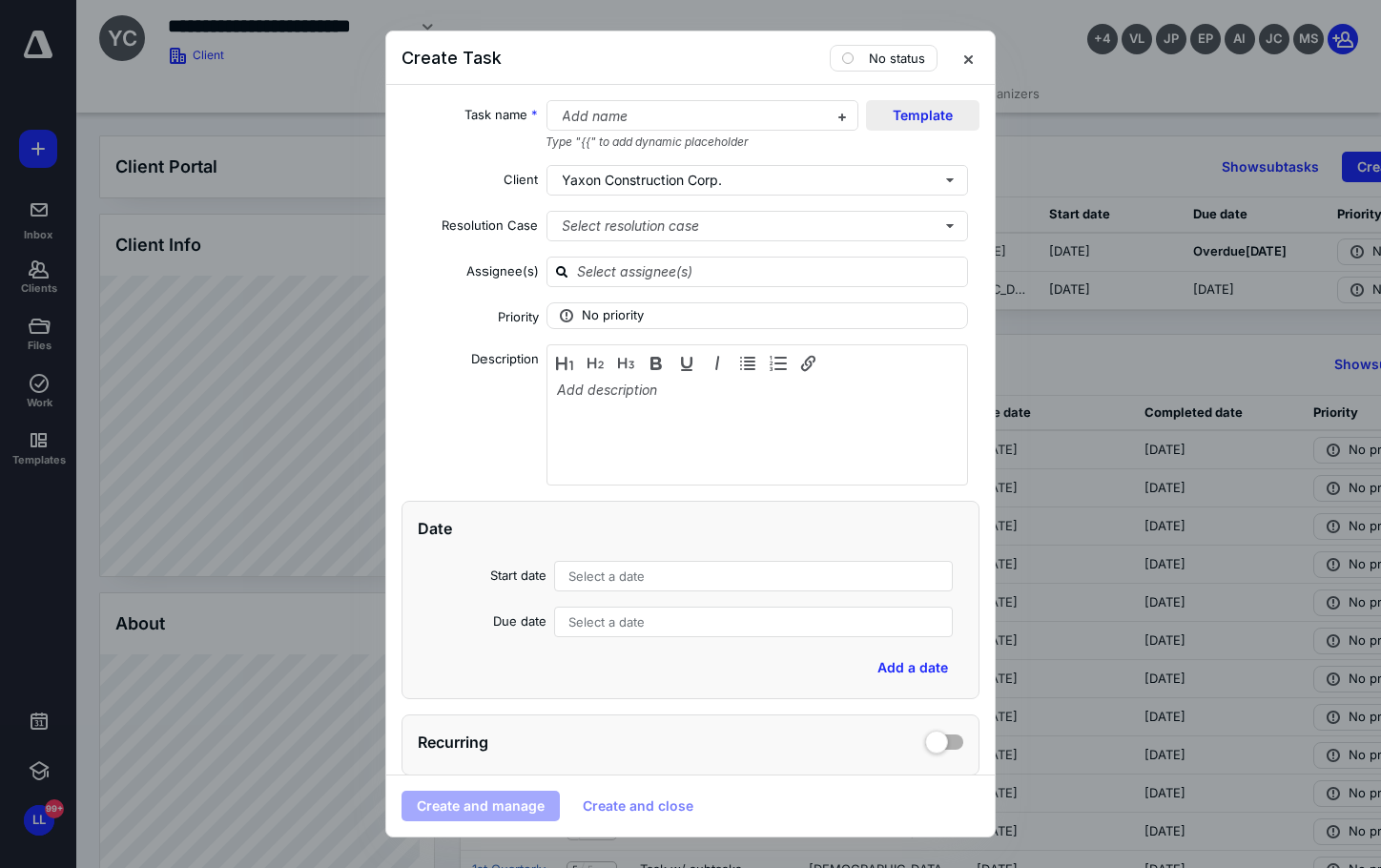 click on "Template" at bounding box center (922, 115) 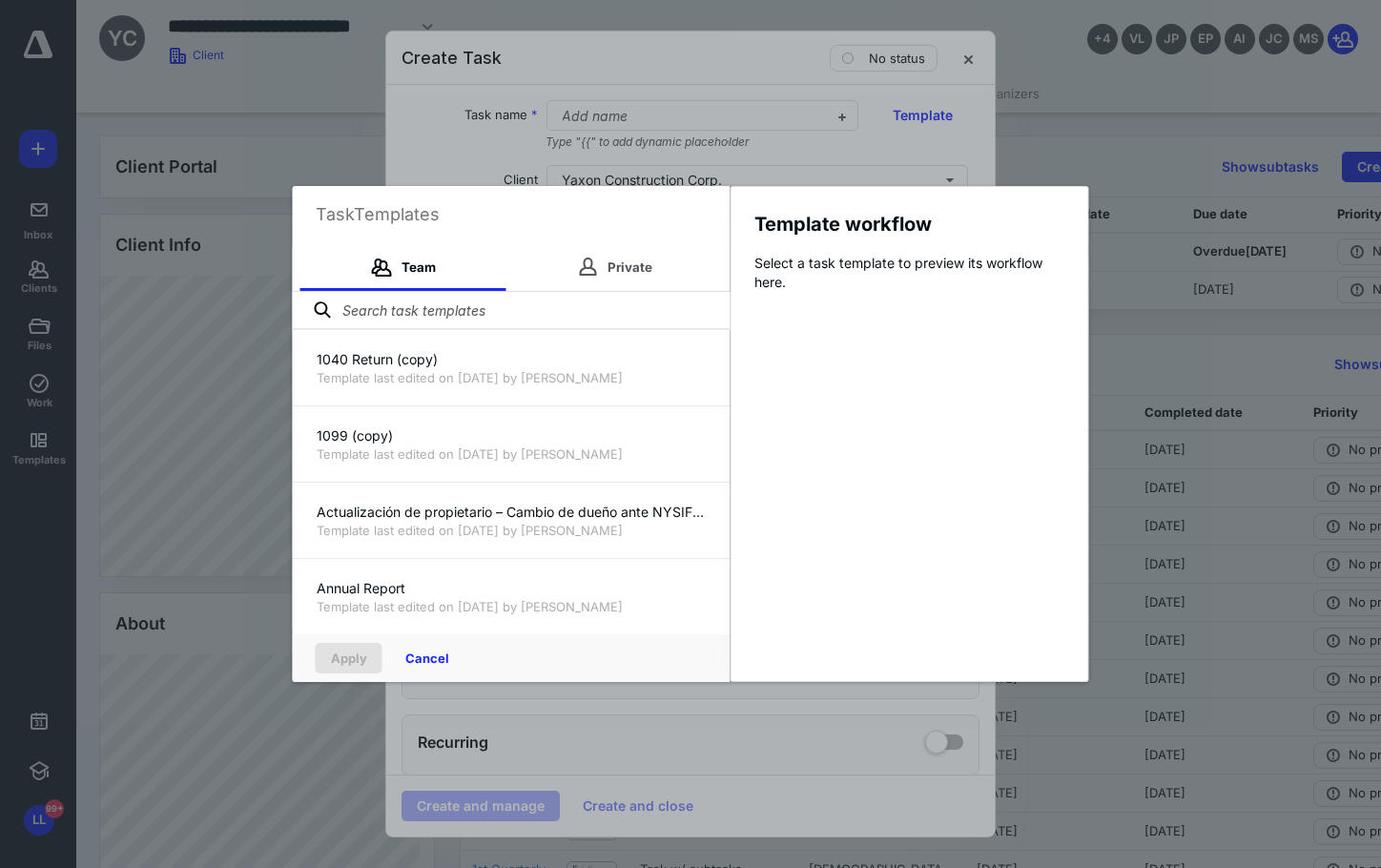 click at bounding box center [511, 311] 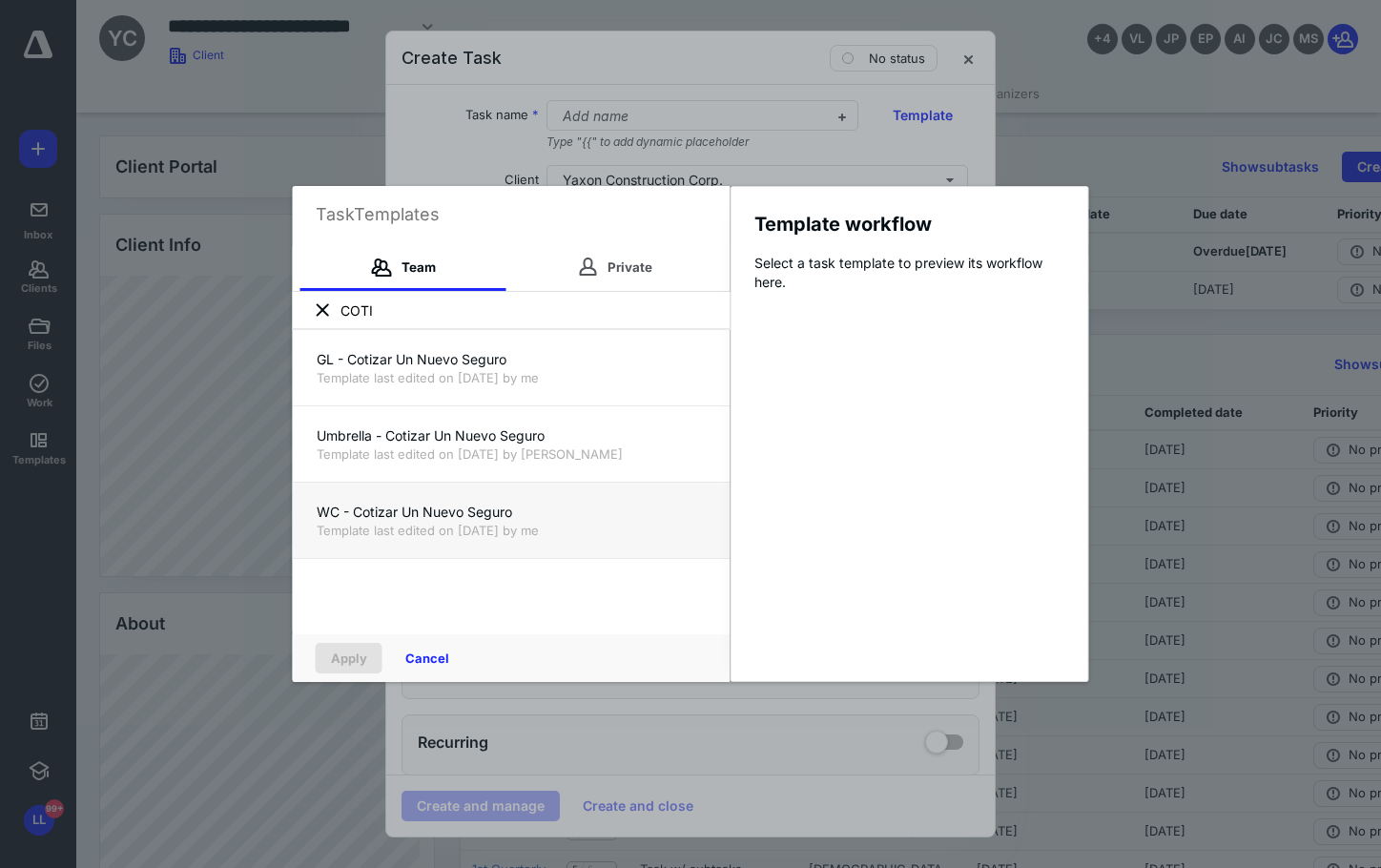 type on "COTI" 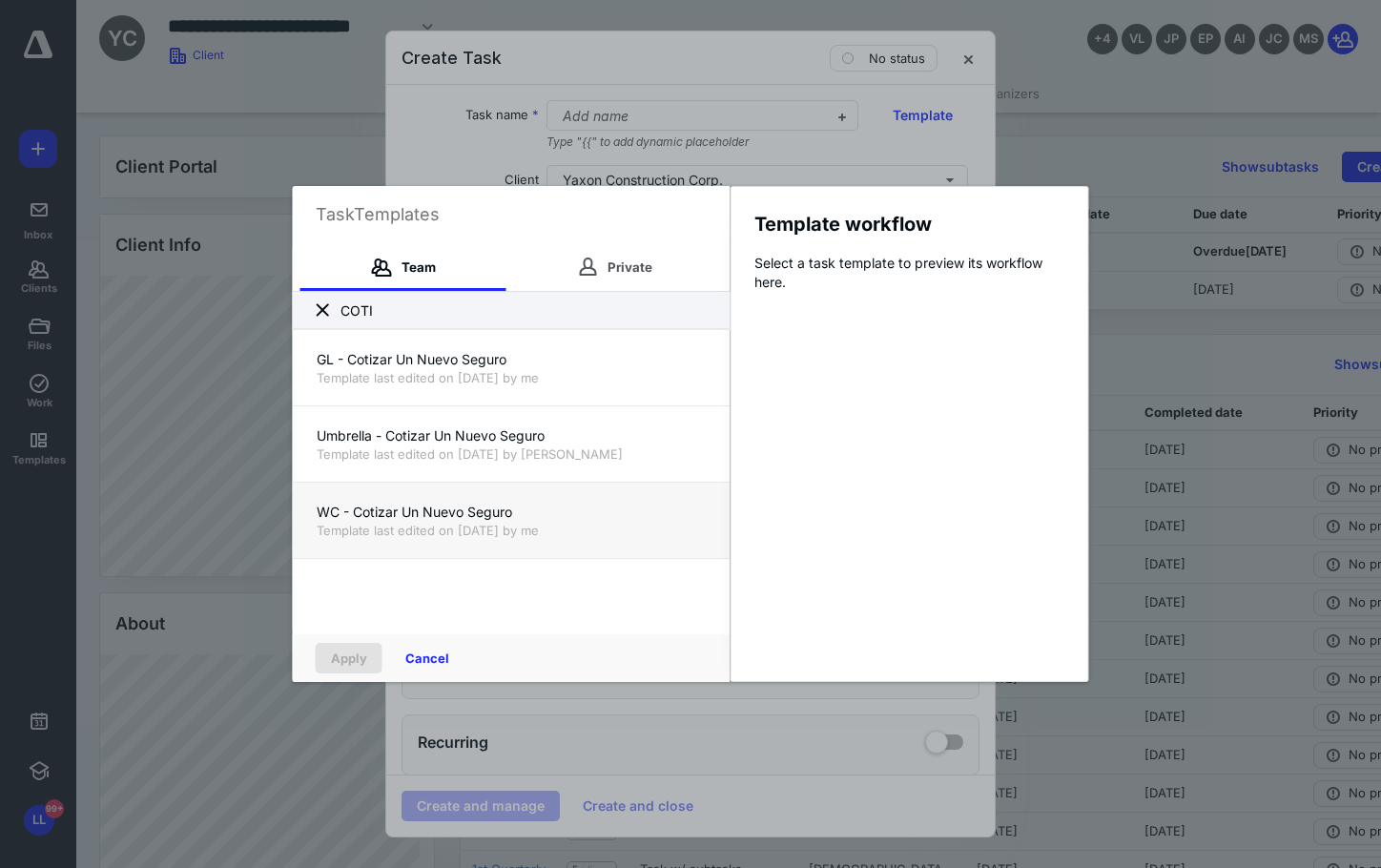 click on "WC - Cotizar Un Nuevo Seguro Template last edited on [DATE] by me" at bounding box center (511, 520) 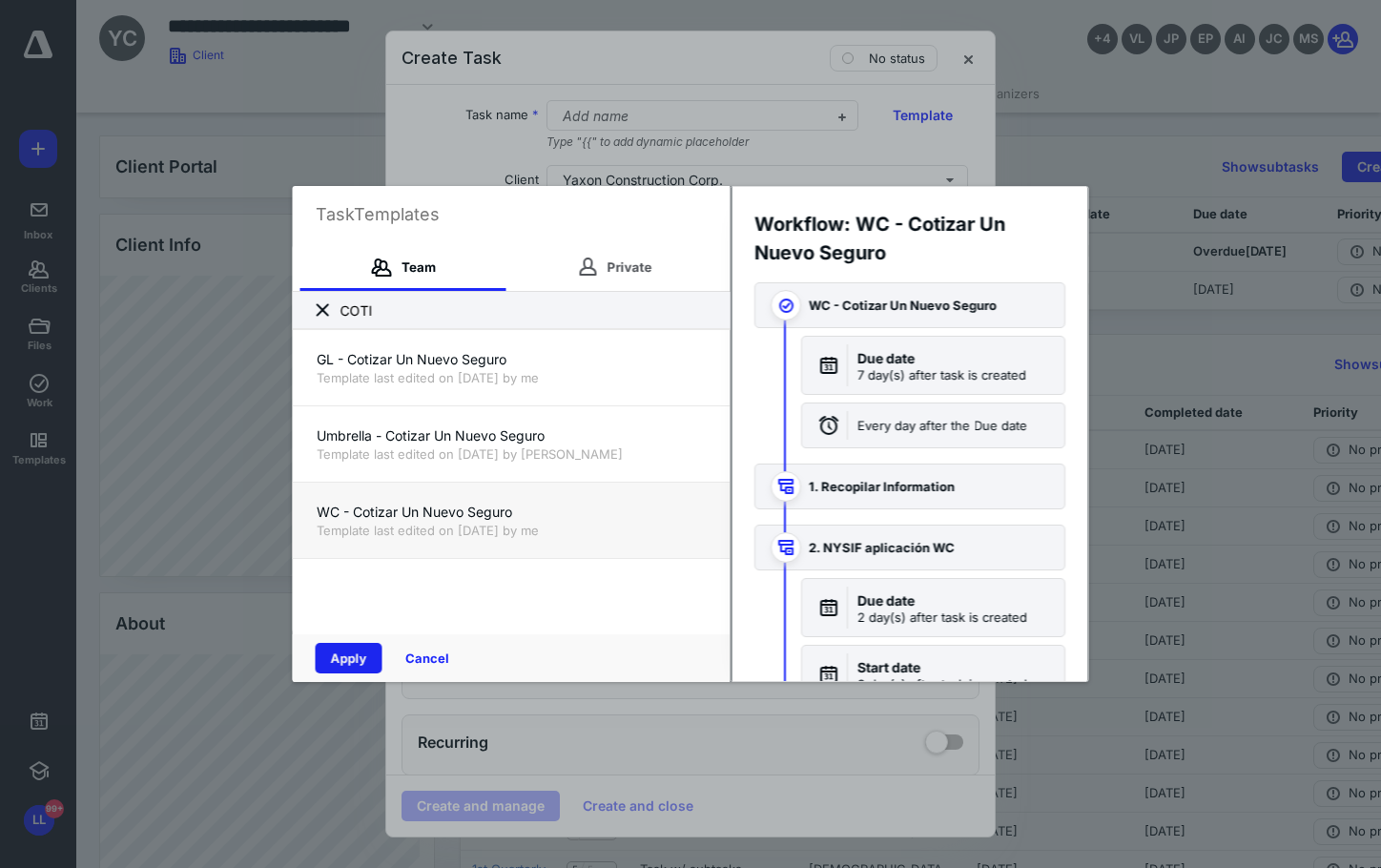 click on "Apply" at bounding box center [349, 658] 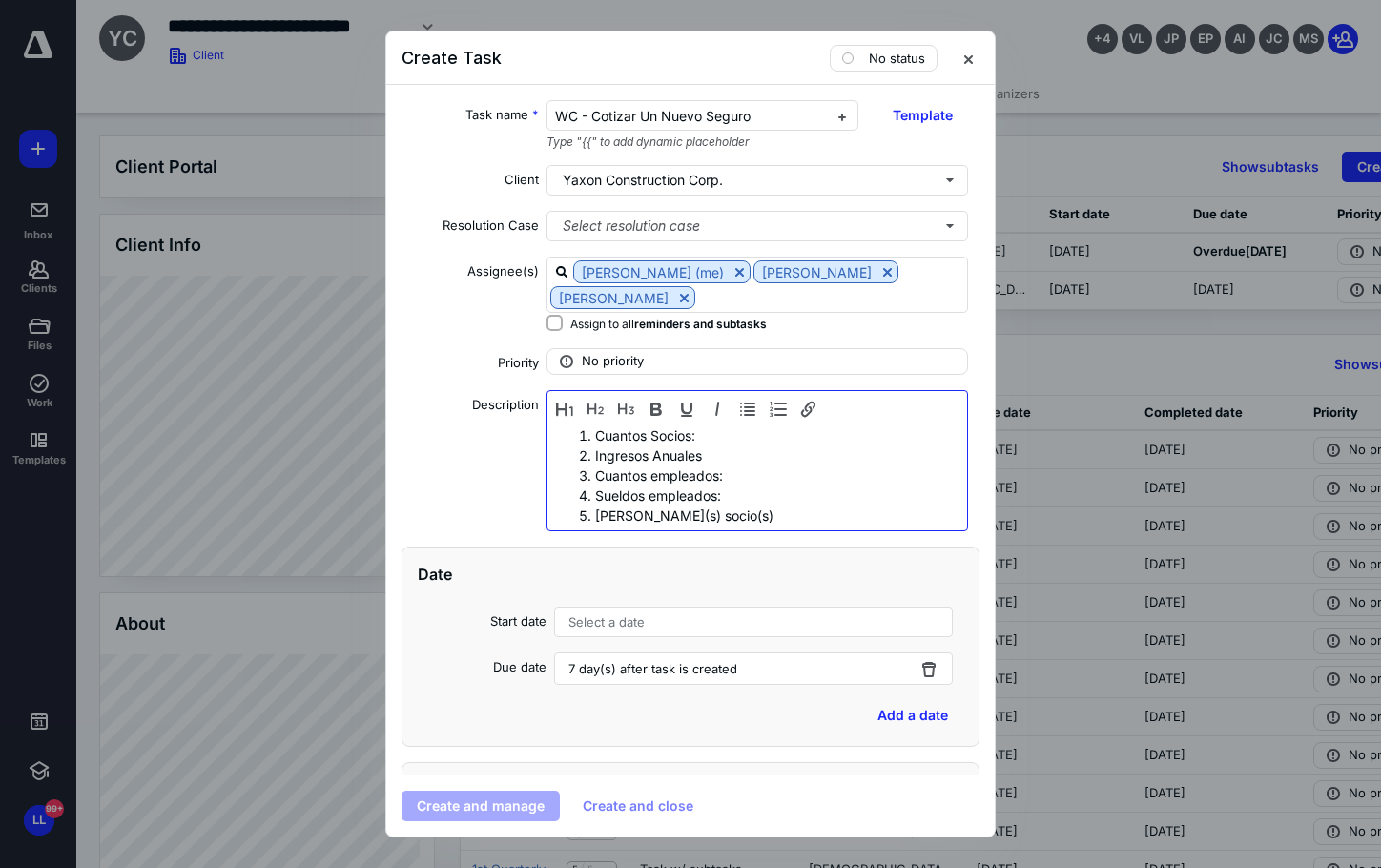 click on "Cuantos Socios:" at bounding box center [776, 435] 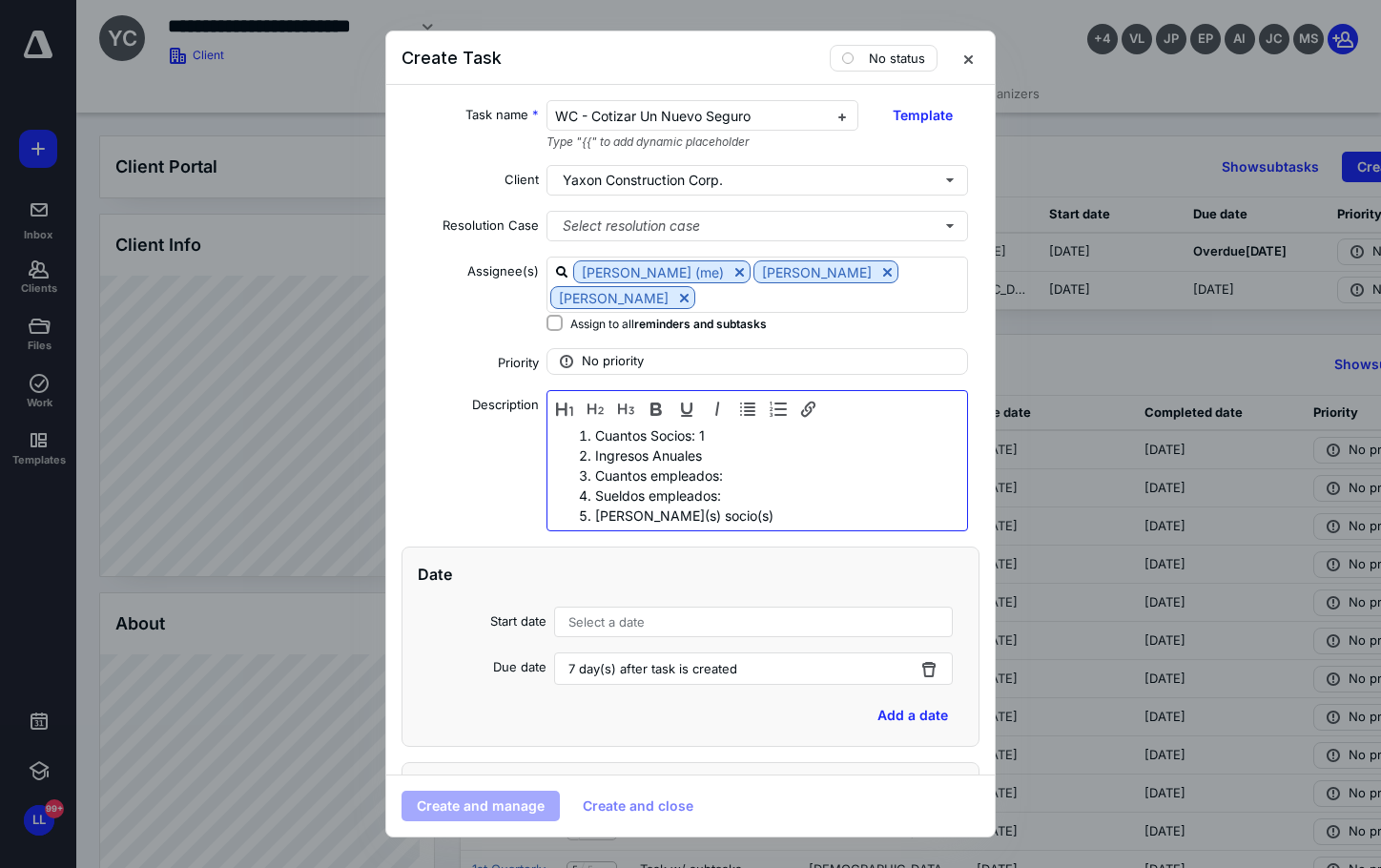 click on "Ingresos Anuales" at bounding box center (776, 455) 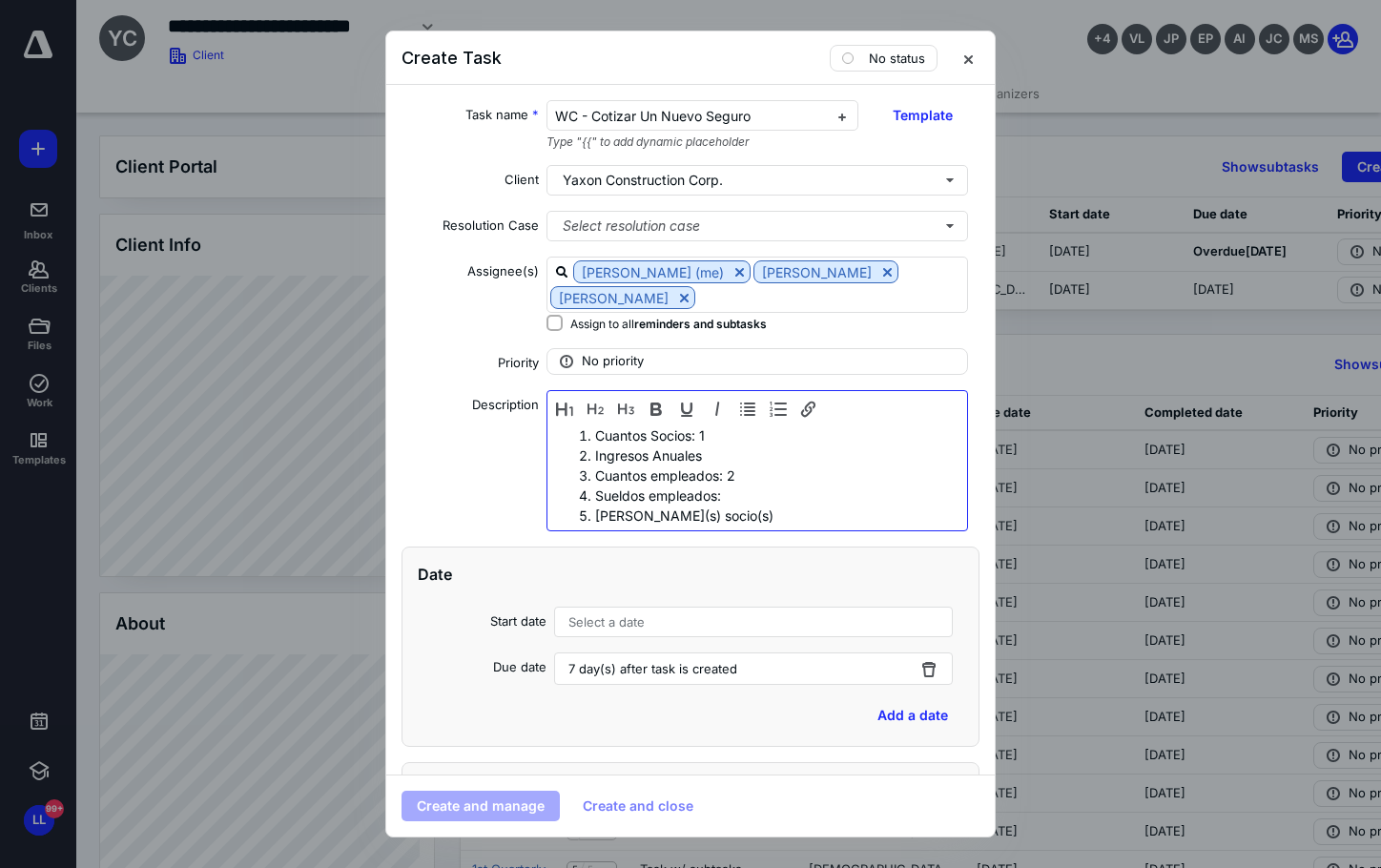 click on "Cuantos empleados: 2" at bounding box center [776, 475] 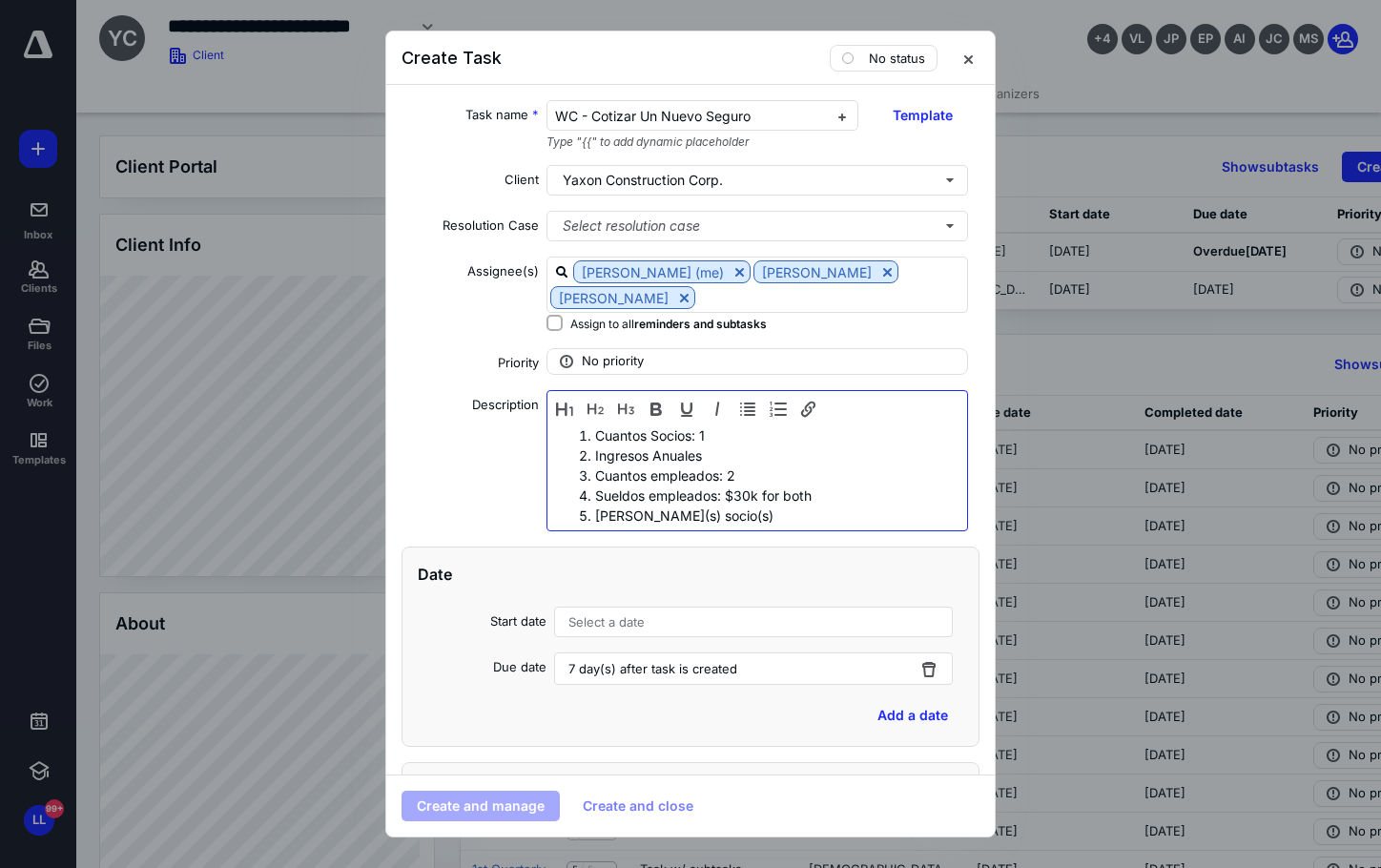 click on "[PERSON_NAME](s) socio(s)" at bounding box center [776, 515] 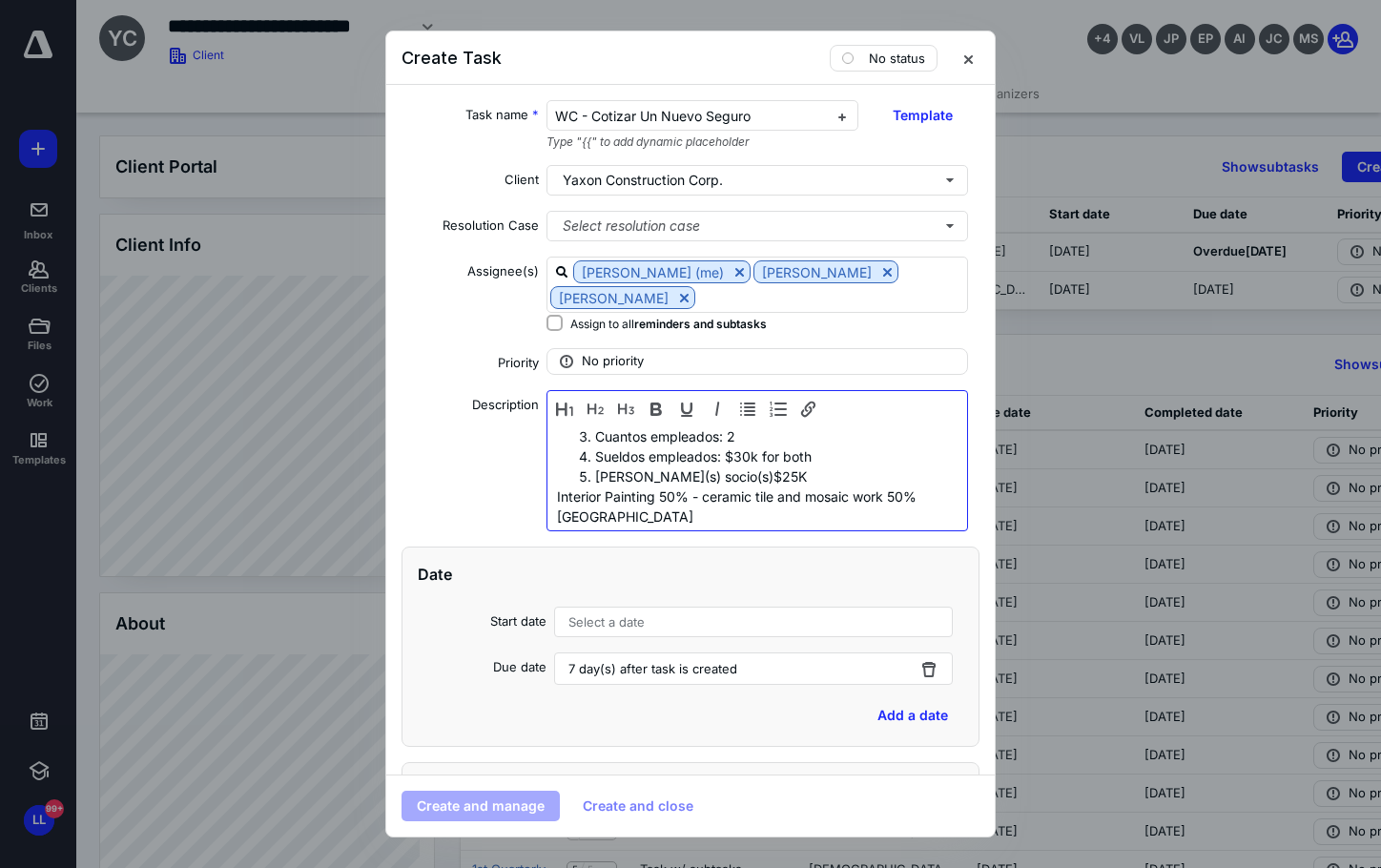 scroll, scrollTop: 59, scrollLeft: 0, axis: vertical 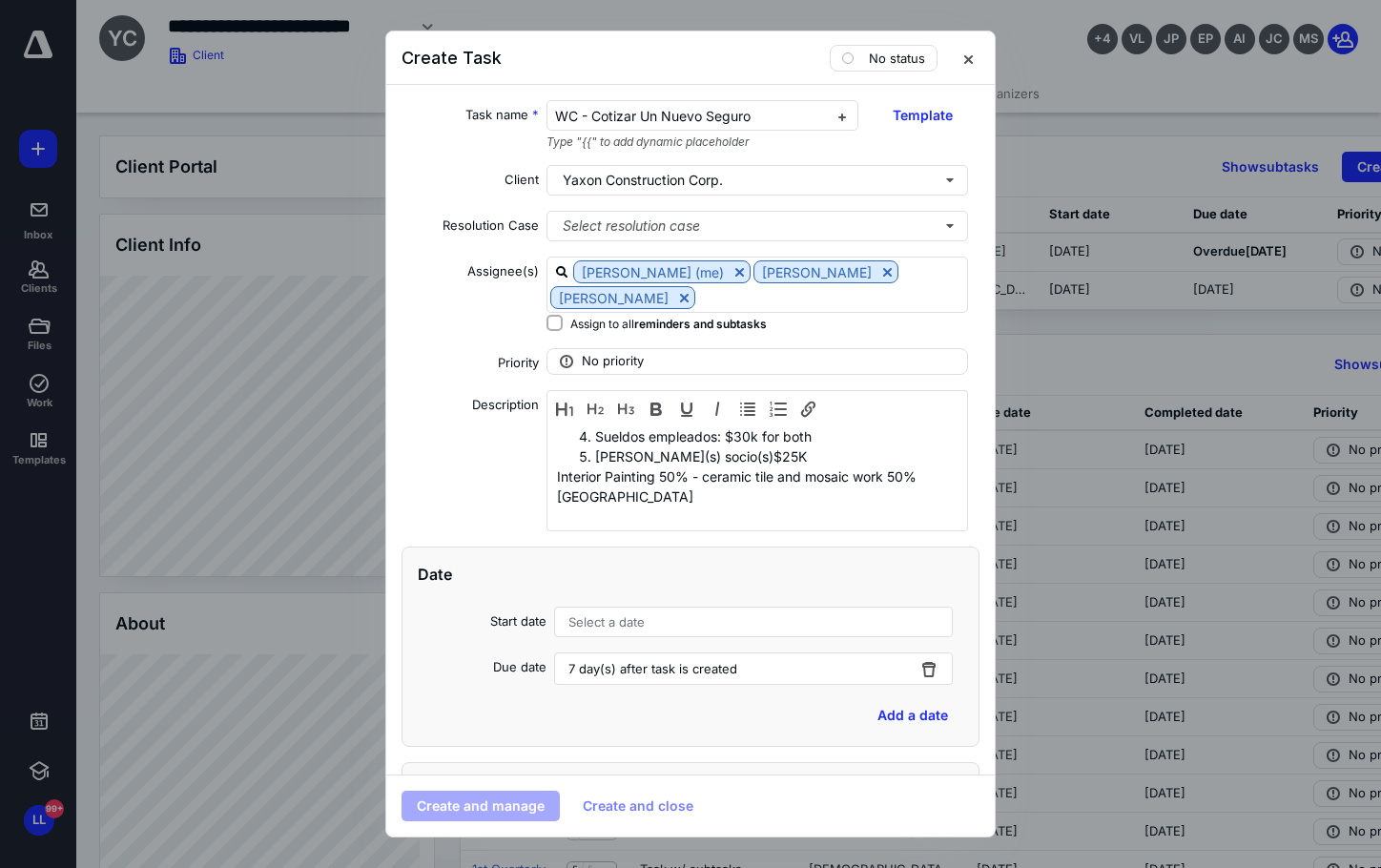 click on "Select a date" at bounding box center [753, 622] 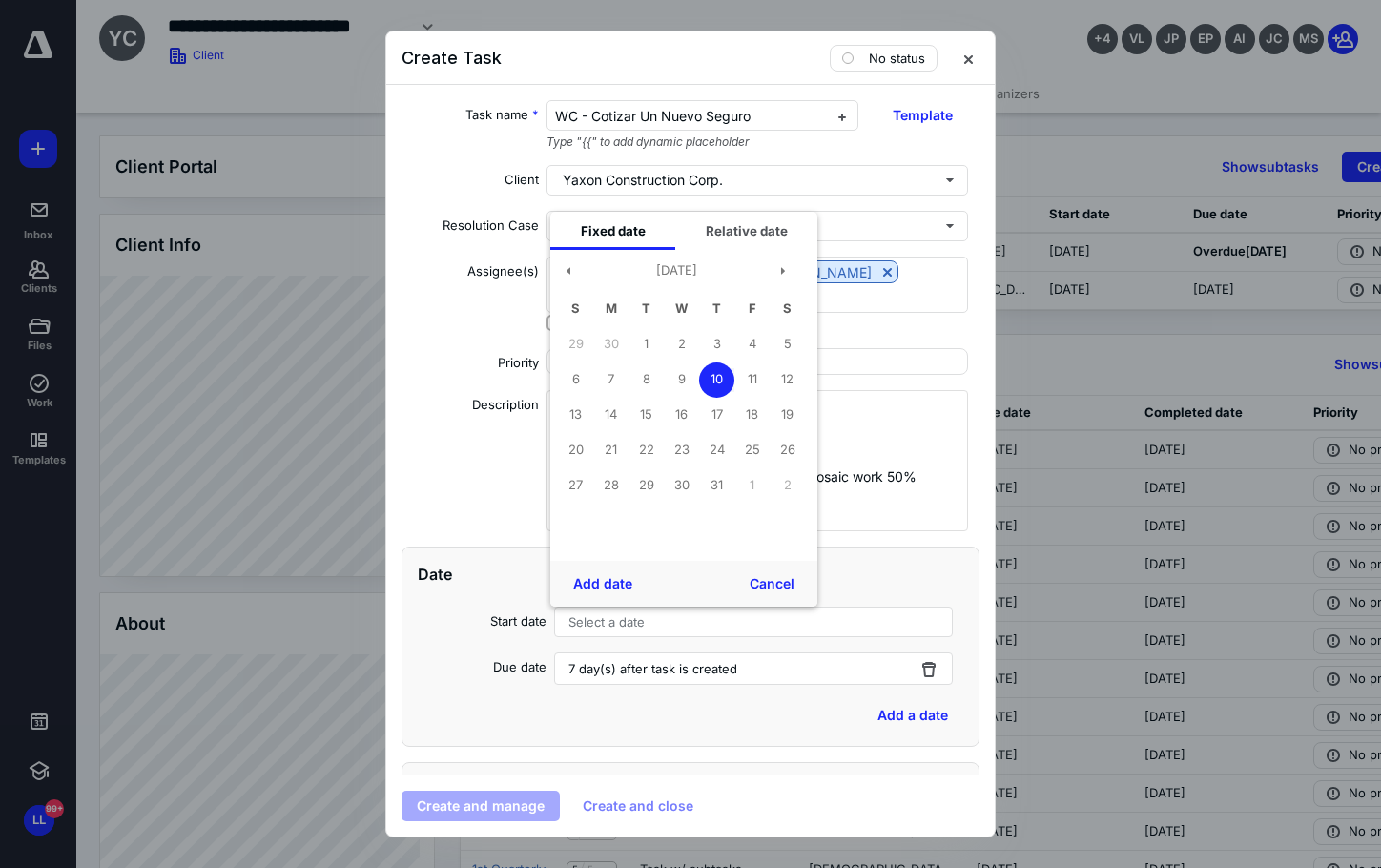 click on "Select a date" at bounding box center [753, 622] 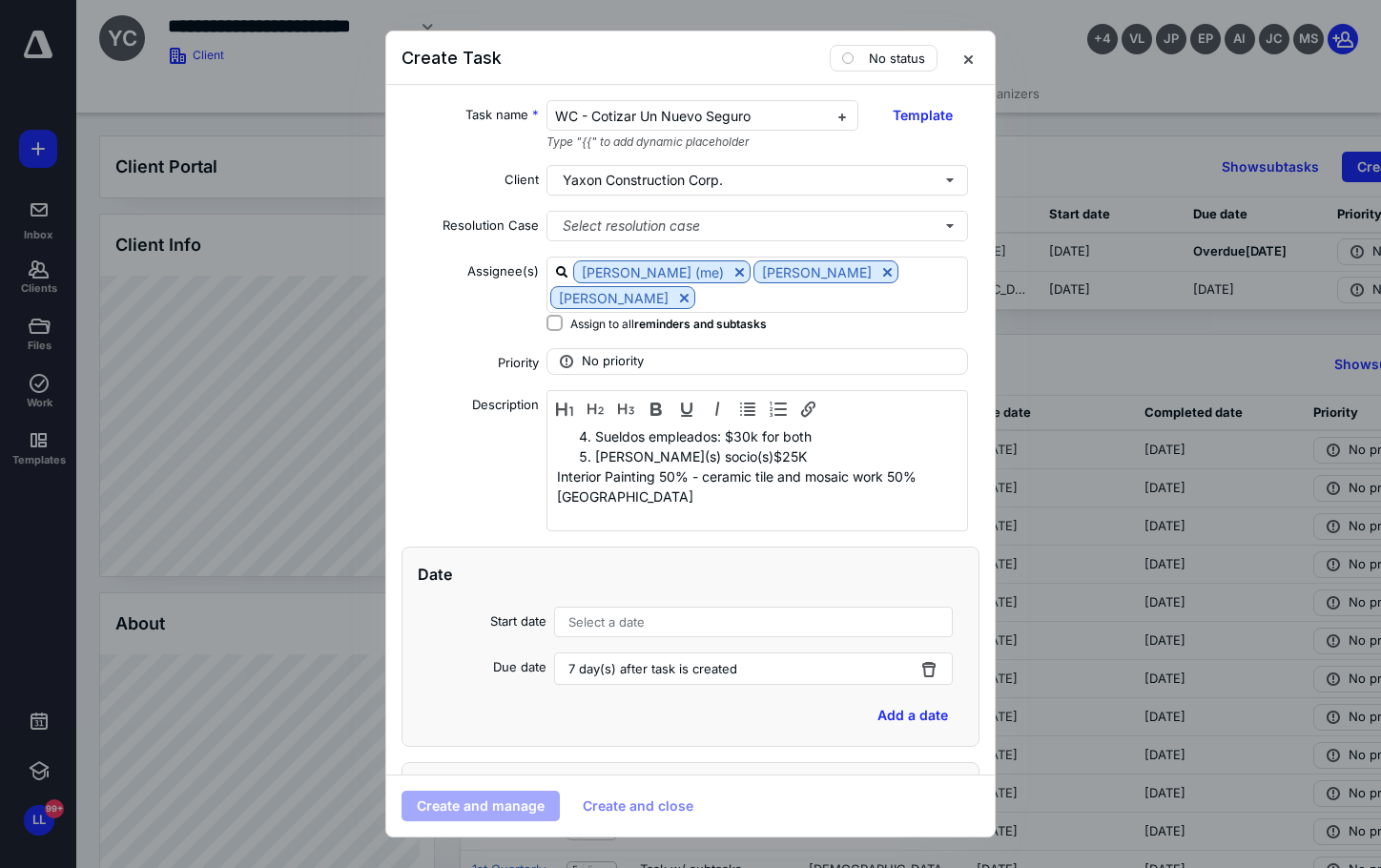 click on "Select a date" at bounding box center [607, 622] 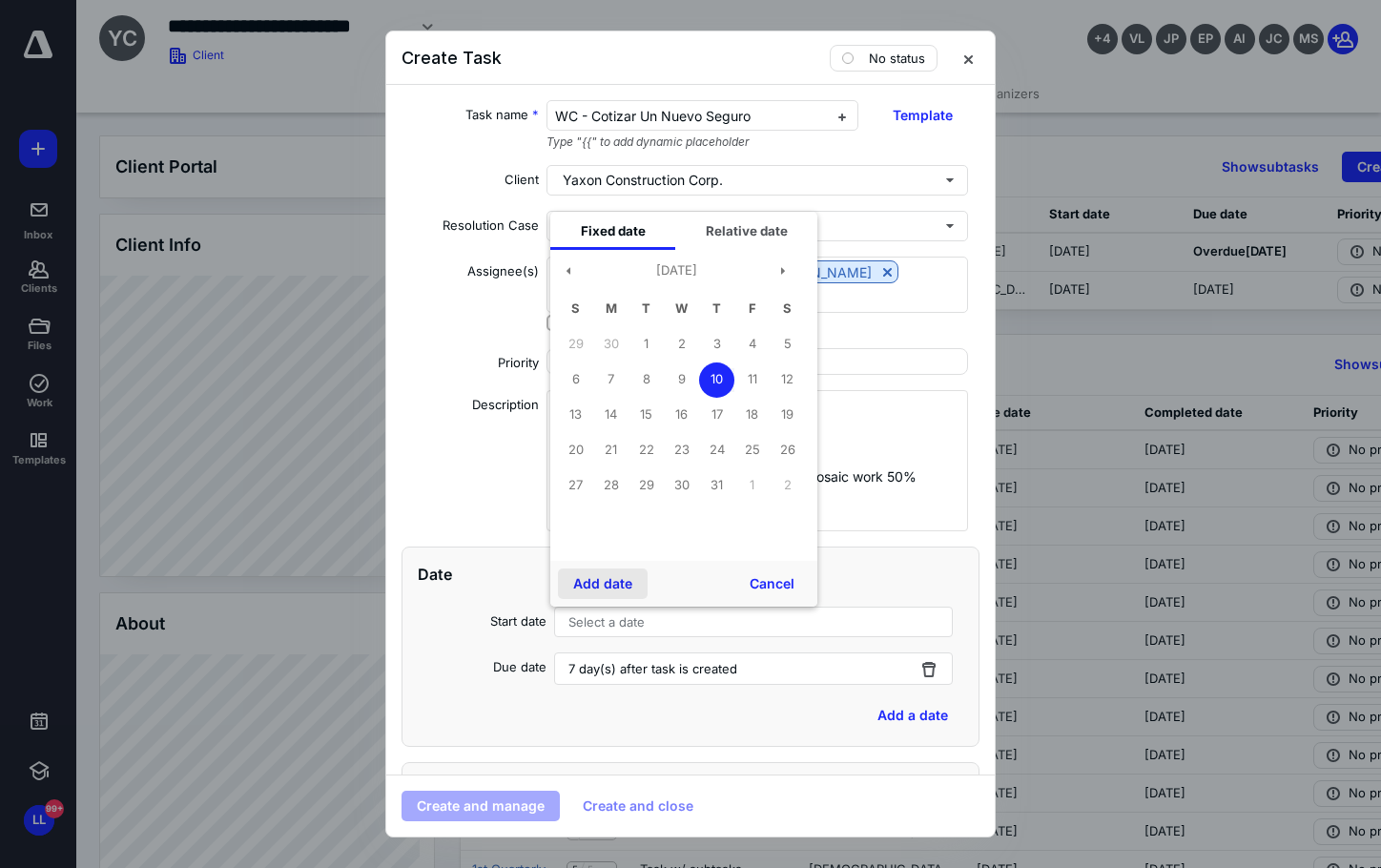 click on "Add date" at bounding box center (603, 584) 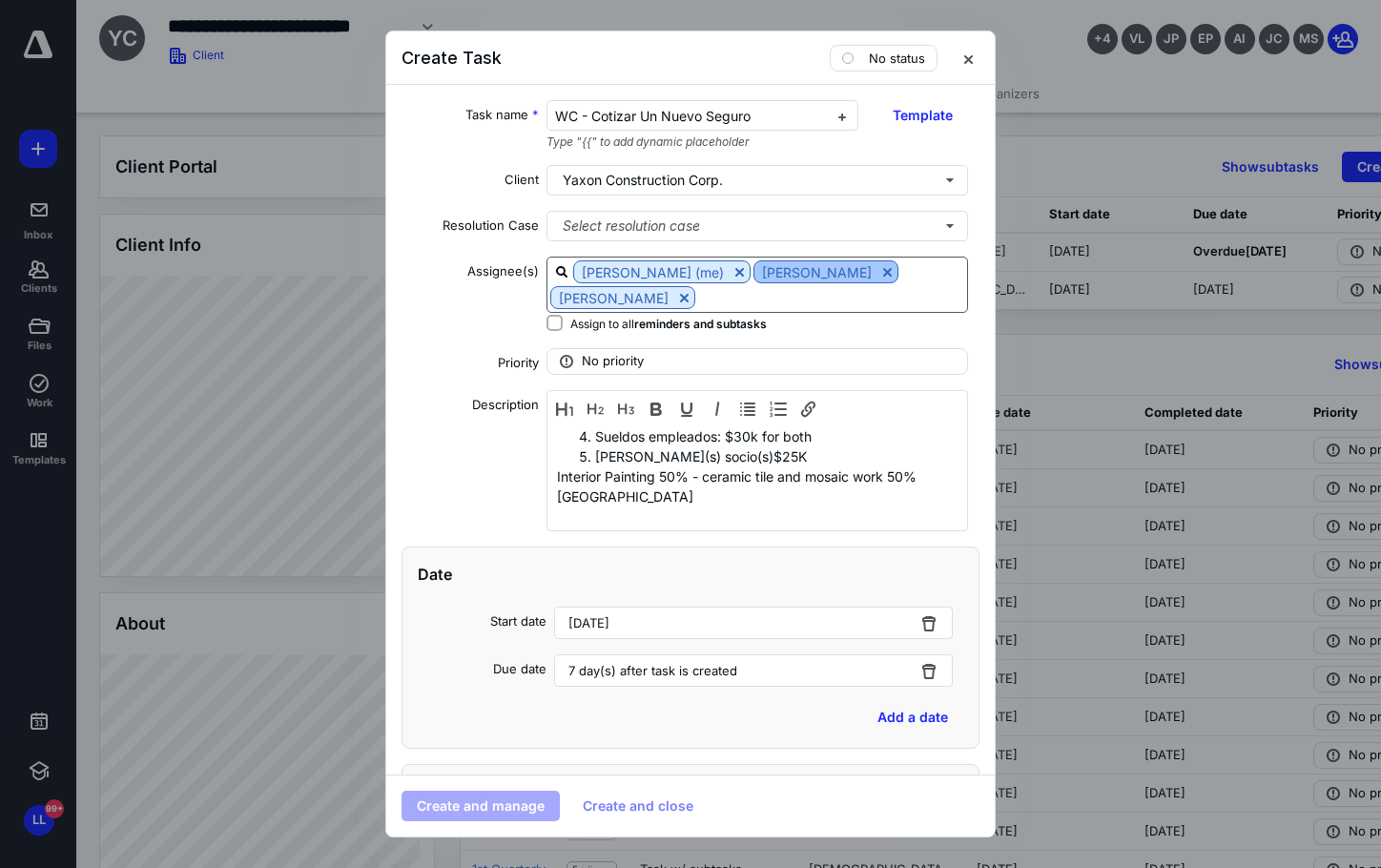 click at bounding box center [887, 272] 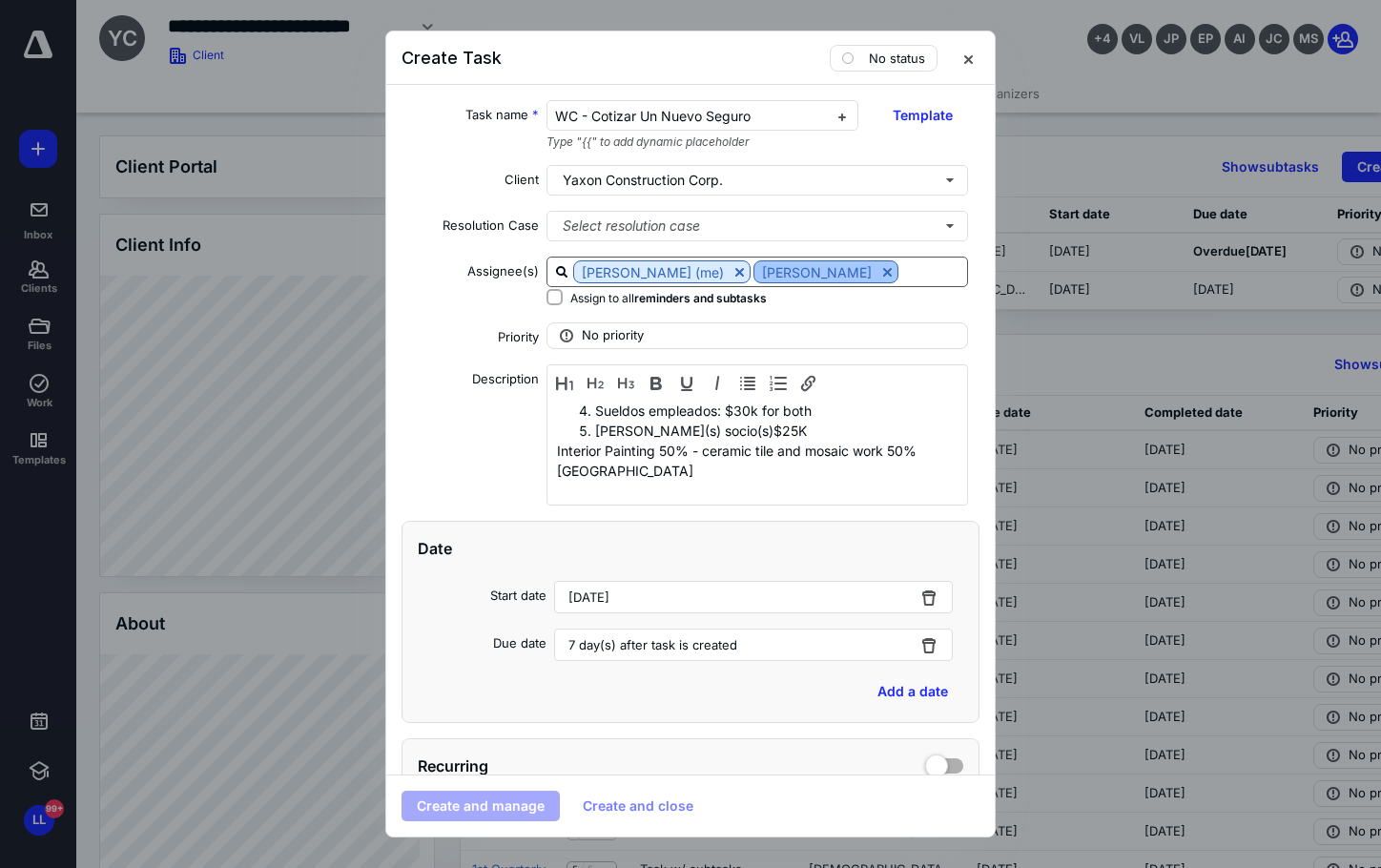 click at bounding box center (887, 272) 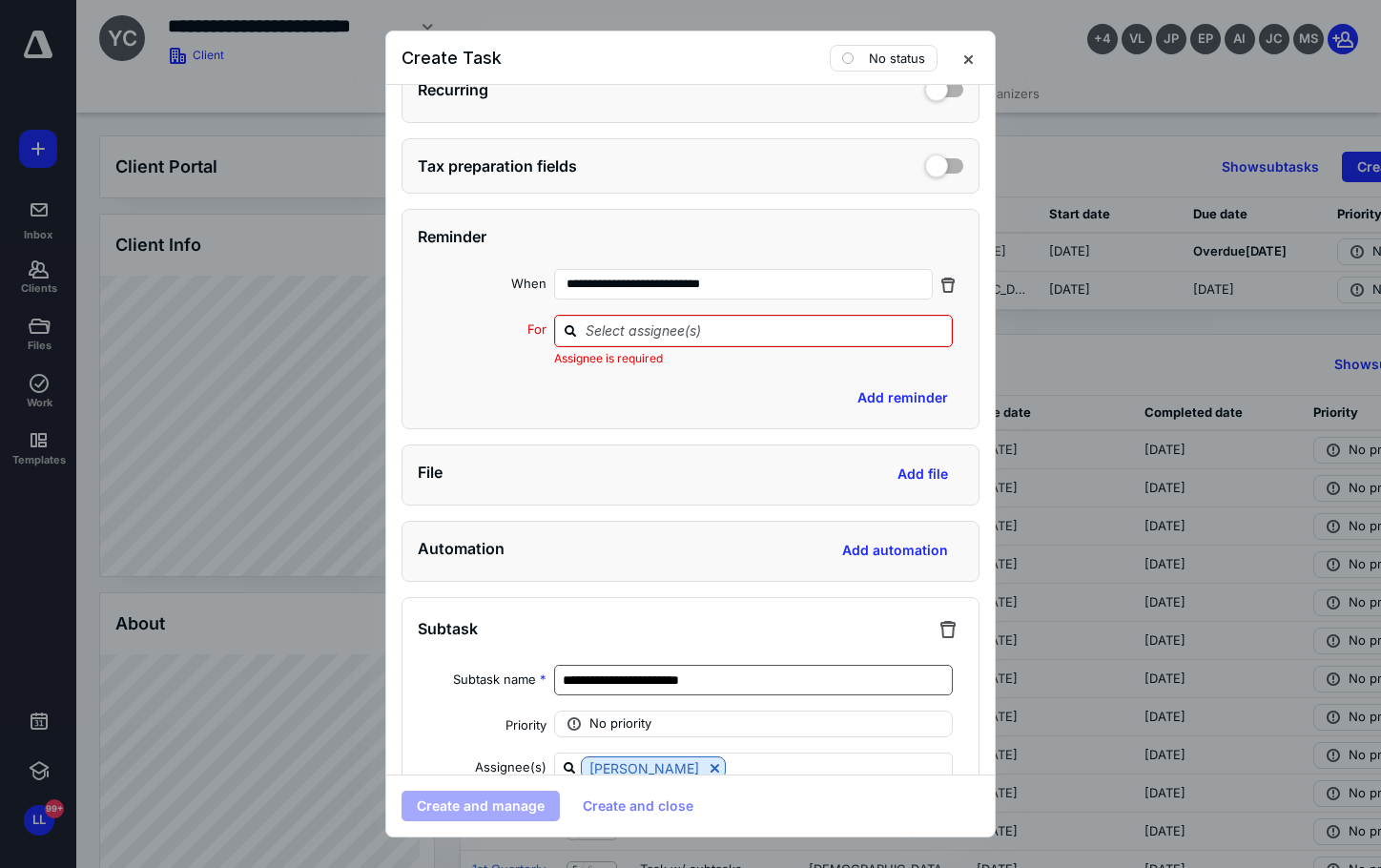 scroll, scrollTop: 763, scrollLeft: 0, axis: vertical 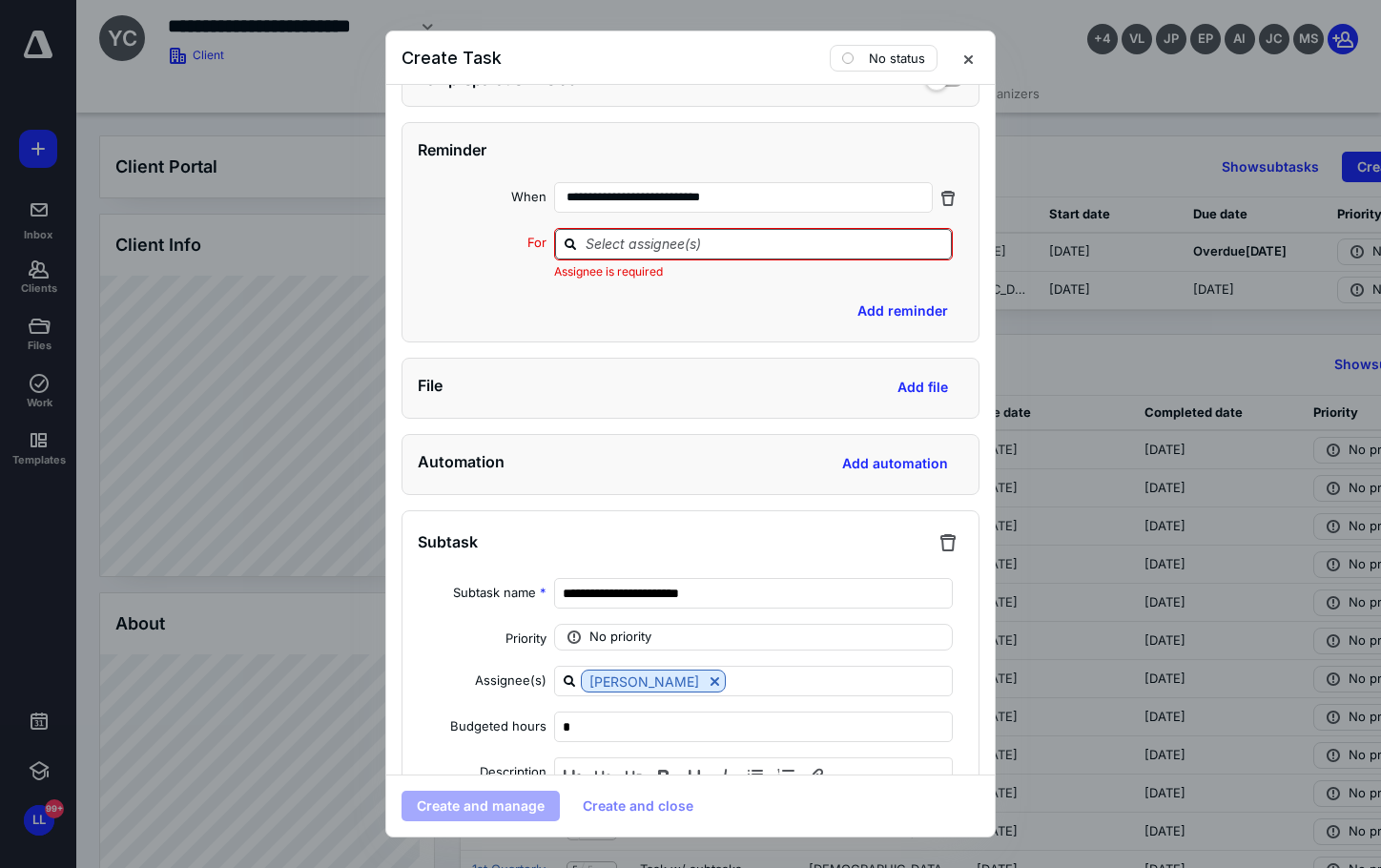 click at bounding box center [753, 244] 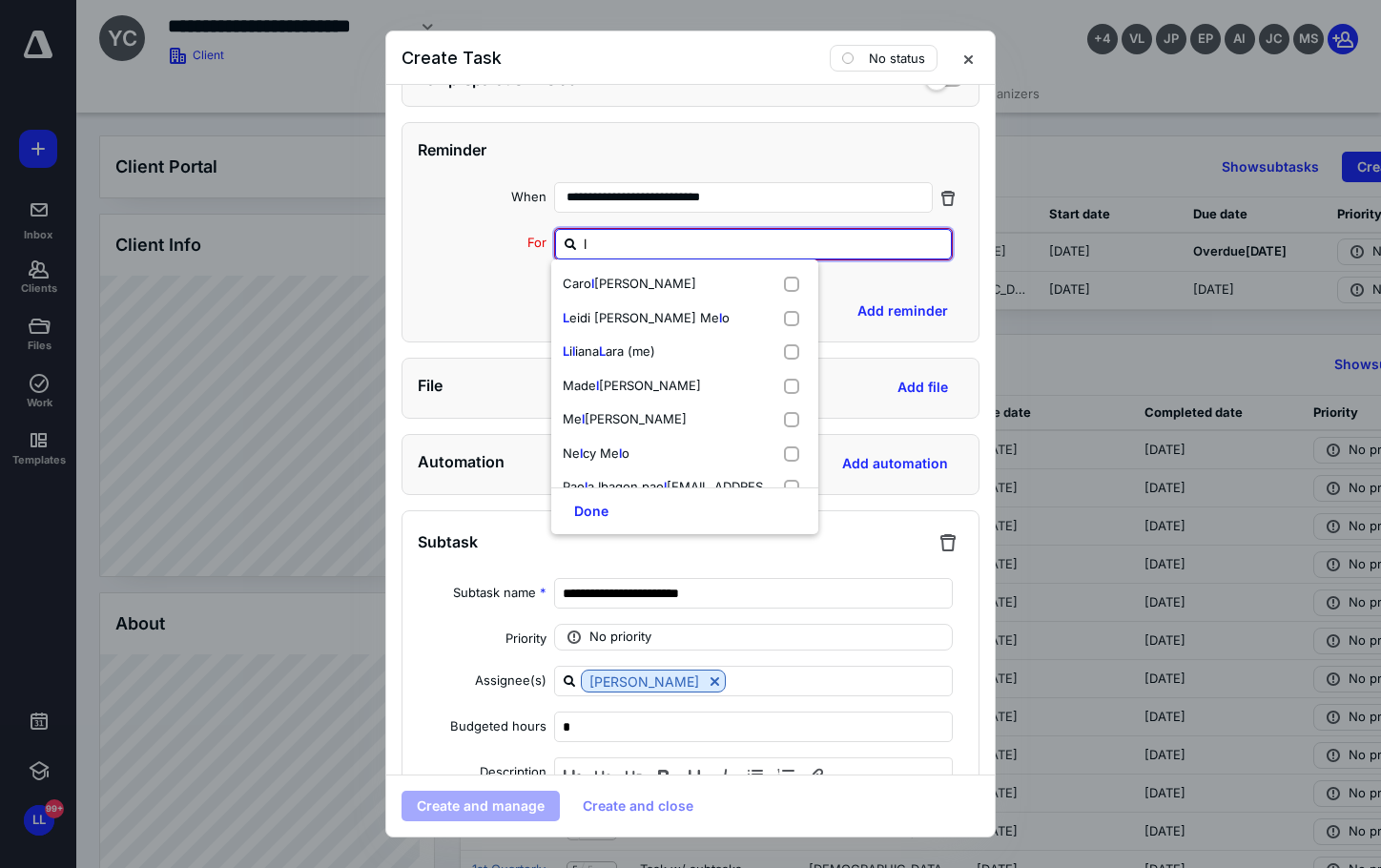 type on "li" 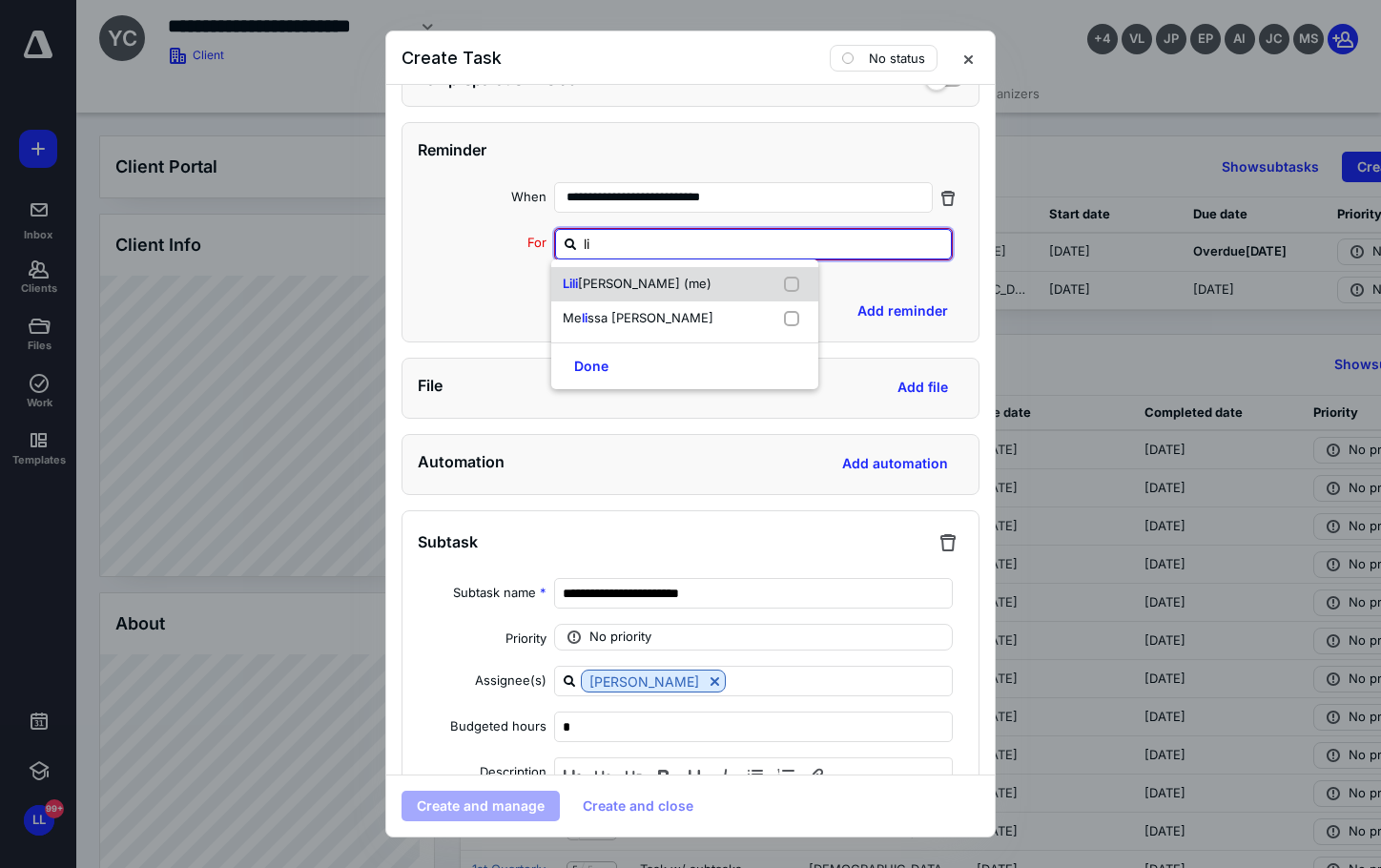 click on "[PERSON_NAME] (me)" at bounding box center [645, 283] 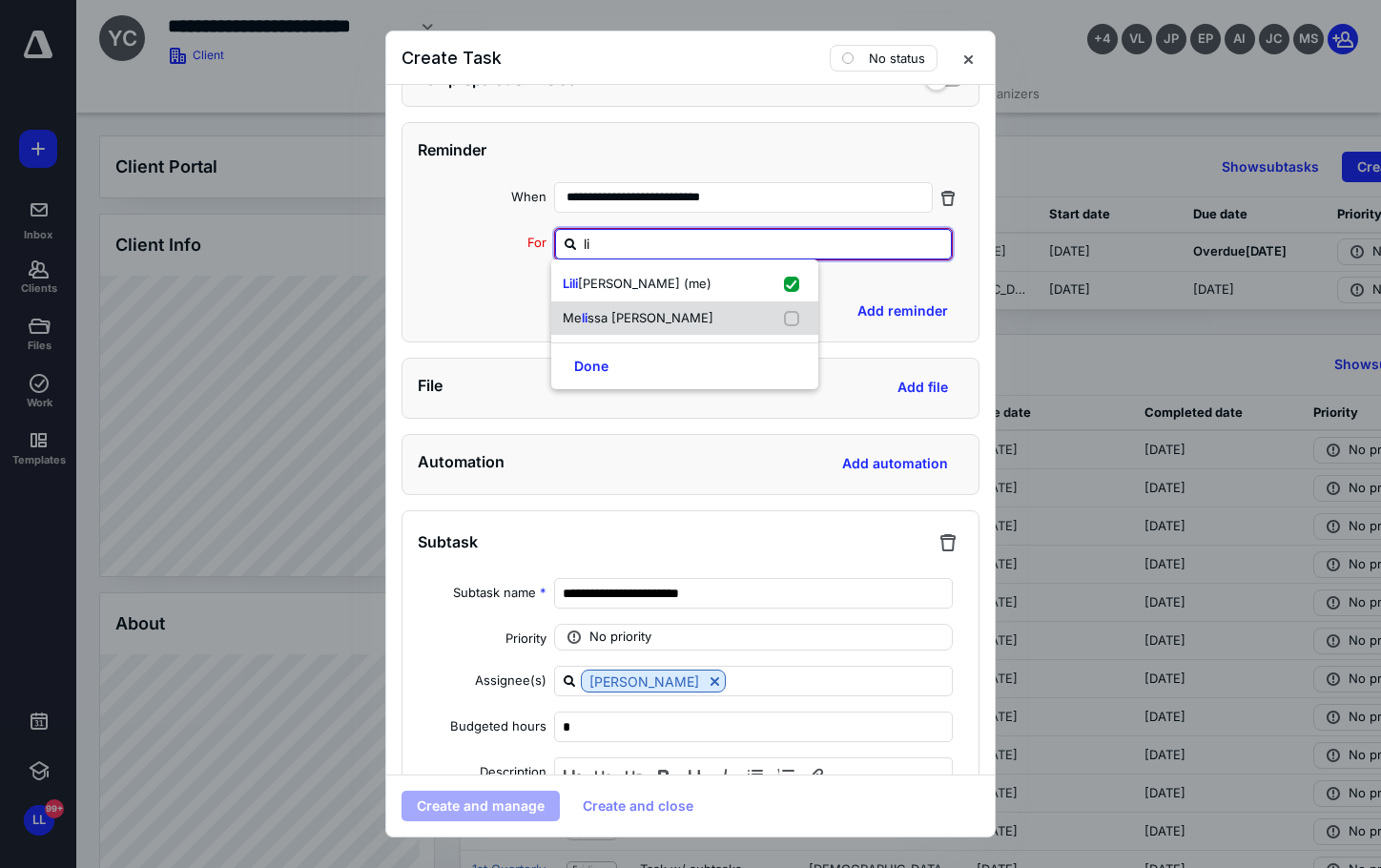 checkbox on "true" 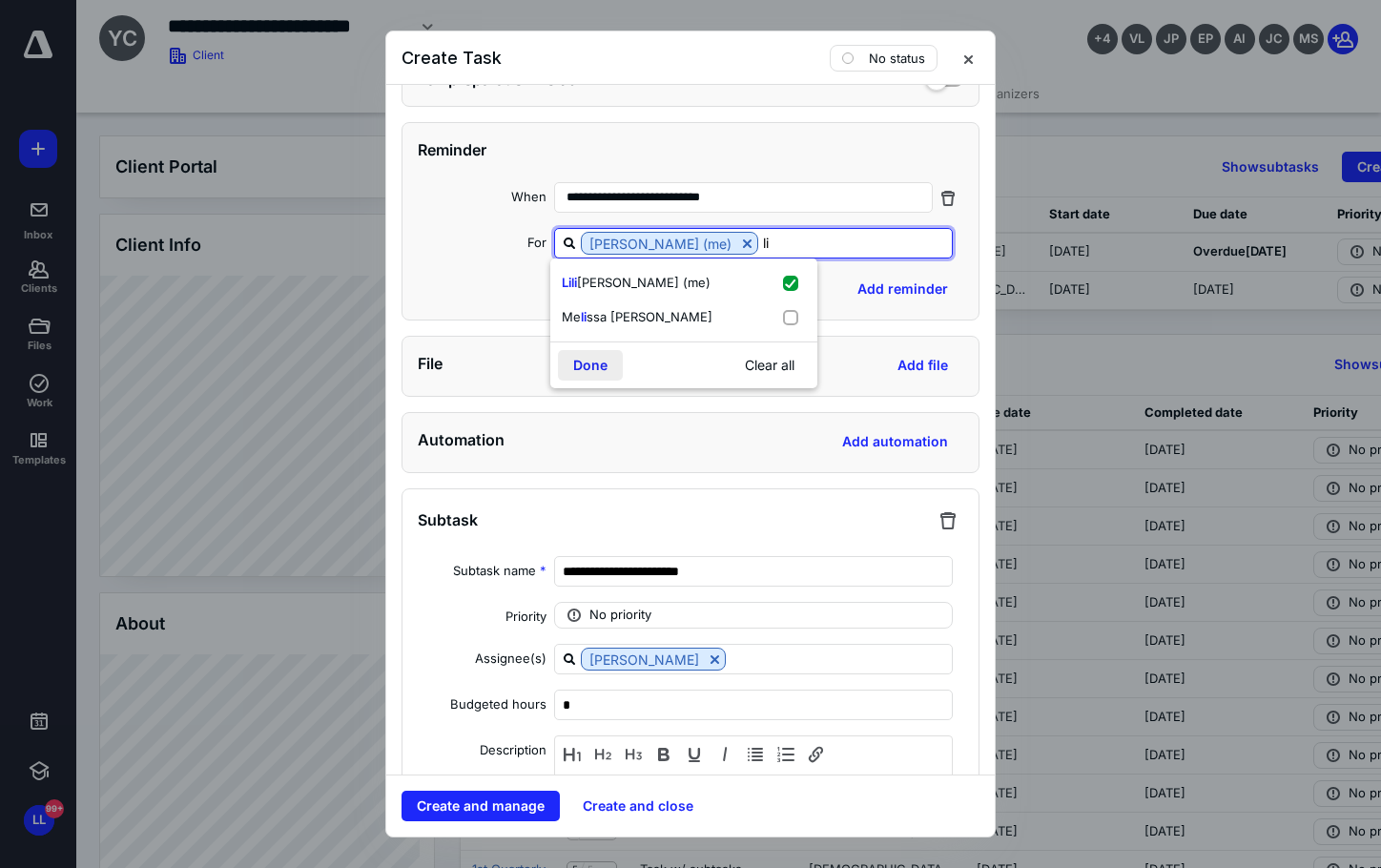 type on "li" 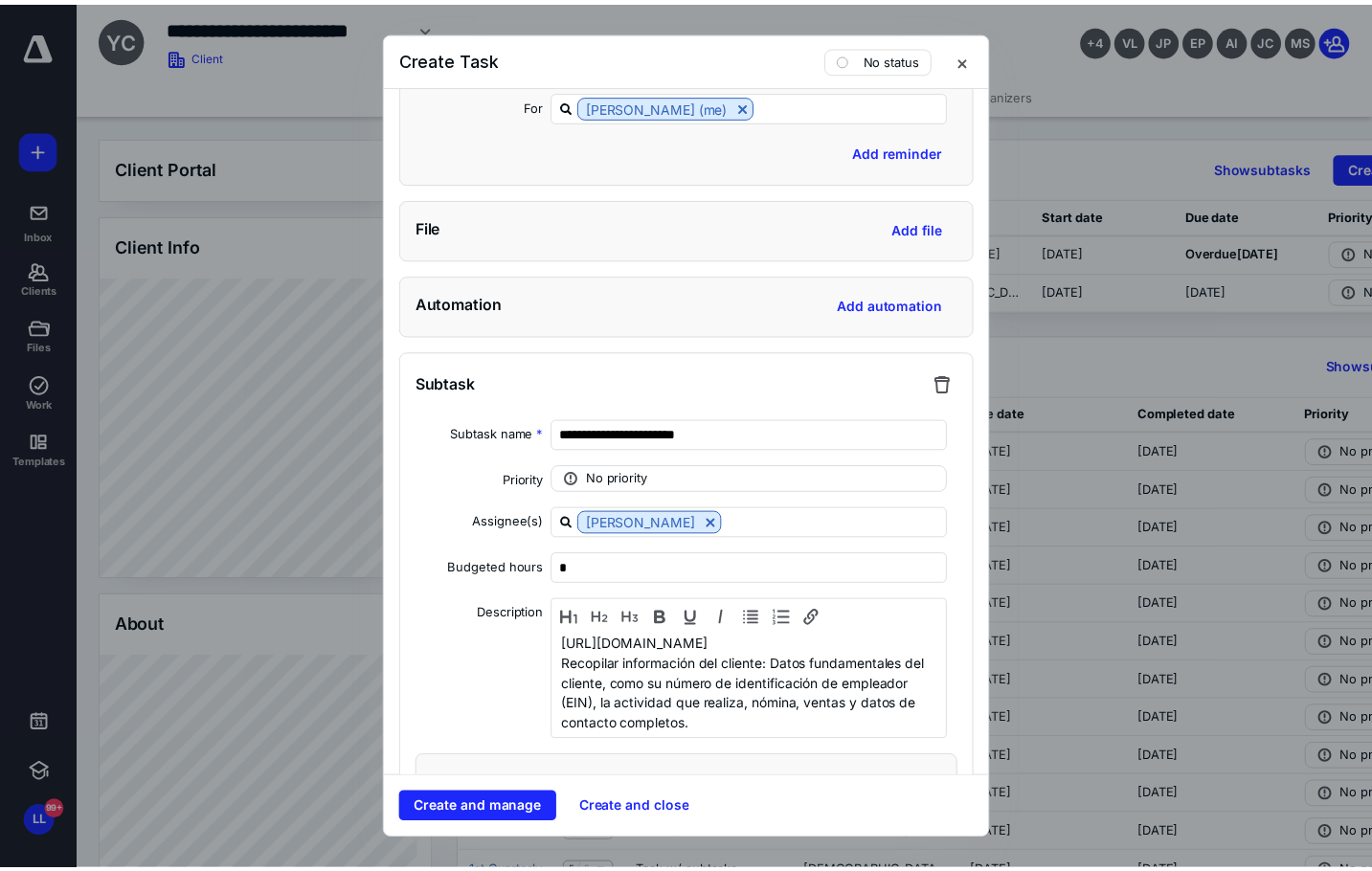 scroll, scrollTop: 1053, scrollLeft: 0, axis: vertical 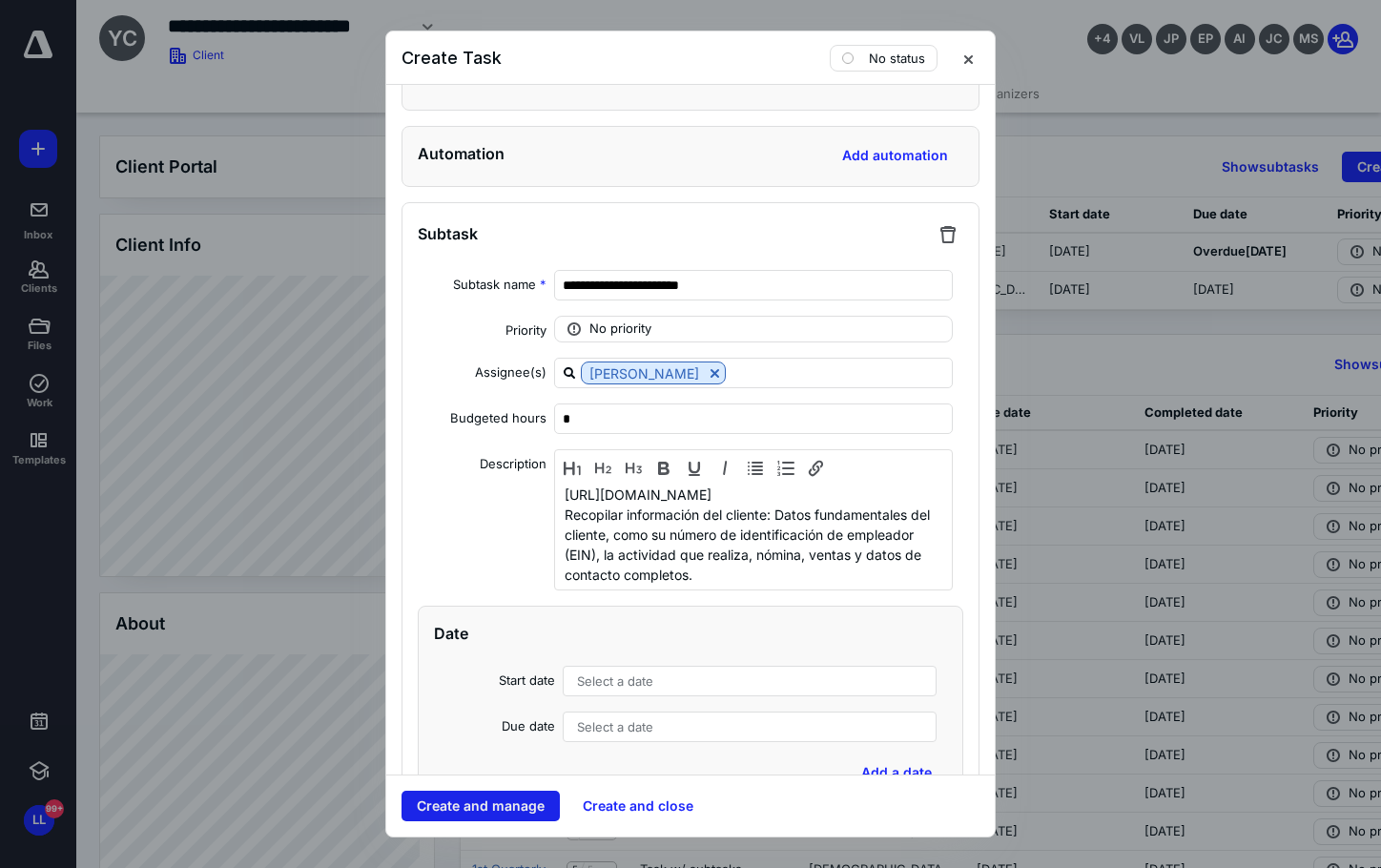 click on "Create and manage" at bounding box center (481, 806) 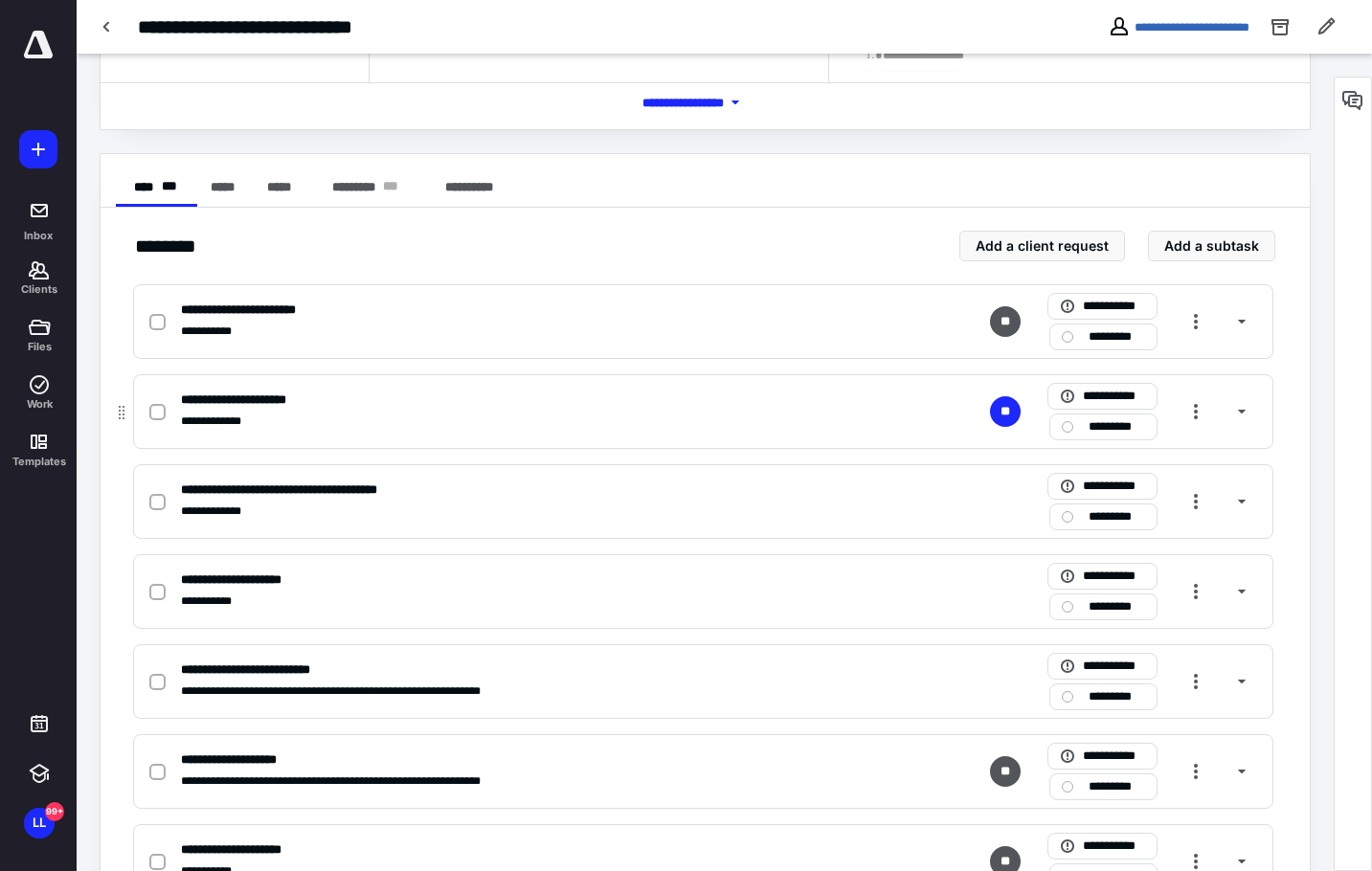 scroll, scrollTop: 344, scrollLeft: 0, axis: vertical 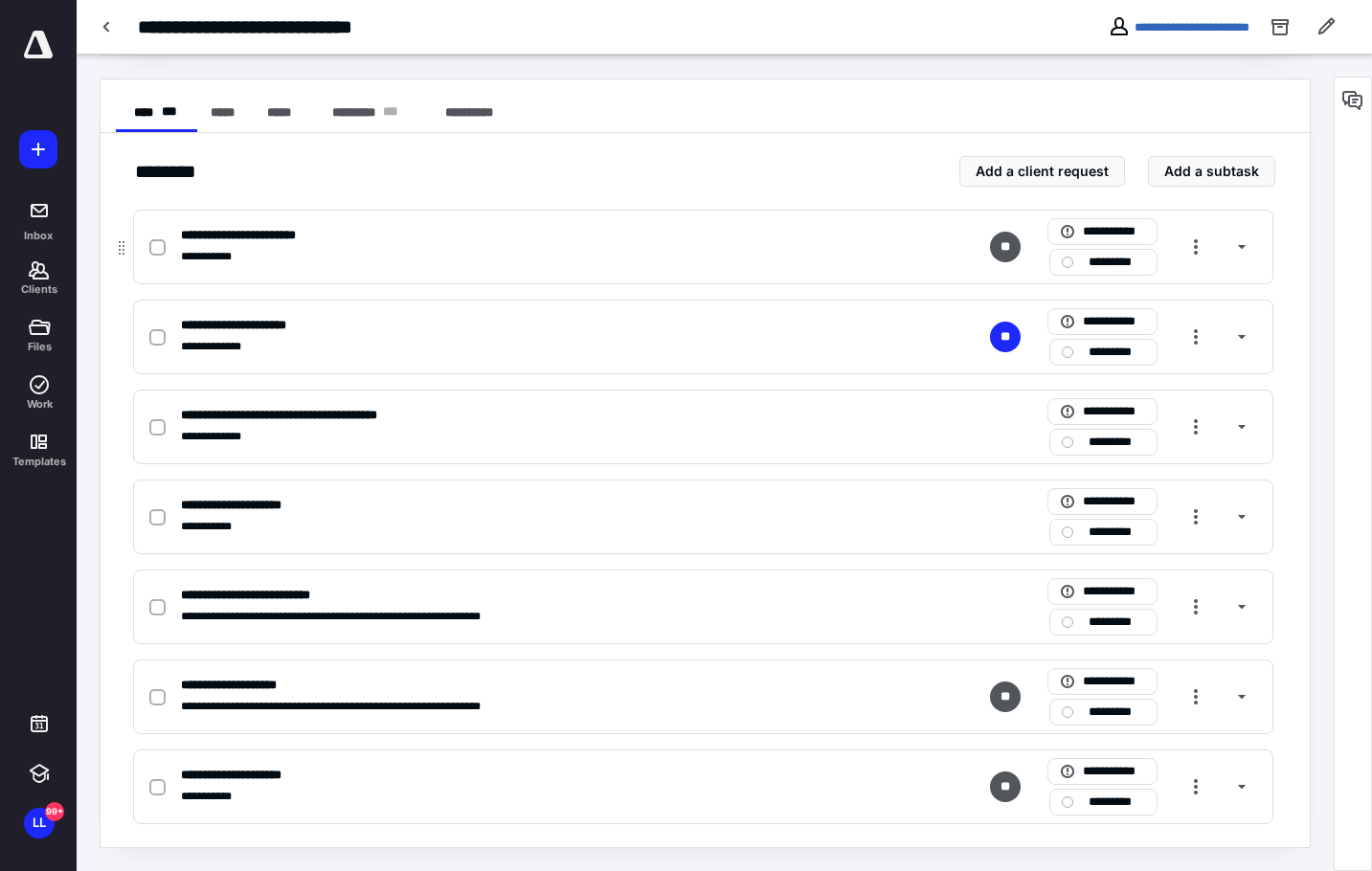 click 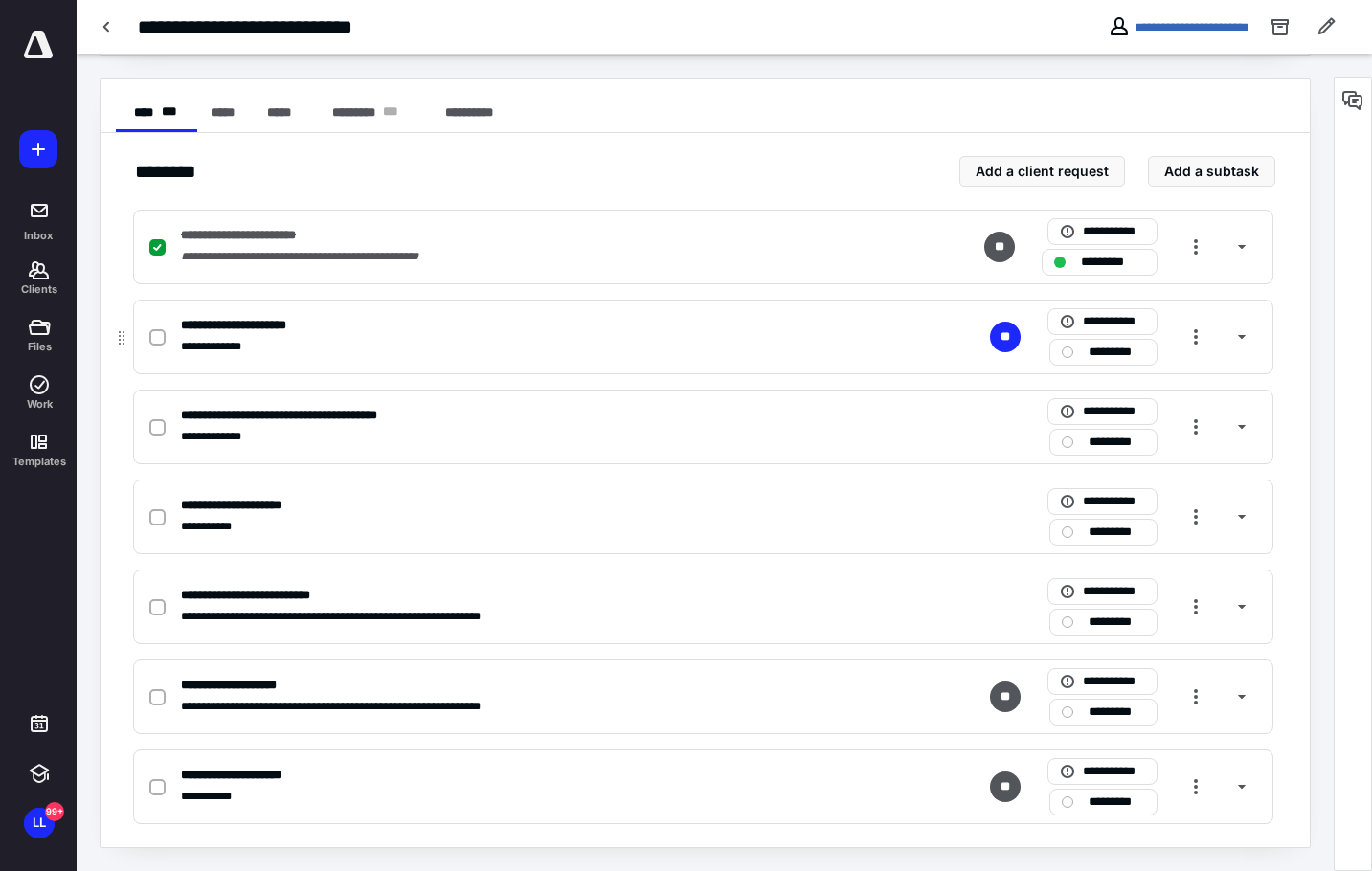 click at bounding box center (161, 337) 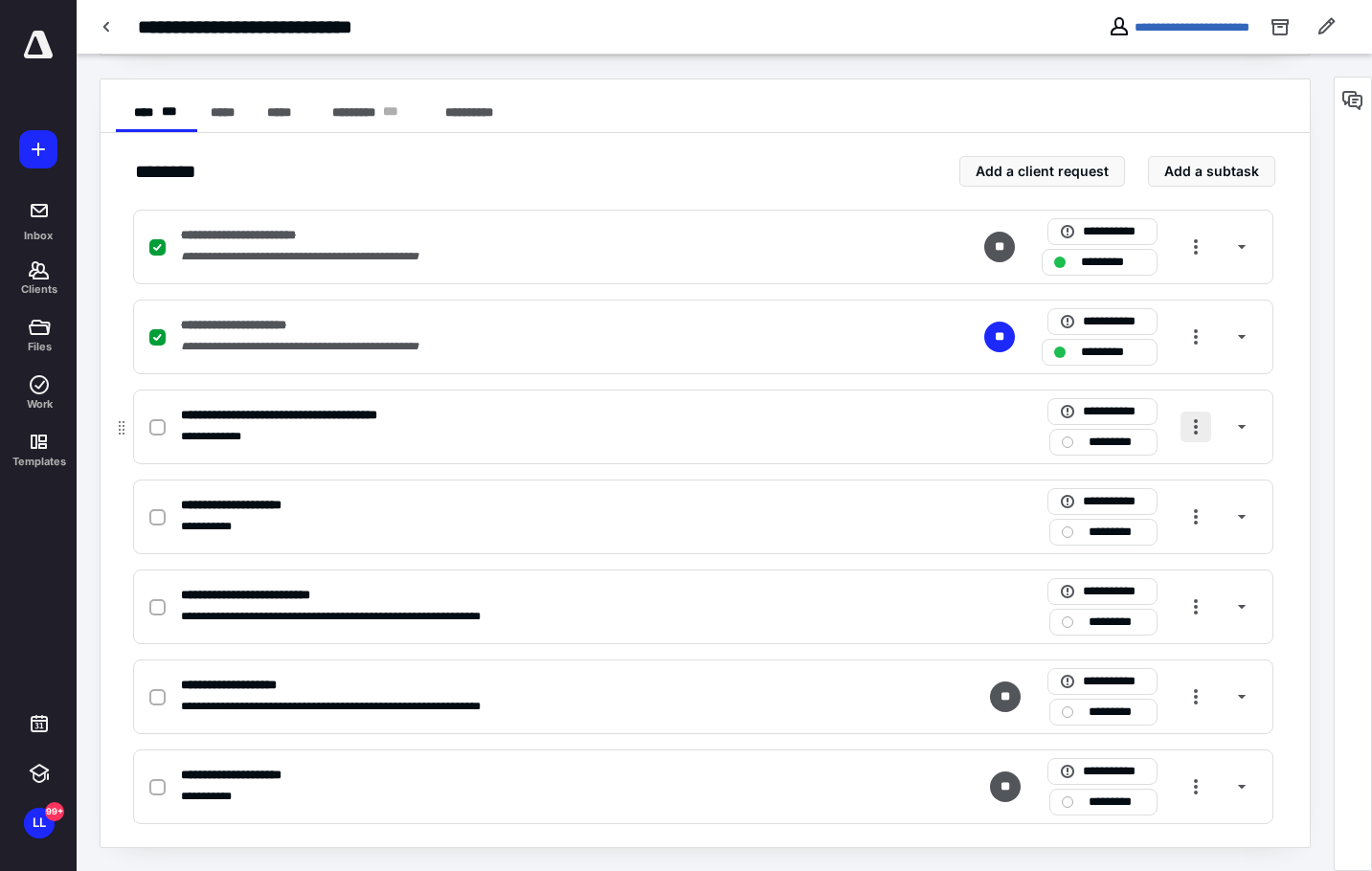 click at bounding box center [1196, 427] 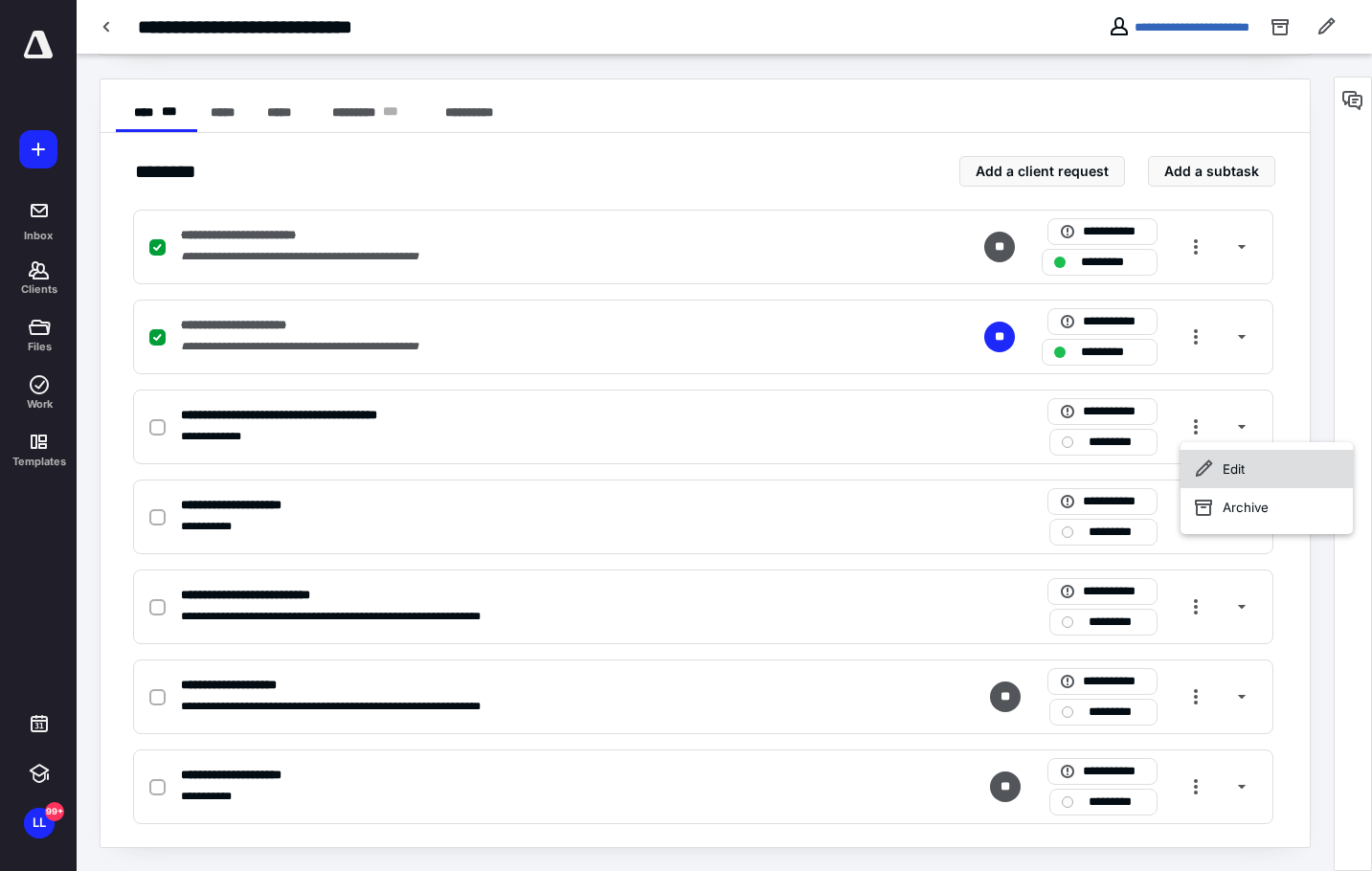 click 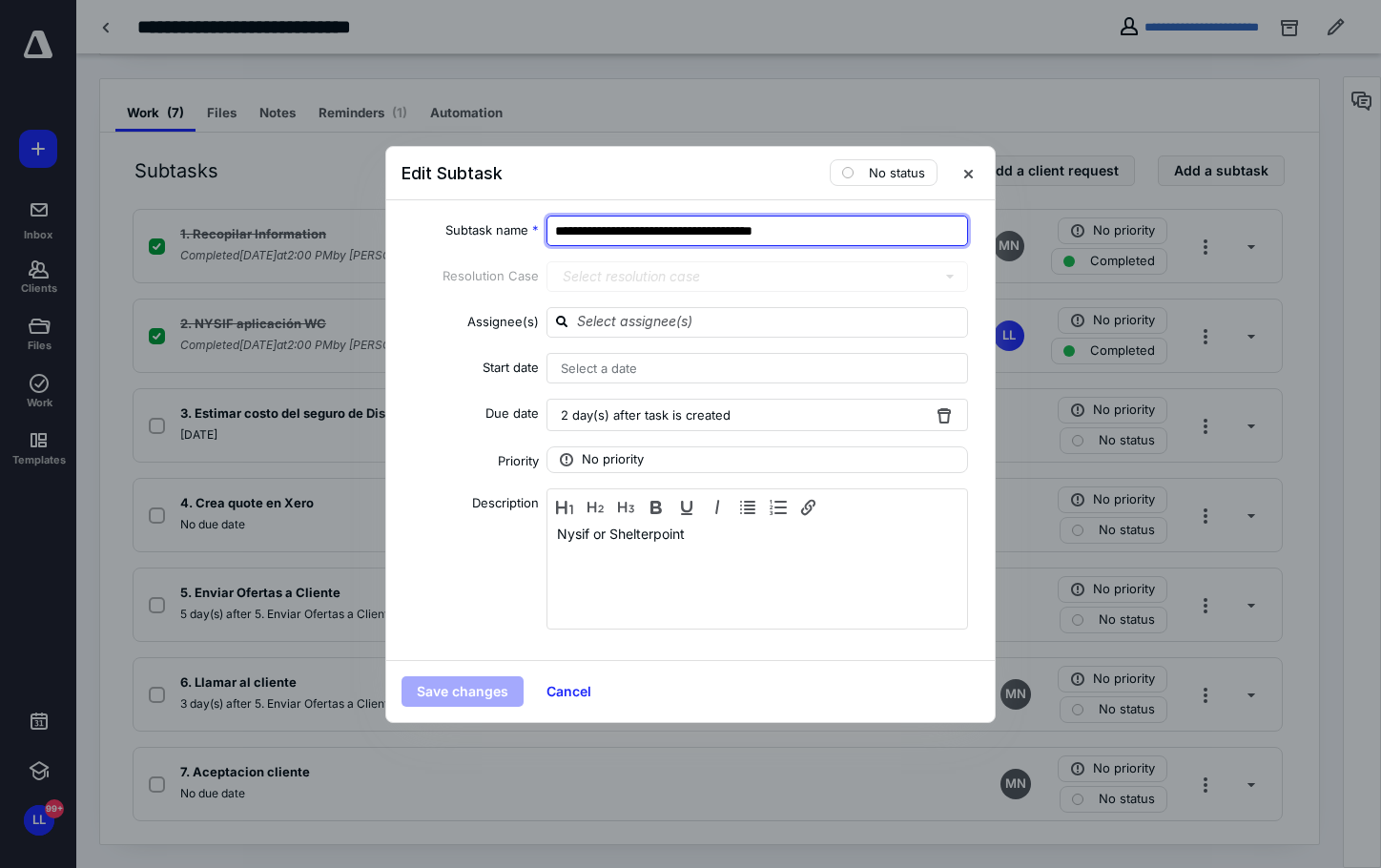 drag, startPoint x: 747, startPoint y: 237, endPoint x: 503, endPoint y: 263, distance: 245.3813 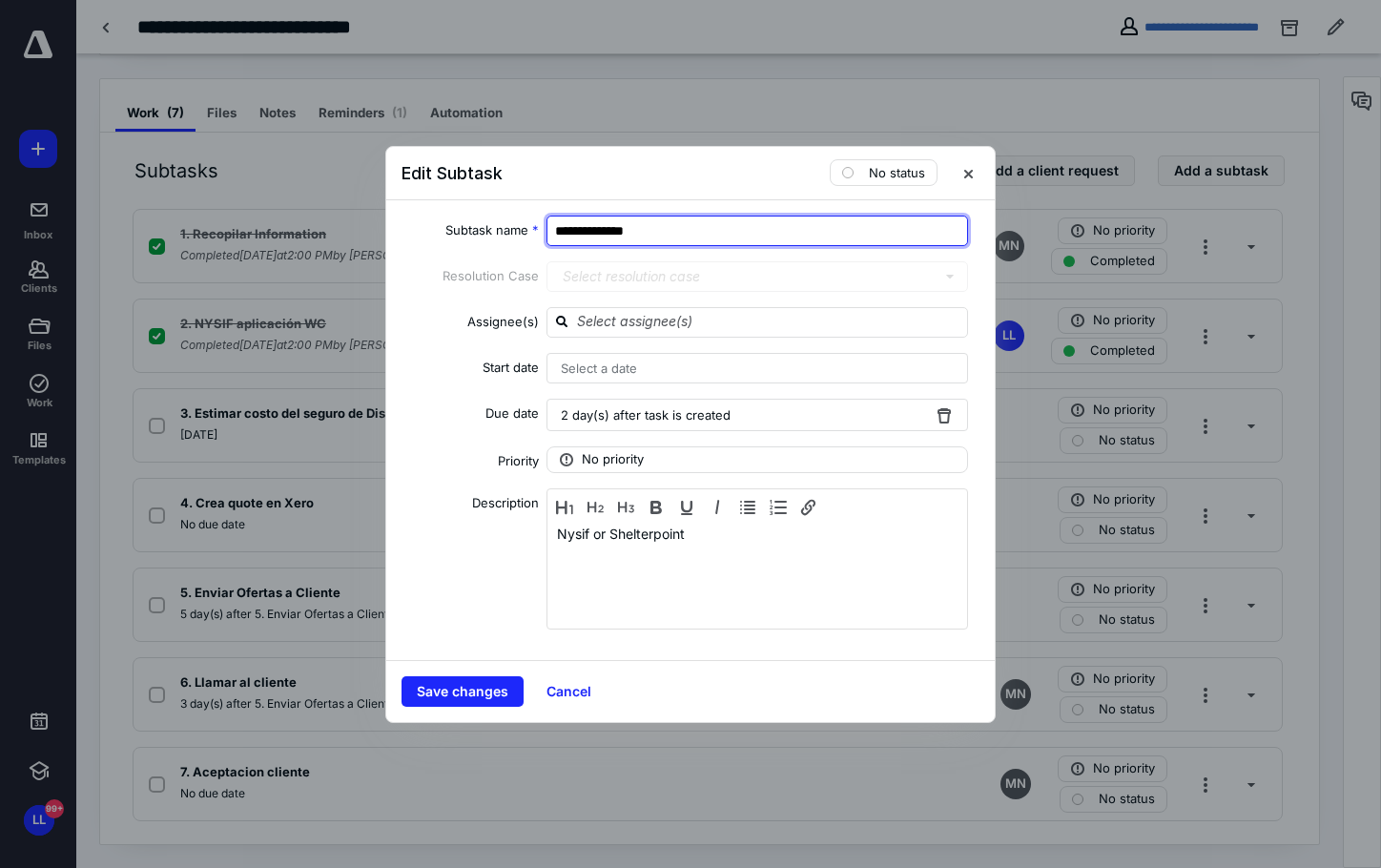 click on "**********" at bounding box center [757, 231] 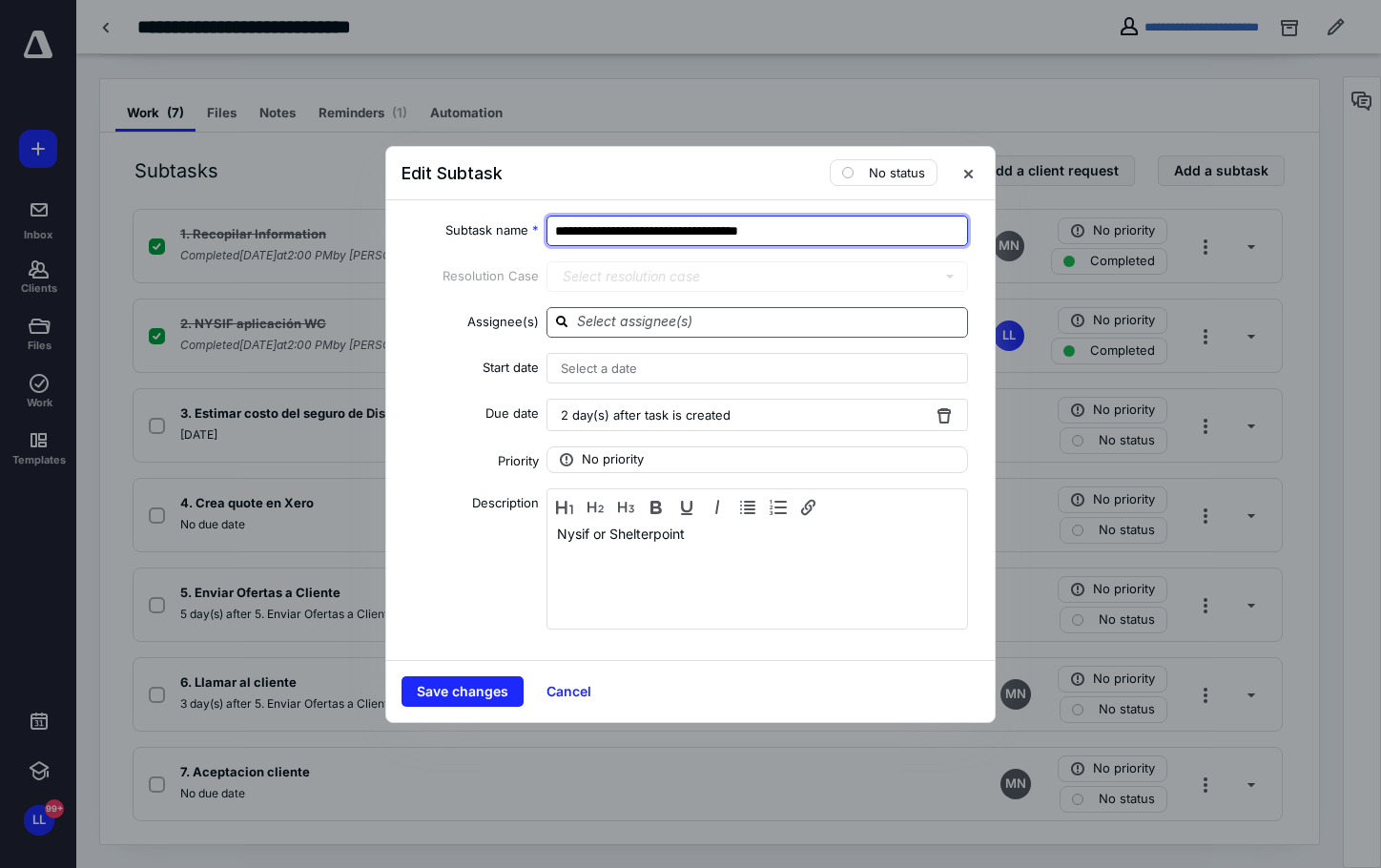 type on "**********" 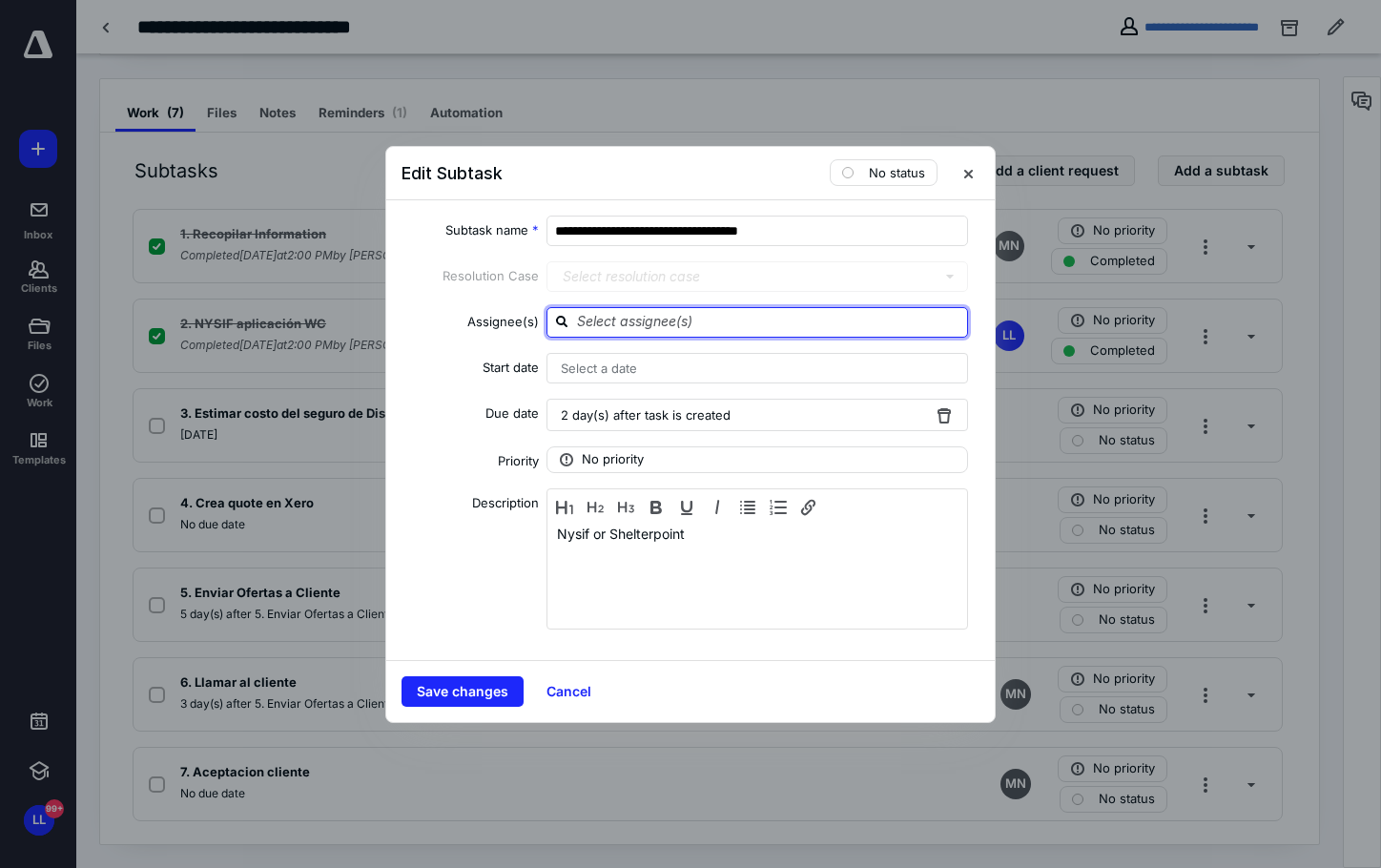 click at bounding box center (769, 321) 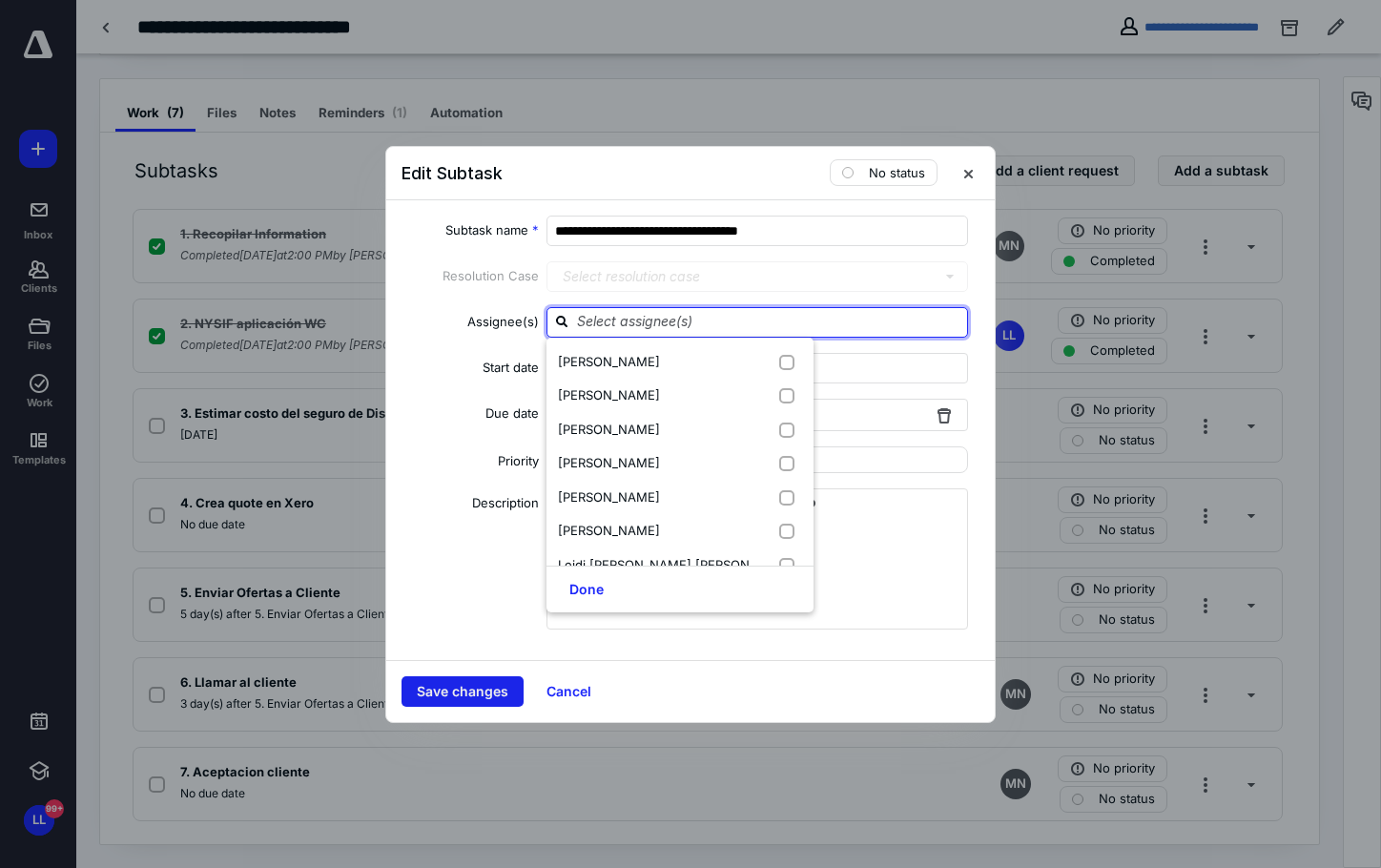 click on "Save changes" at bounding box center [463, 692] 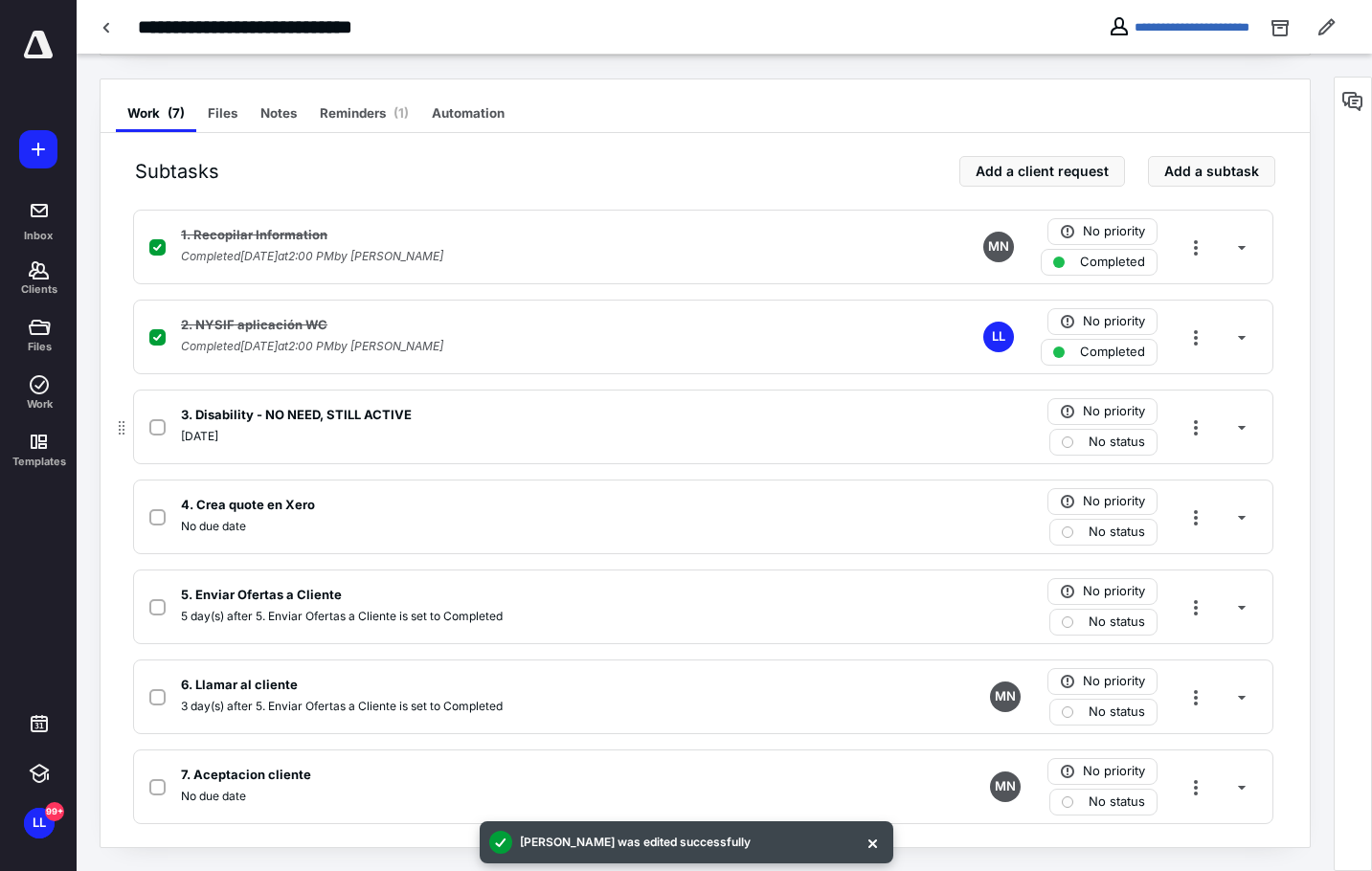 click at bounding box center (157, 428) 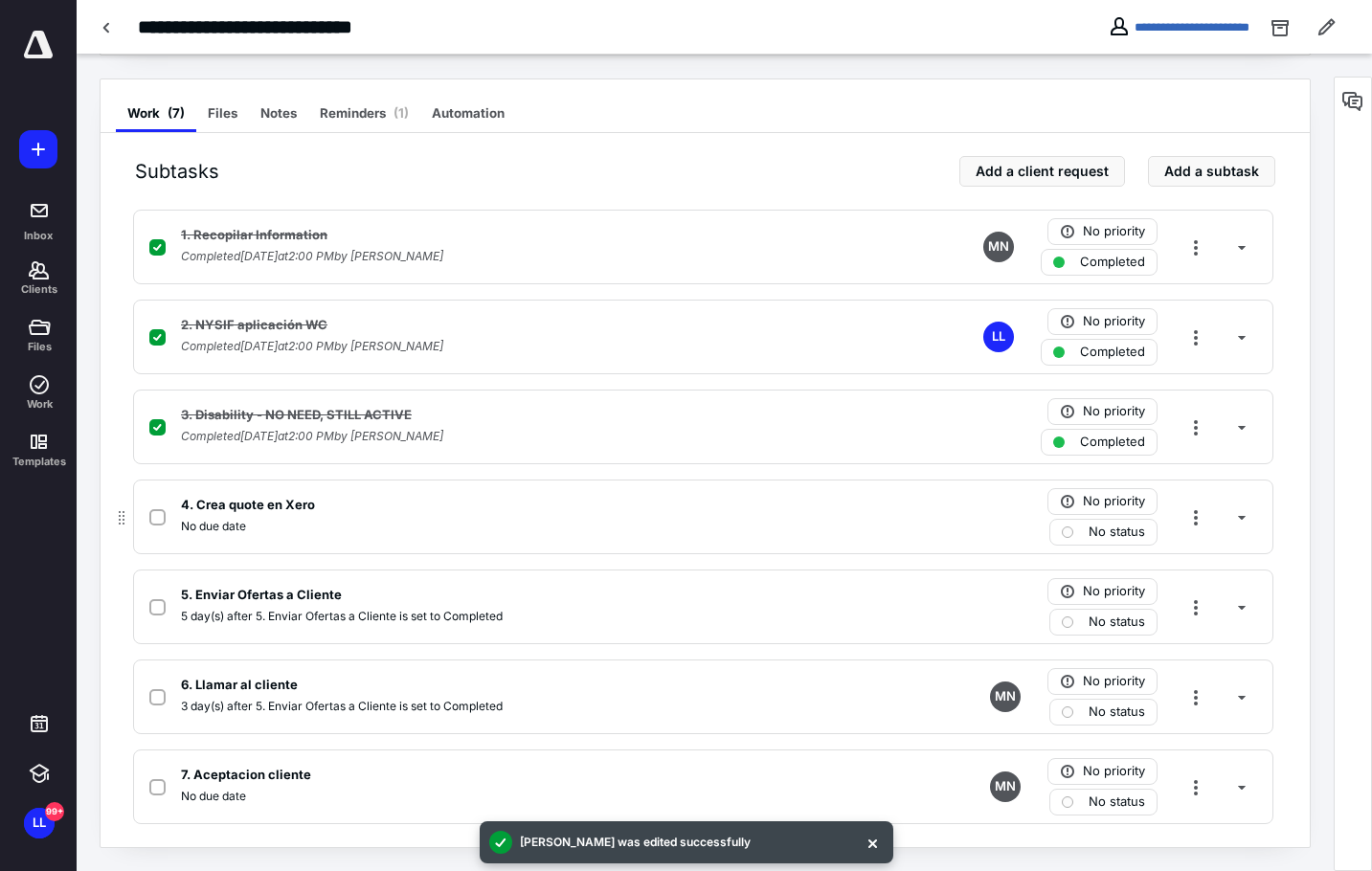 click on "No status" at bounding box center (1116, 532) 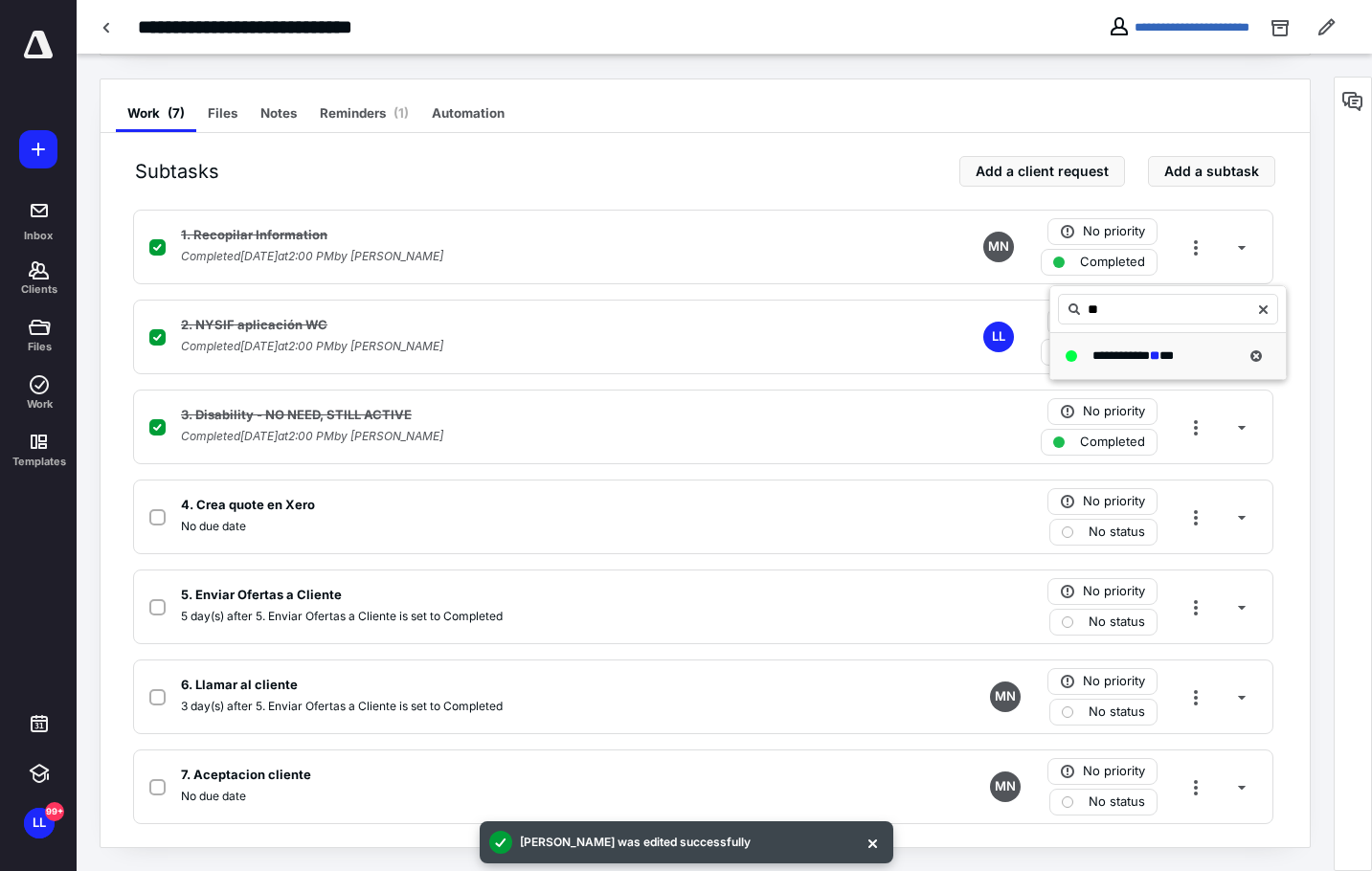 type on "**" 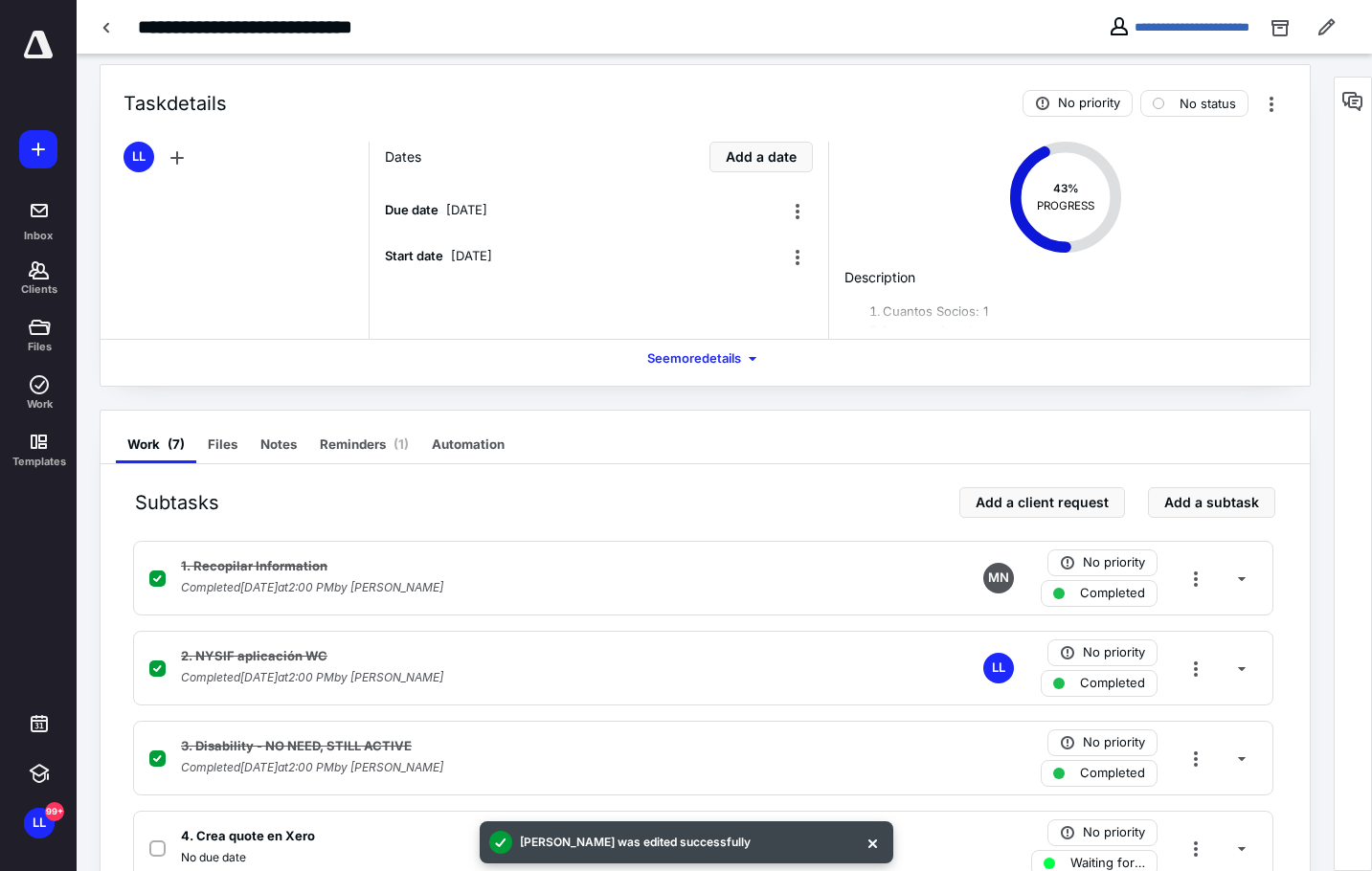 scroll, scrollTop: 0, scrollLeft: 0, axis: both 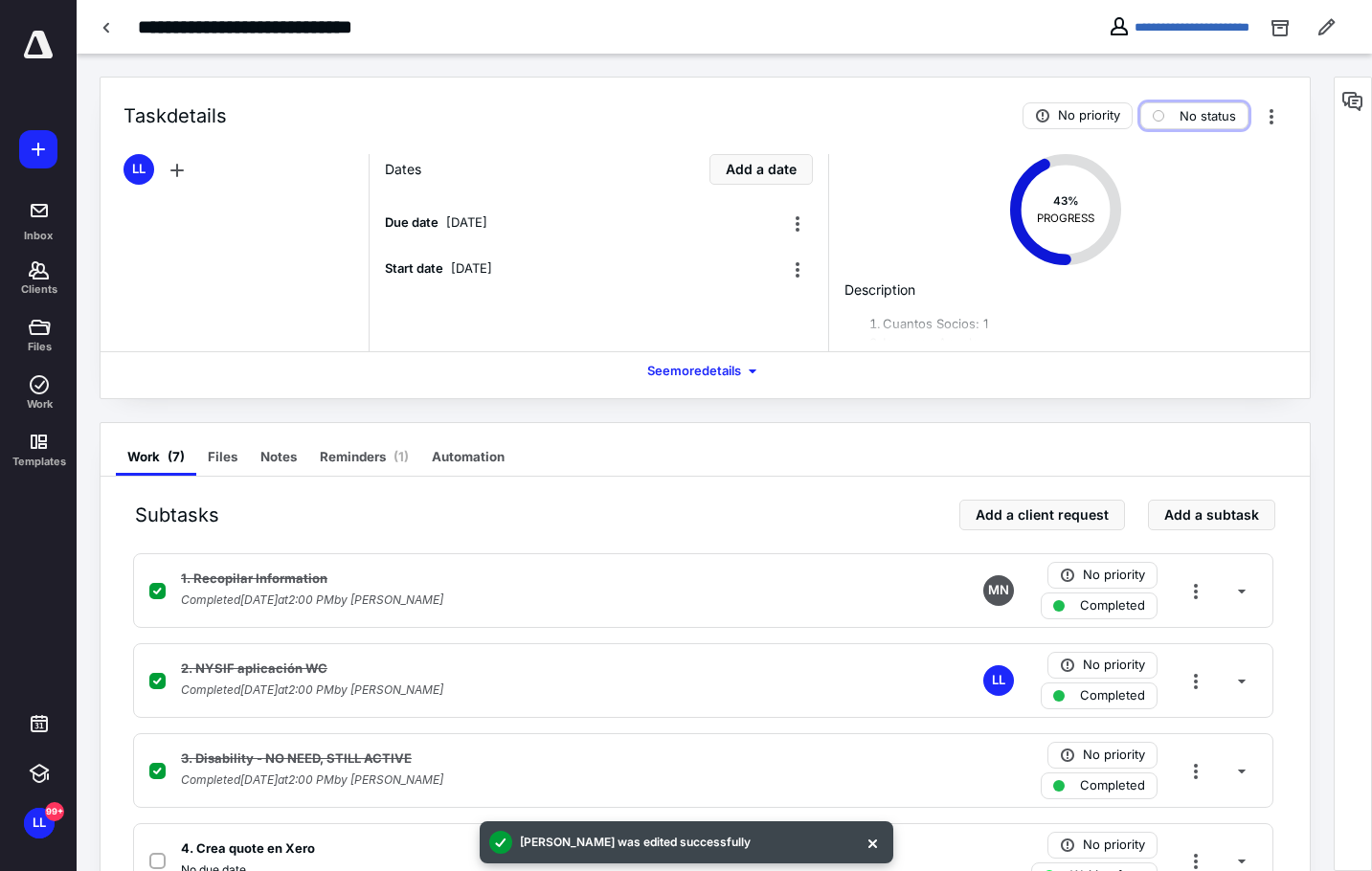 click on "No status" at bounding box center [1207, 116] 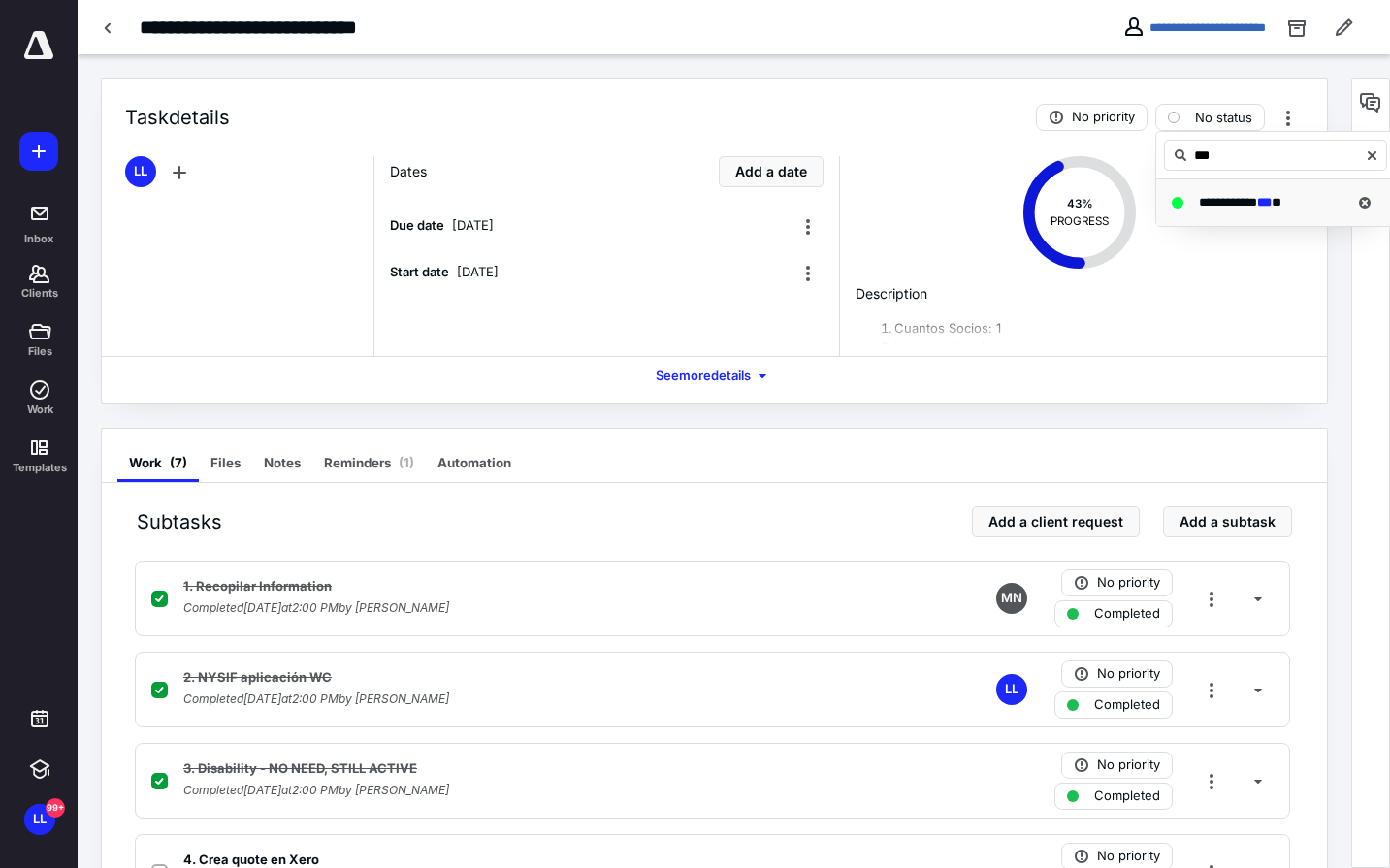 type on "***" 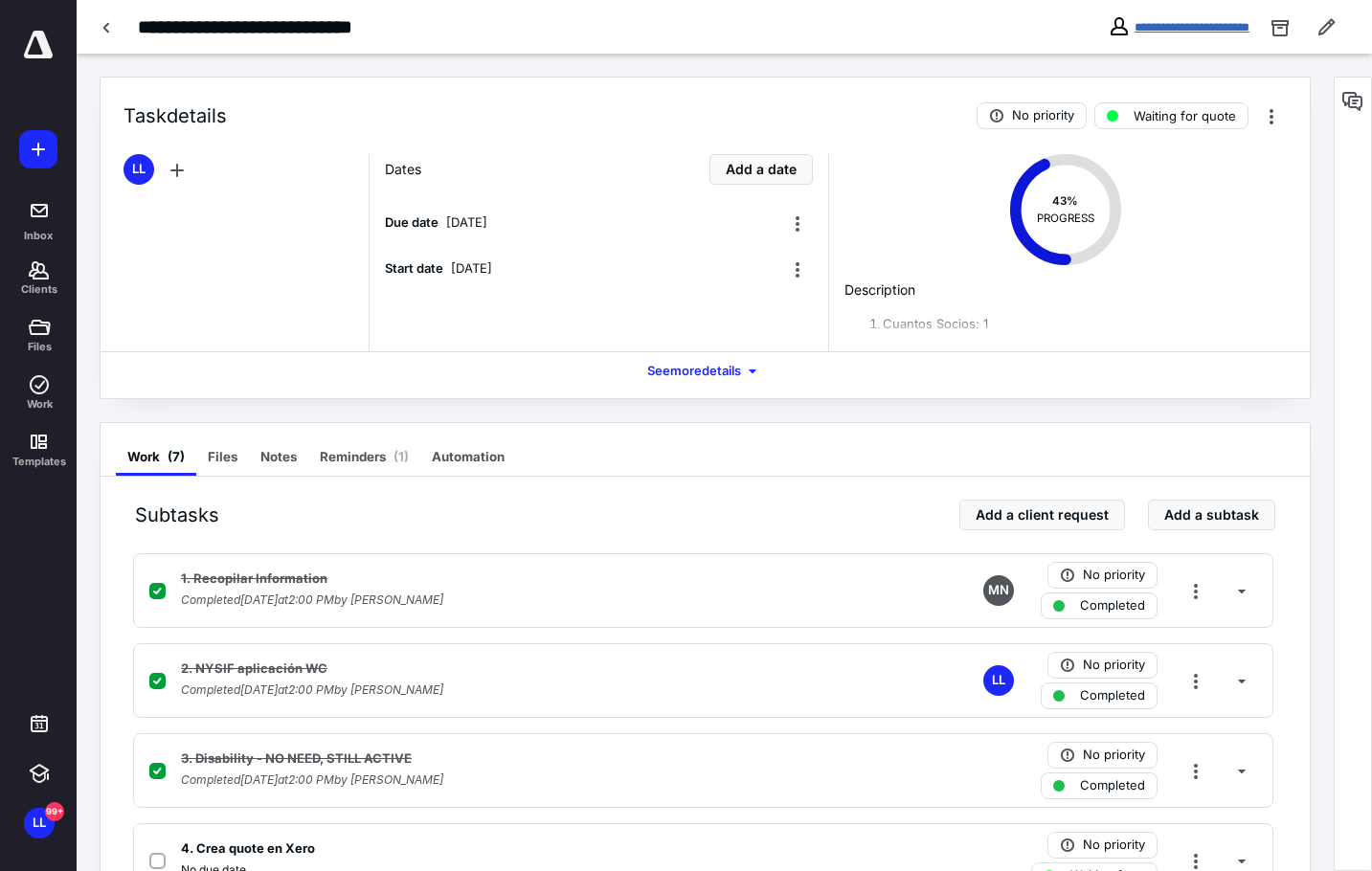 click on "**********" at bounding box center [1192, 27] 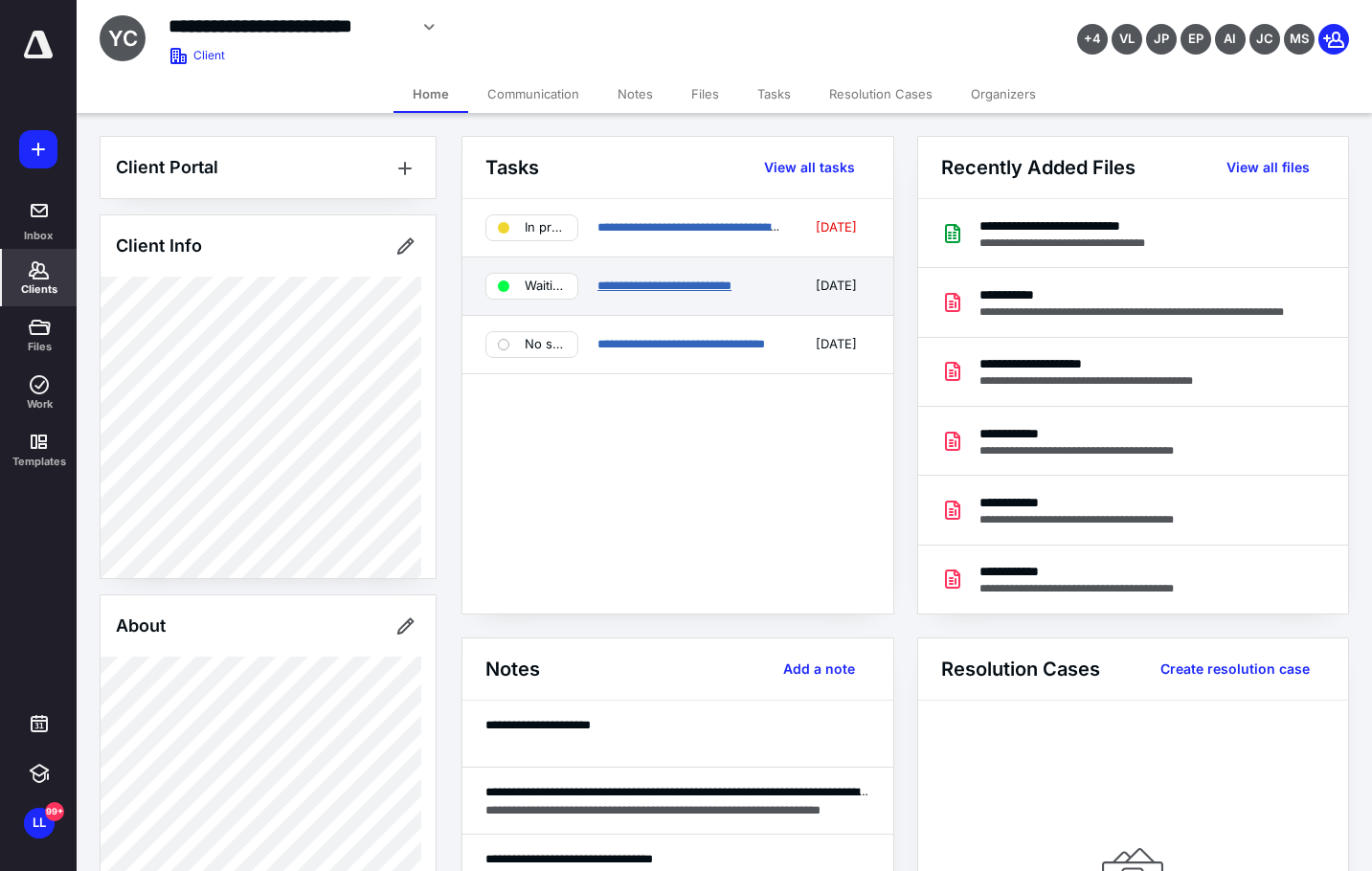 click on "**********" at bounding box center (664, 285) 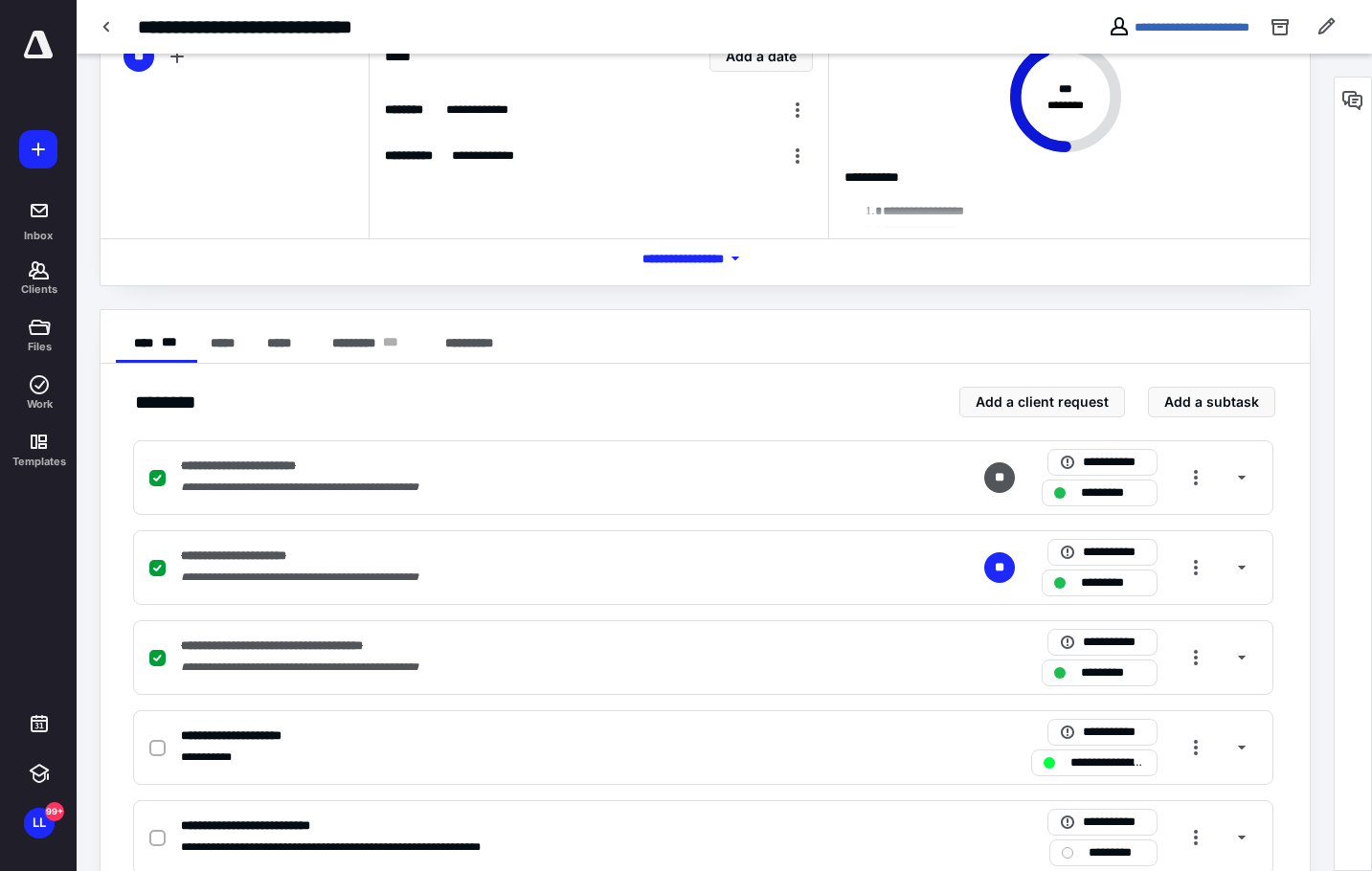 scroll, scrollTop: 191, scrollLeft: 0, axis: vertical 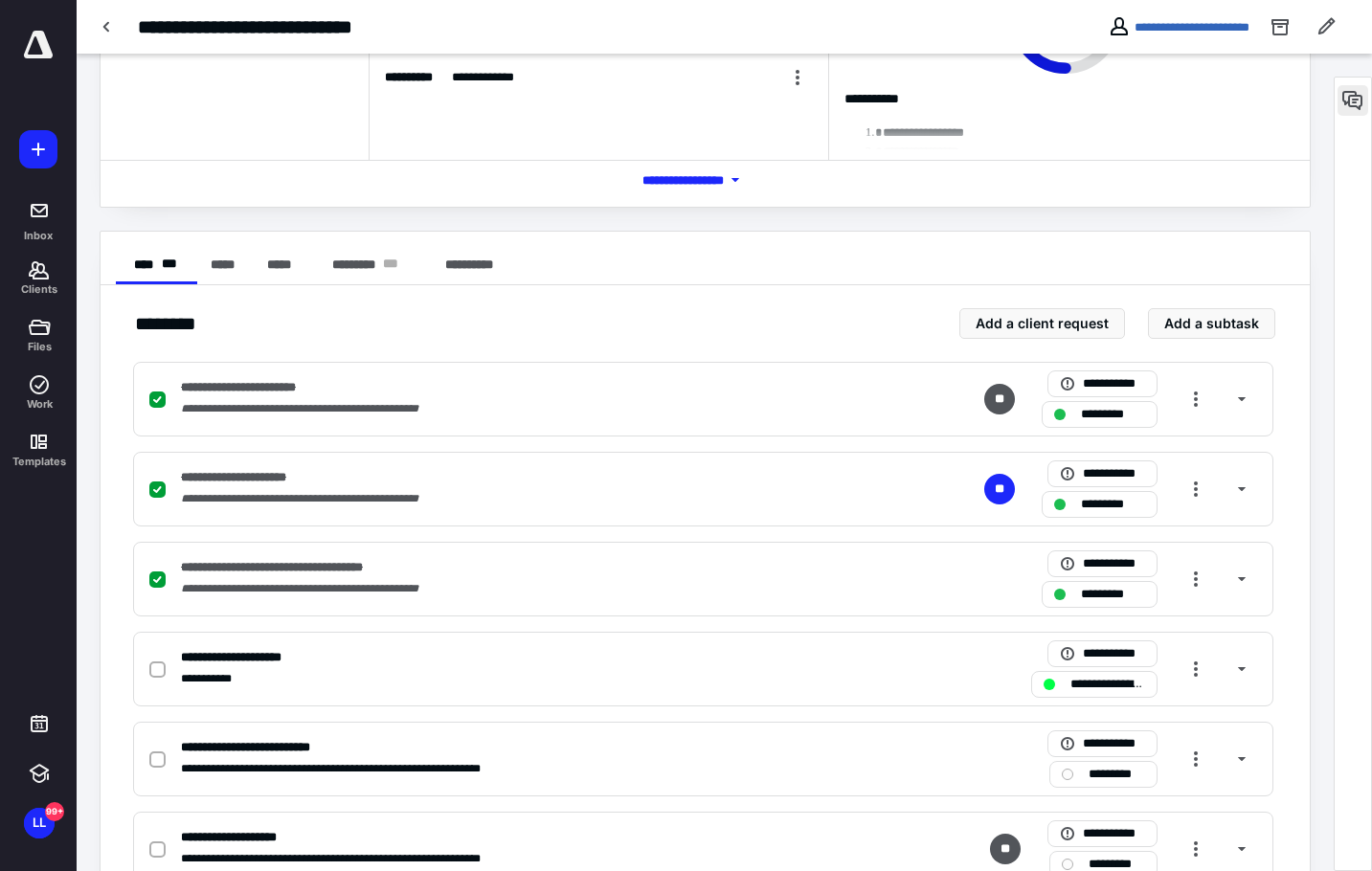 click at bounding box center [1353, 100] 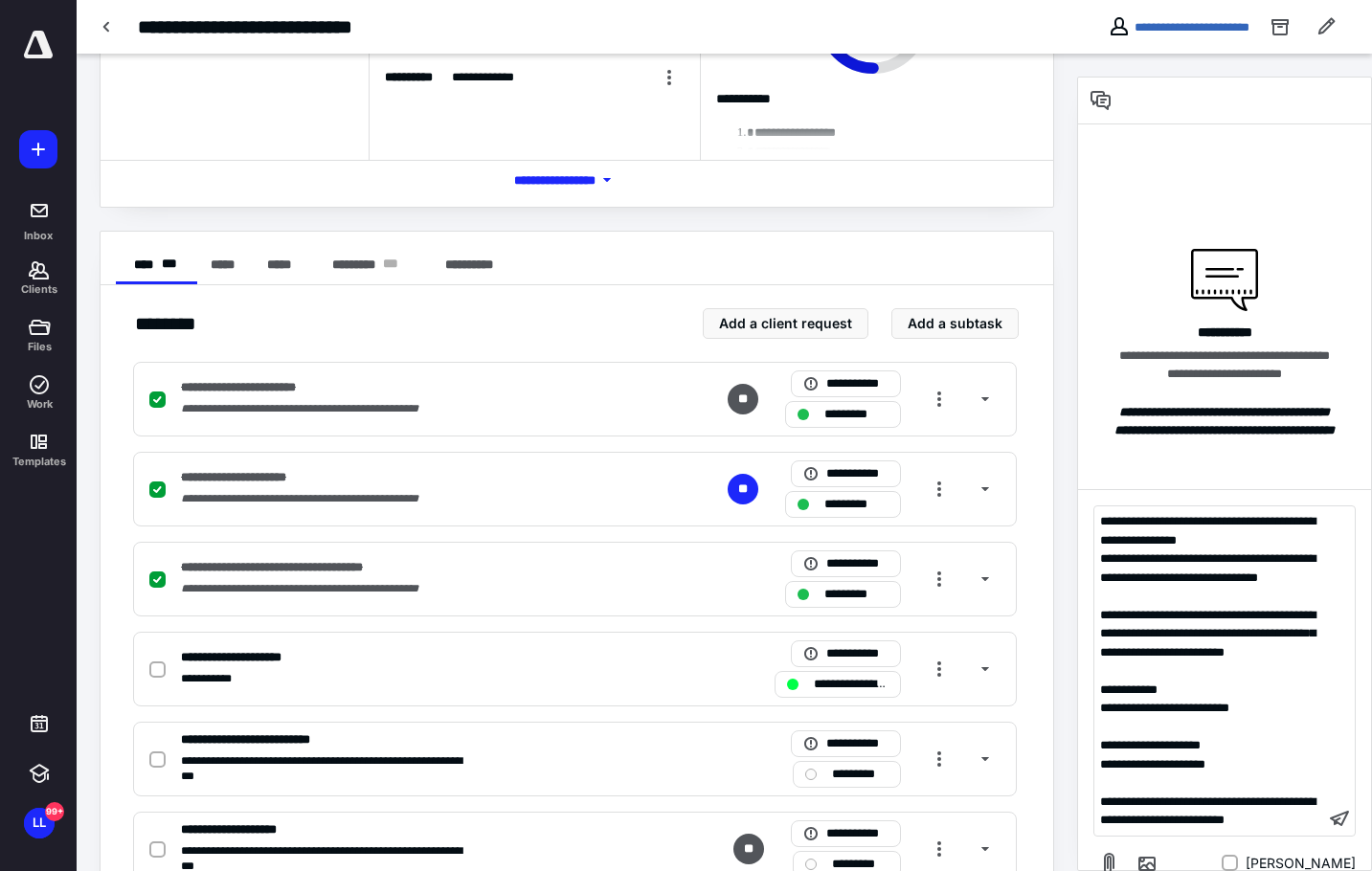 scroll, scrollTop: 344, scrollLeft: 0, axis: vertical 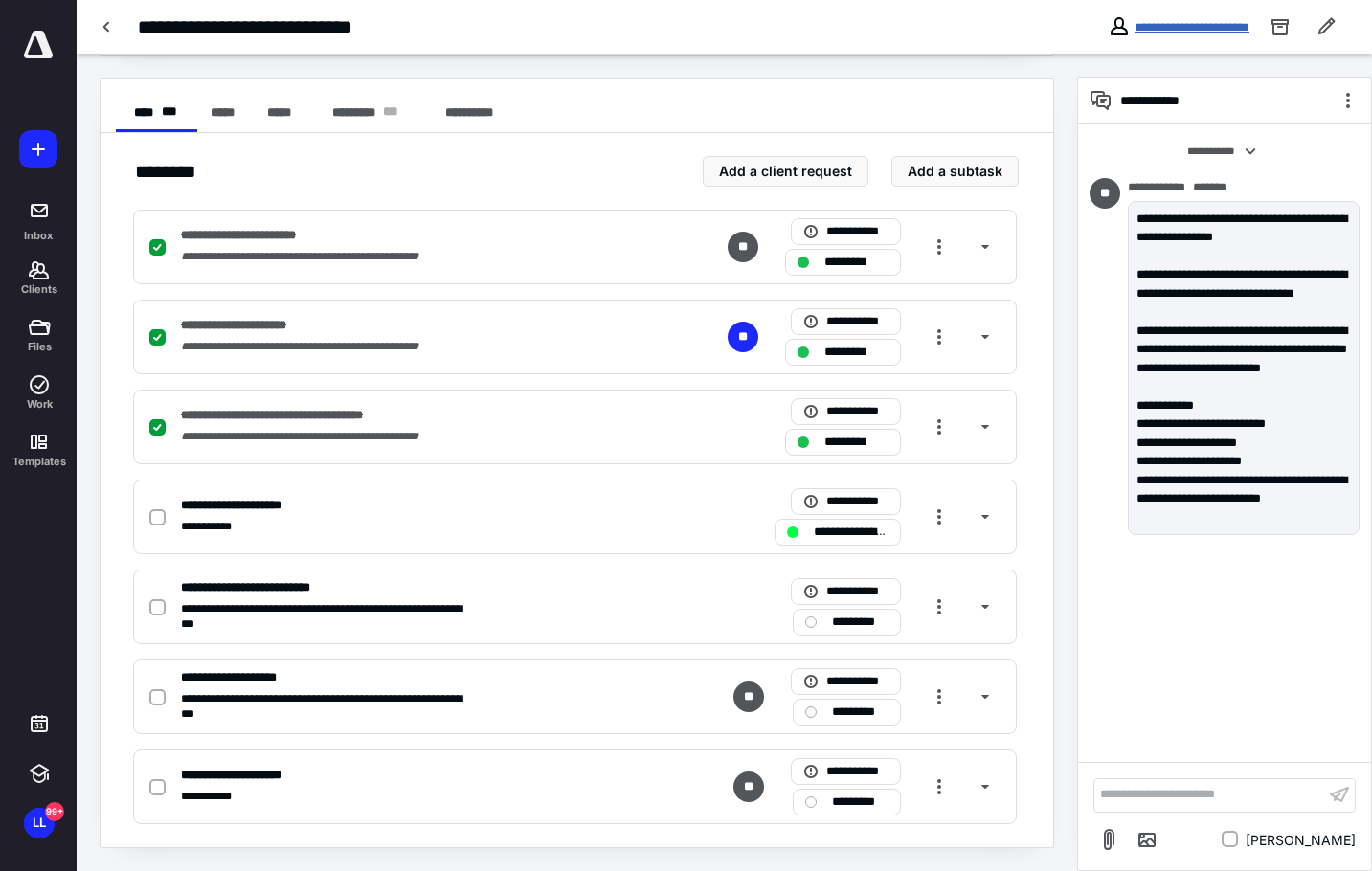 click on "**********" at bounding box center [1192, 27] 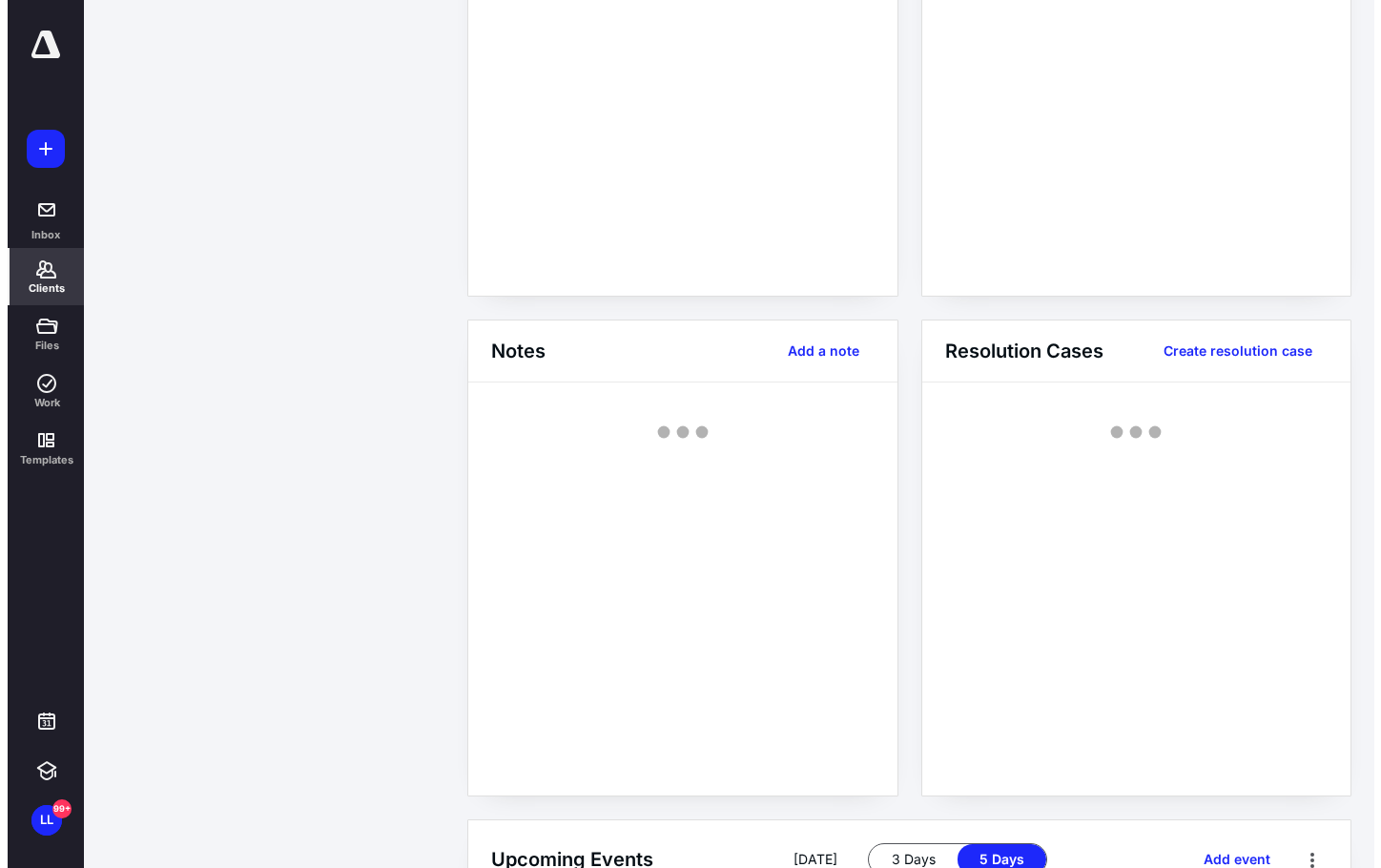 scroll, scrollTop: 0, scrollLeft: 0, axis: both 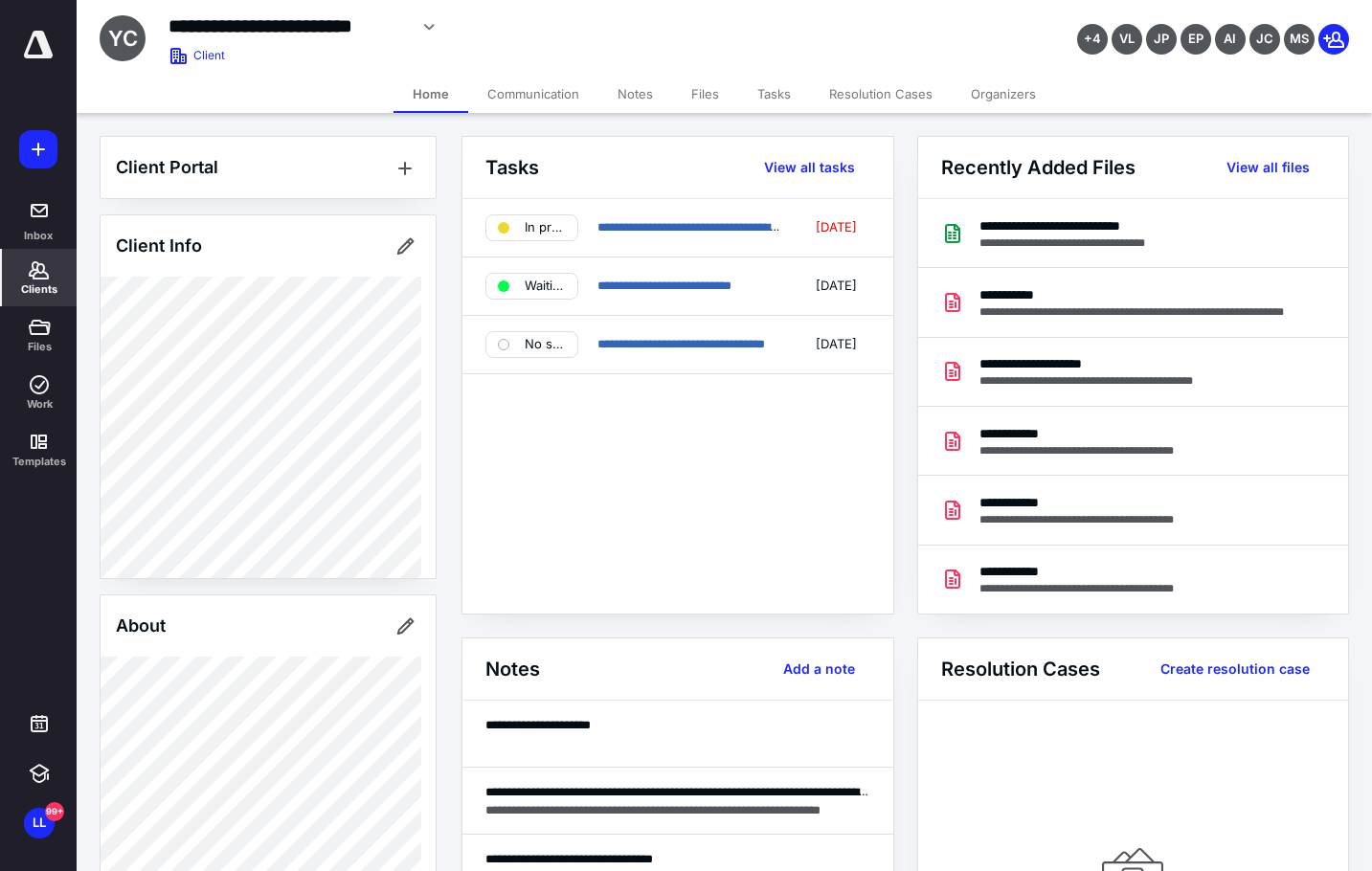 drag, startPoint x: 764, startPoint y: 17, endPoint x: 695, endPoint y: 30, distance: 70.214 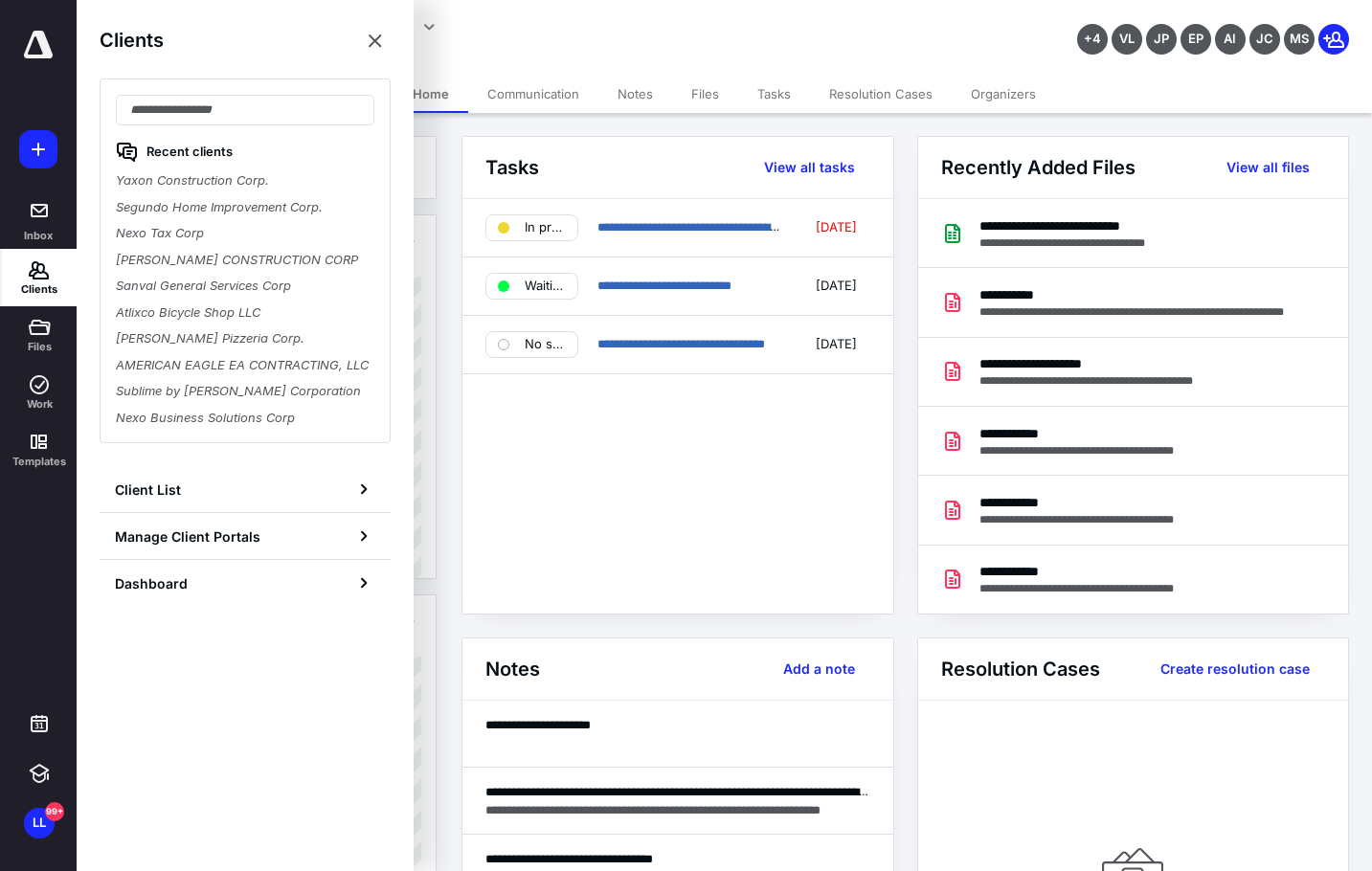 click on "**********" at bounding box center (513, 34) 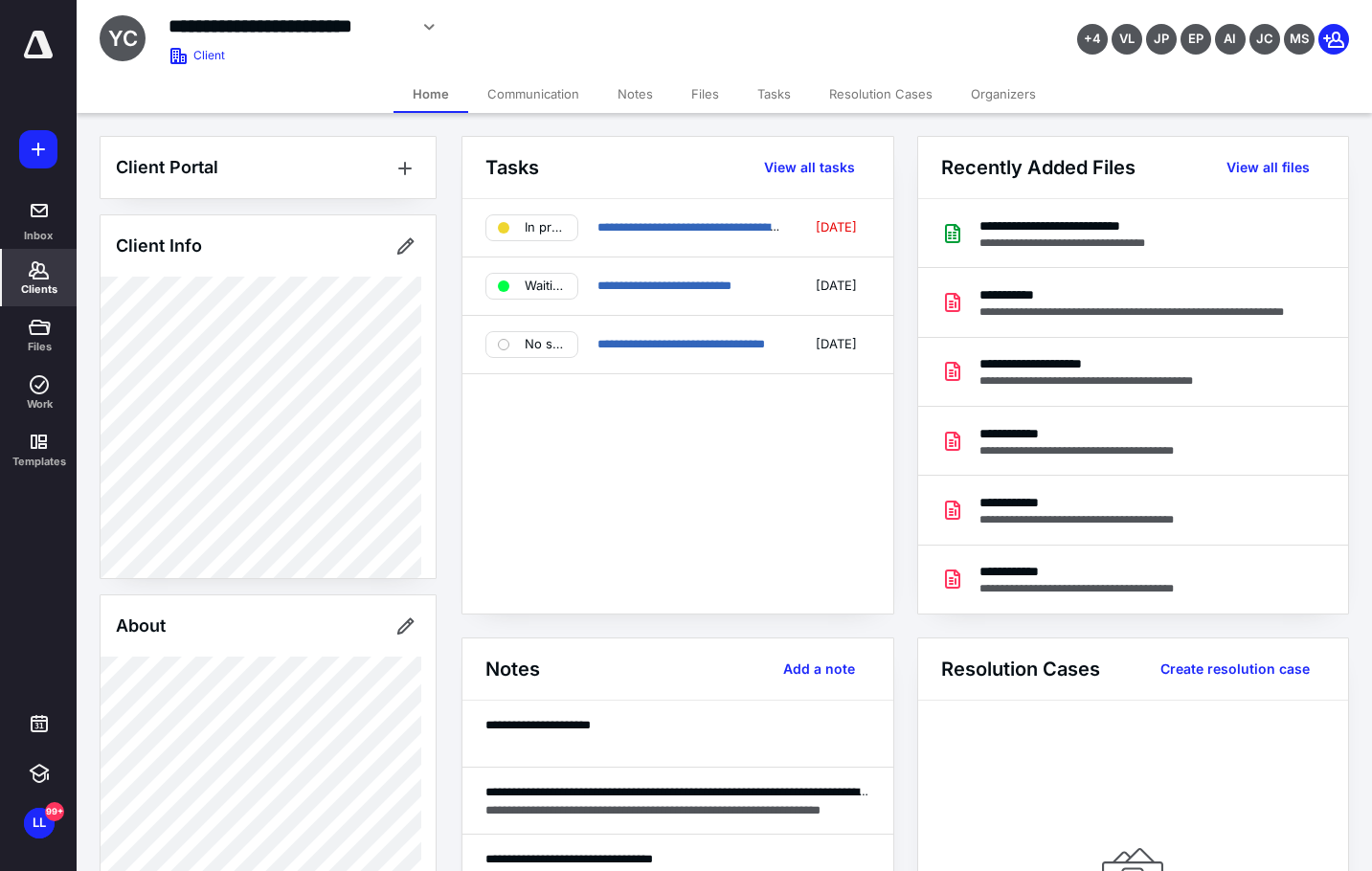click on "**********" at bounding box center (287, 26) 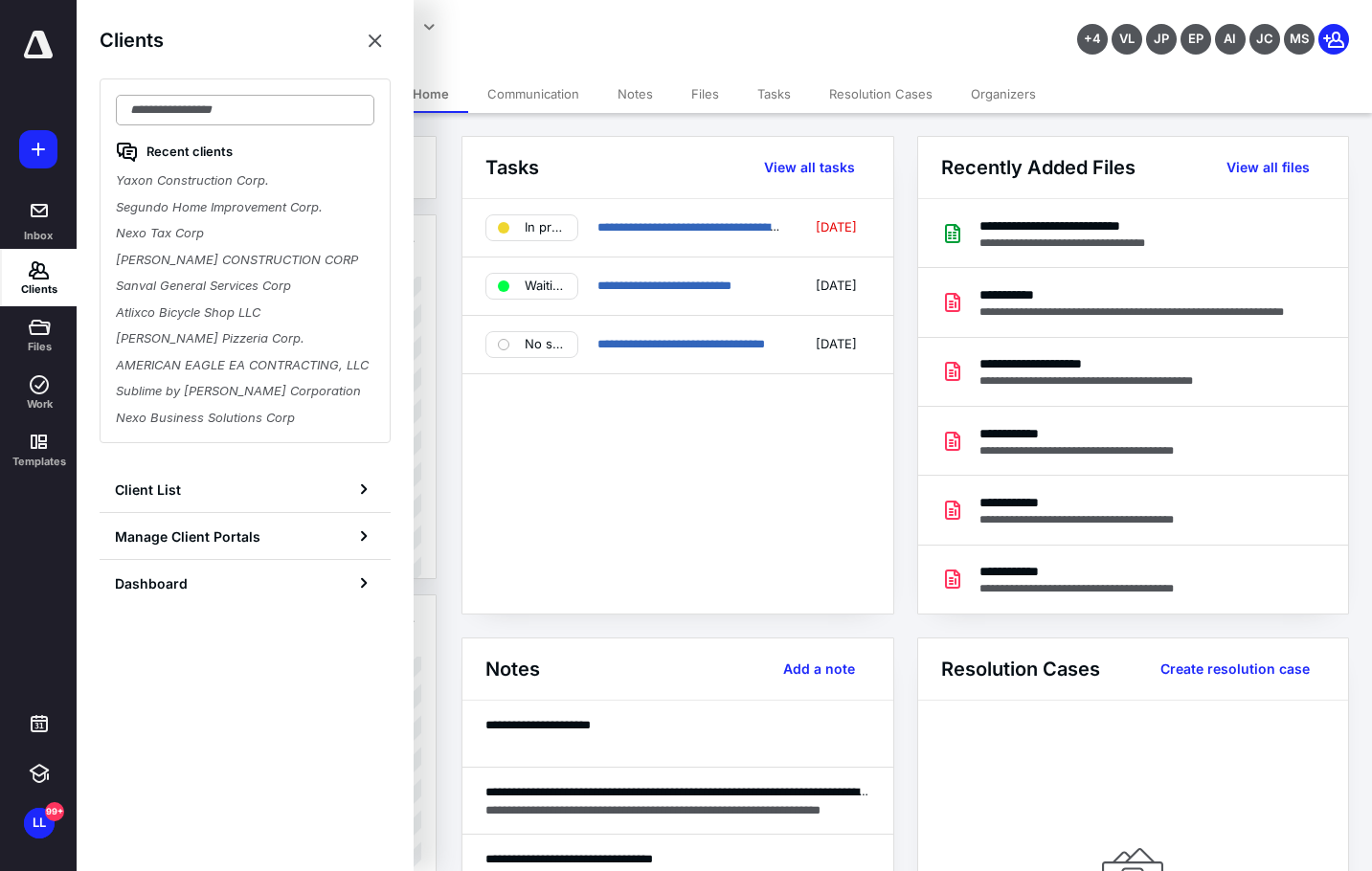 click at bounding box center [245, 110] 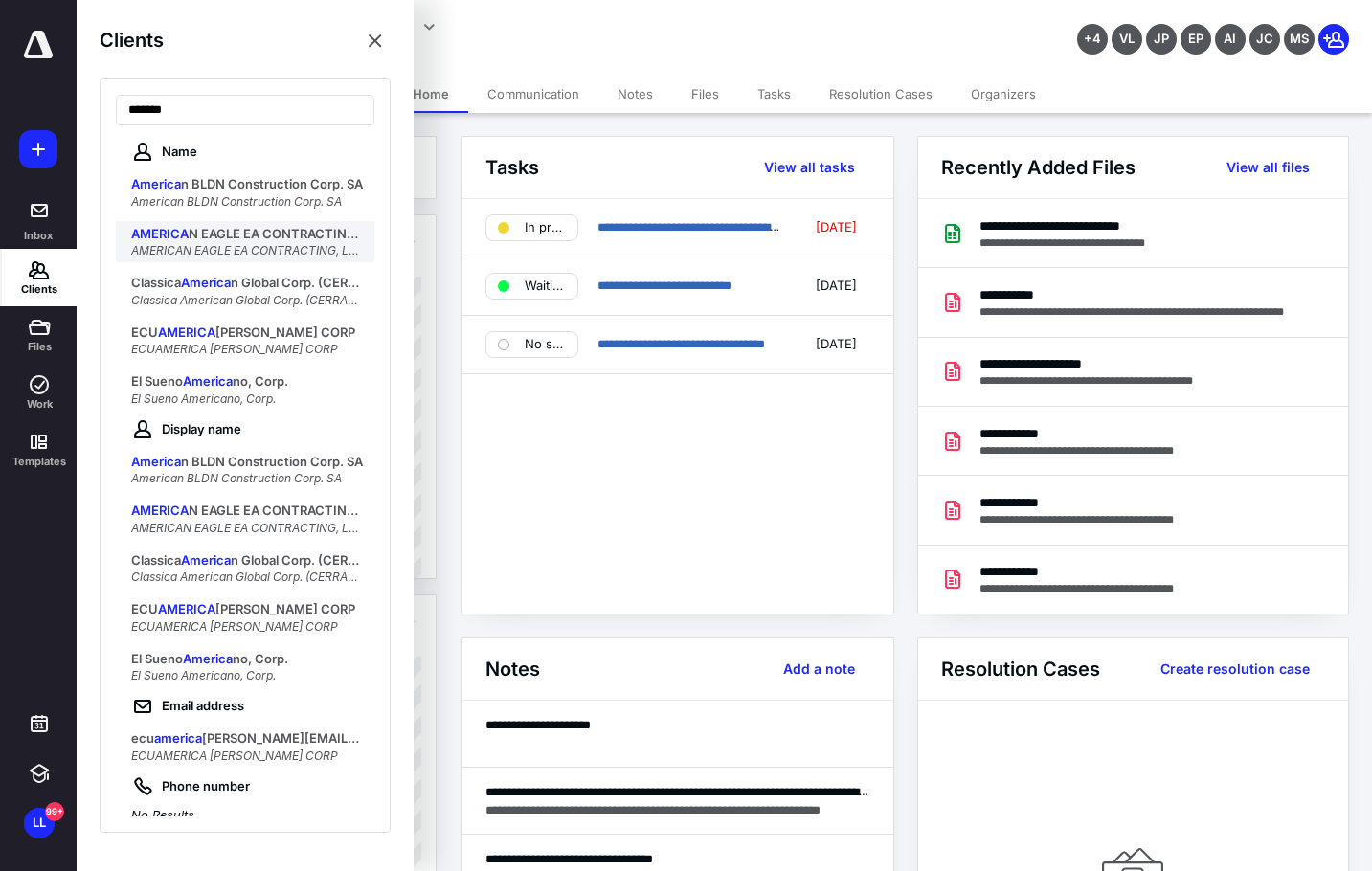 type on "*******" 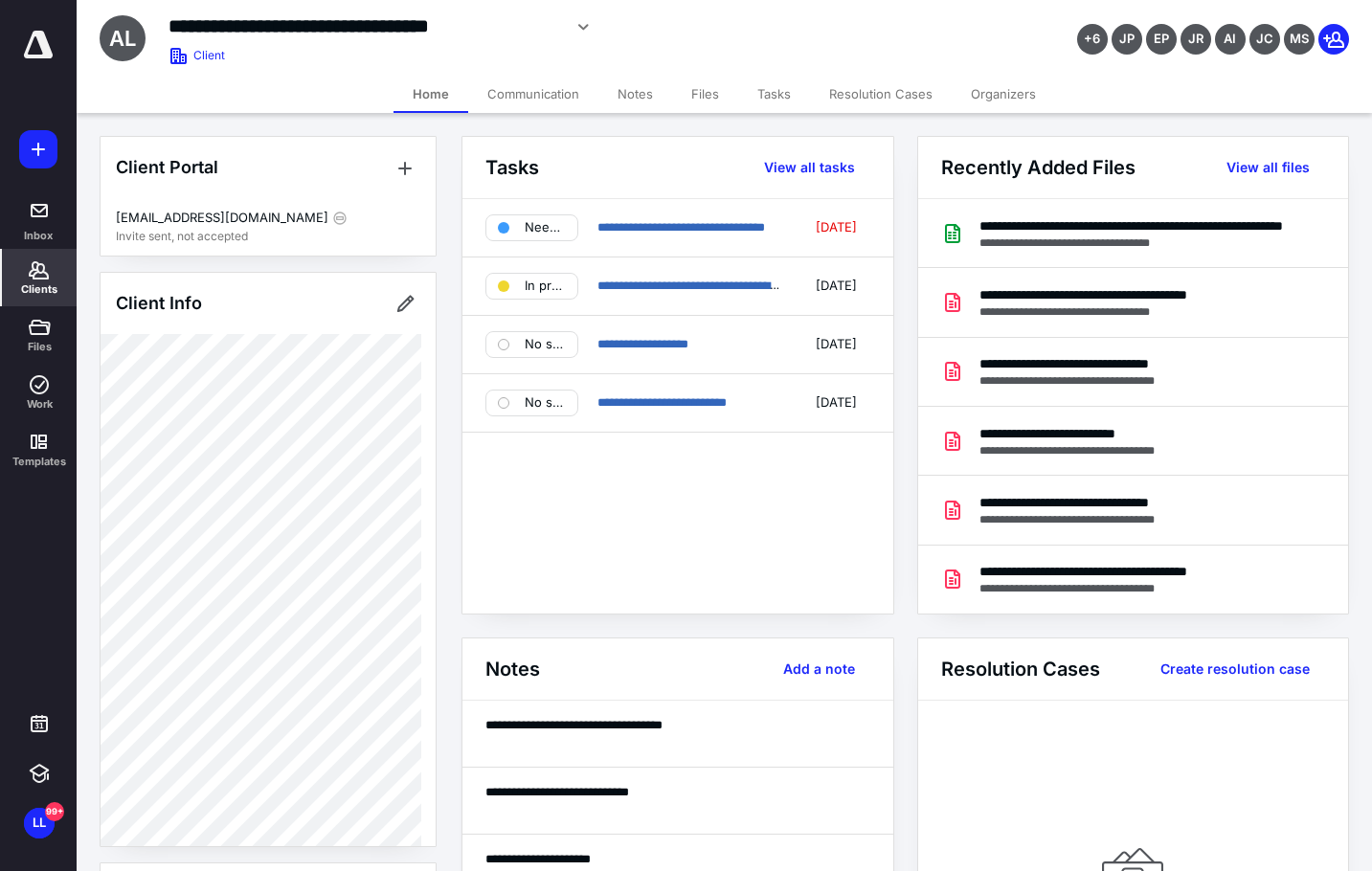 click on "Files" at bounding box center [705, 94] 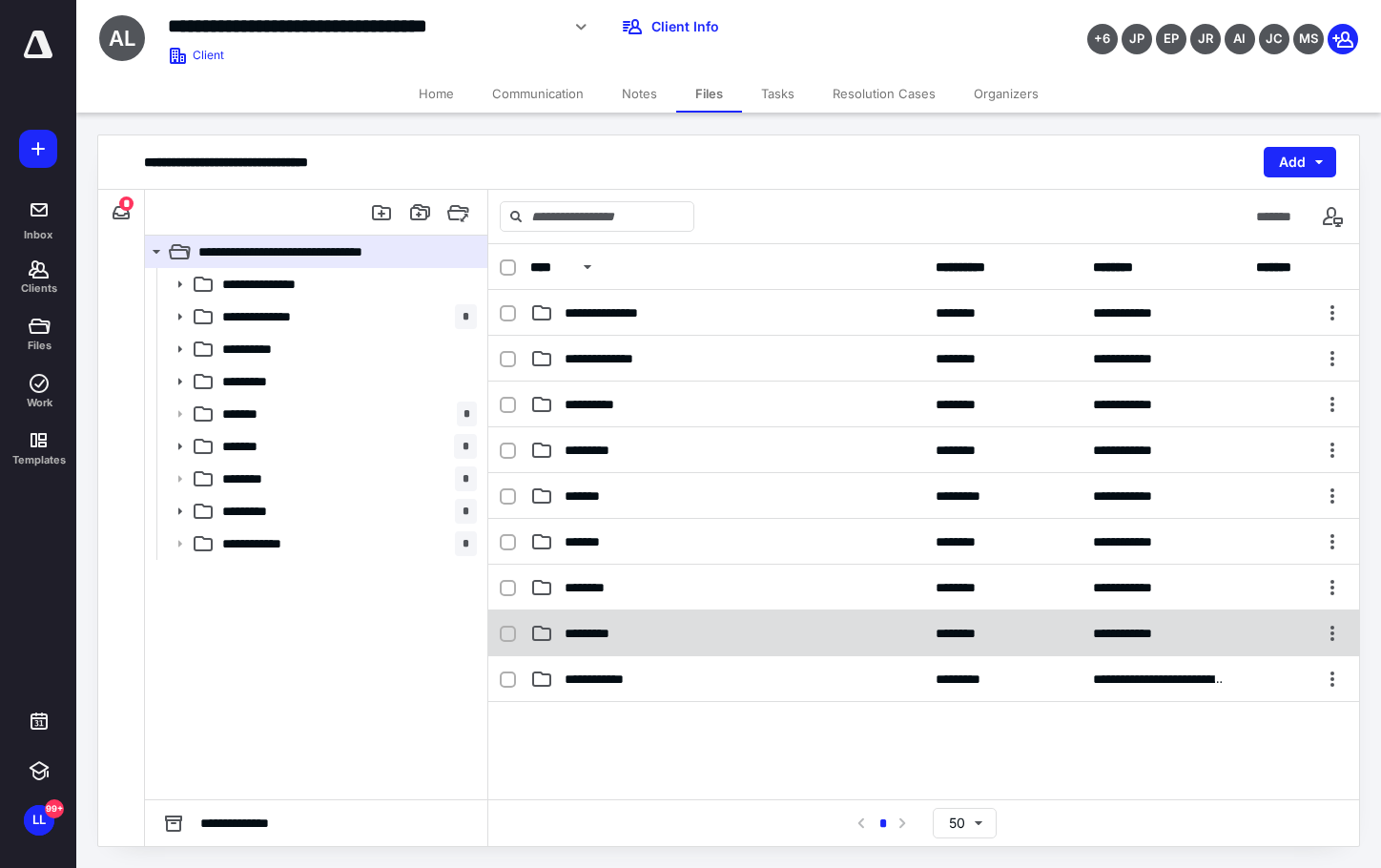 click on "*********" at bounding box center [727, 633] 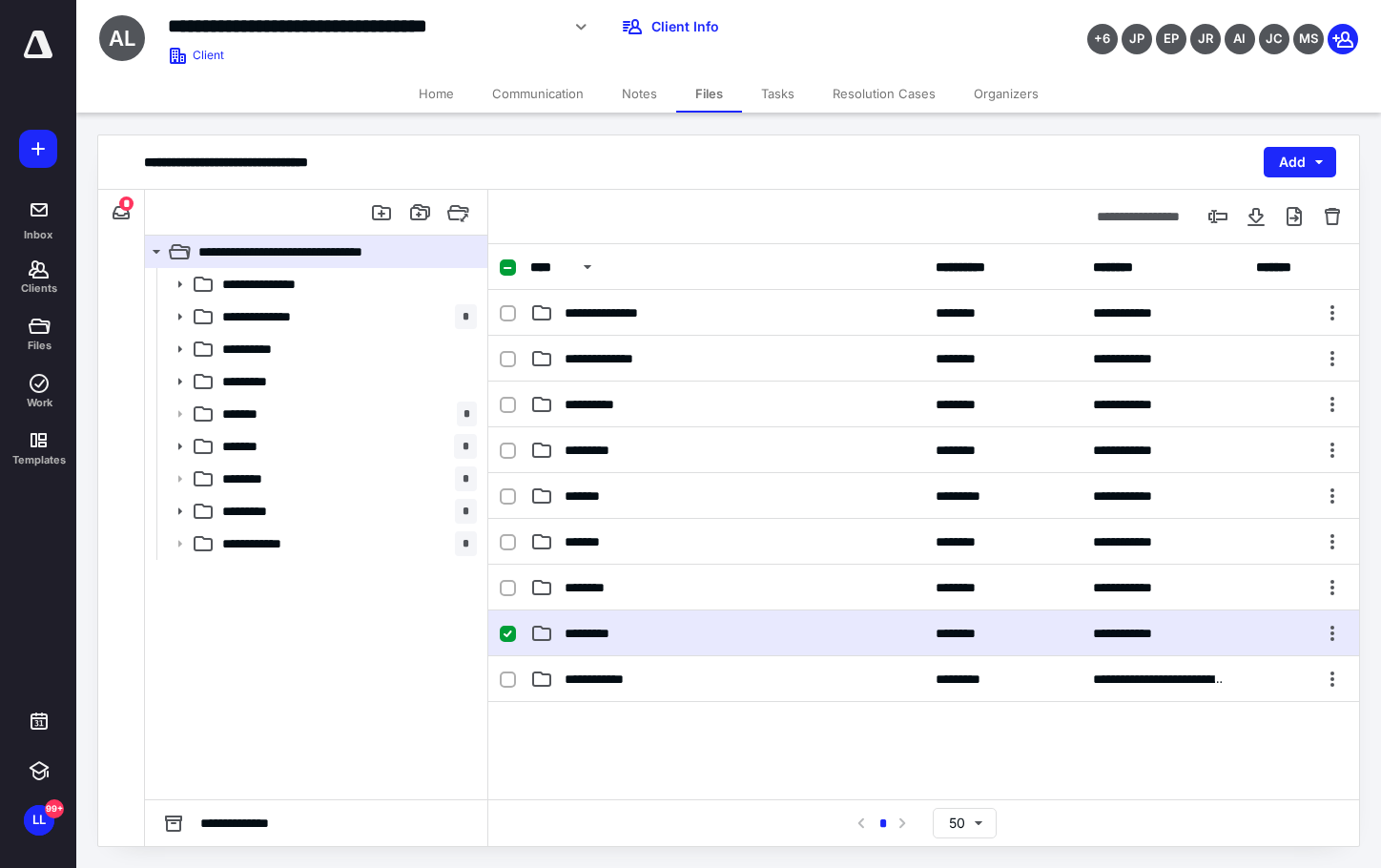 click on "*********" at bounding box center (727, 633) 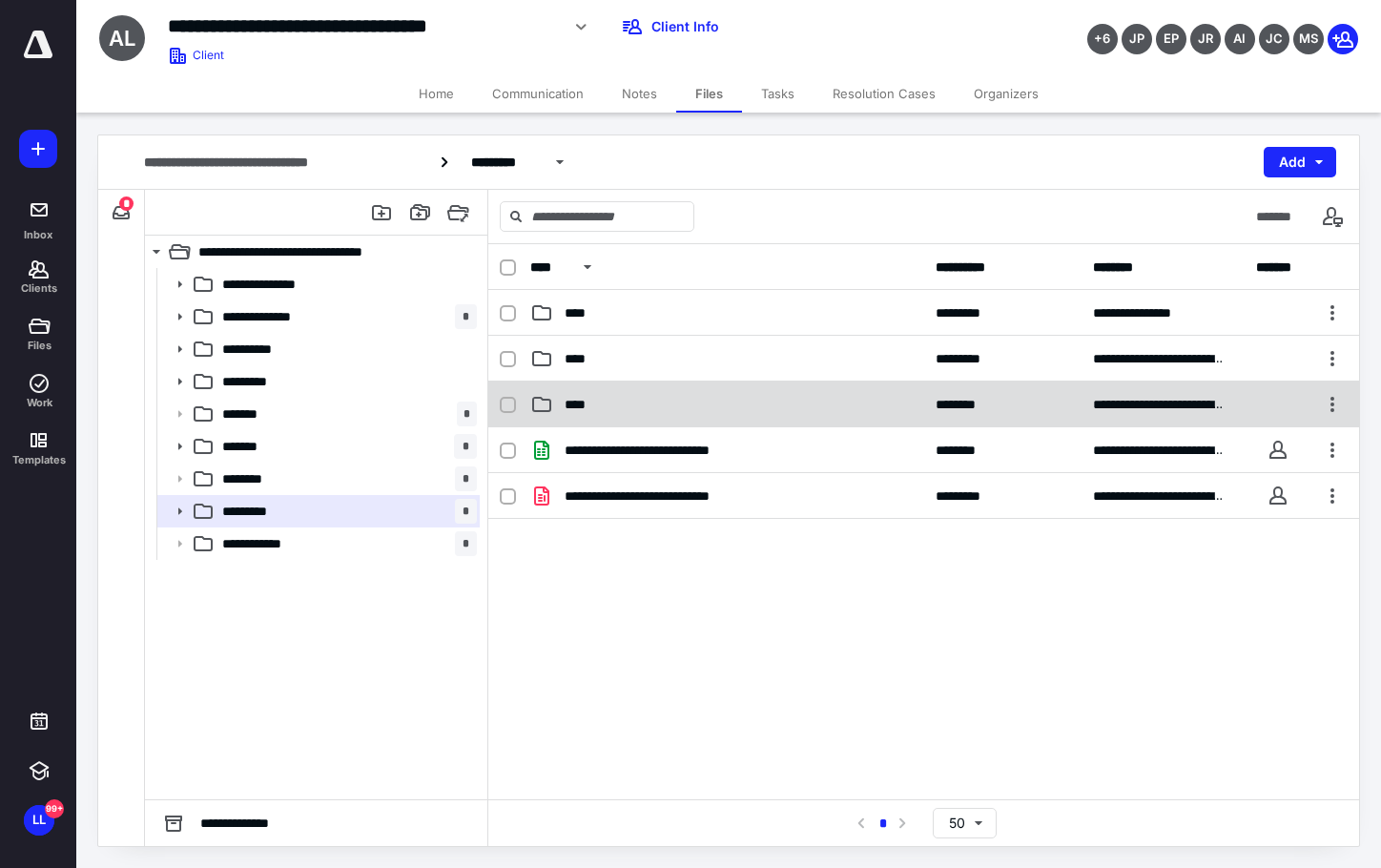 click on "**********" at bounding box center (923, 404) 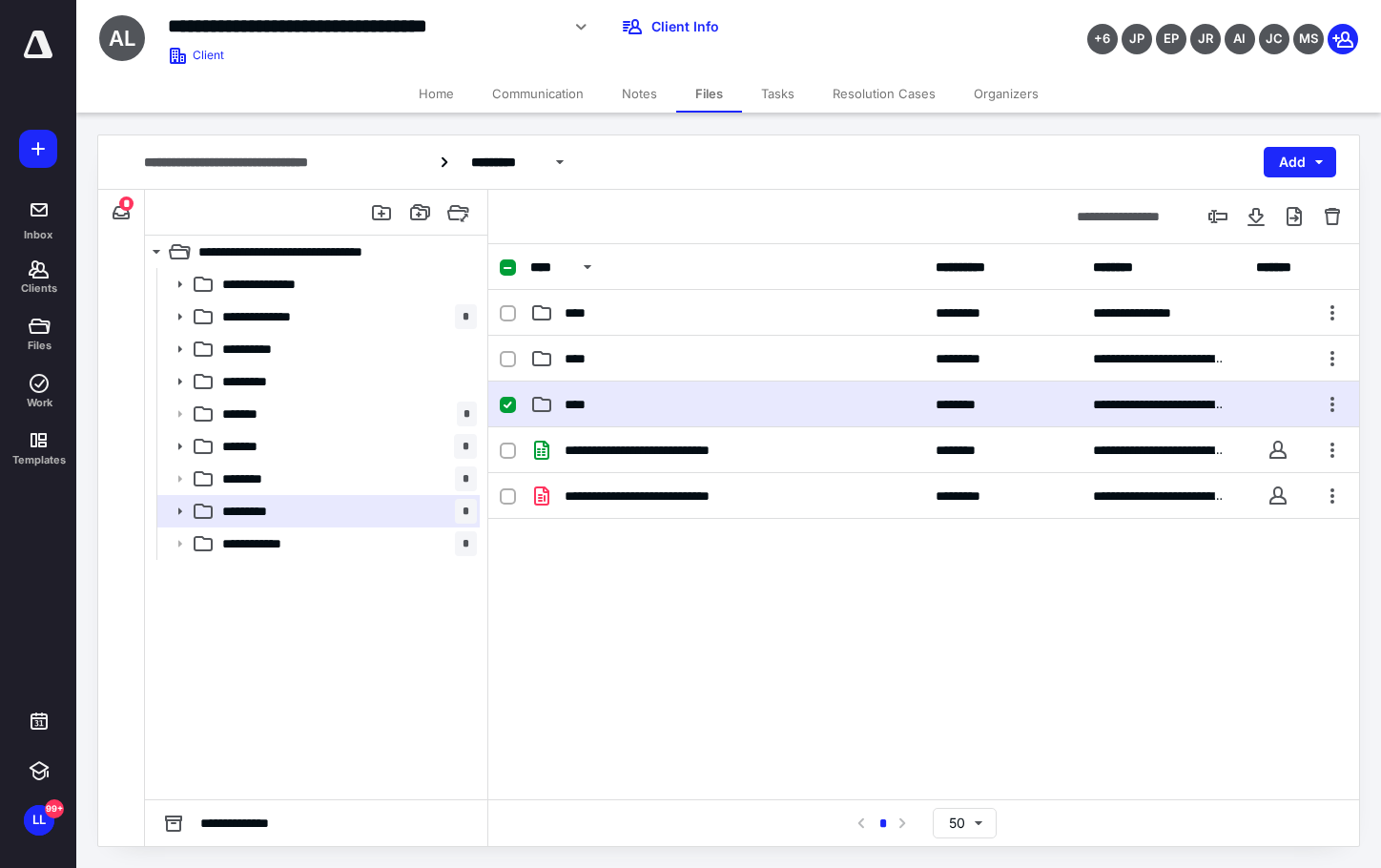 click on "**********" at bounding box center [923, 404] 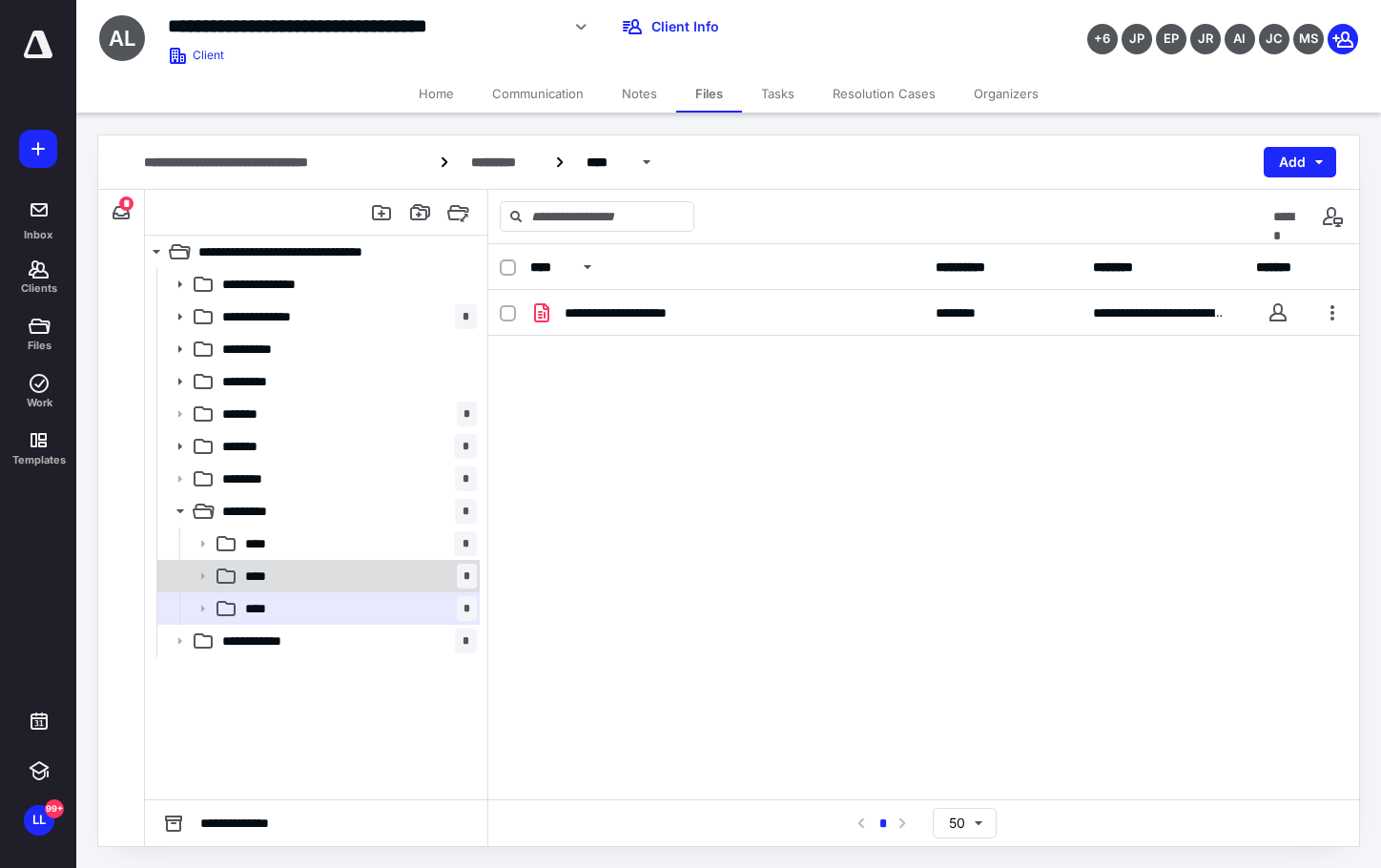 click on "**** *" at bounding box center [357, 576] 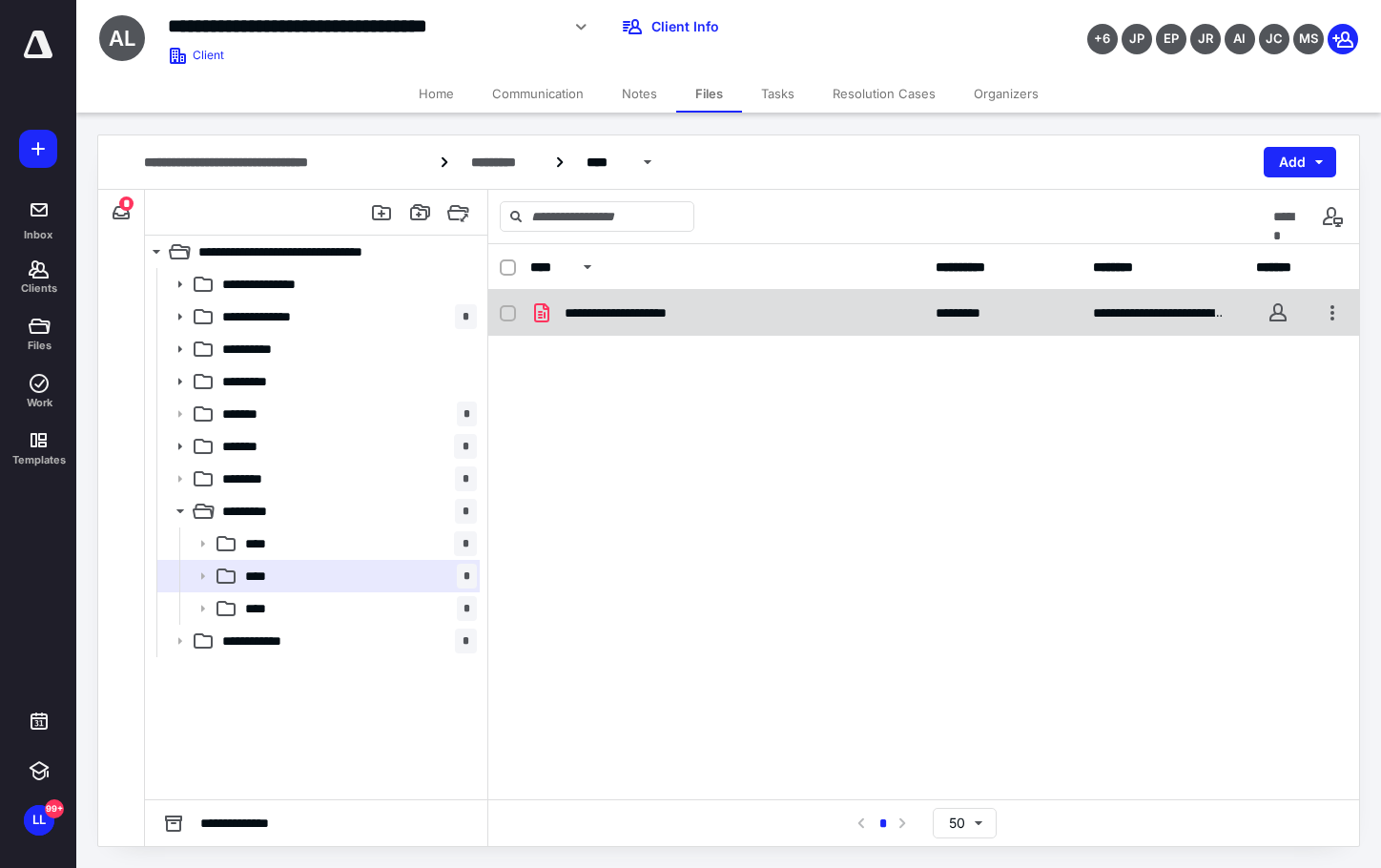 click on "**********" at bounding box center [641, 313] 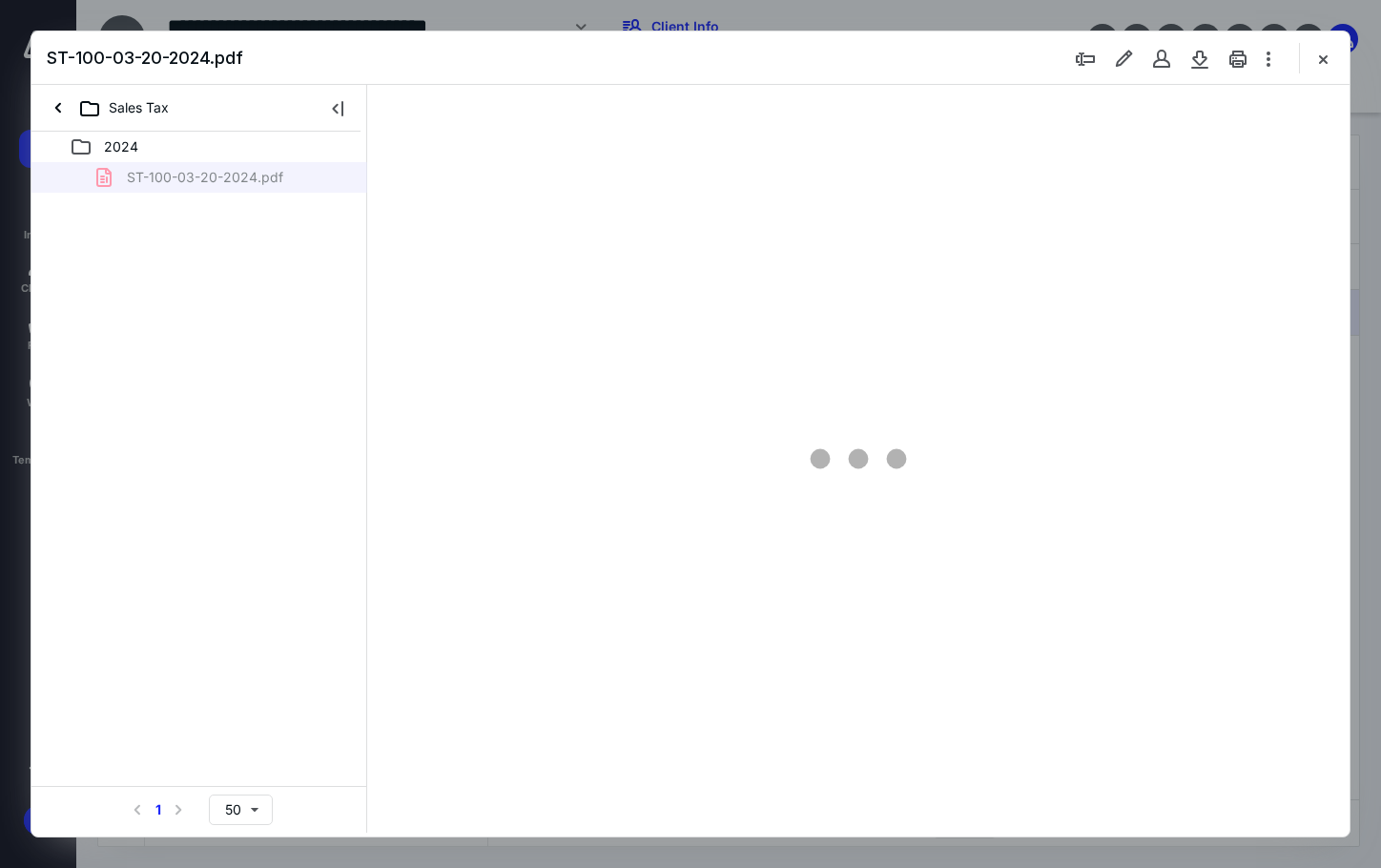 scroll, scrollTop: 0, scrollLeft: 0, axis: both 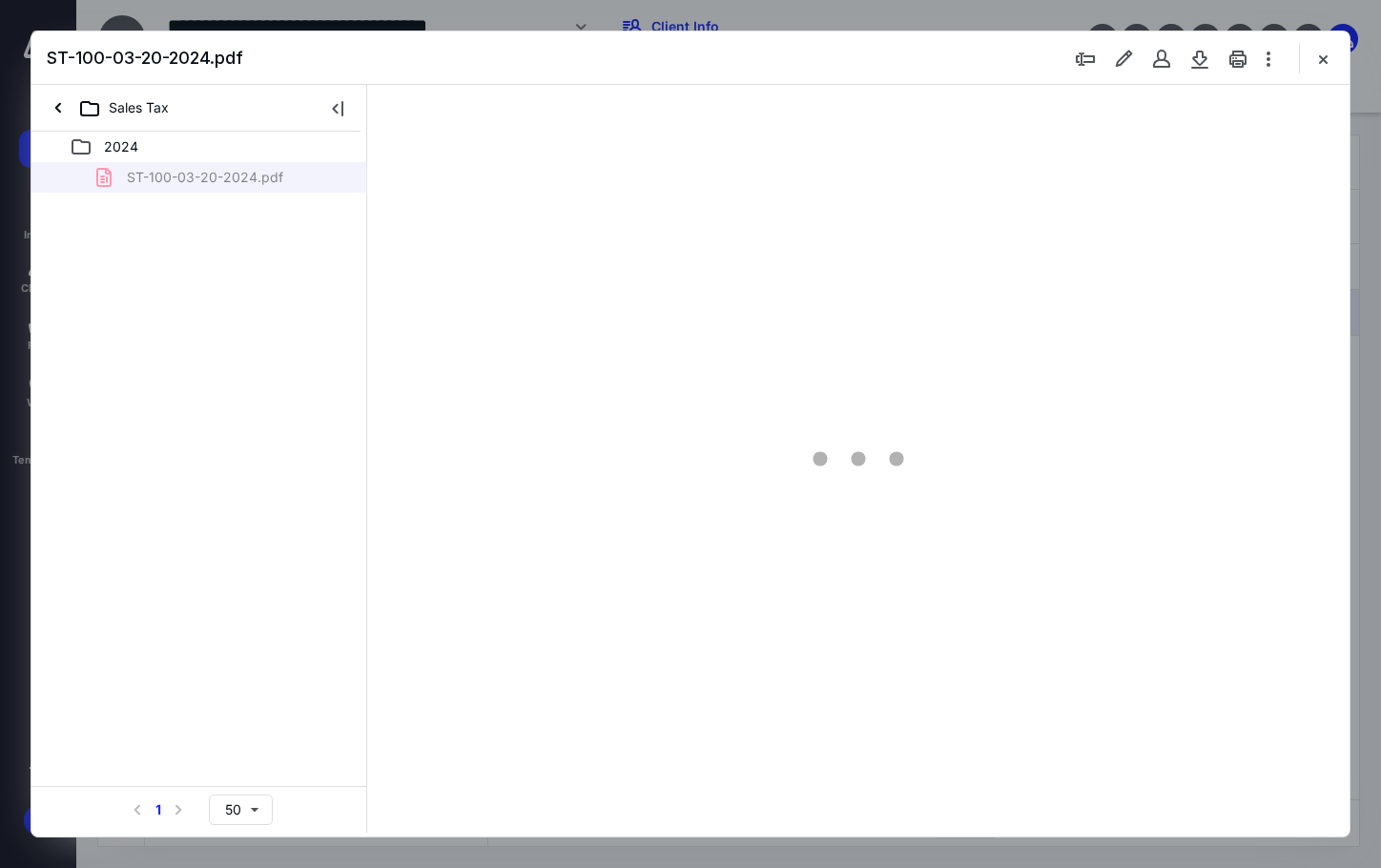 type on "92" 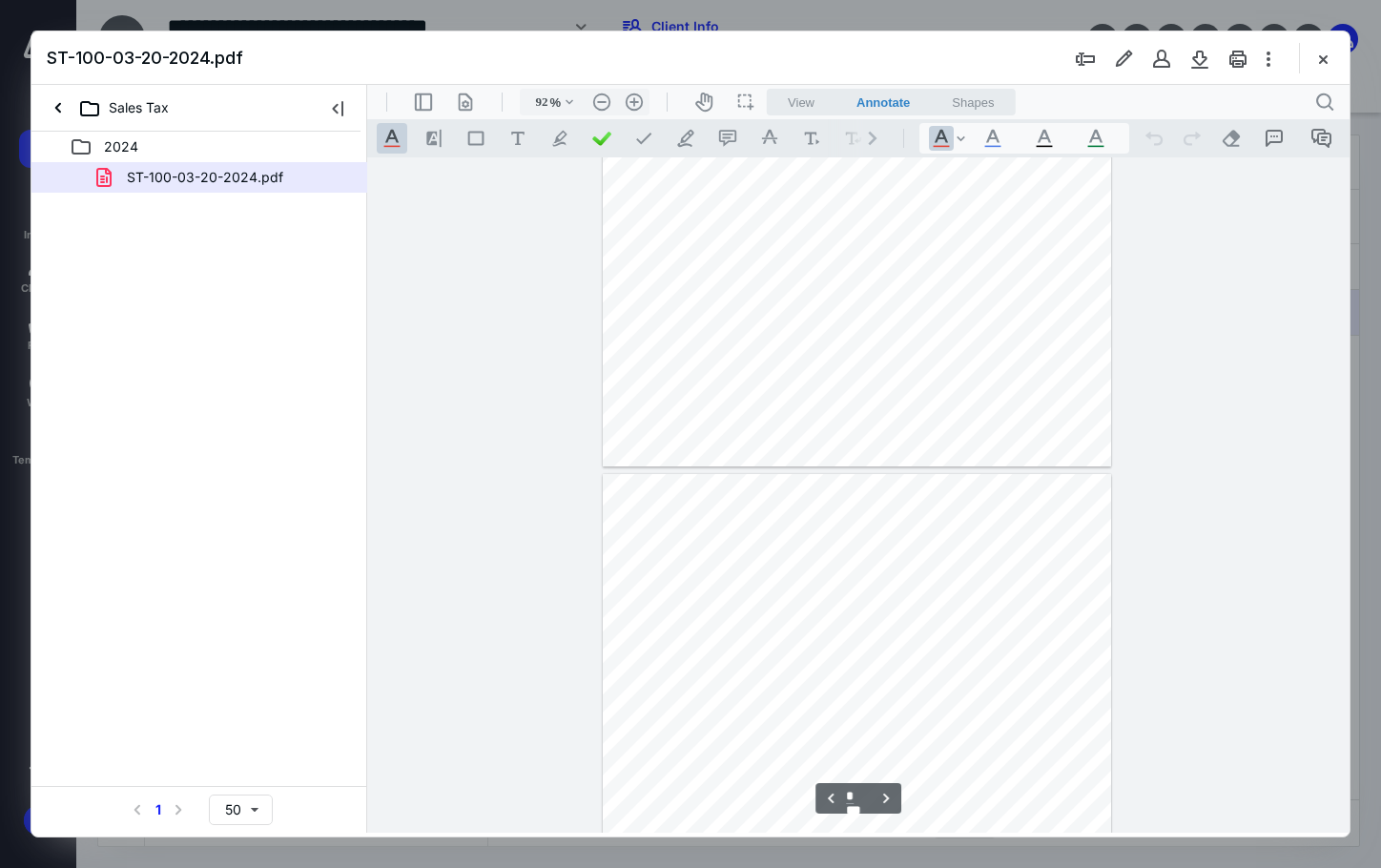 type on "*" 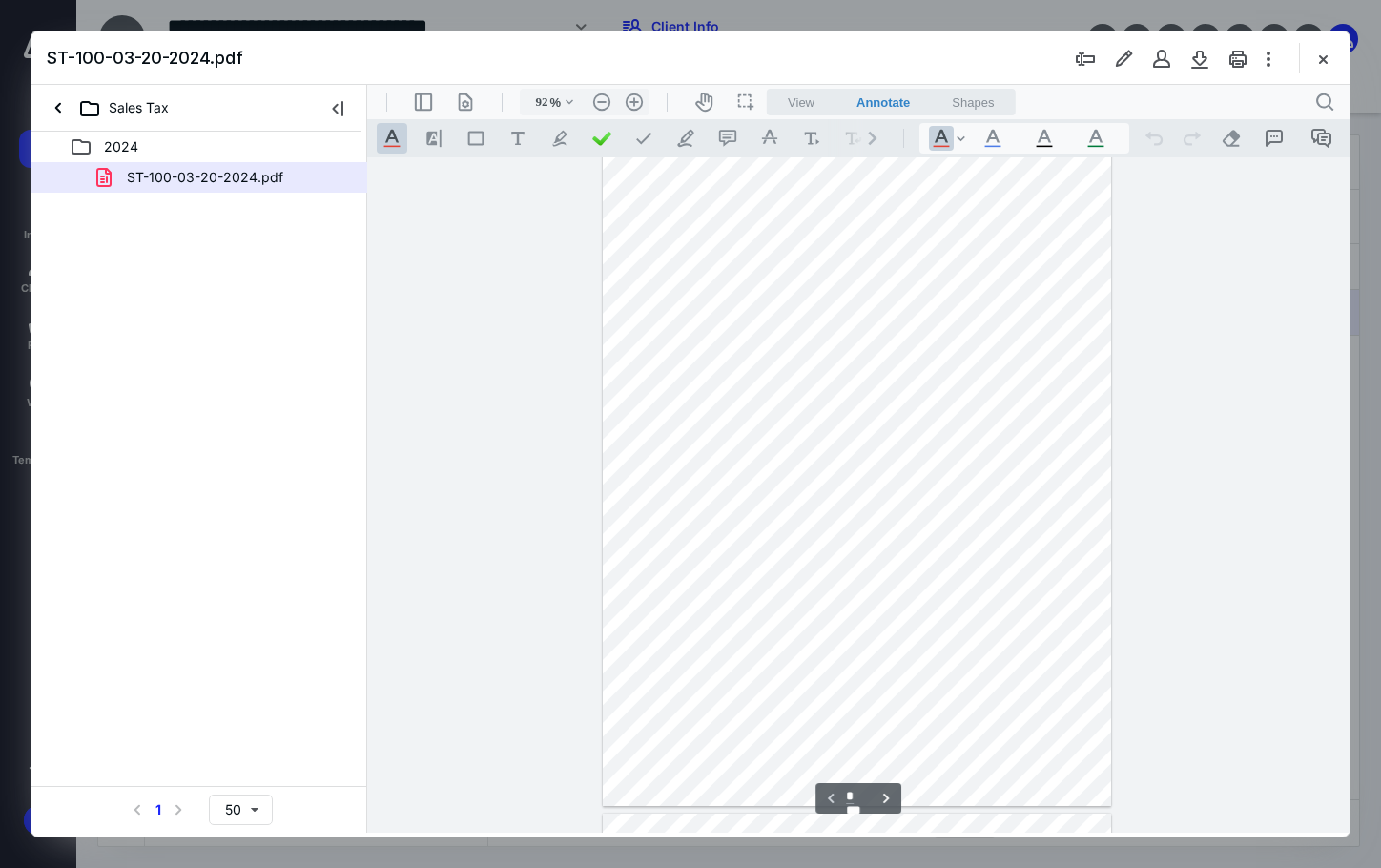 scroll, scrollTop: 0, scrollLeft: 0, axis: both 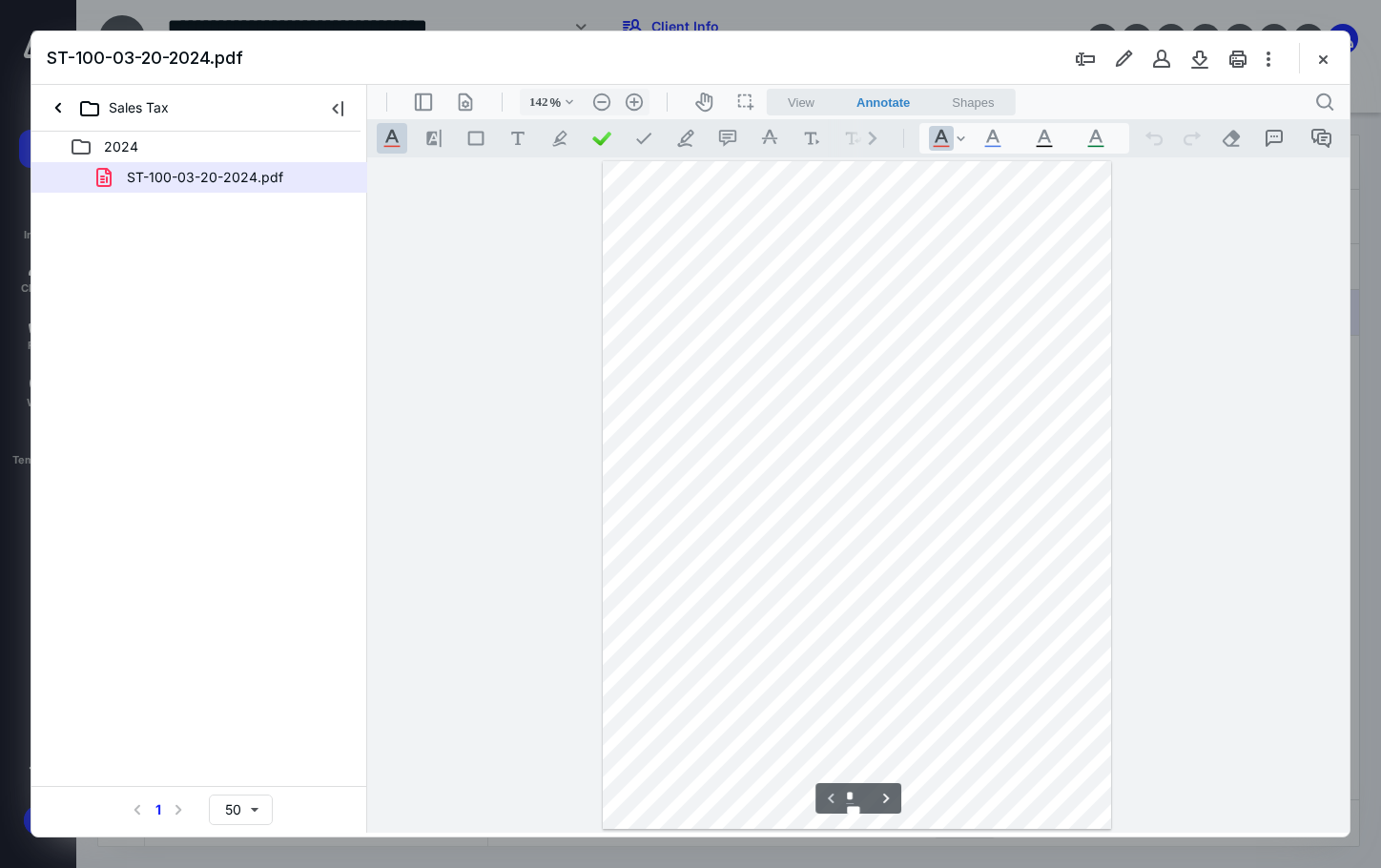 type on "167" 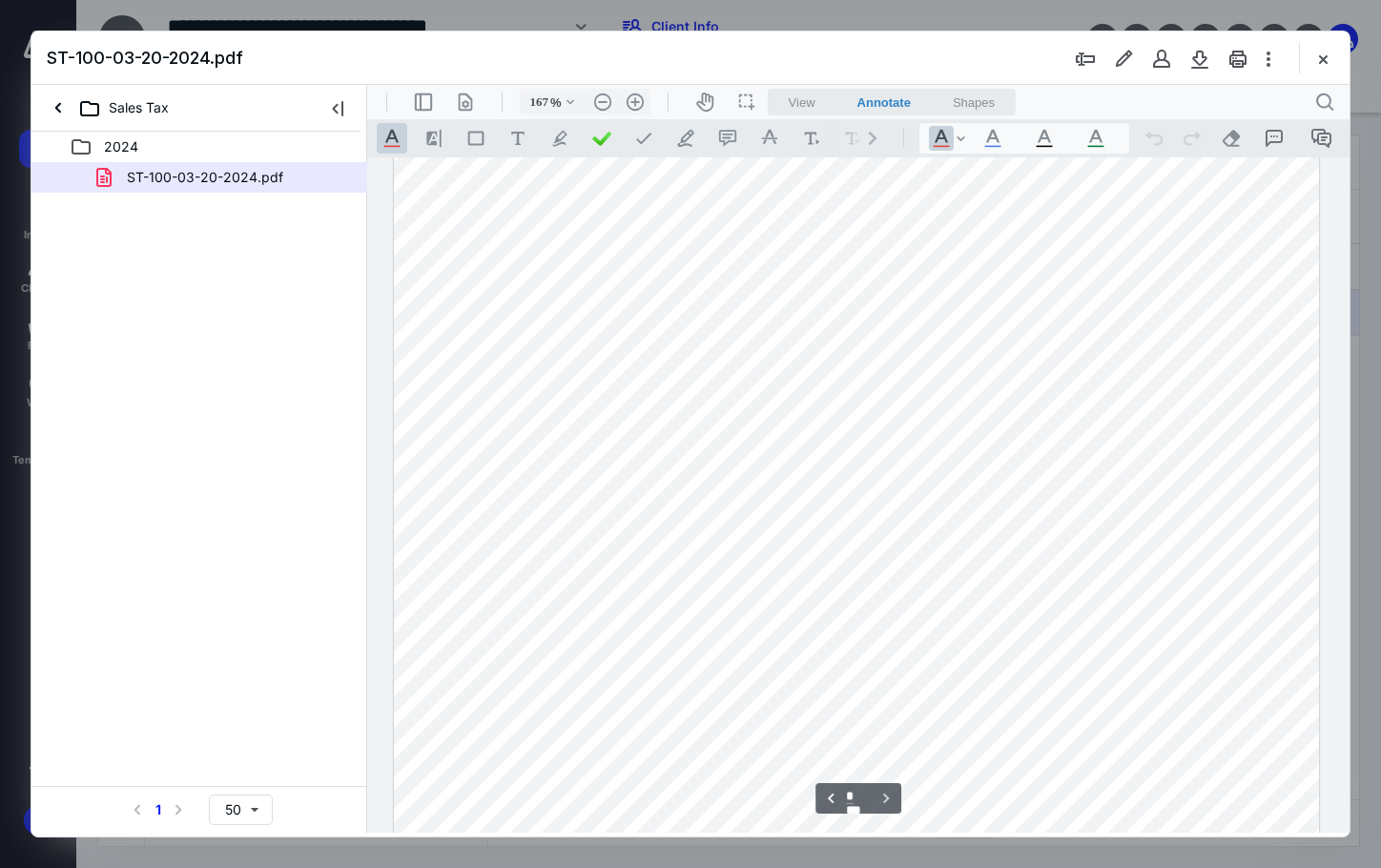 scroll, scrollTop: 2531, scrollLeft: 0, axis: vertical 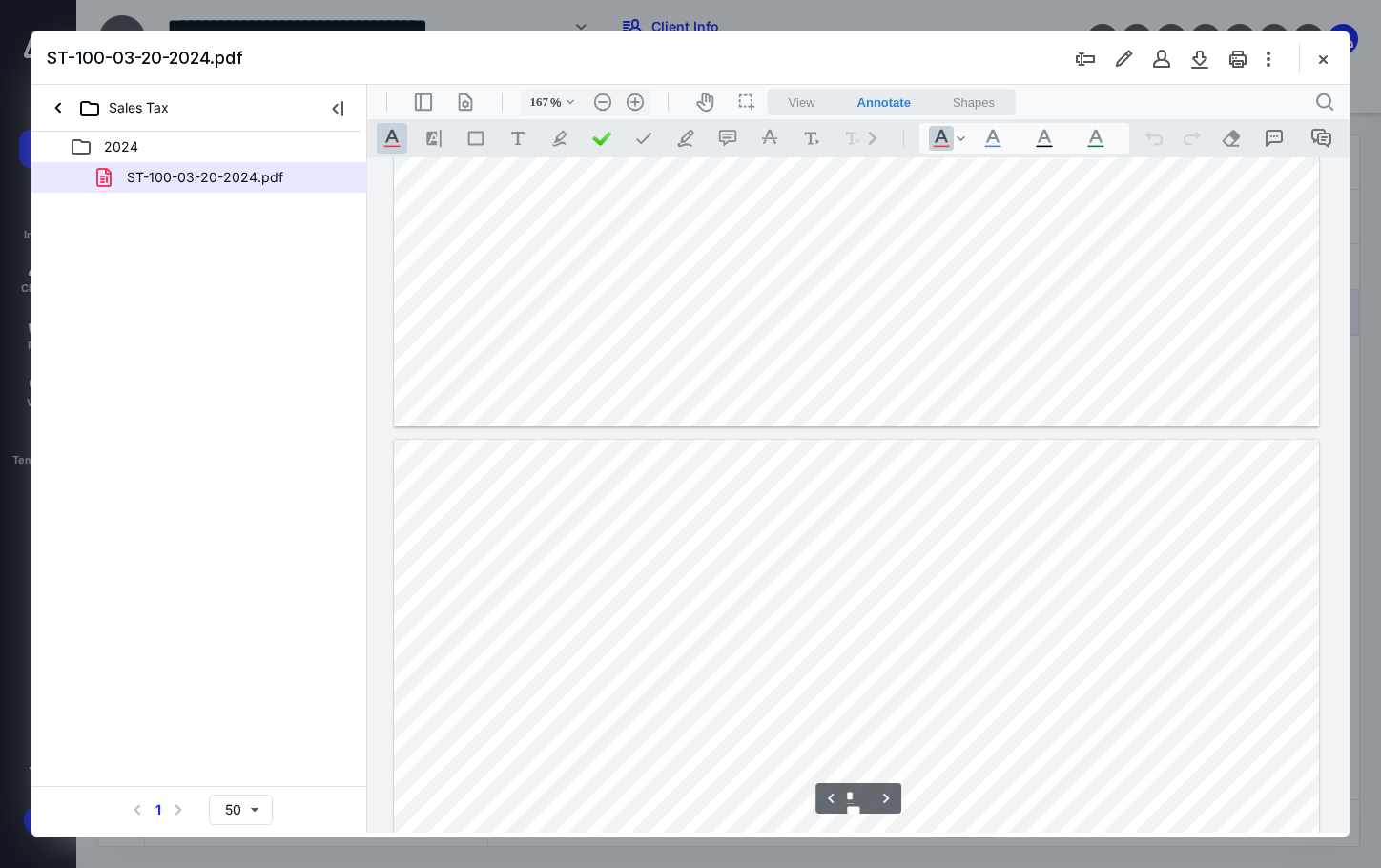 type on "*" 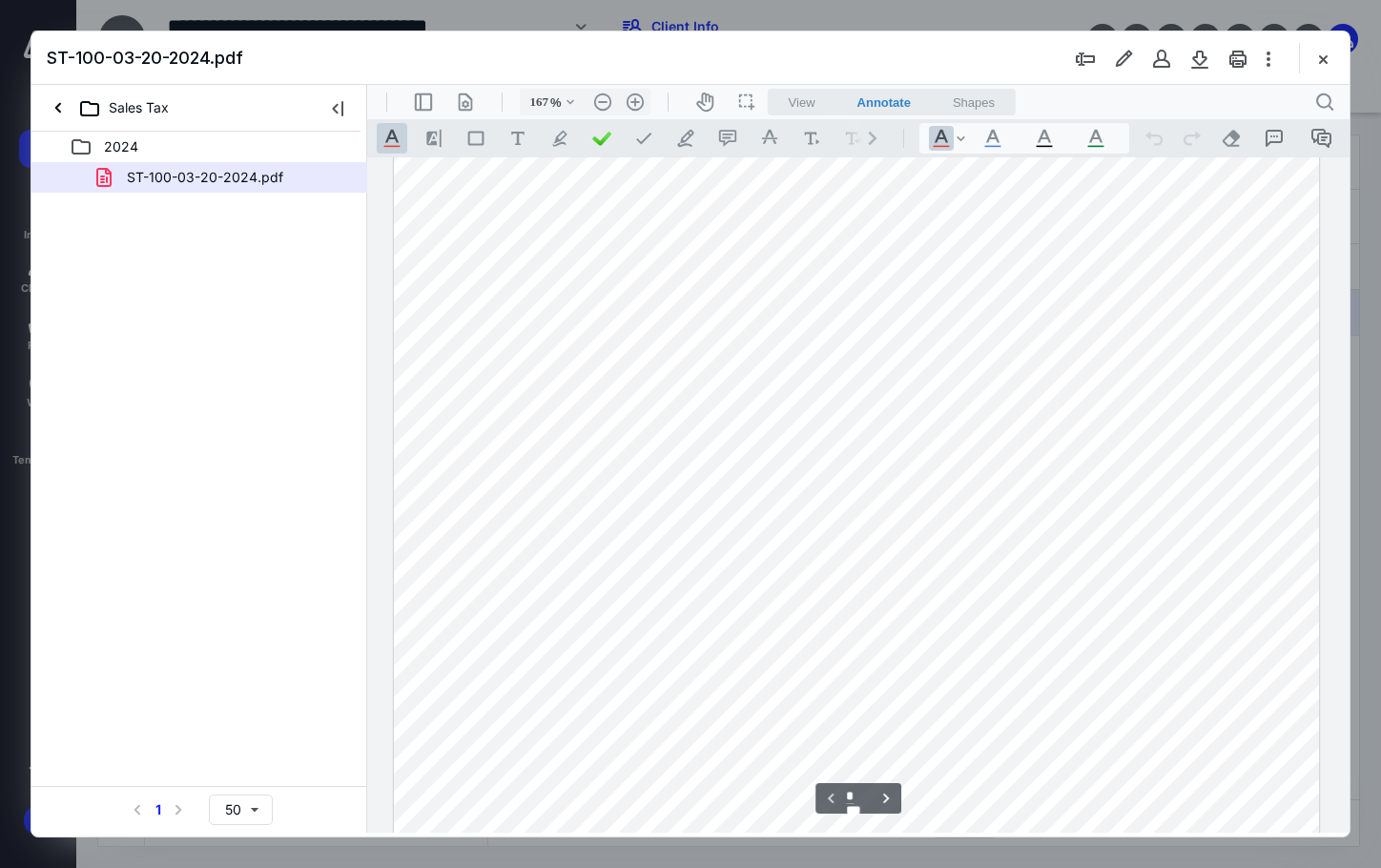 scroll, scrollTop: 0, scrollLeft: 0, axis: both 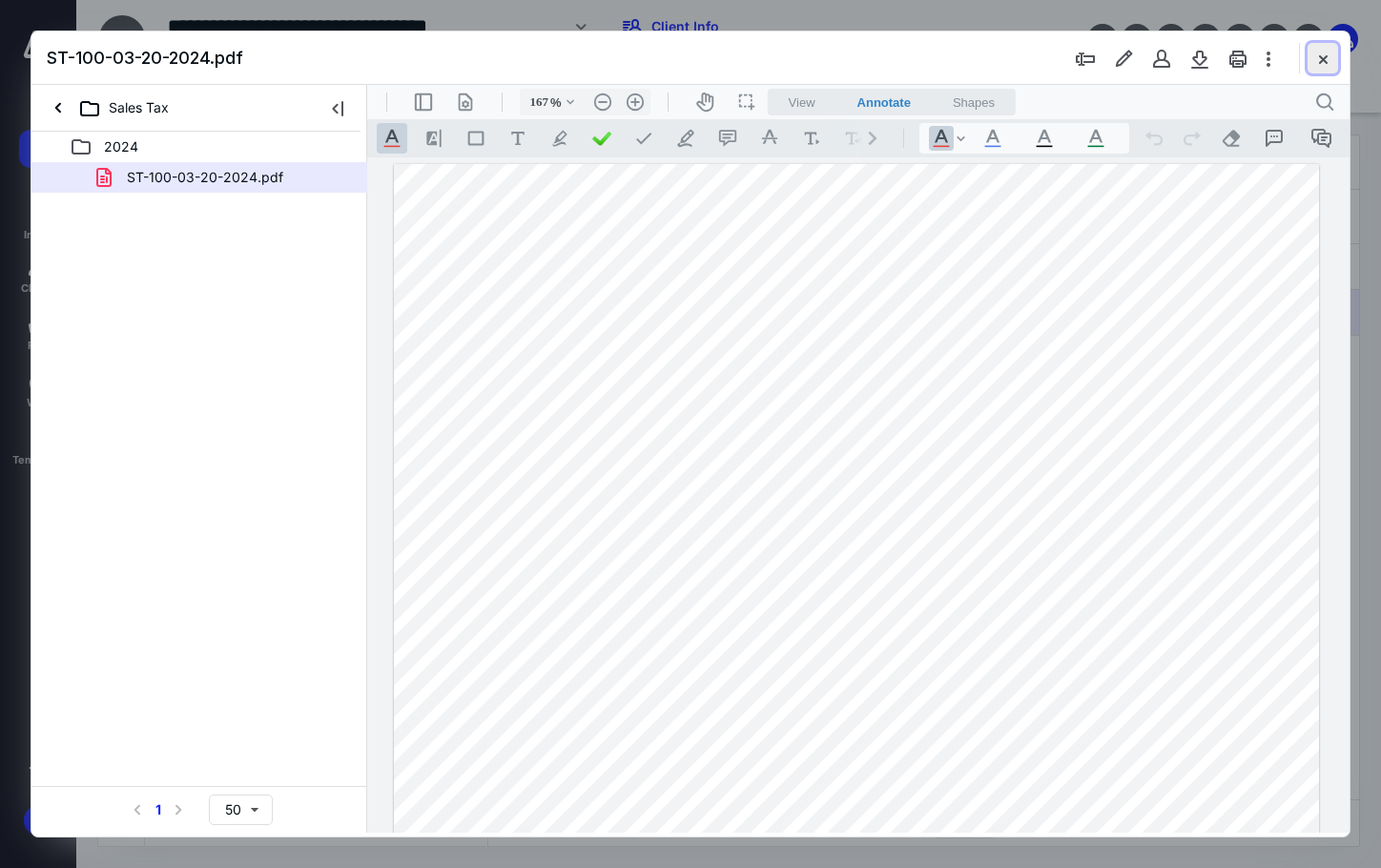 click at bounding box center (1323, 58) 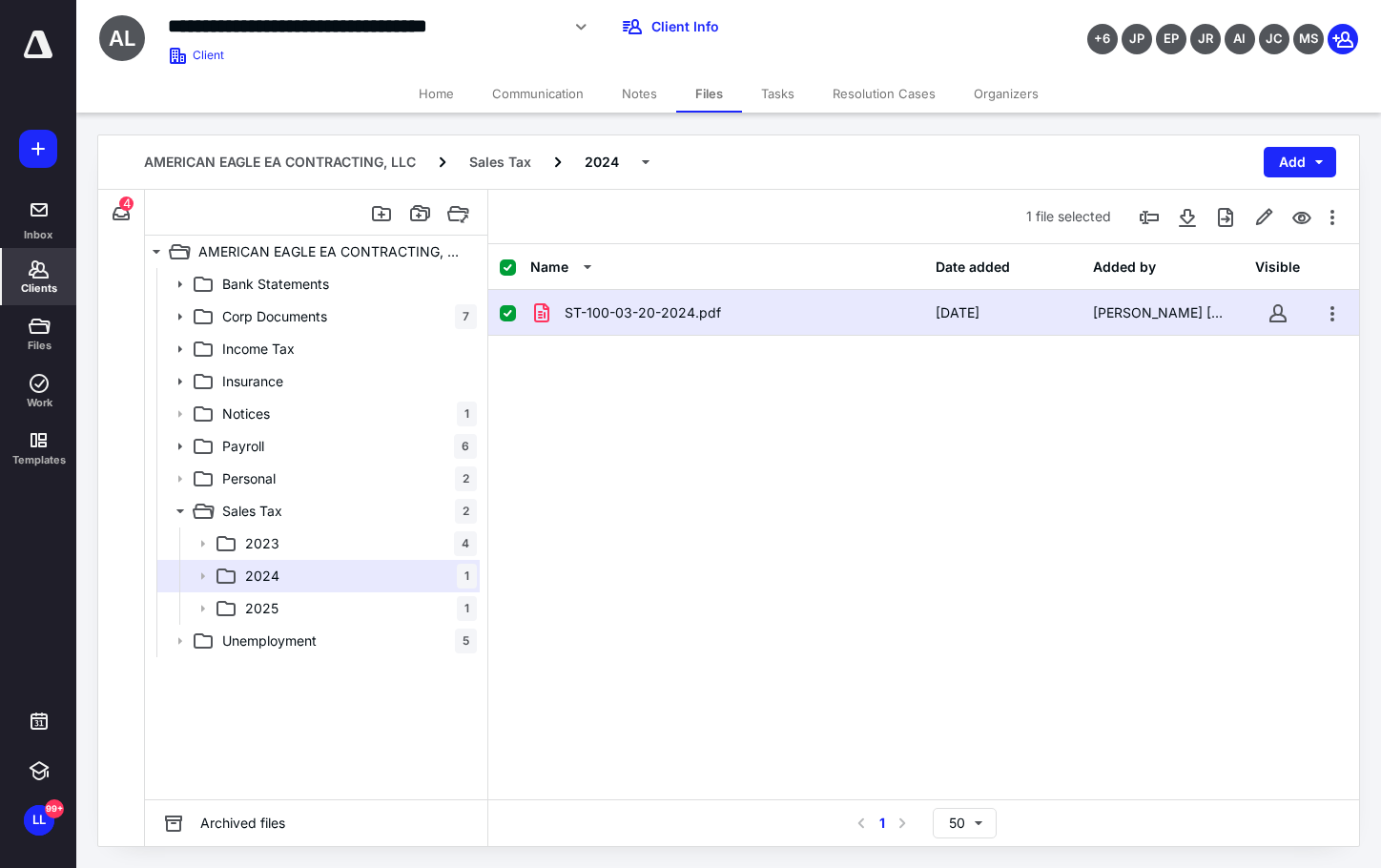 click 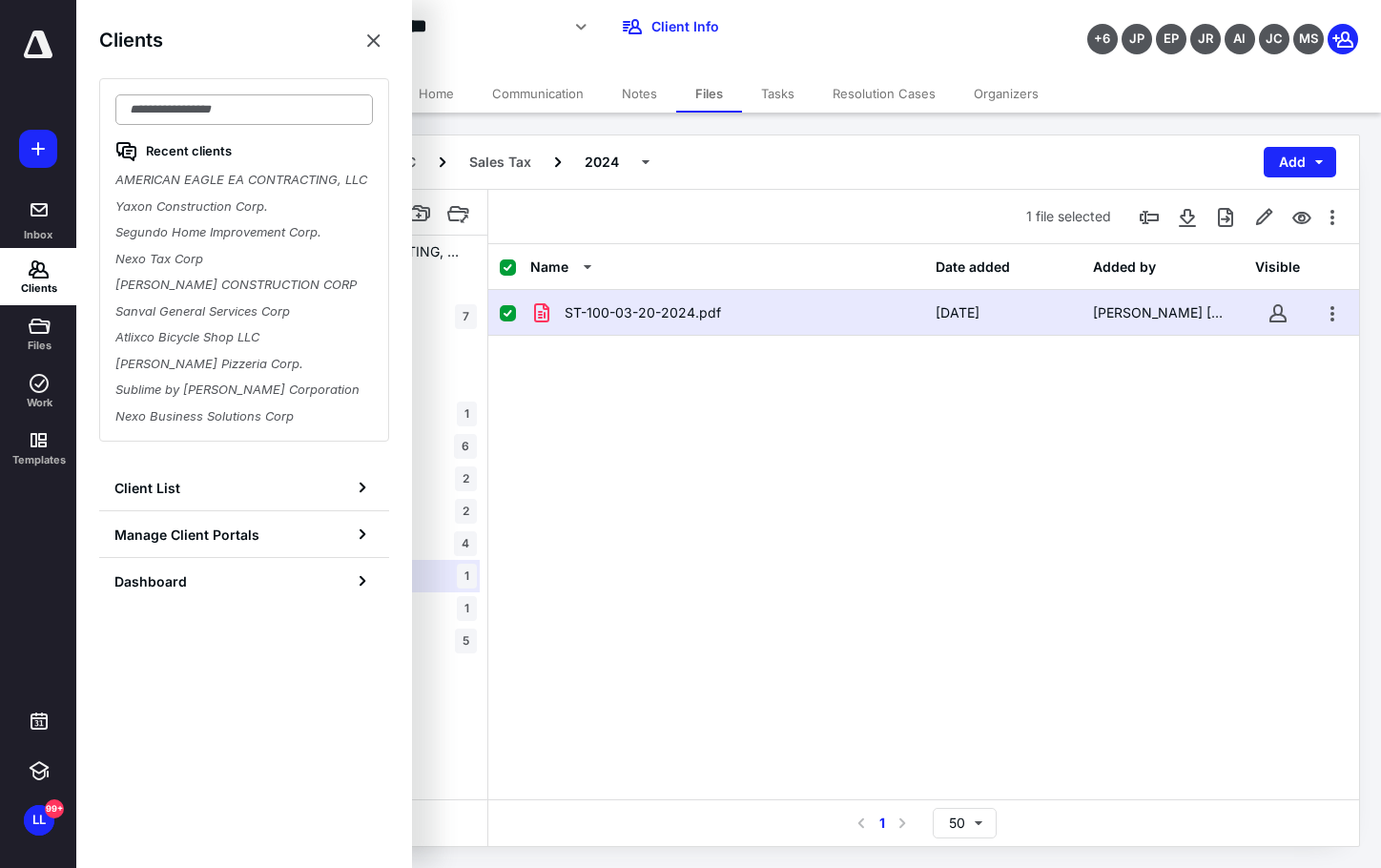 click at bounding box center [244, 110] 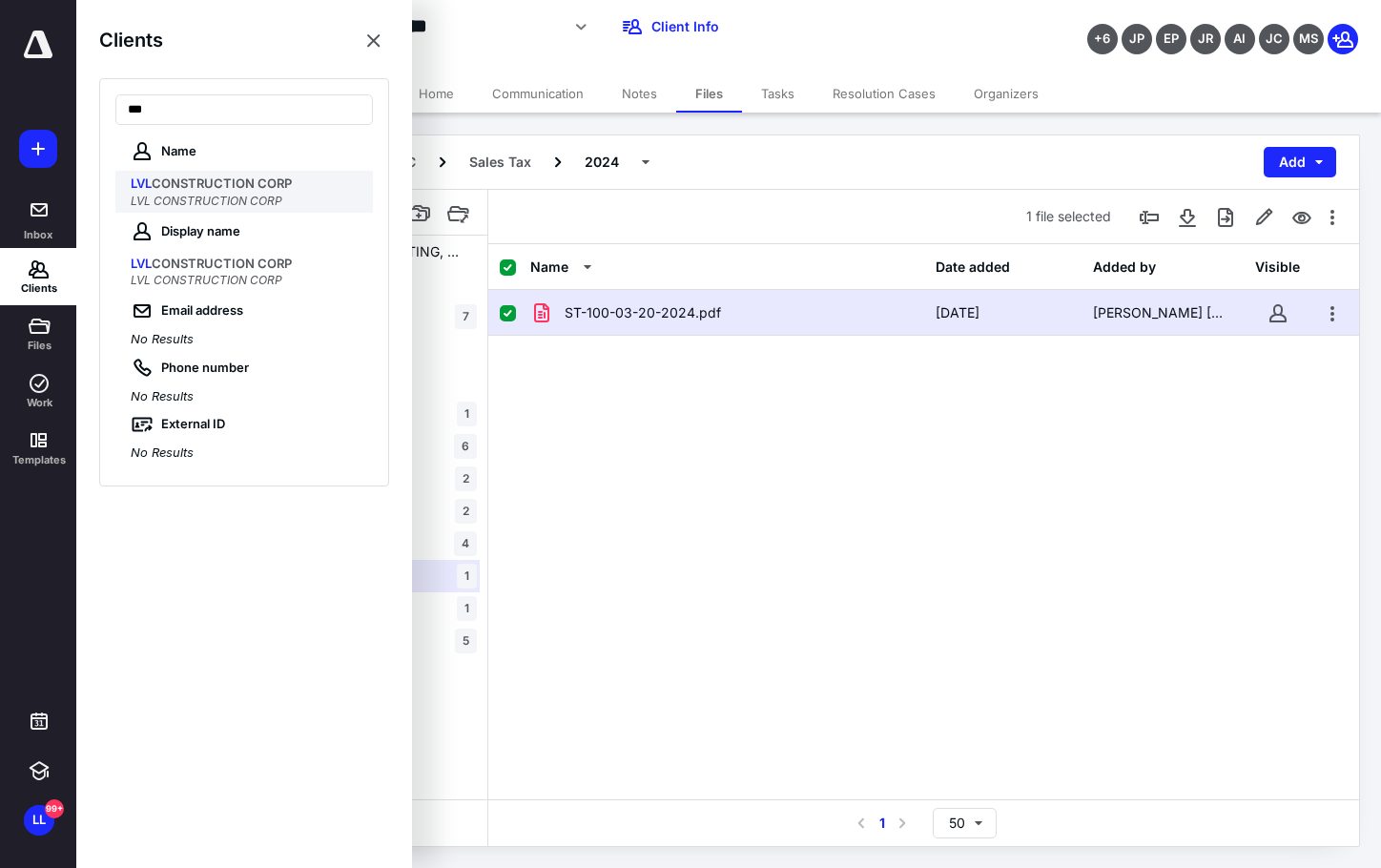 type on "***" 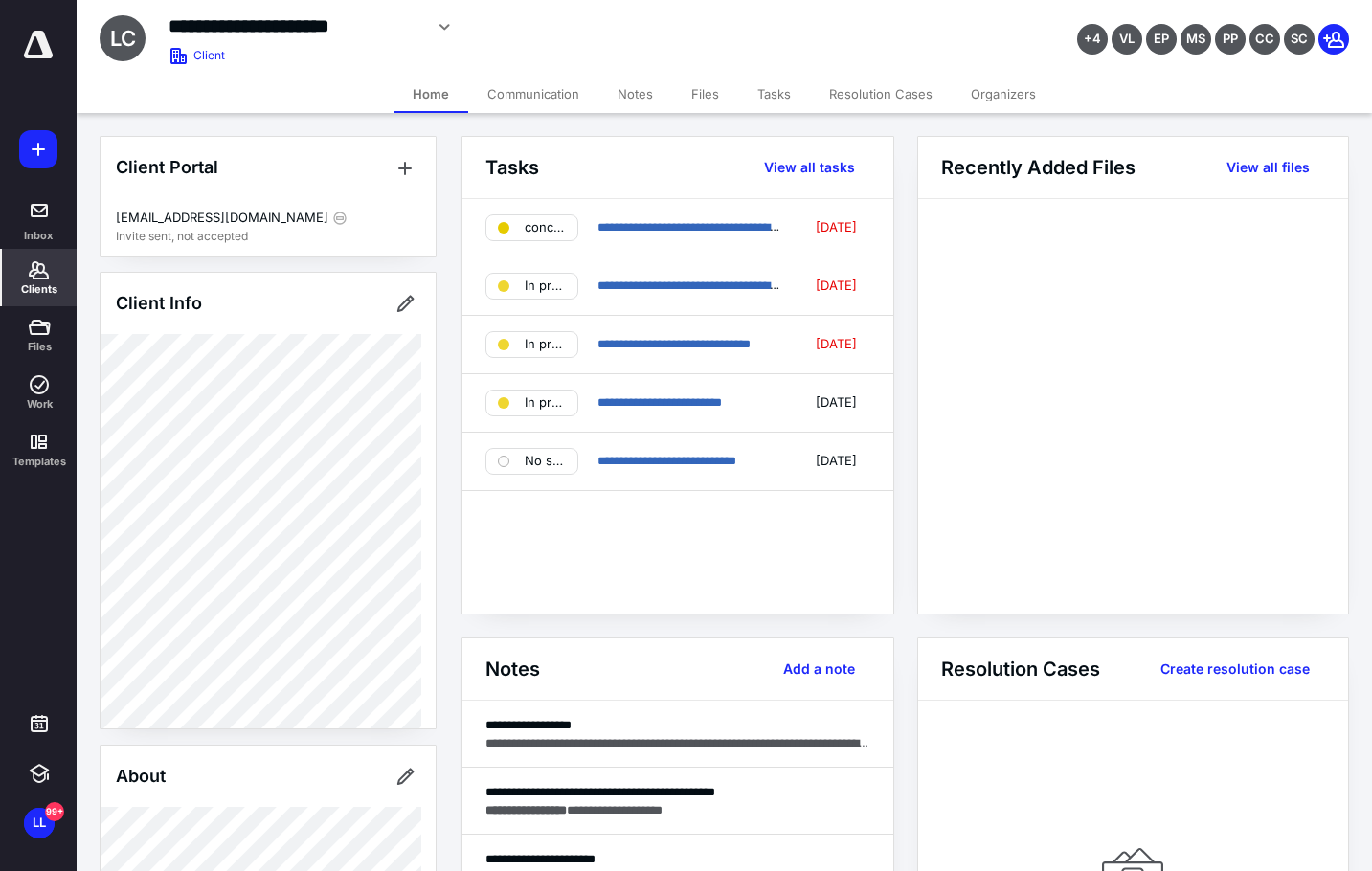 click on "Files" at bounding box center (705, 94) 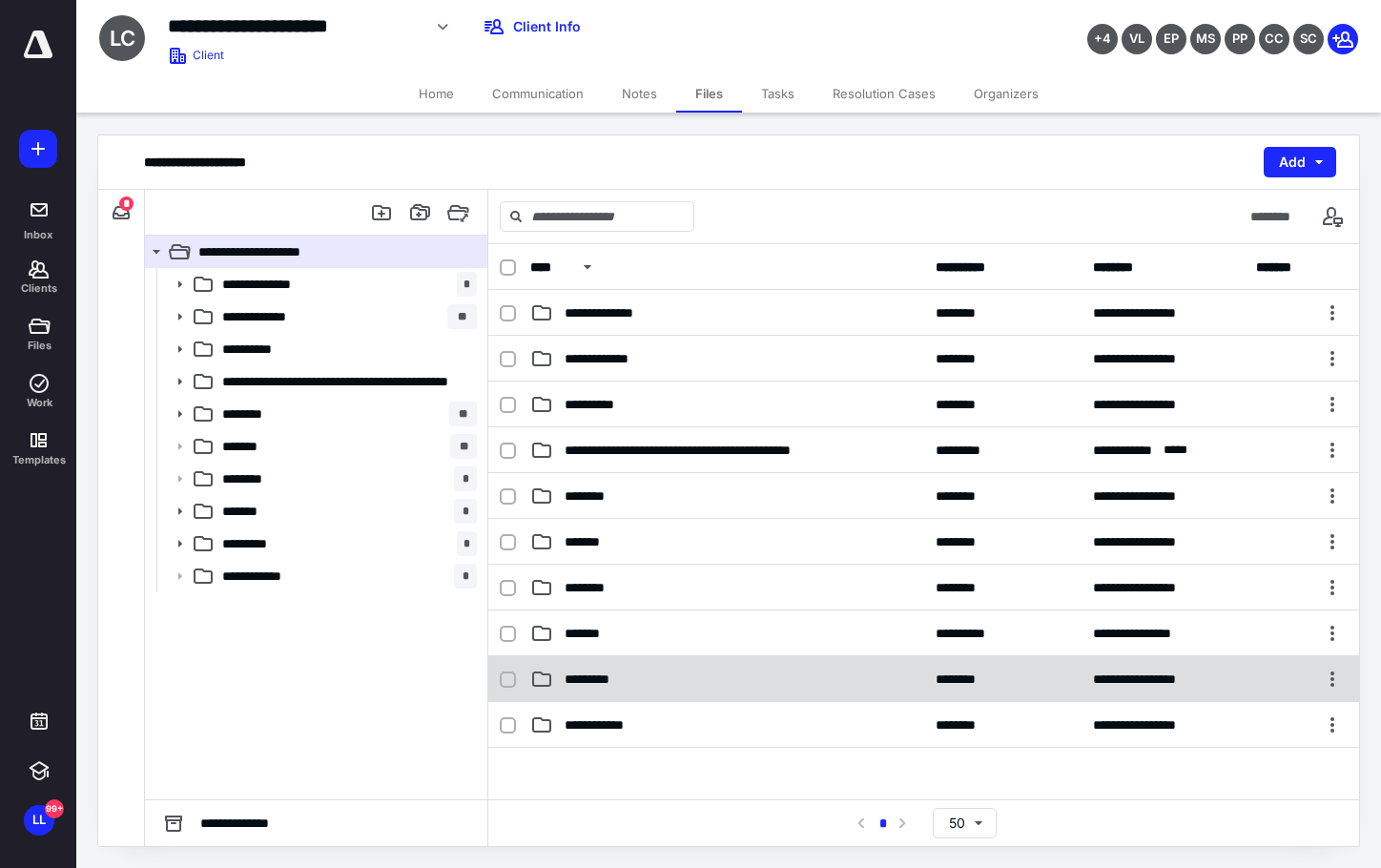 click on "*********" at bounding box center [727, 679] 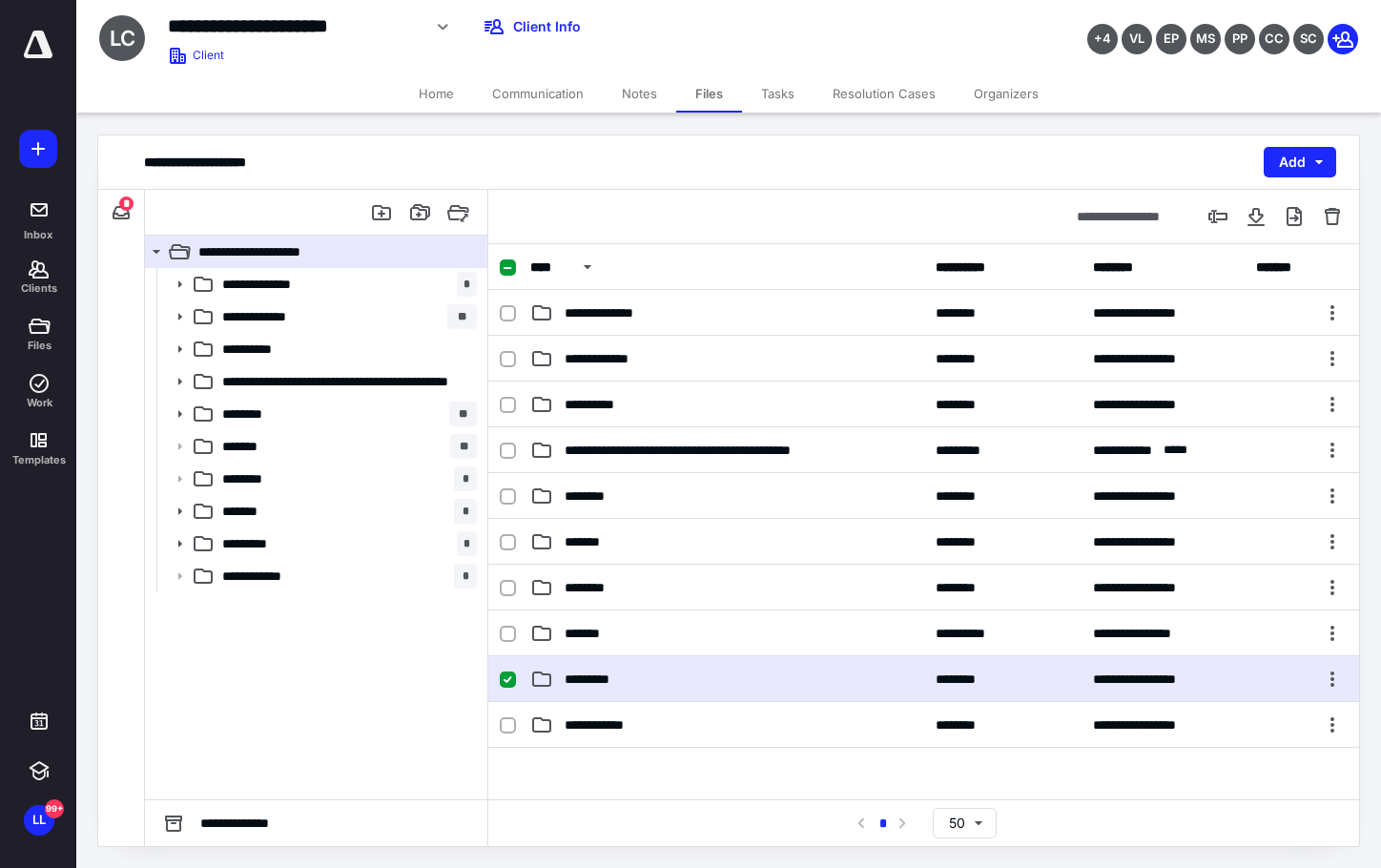 click on "*********" at bounding box center (727, 679) 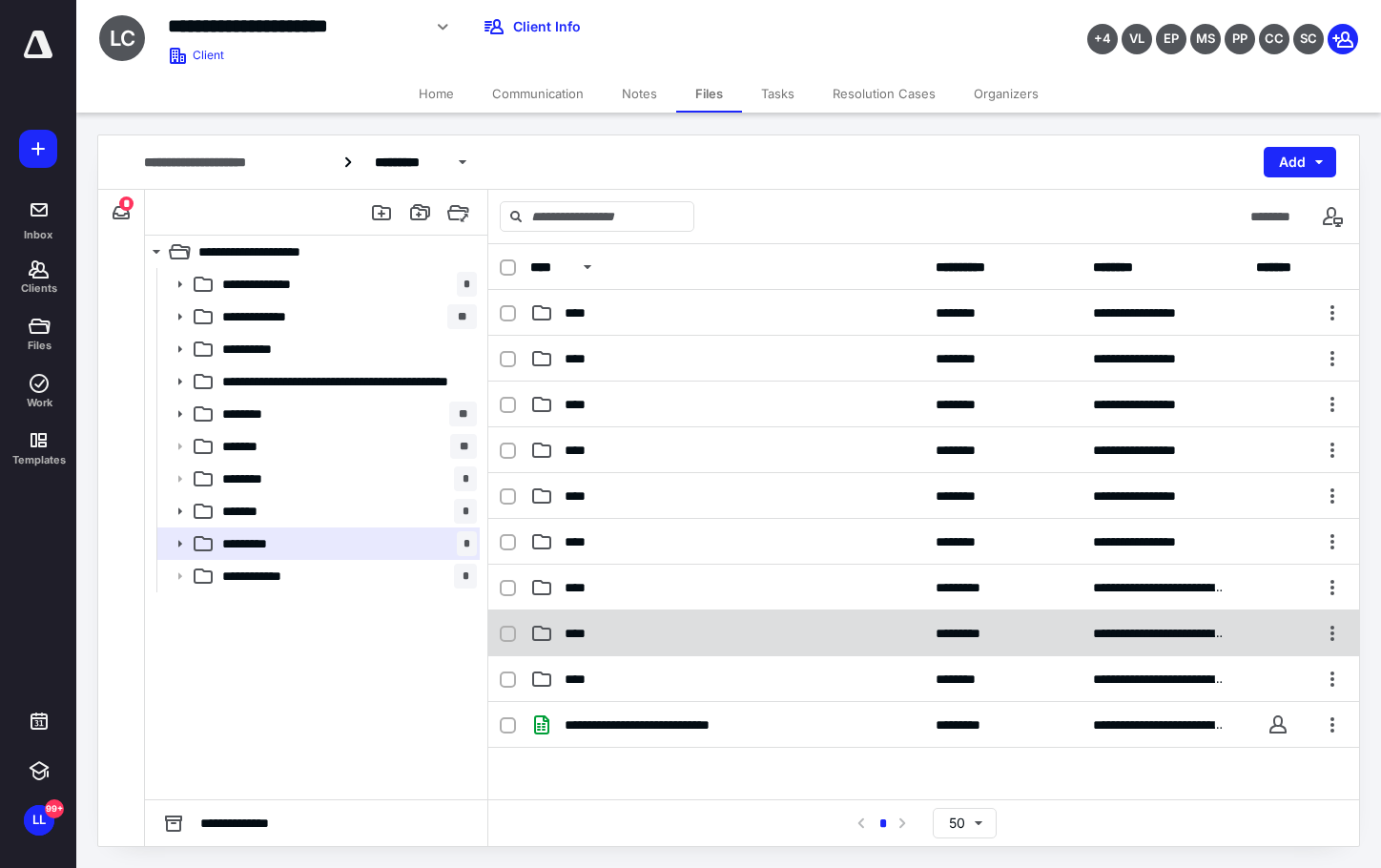 click on "****" at bounding box center [727, 633] 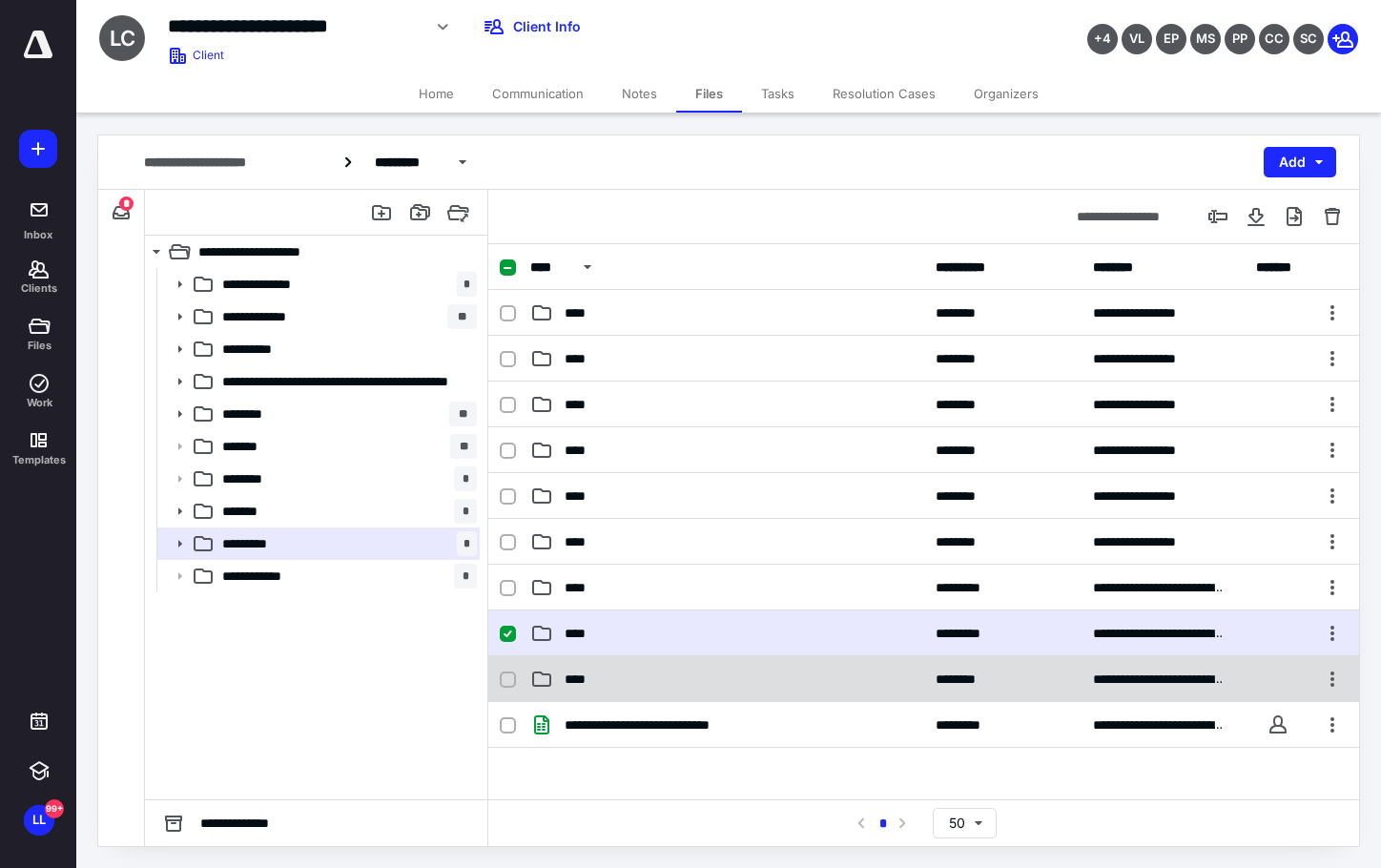 click on "****" at bounding box center [581, 679] 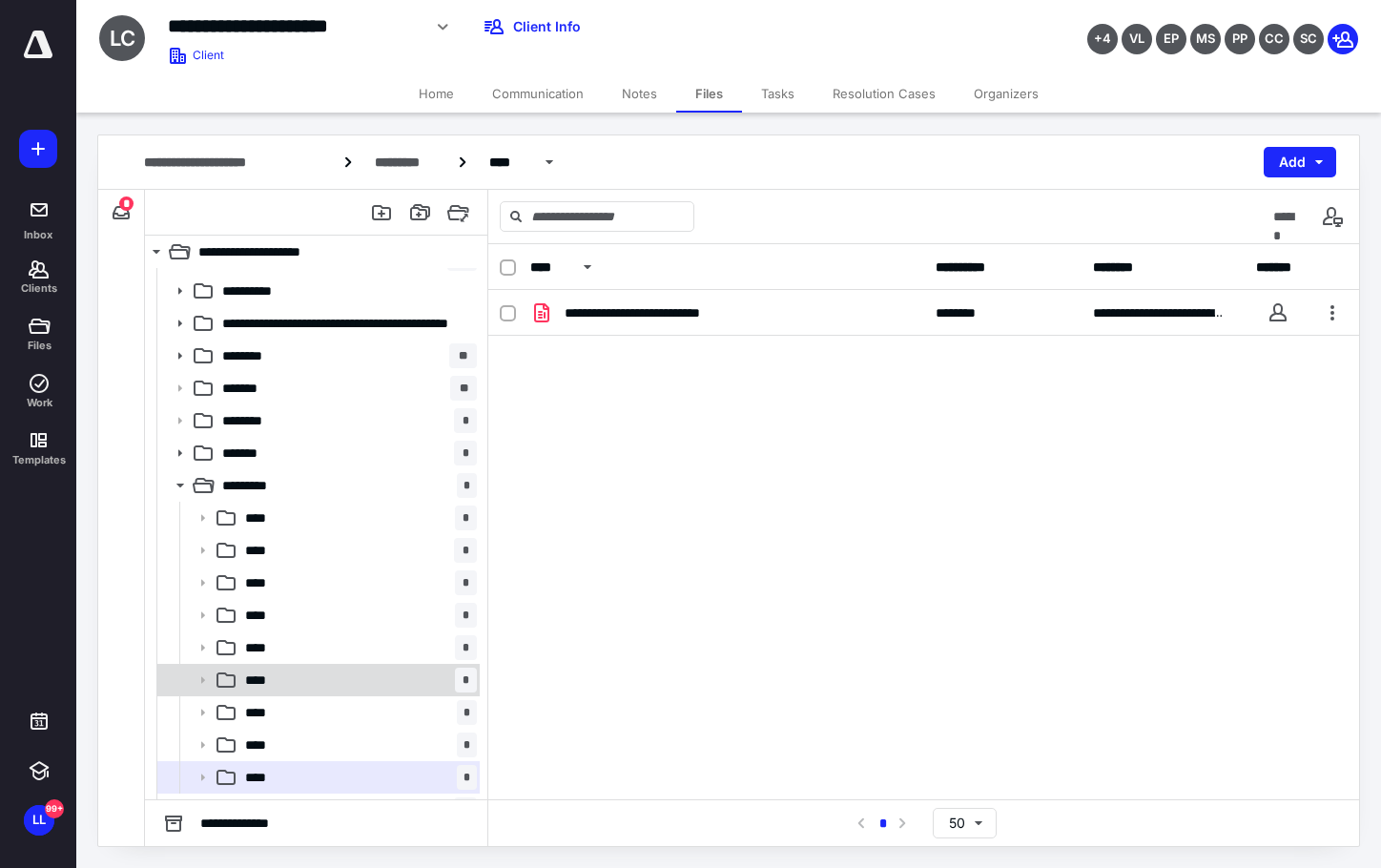 scroll, scrollTop: 85, scrollLeft: 0, axis: vertical 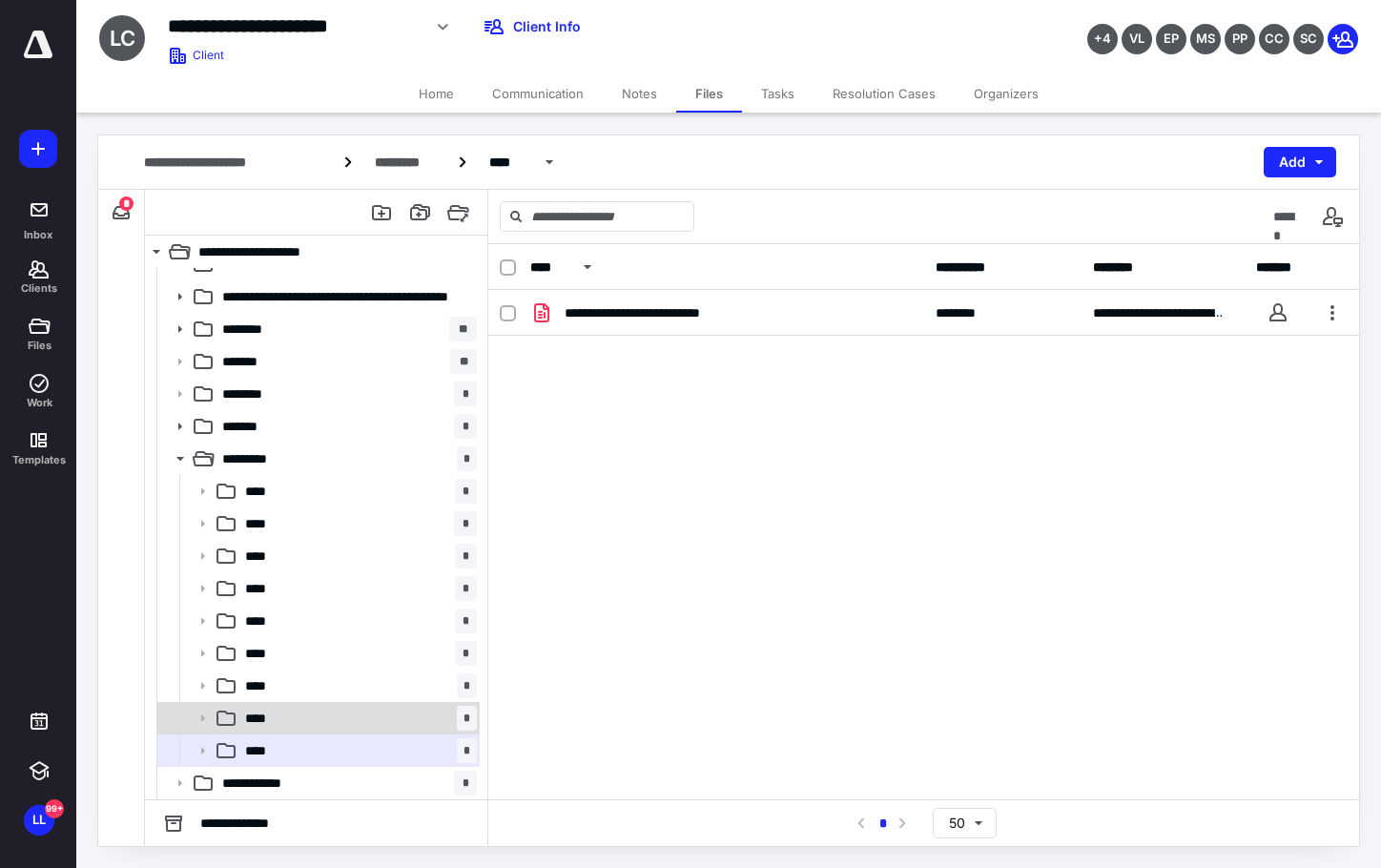 click on "****" at bounding box center (261, 718) 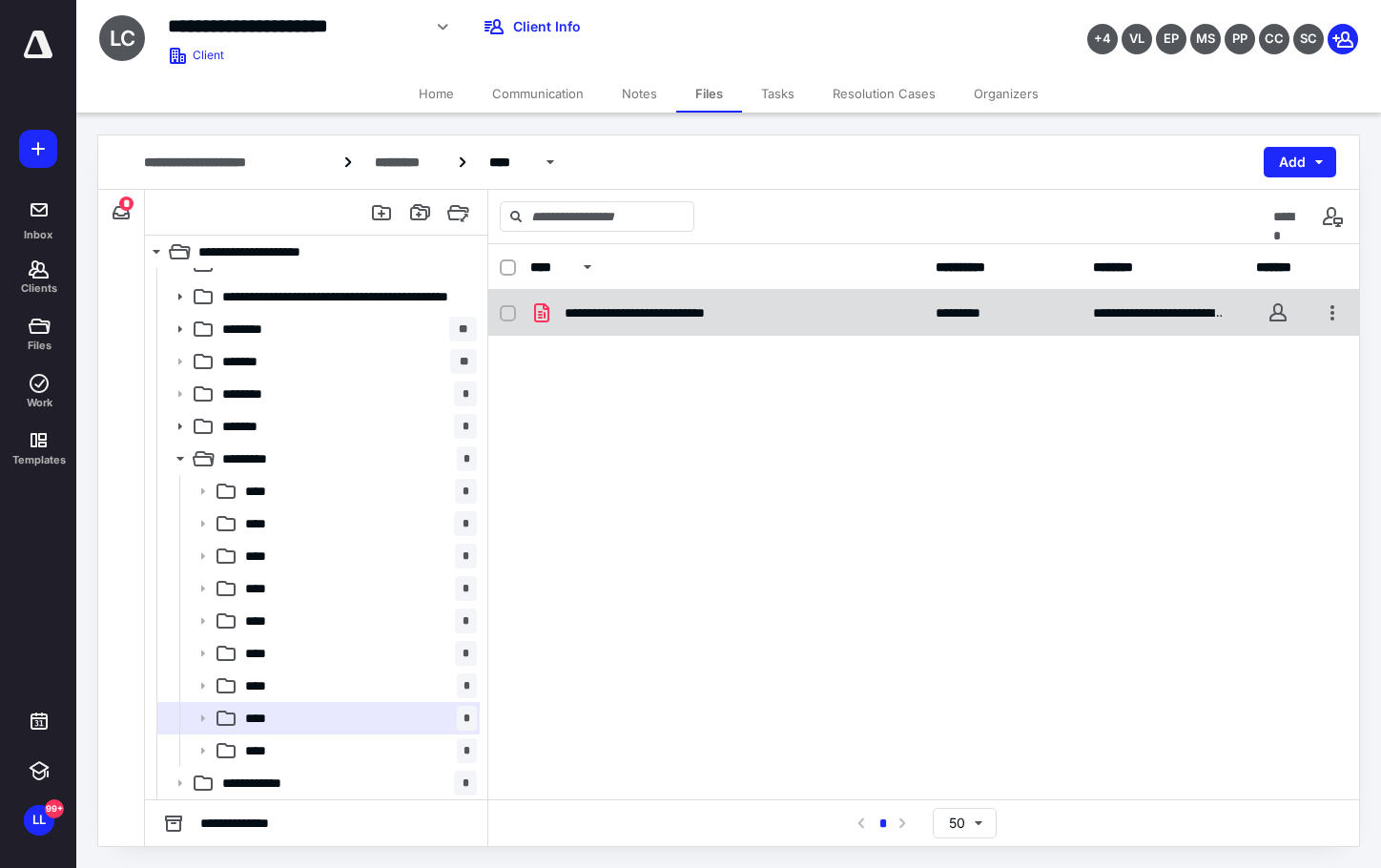 click on "**********" at bounding box center [923, 313] 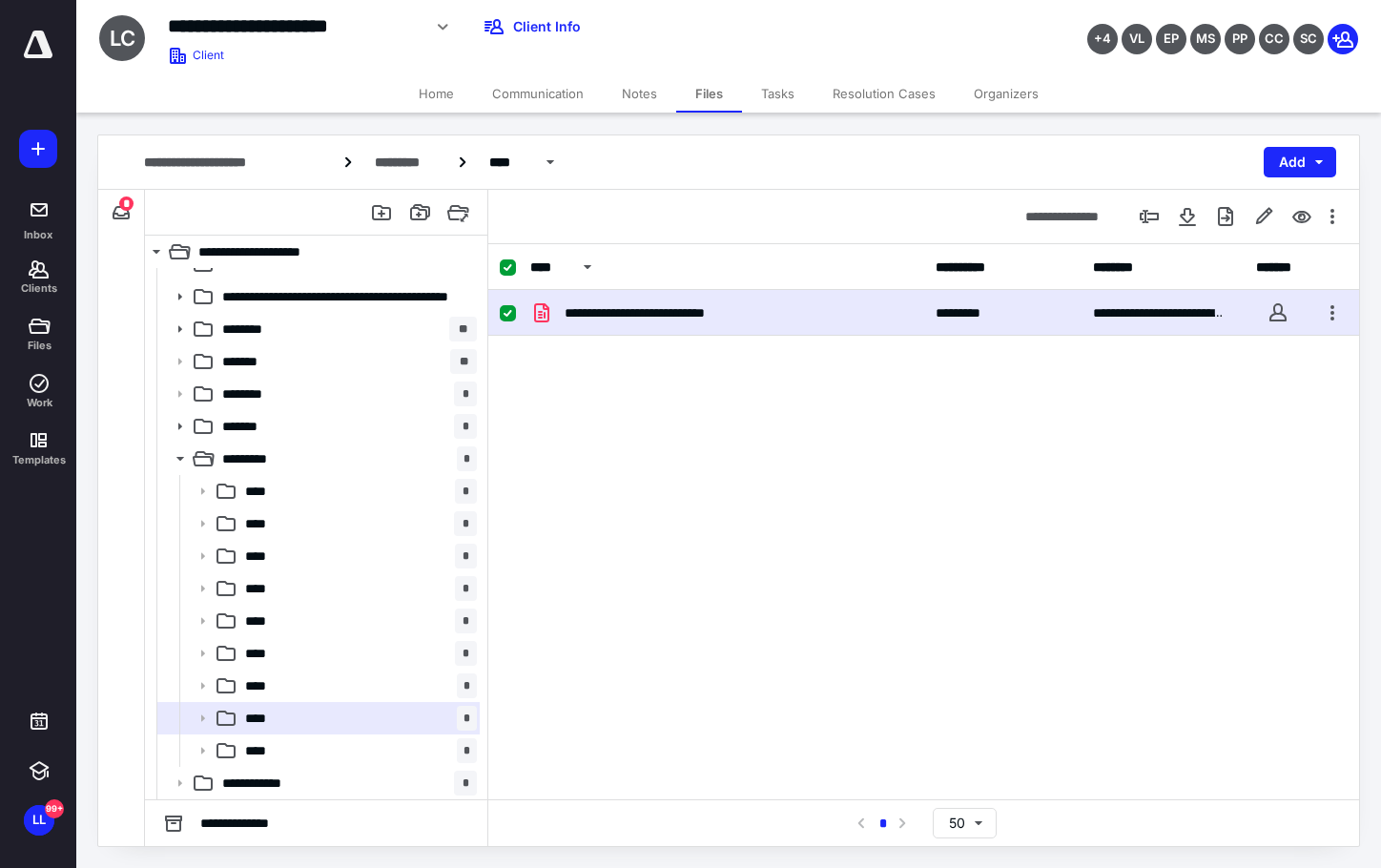 click on "**********" at bounding box center (923, 313) 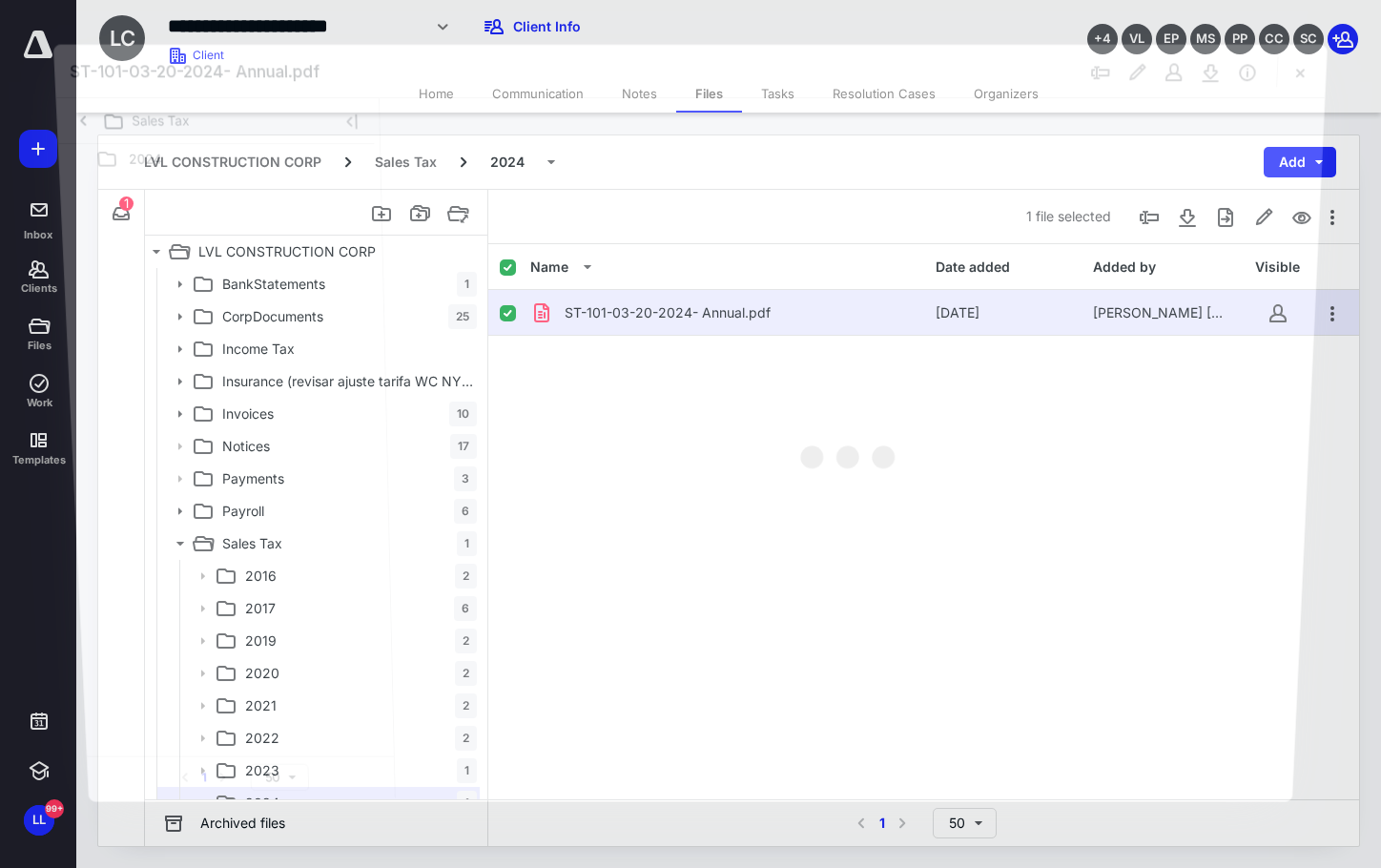 scroll, scrollTop: 85, scrollLeft: 0, axis: vertical 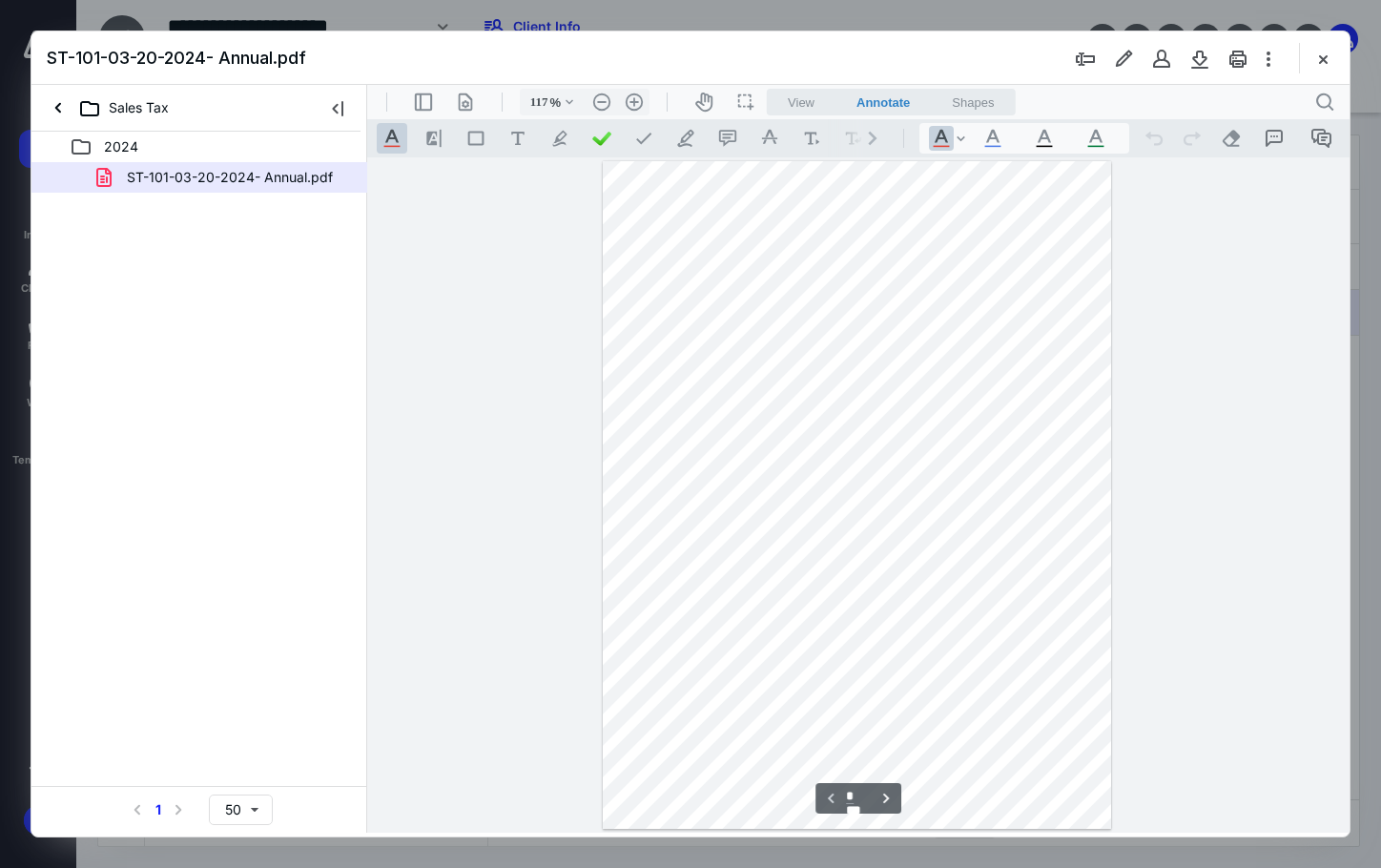 type on "142" 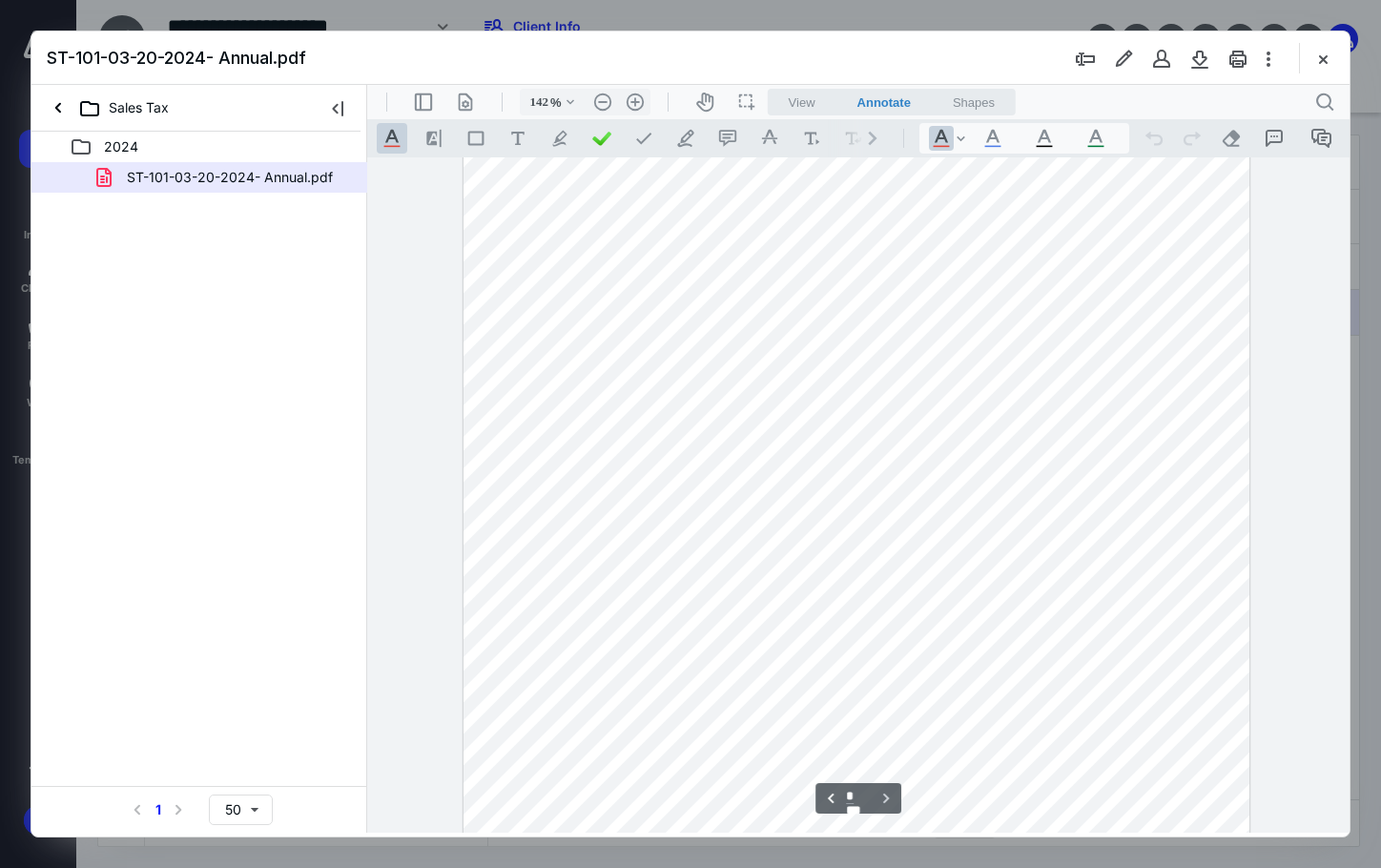 scroll, scrollTop: 2455, scrollLeft: 0, axis: vertical 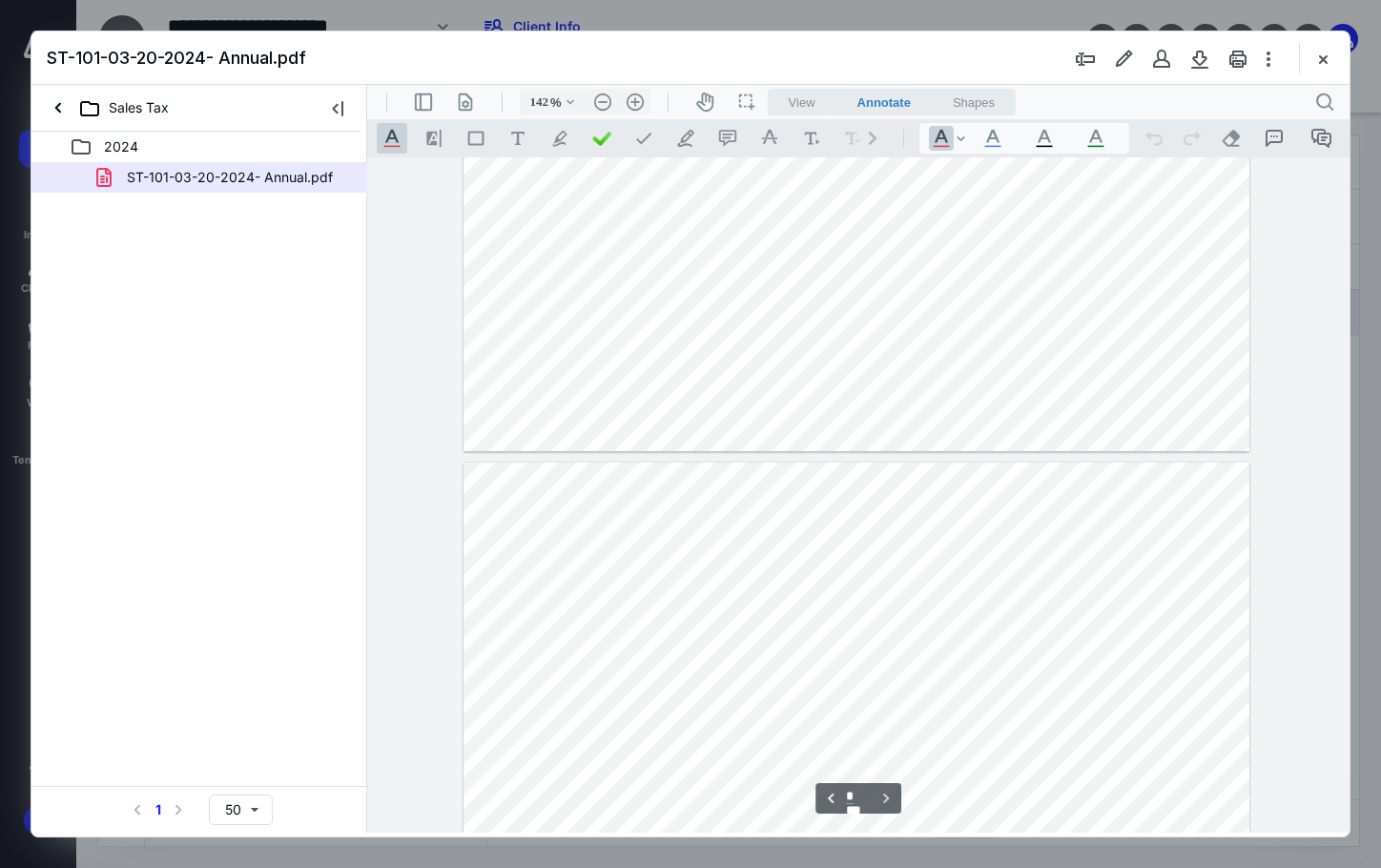 type on "*" 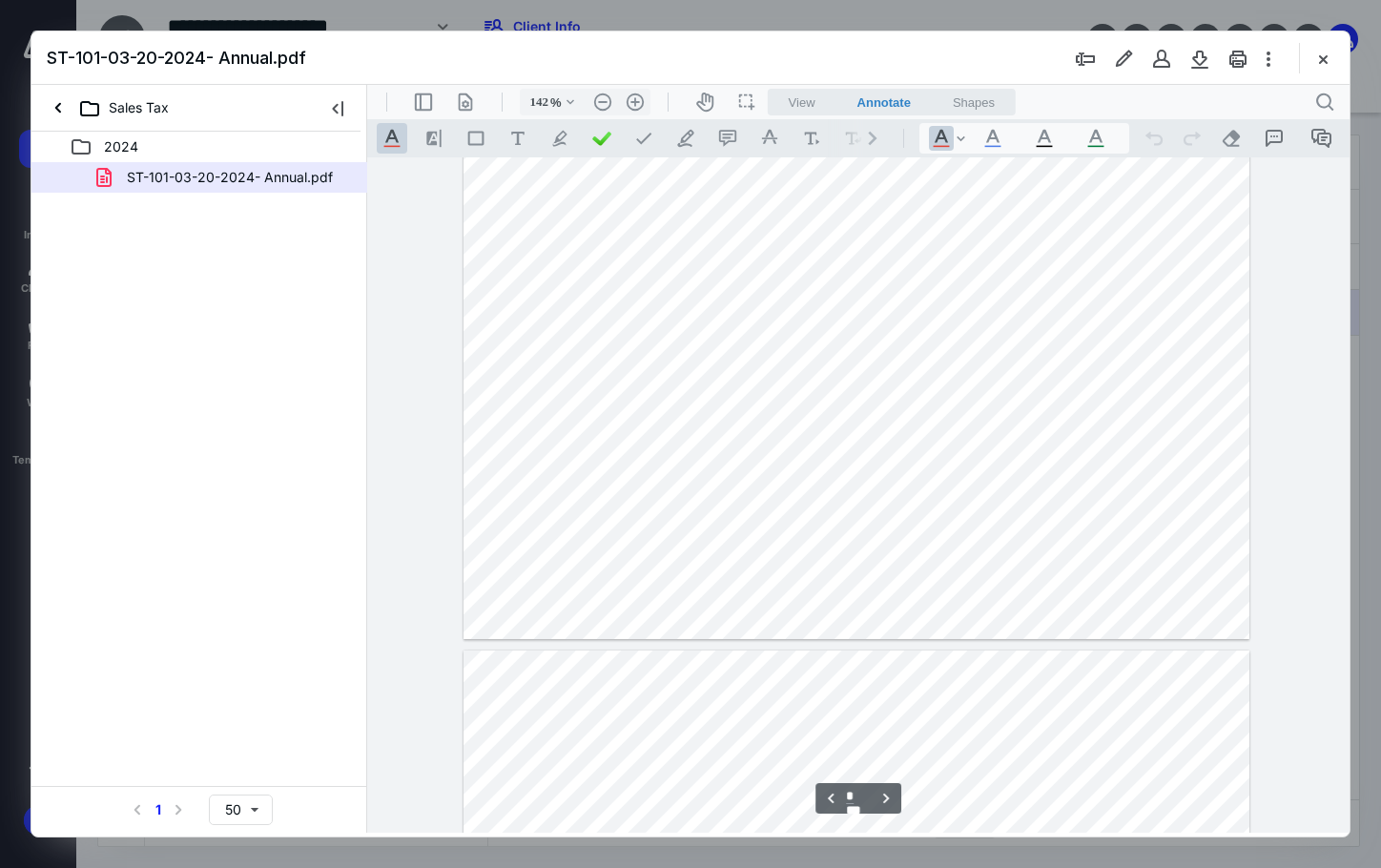 scroll, scrollTop: 1406, scrollLeft: 0, axis: vertical 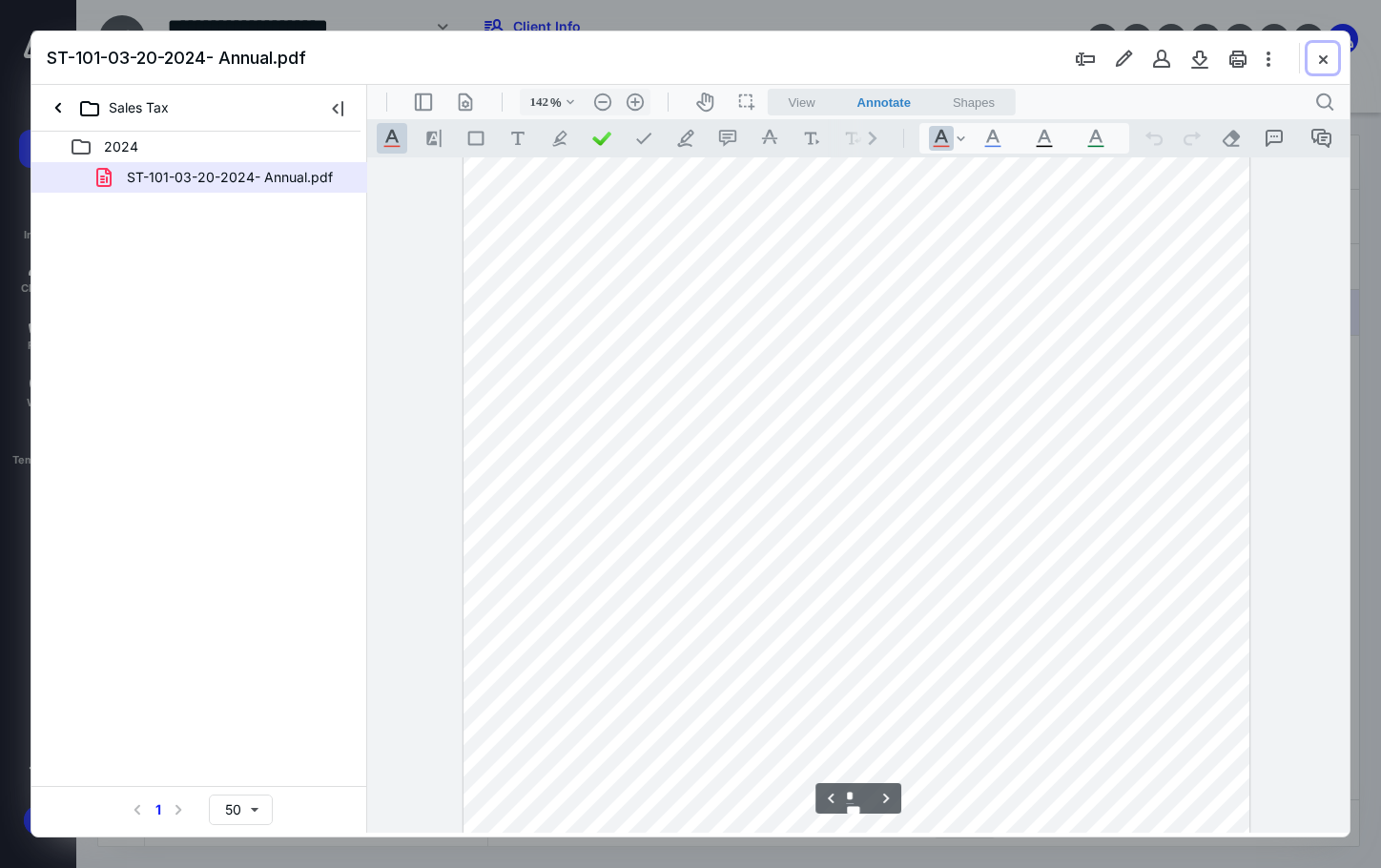 drag, startPoint x: 1326, startPoint y: 57, endPoint x: 1304, endPoint y: 60, distance: 22.203603 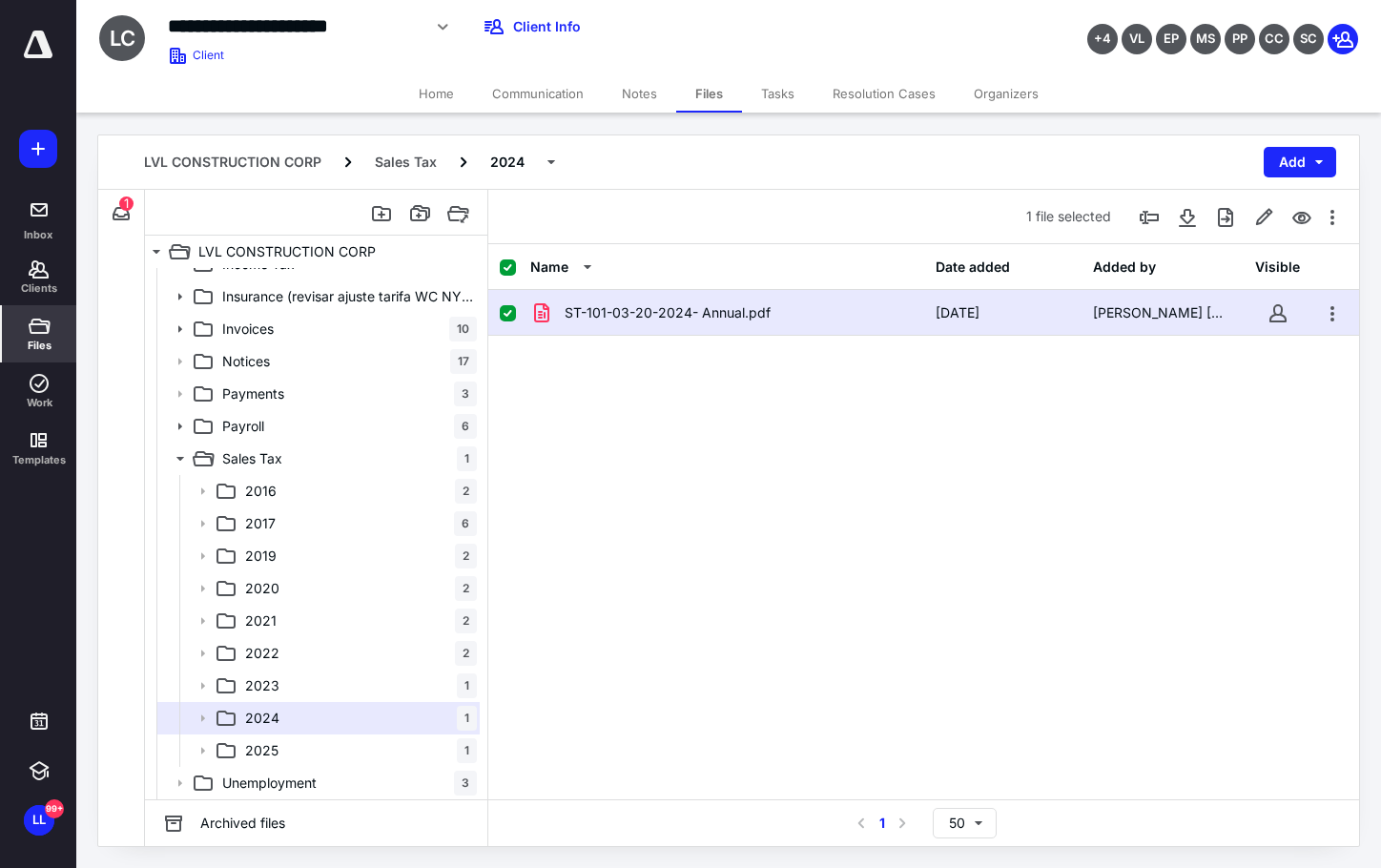 click 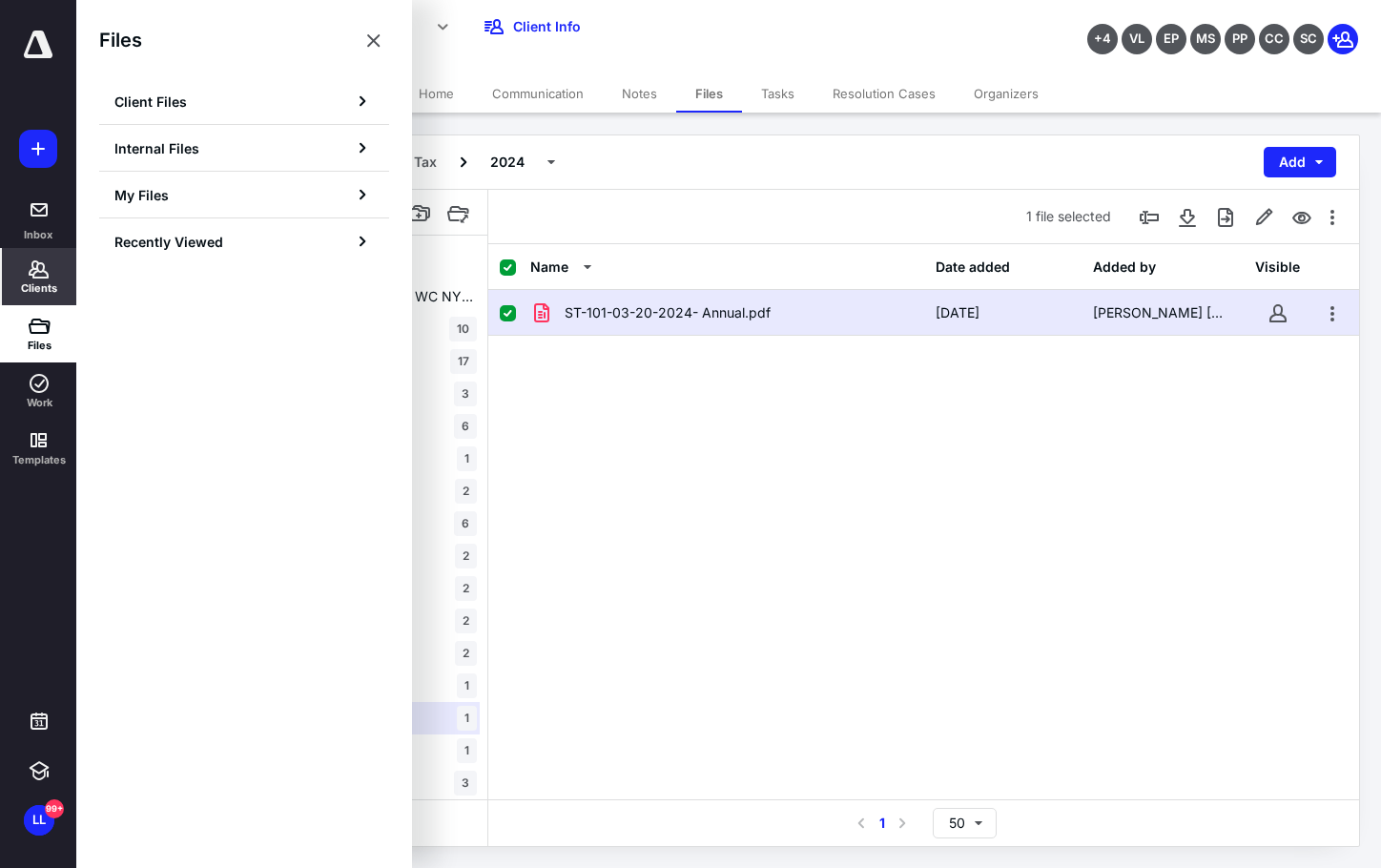 click 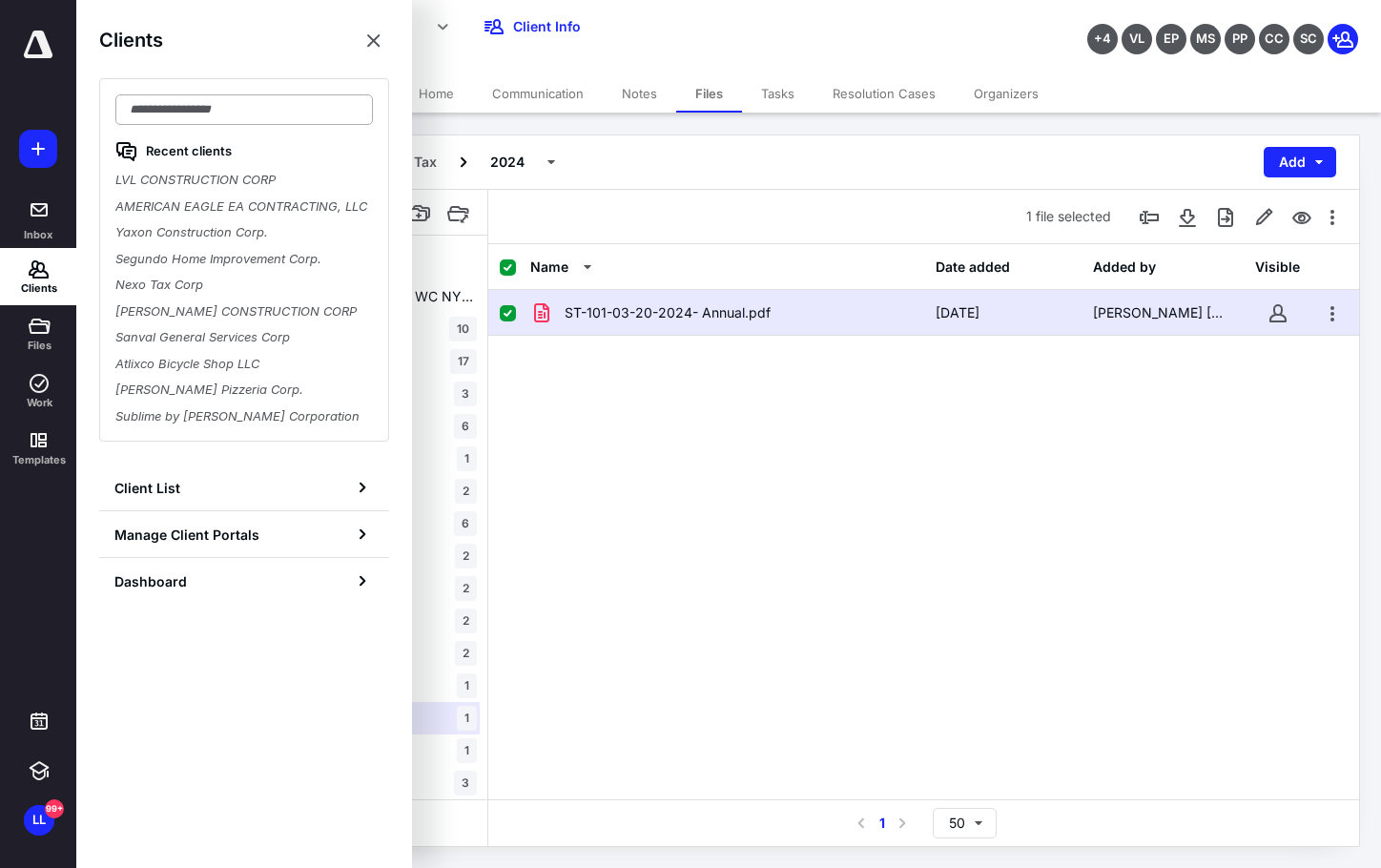 click at bounding box center (244, 110) 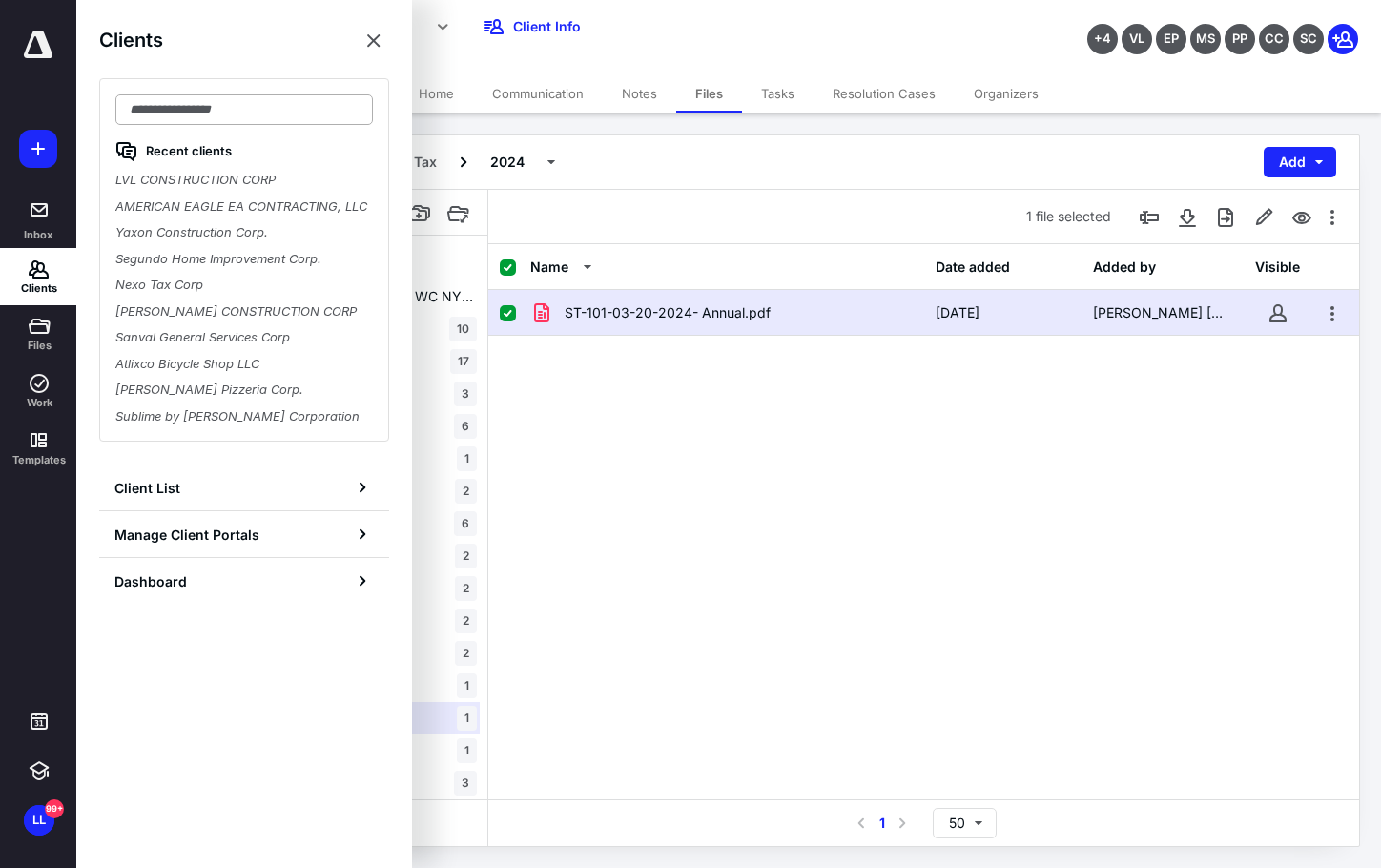 click at bounding box center [244, 110] 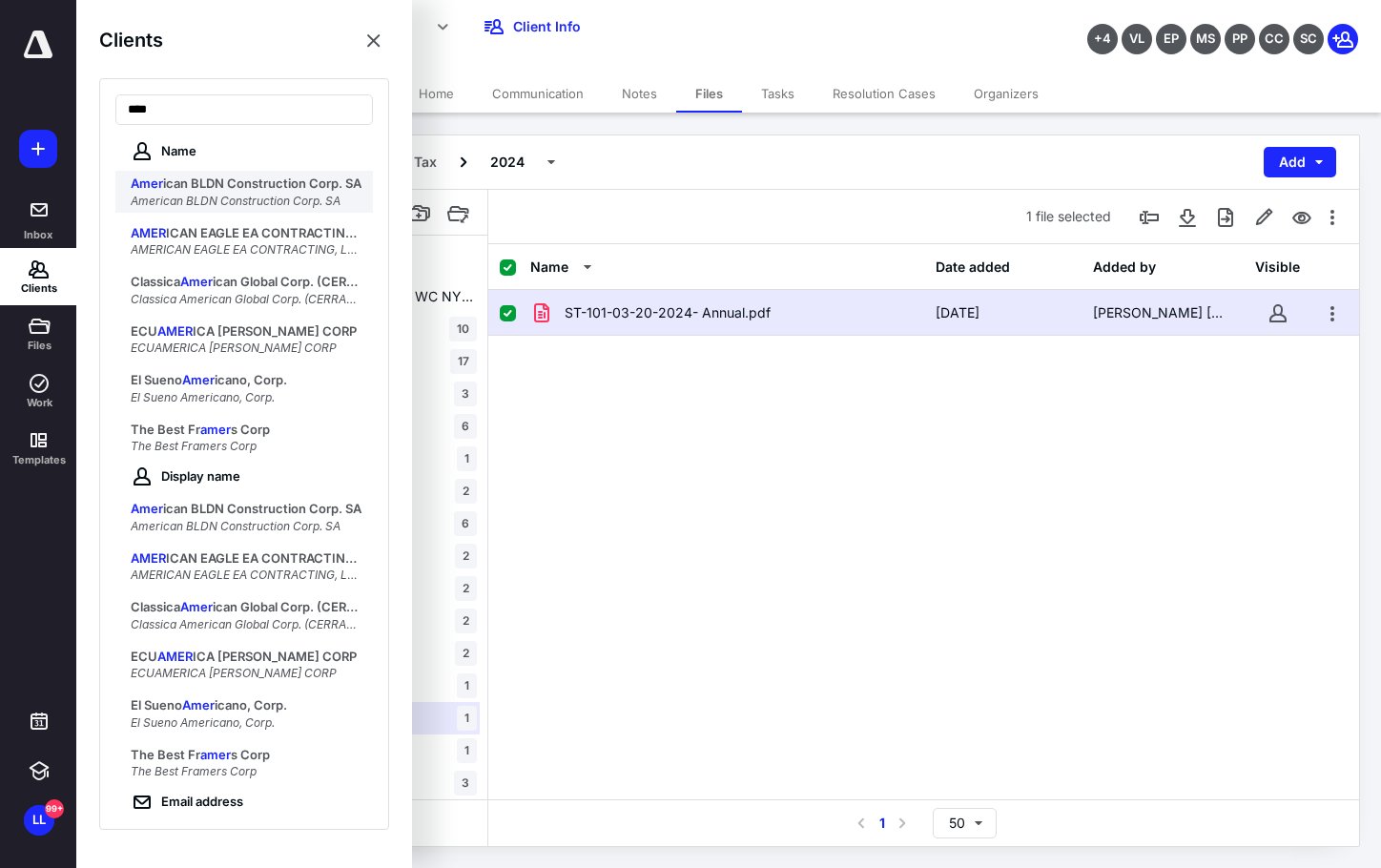 type on "****" 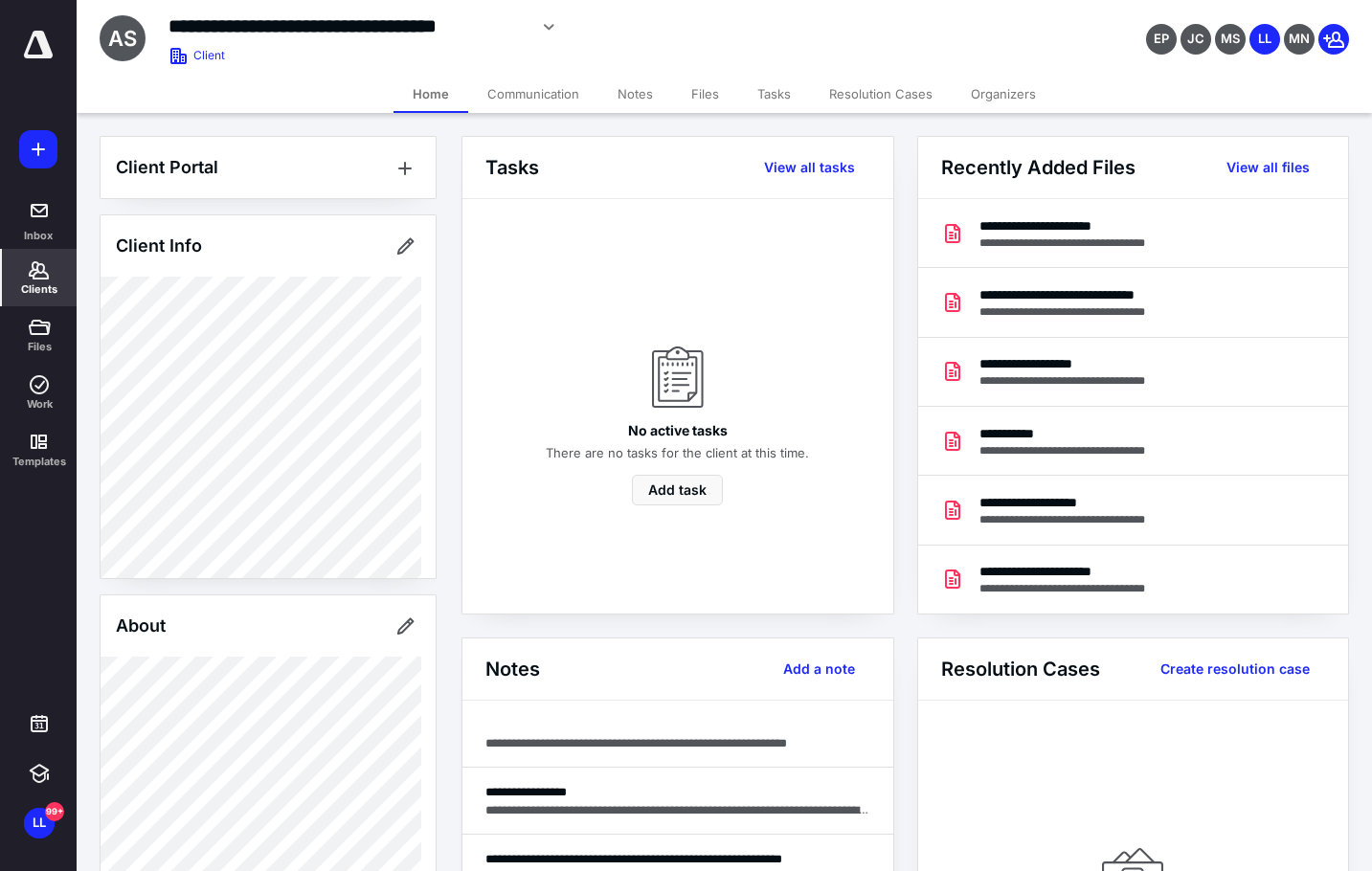 click on "Files" at bounding box center (705, 94) 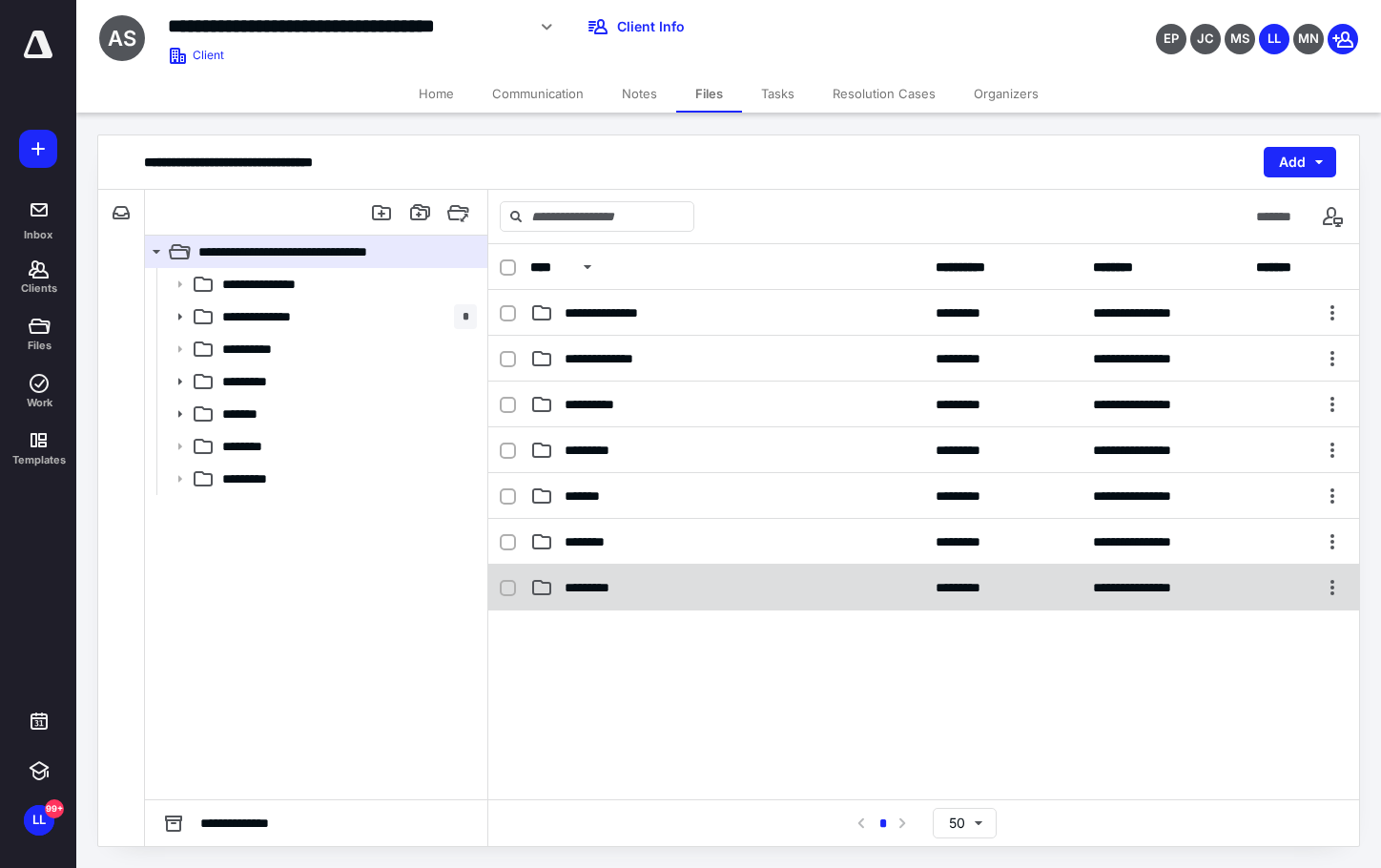 click on "*********" at bounding box center (594, 588) 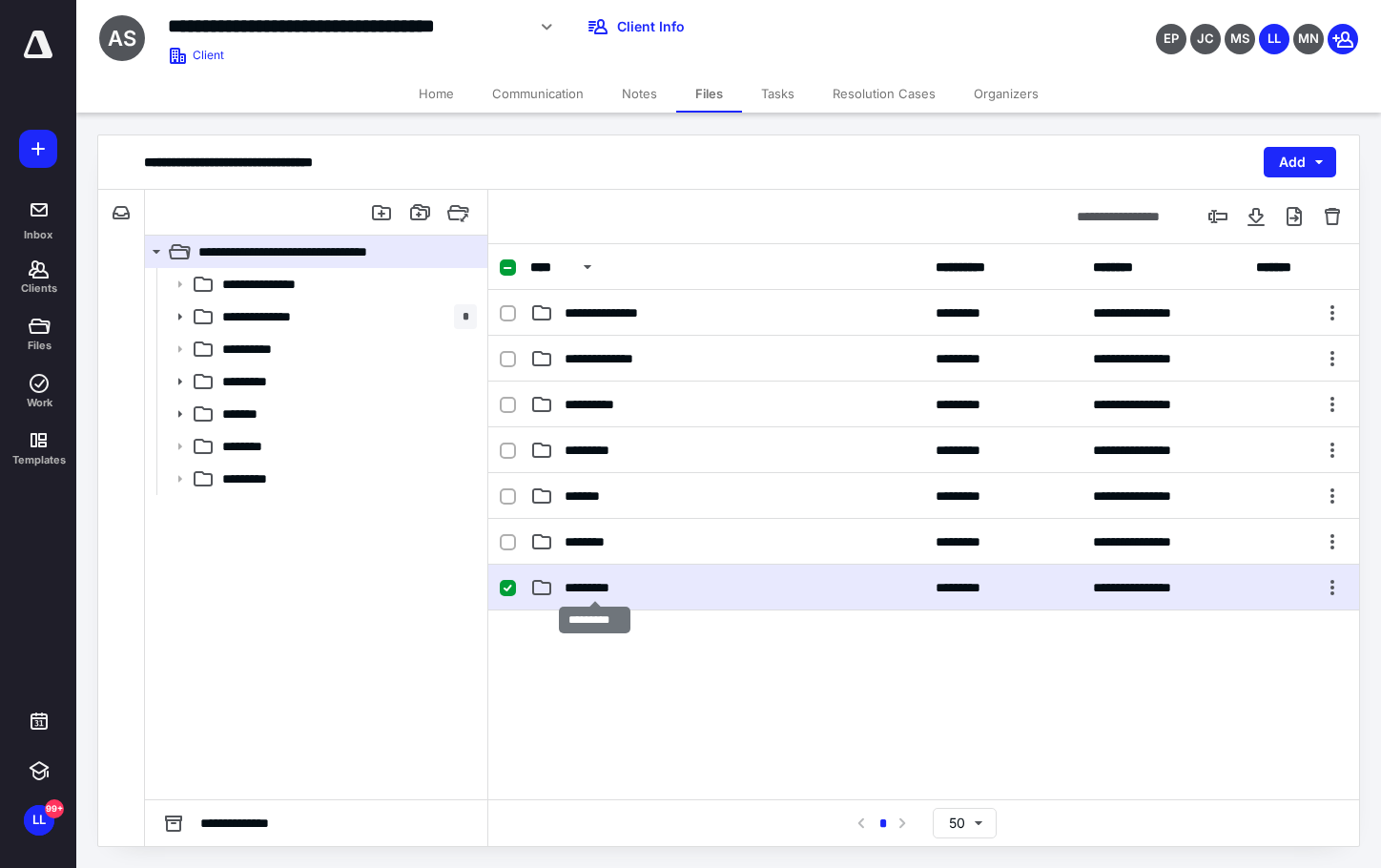 click on "*********" at bounding box center [594, 588] 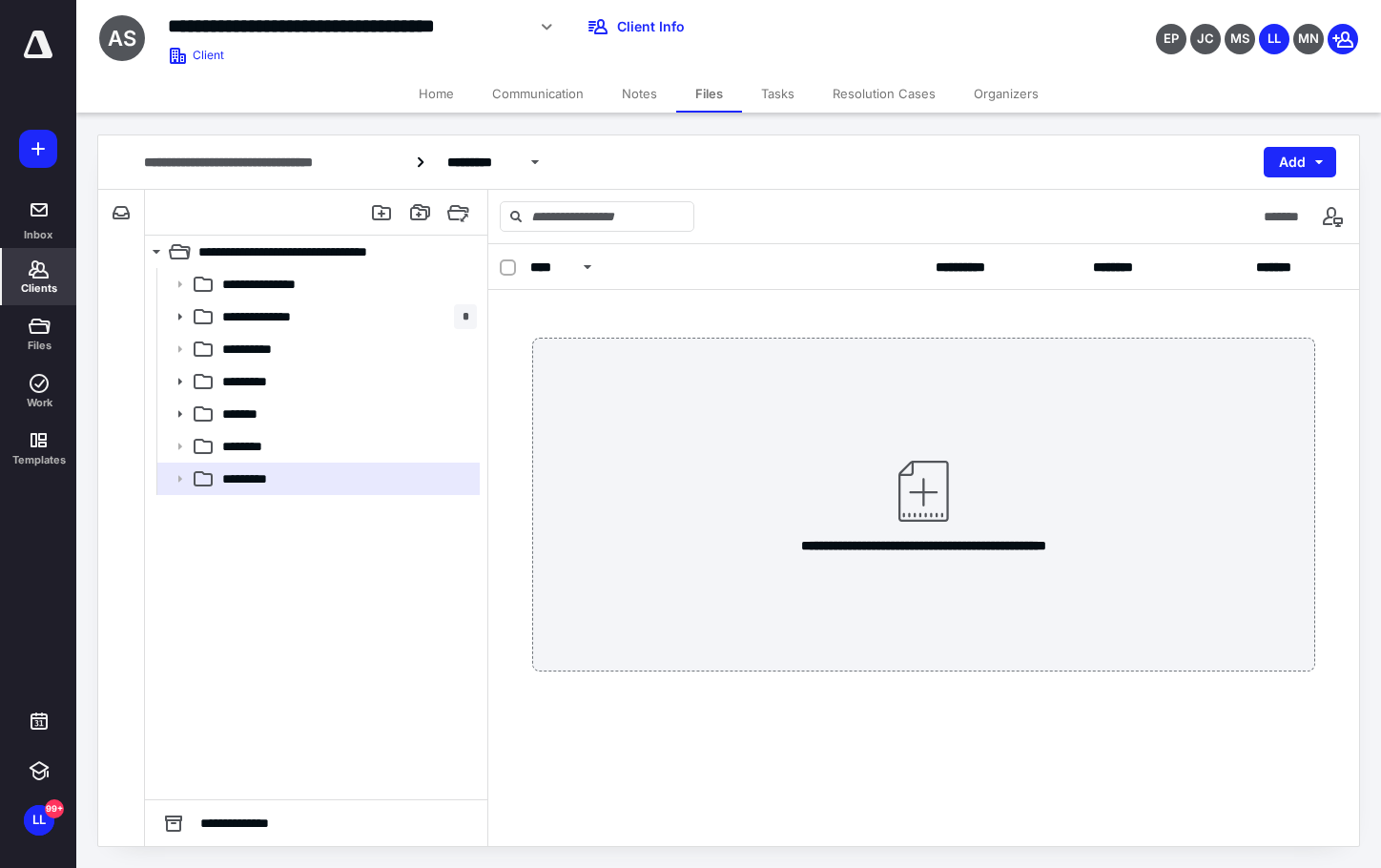 click on "Clients" at bounding box center [39, 288] 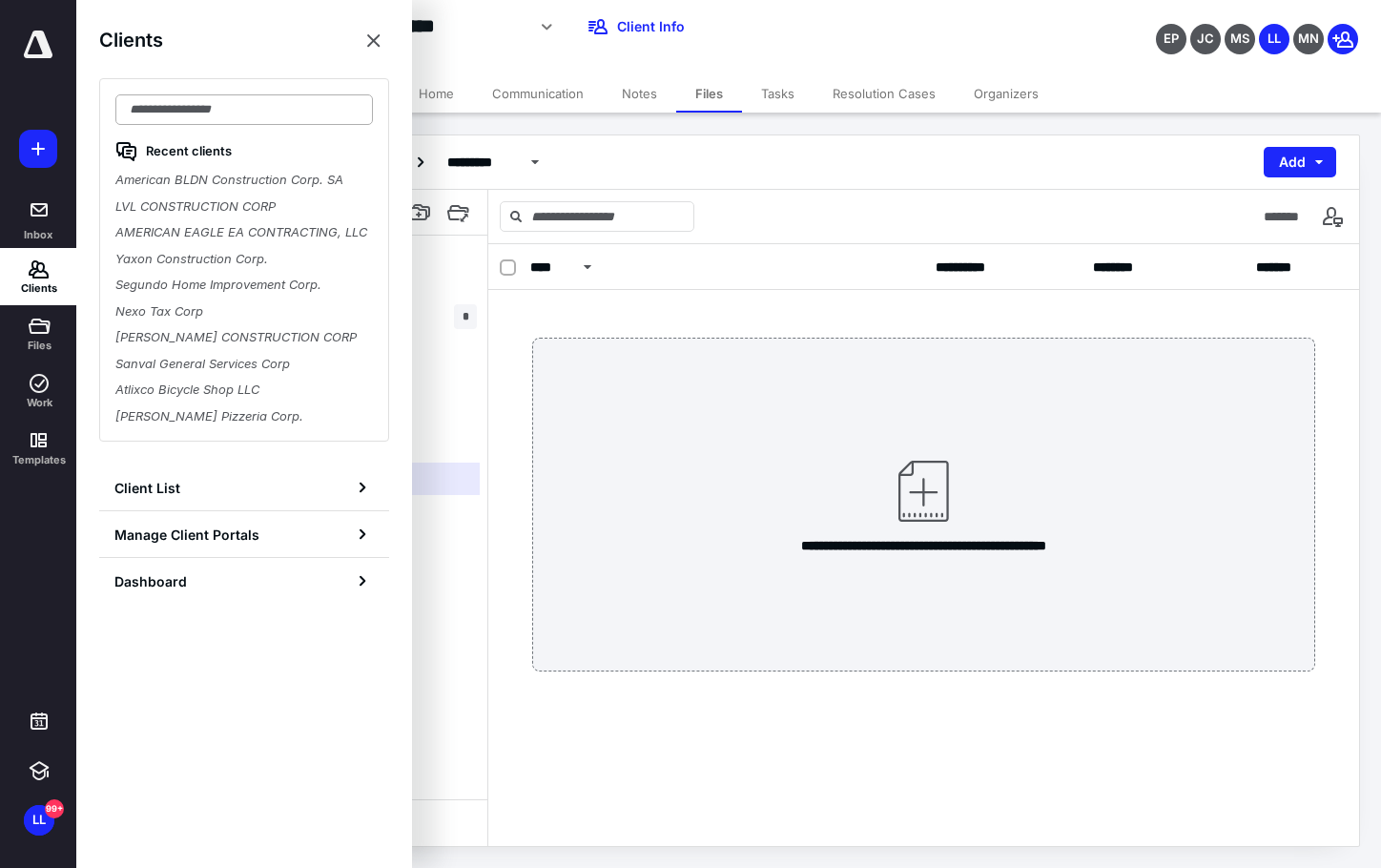 click at bounding box center [244, 110] 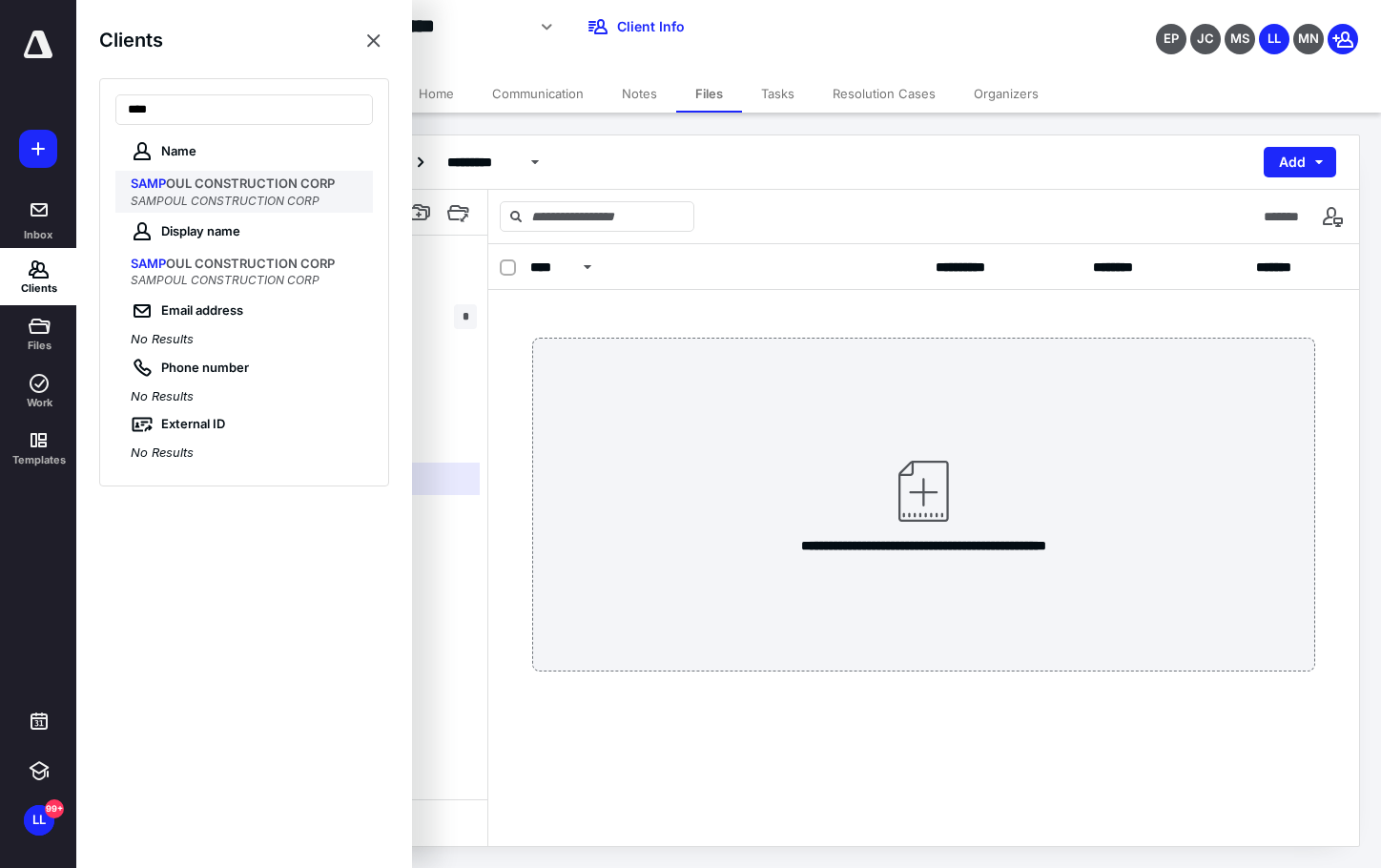 type on "****" 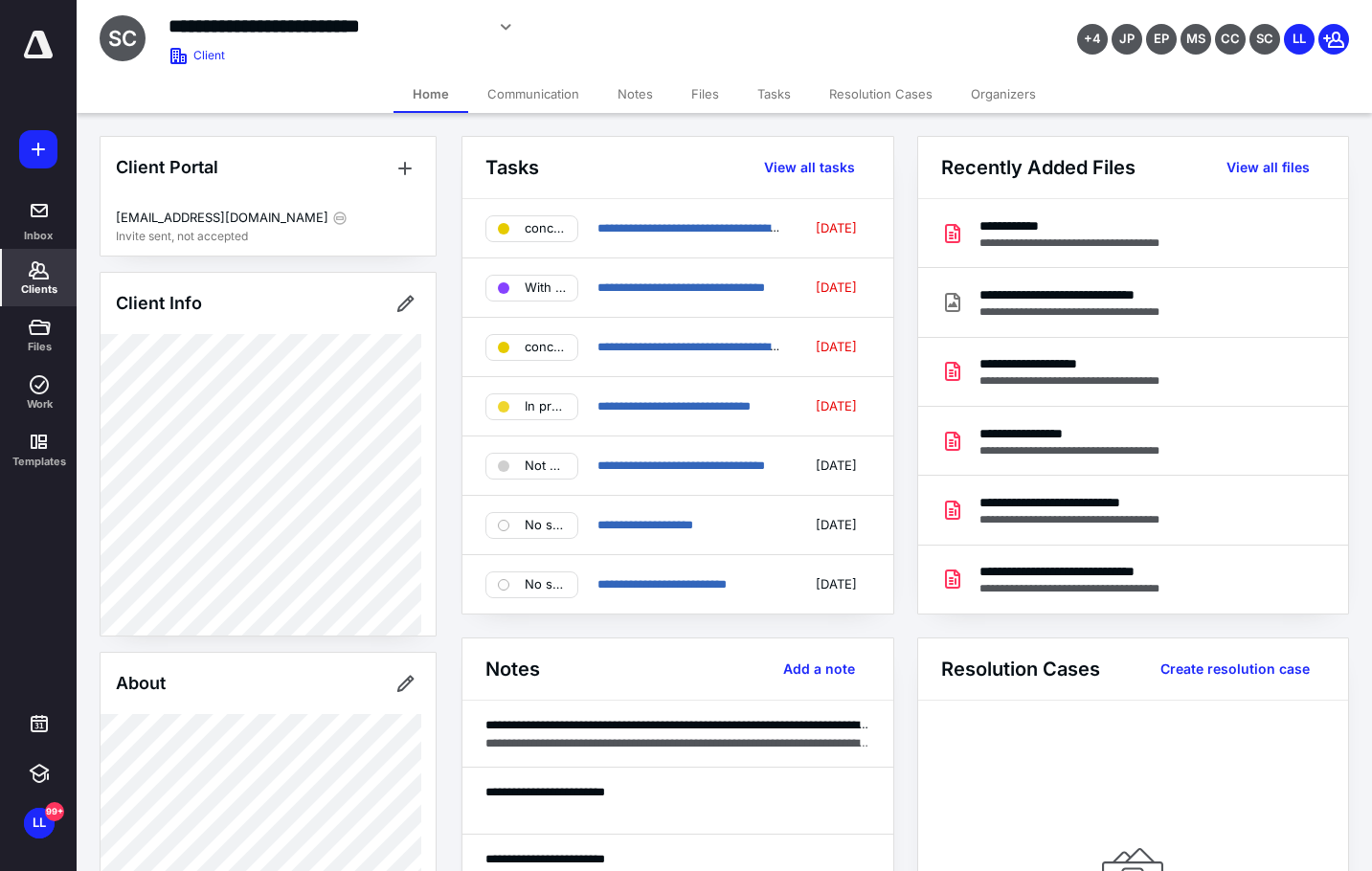 click on "Files" at bounding box center (705, 94) 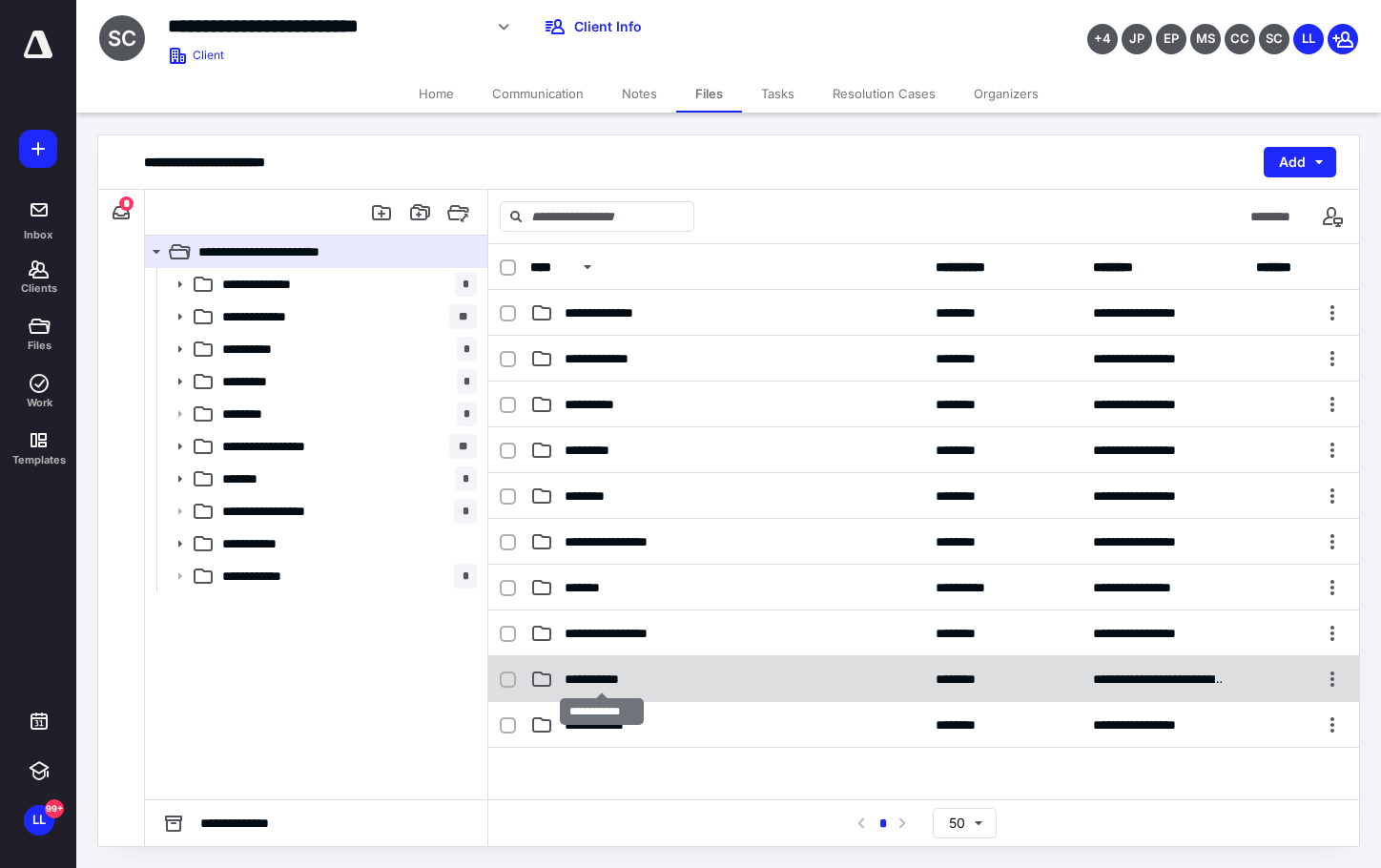click on "**********" at bounding box center (602, 679) 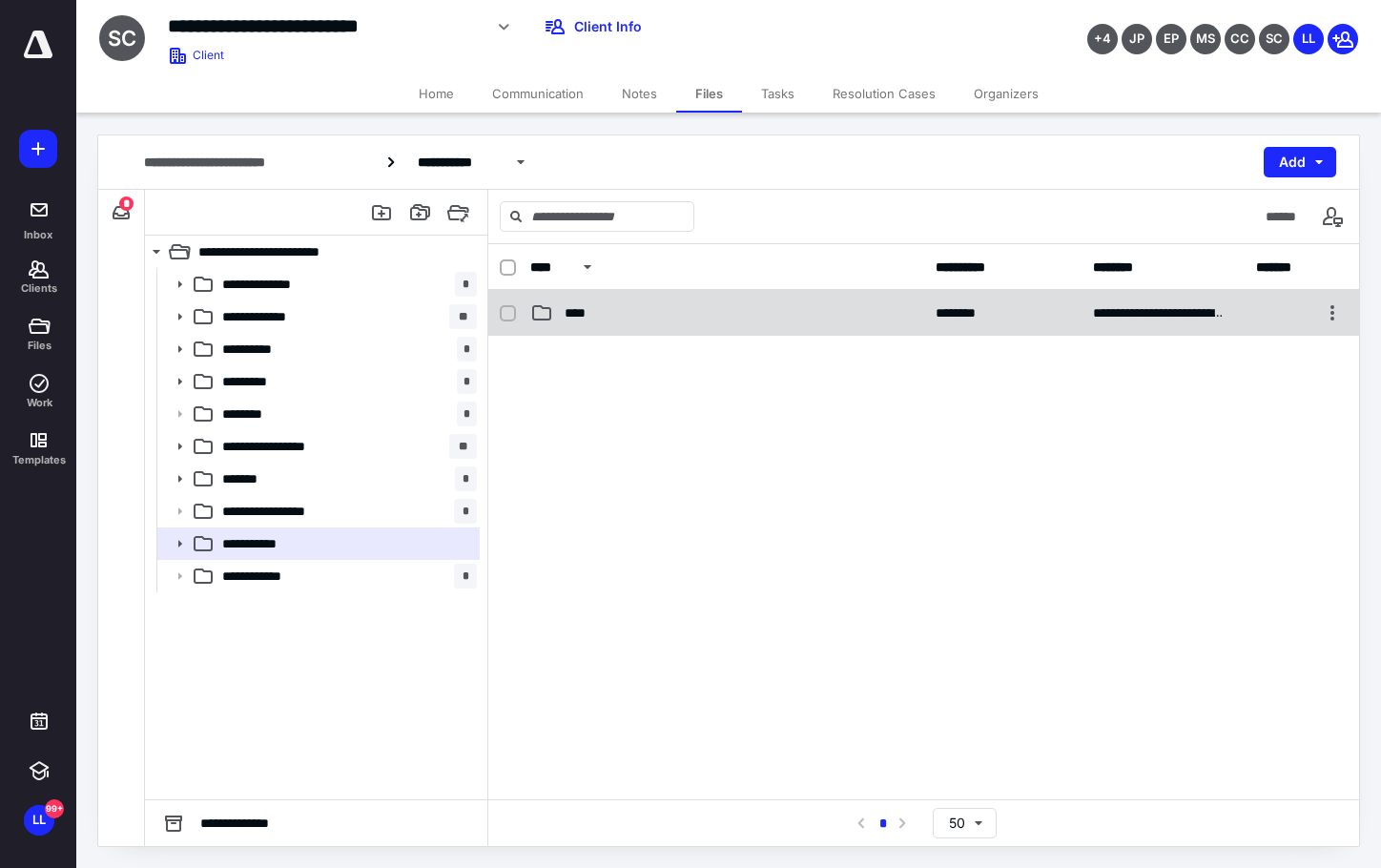 click on "**********" at bounding box center [923, 313] 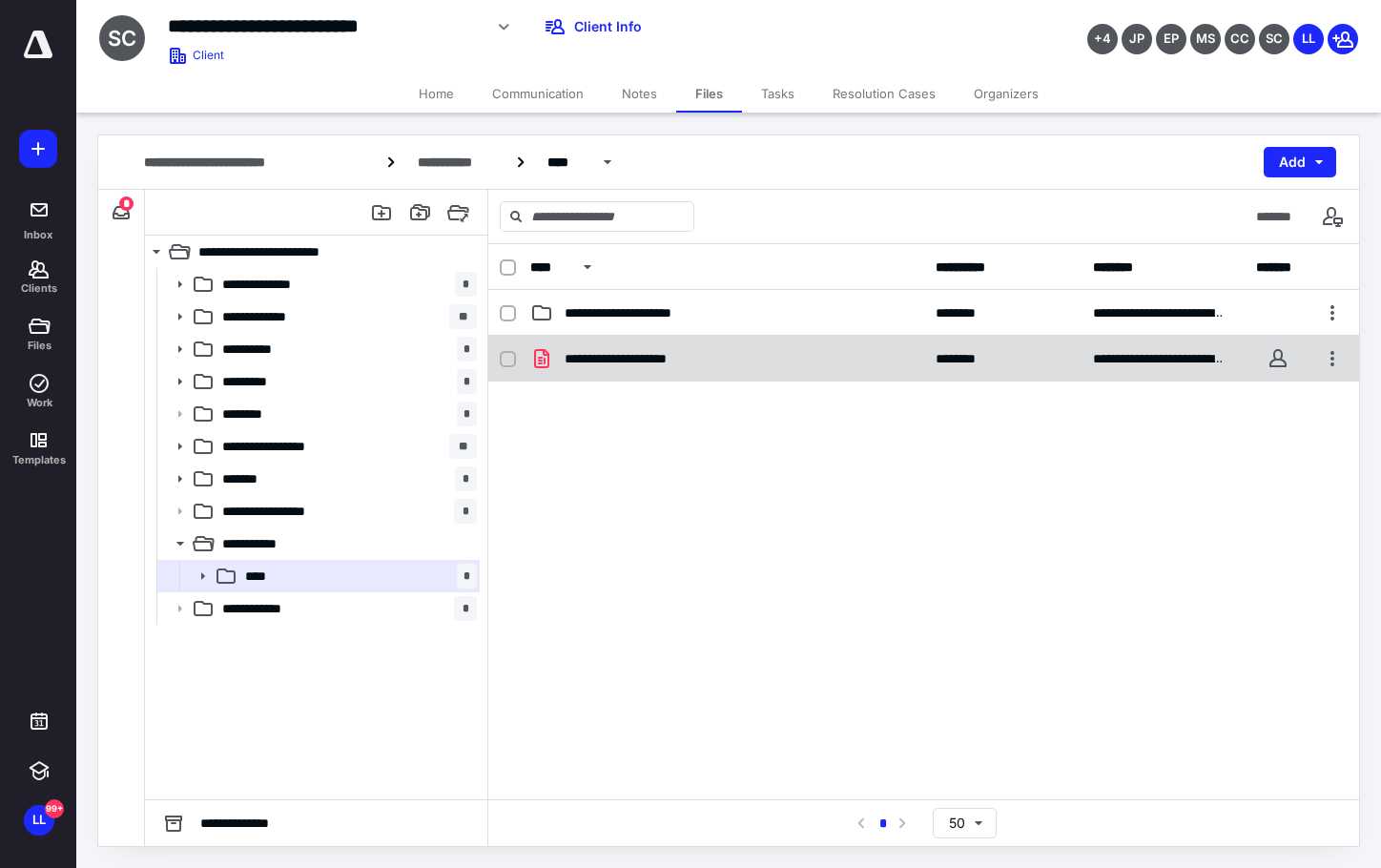 click on "**********" at bounding box center (640, 359) 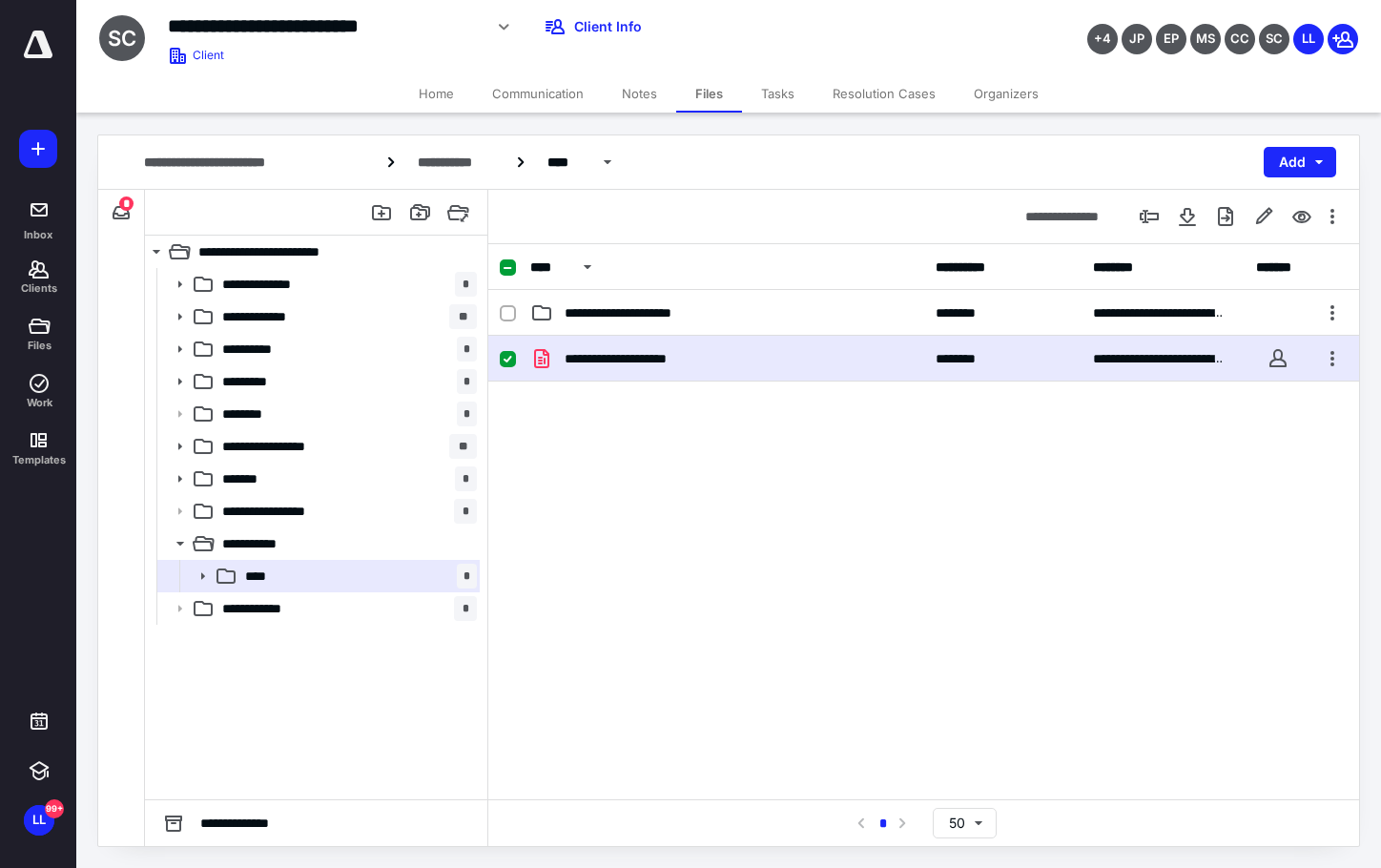 click on "**********" at bounding box center [640, 359] 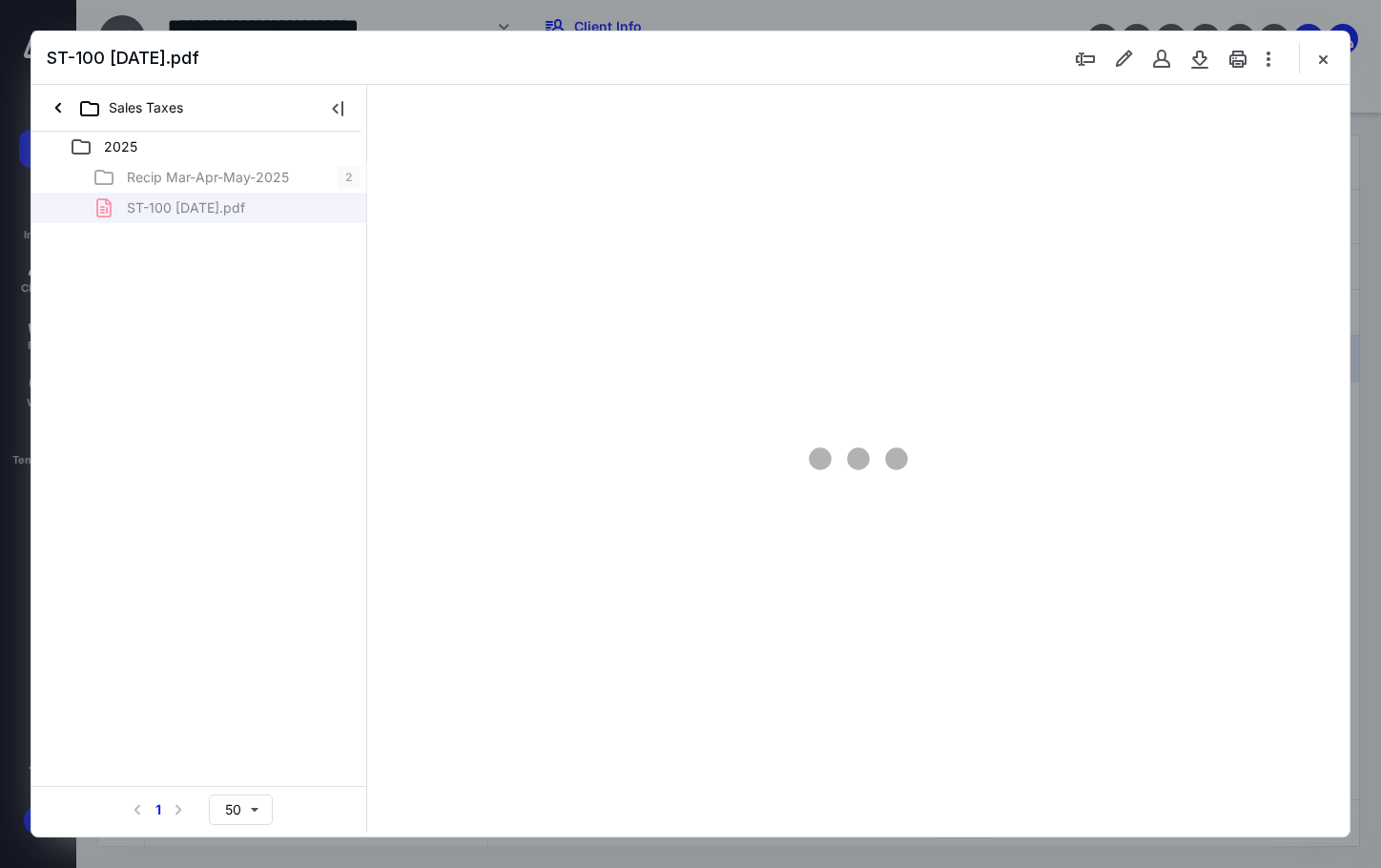 scroll, scrollTop: 0, scrollLeft: 0, axis: both 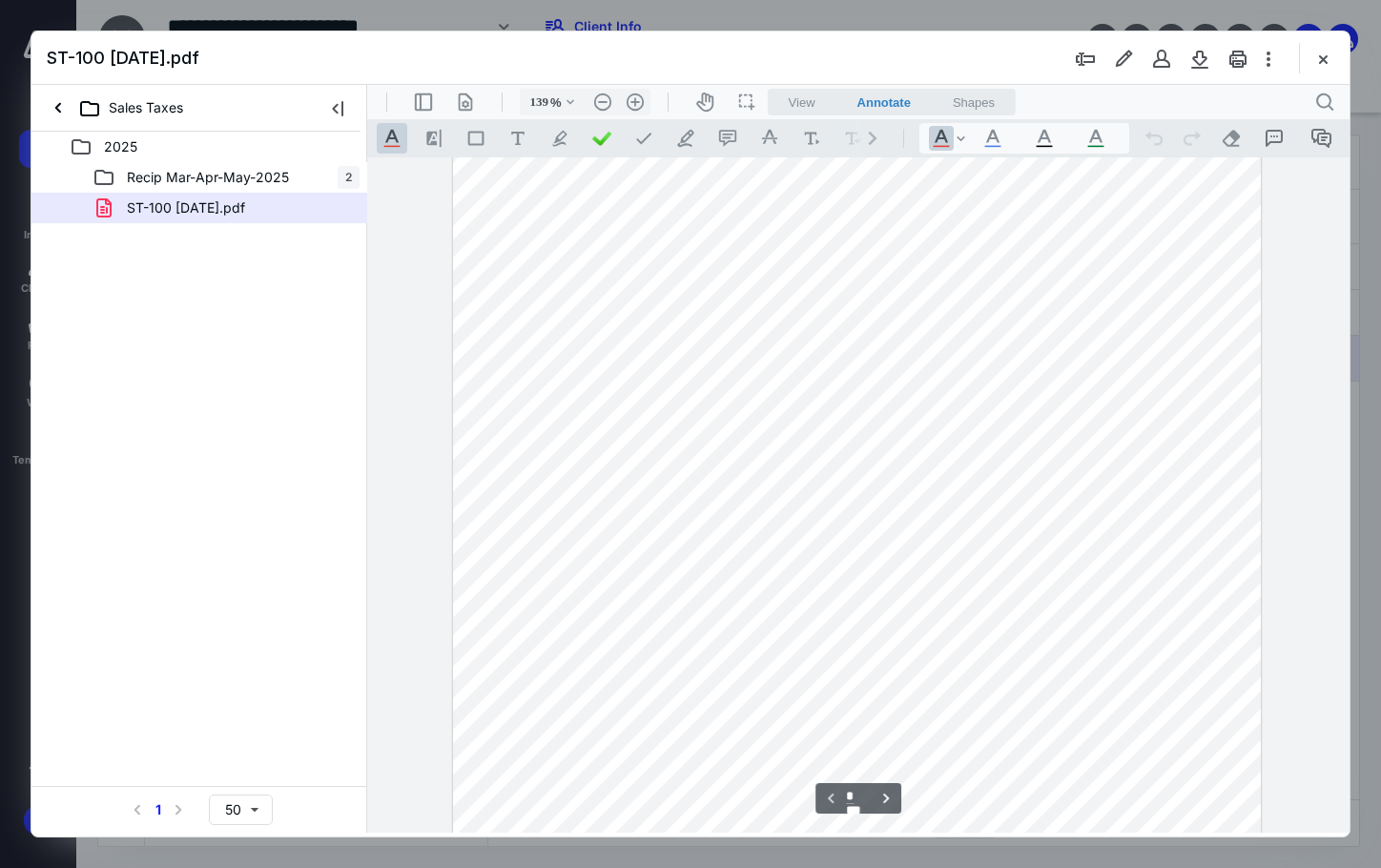 type on "164" 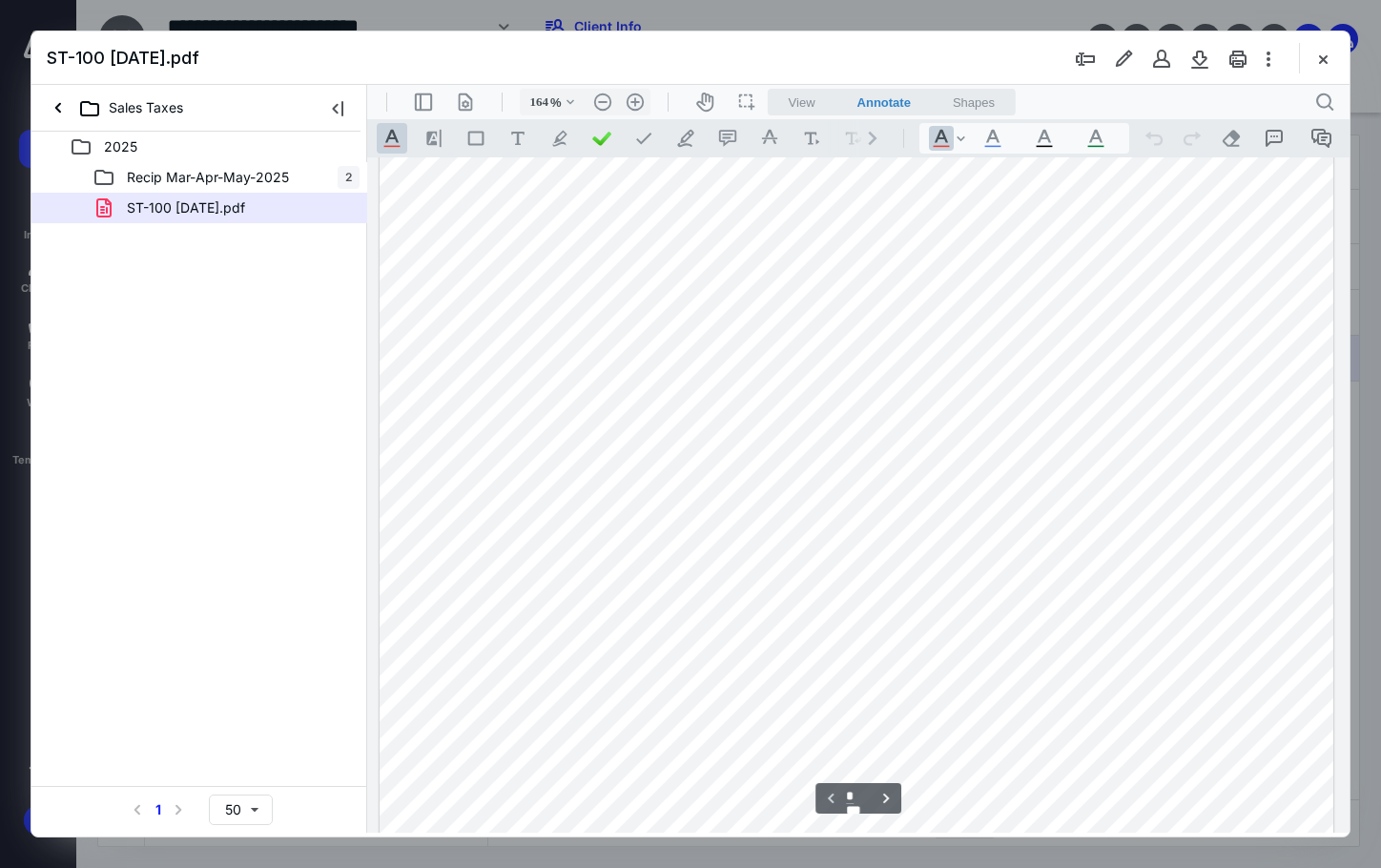 scroll, scrollTop: 0, scrollLeft: 0, axis: both 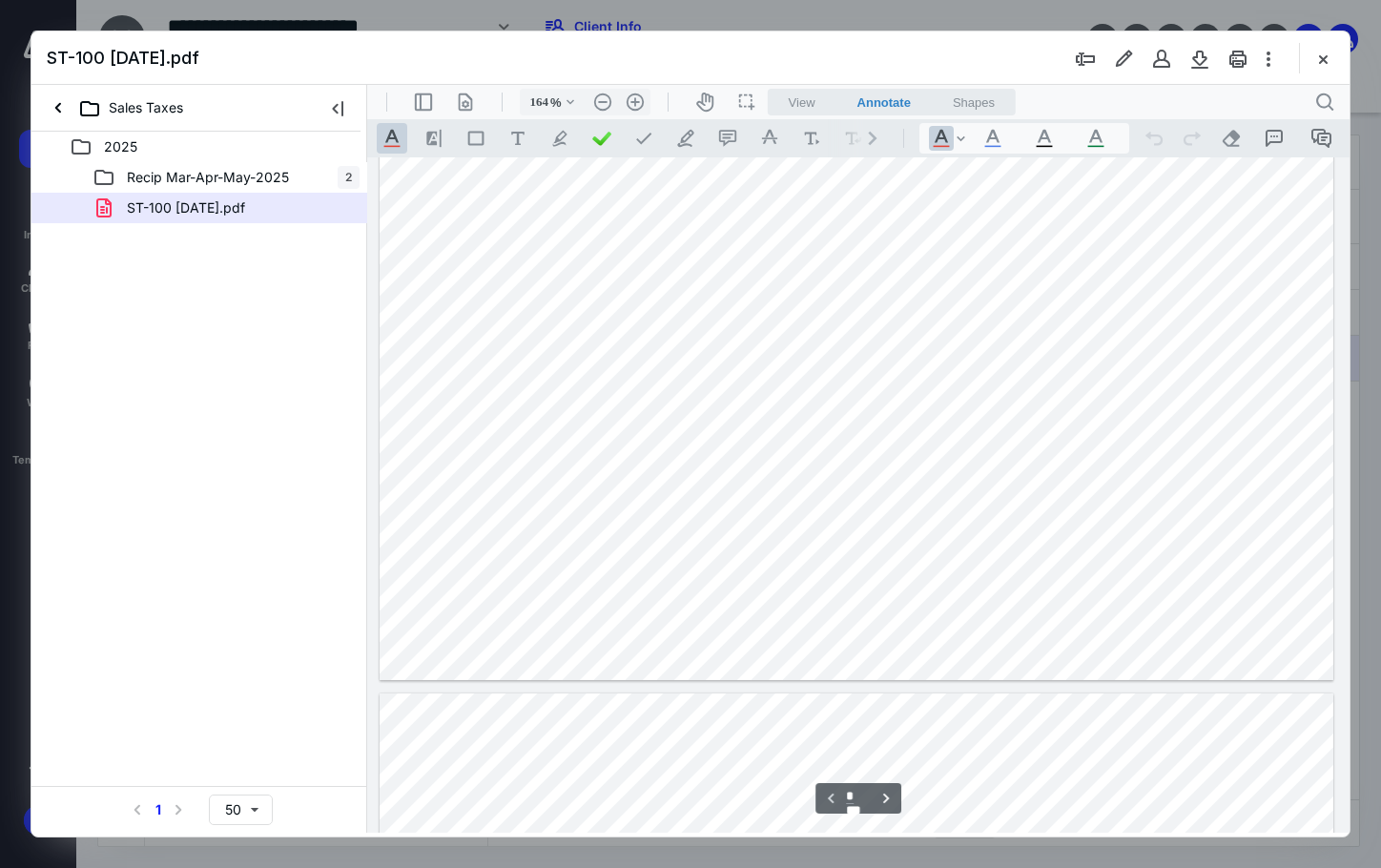type on "*" 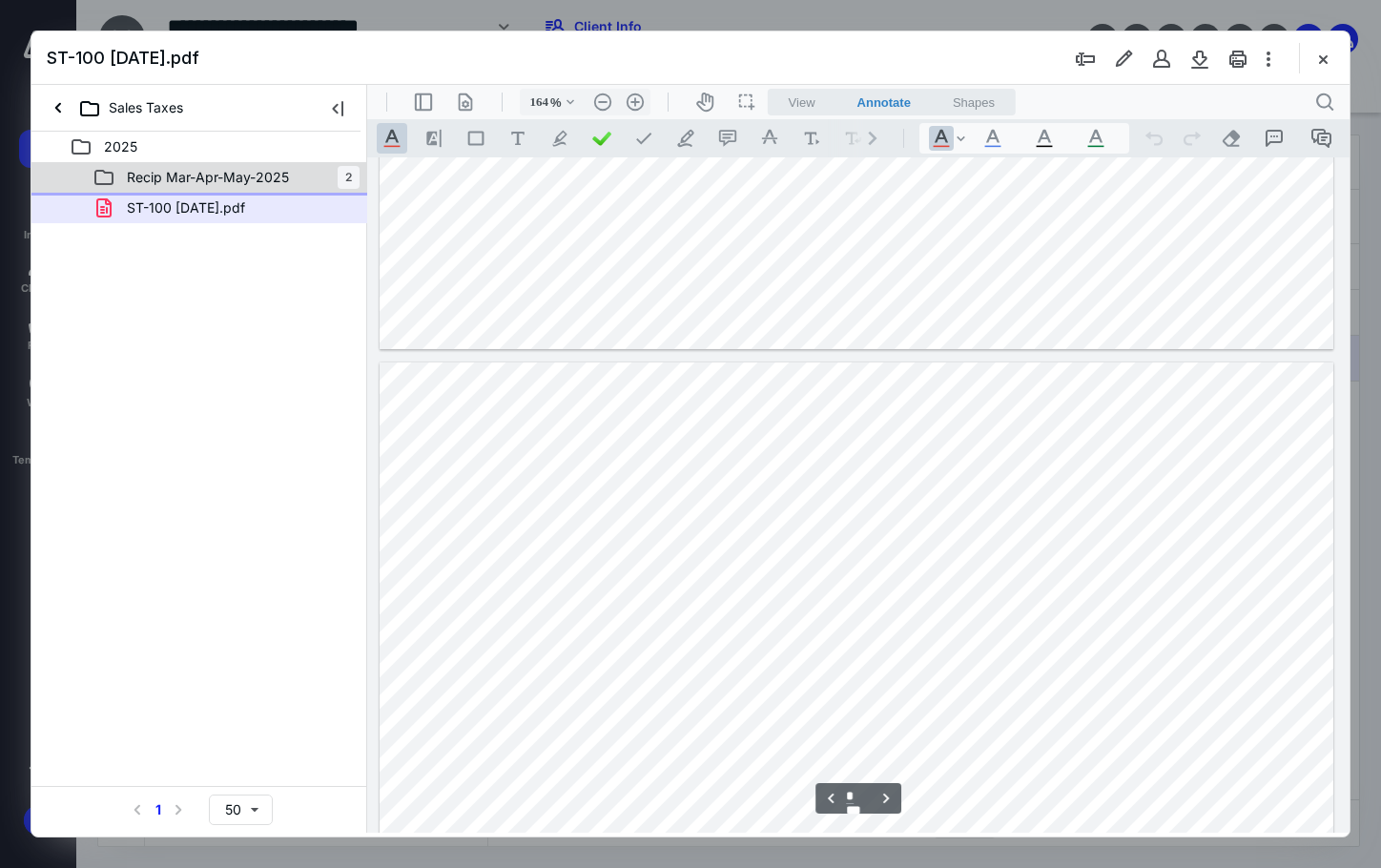 click on "Recip Mar-Apr-May-2025" at bounding box center [208, 177] 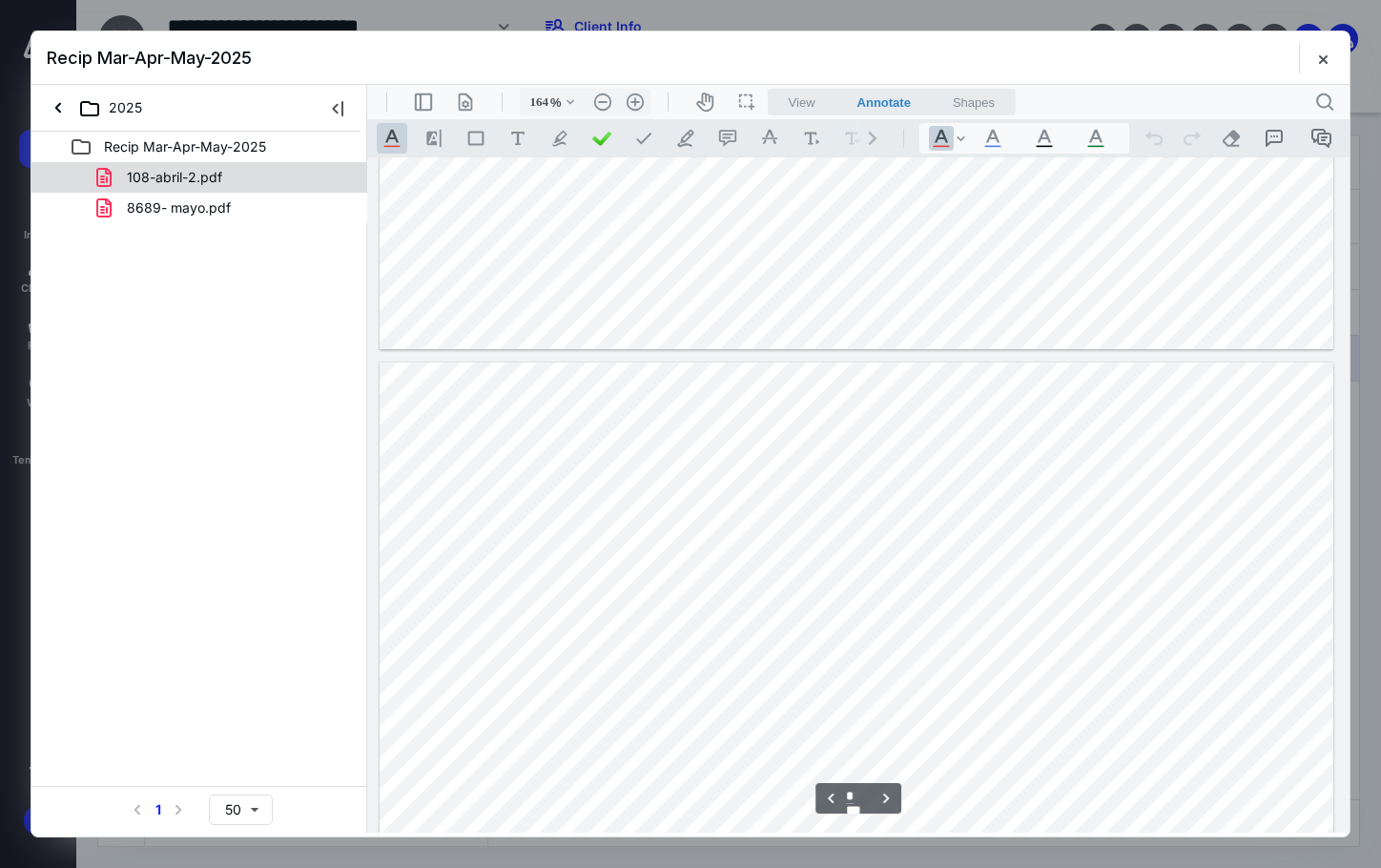 click on "108-abril-2.pdf" at bounding box center (226, 177) 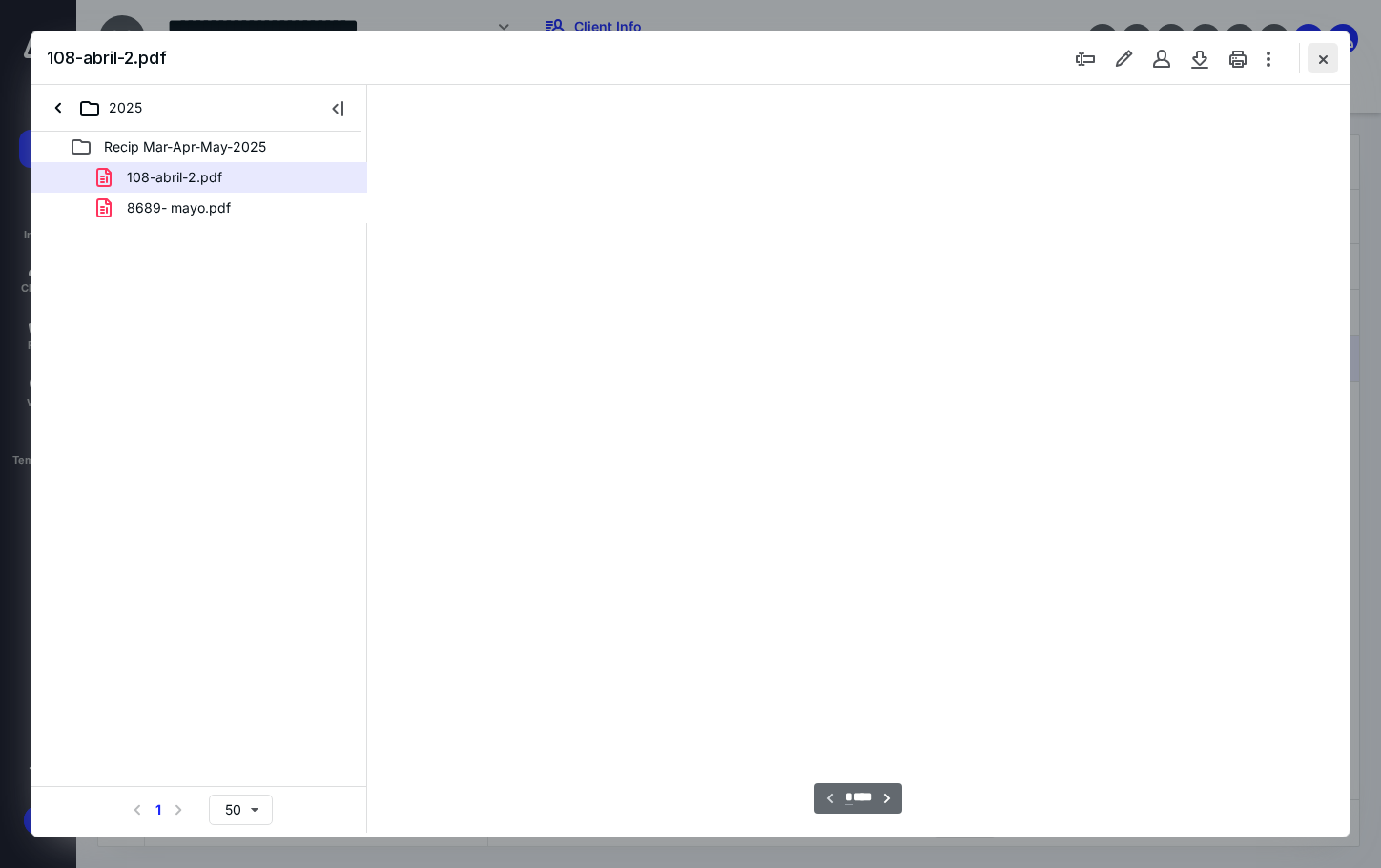 type on "89" 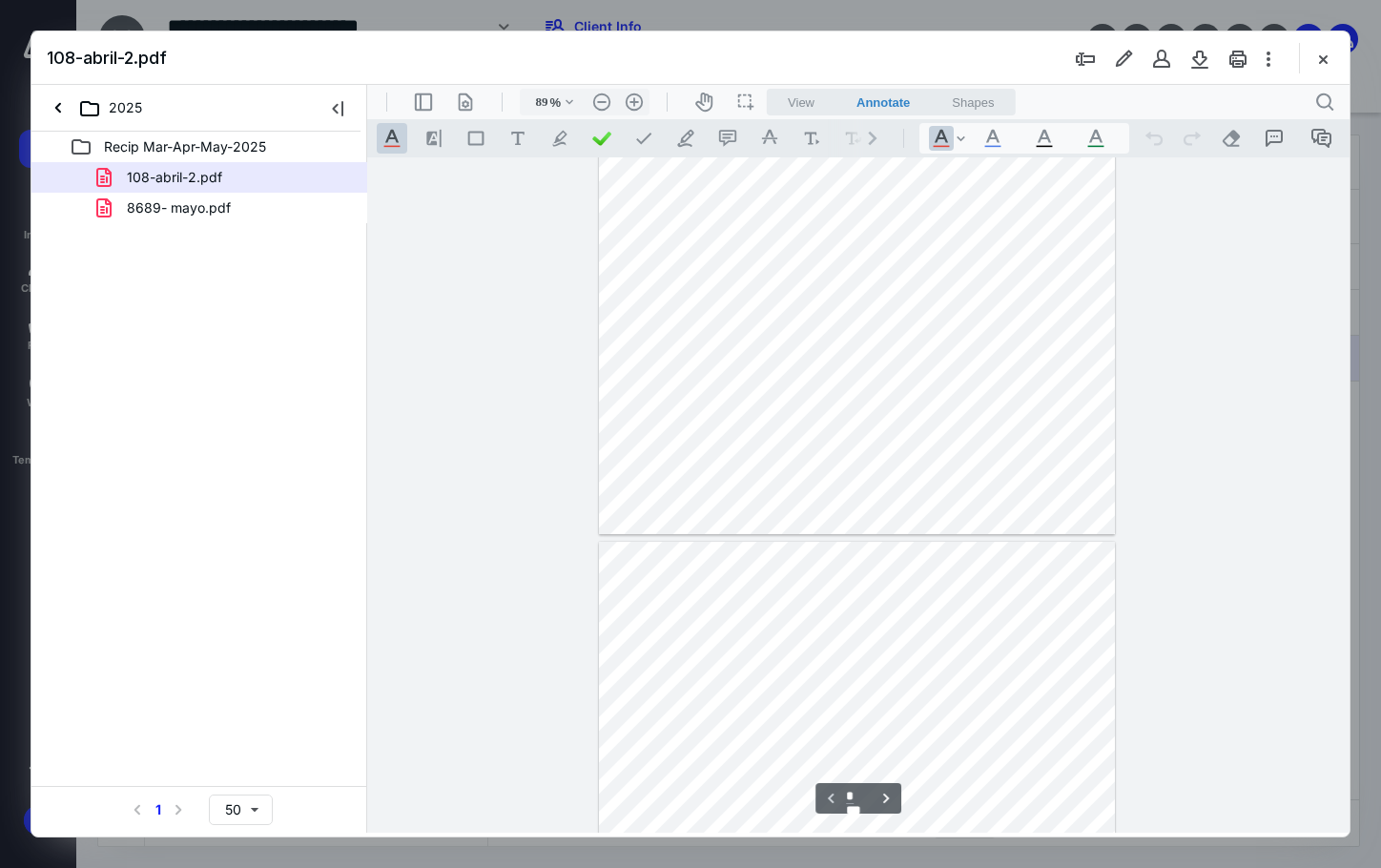 type on "*" 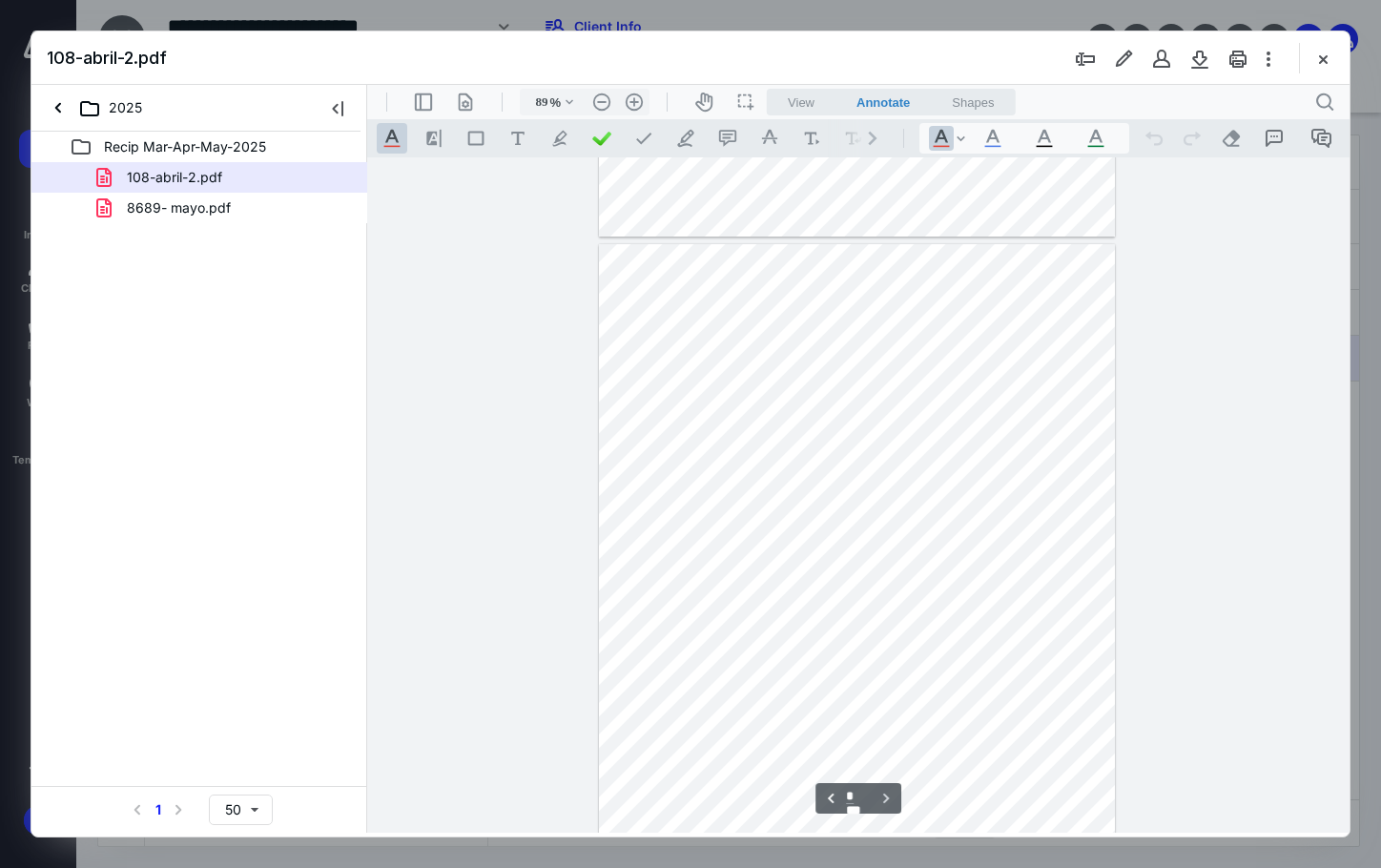 scroll, scrollTop: 485, scrollLeft: 0, axis: vertical 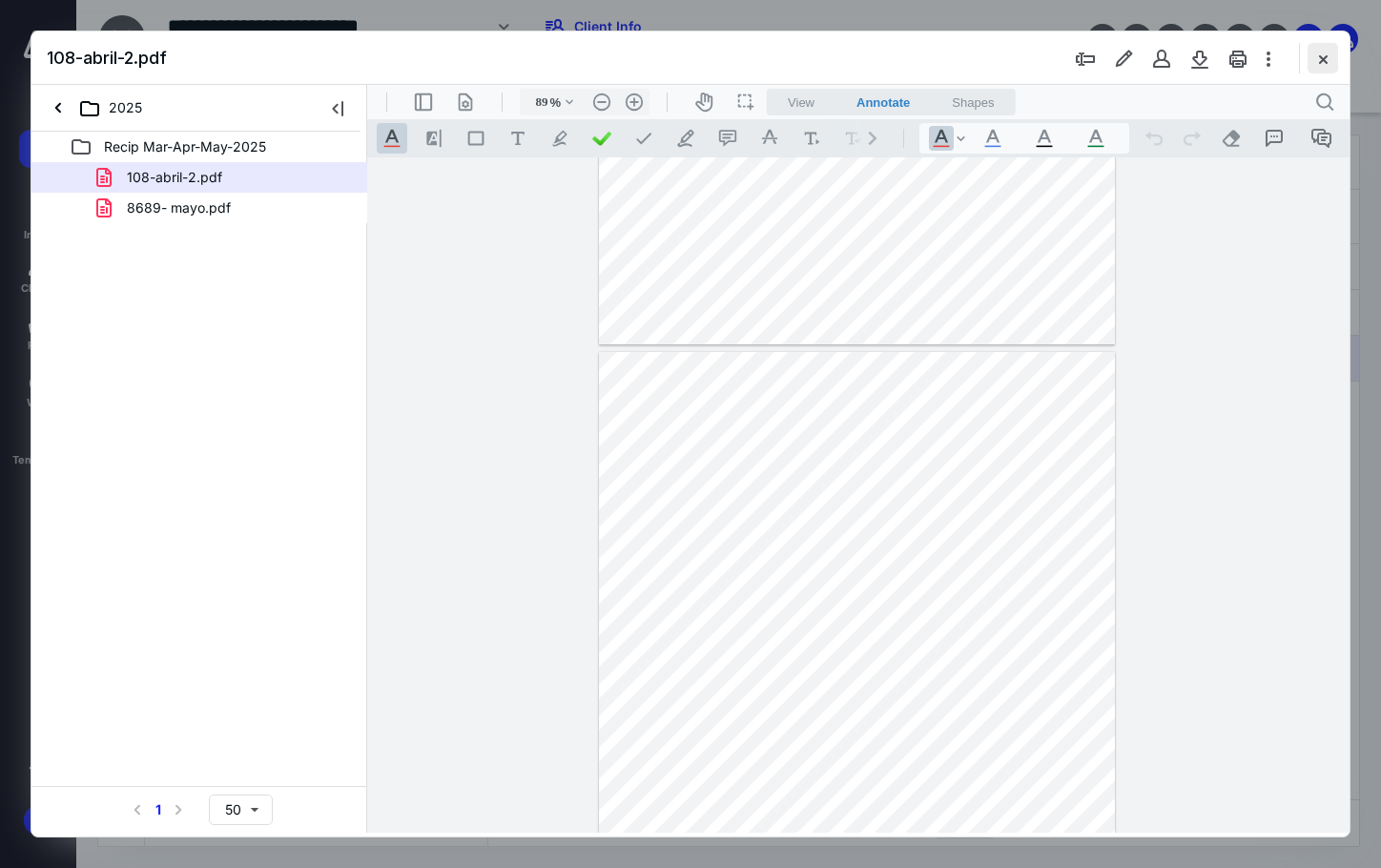 click at bounding box center [1323, 58] 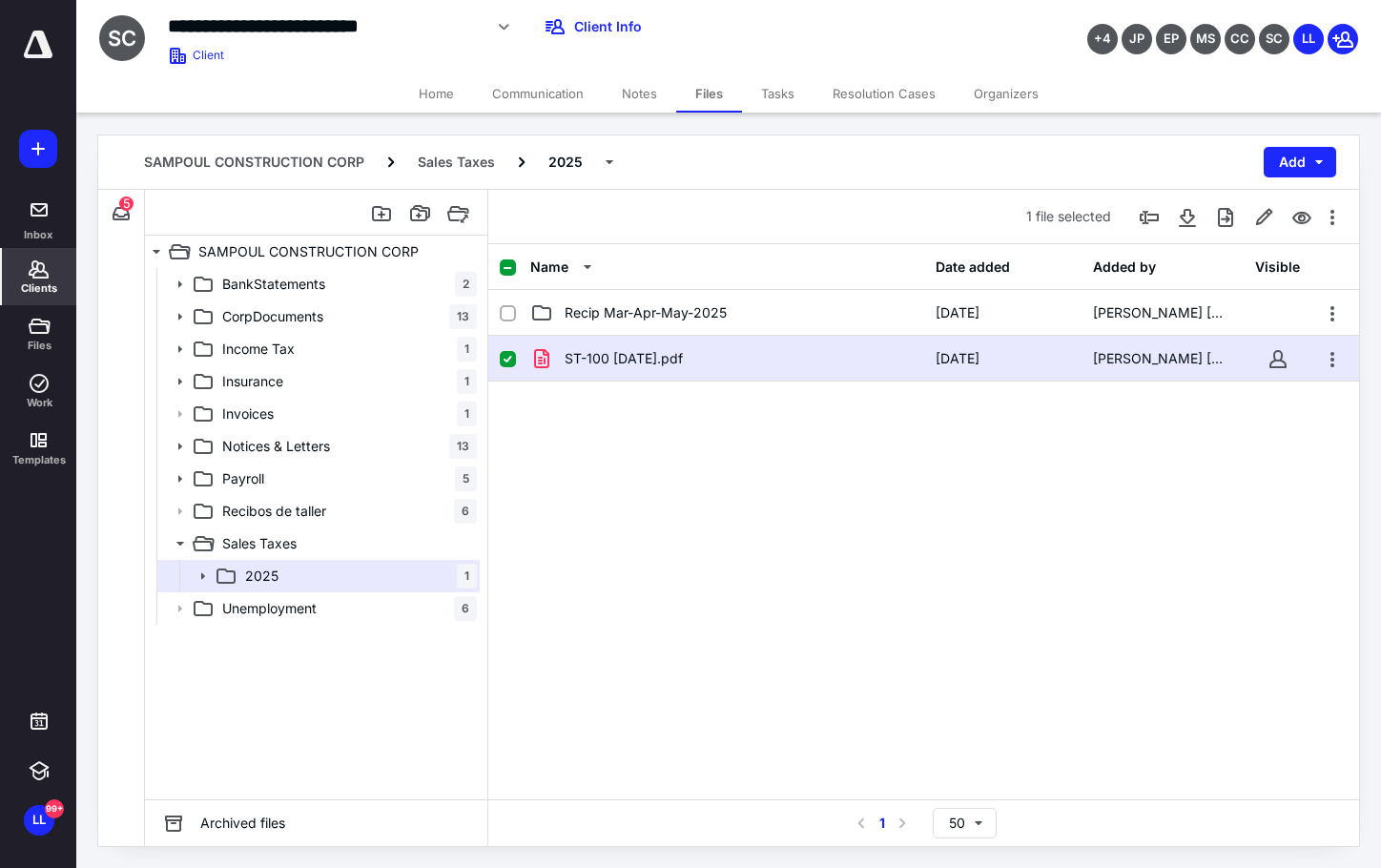 click on "Clients" at bounding box center [39, 277] 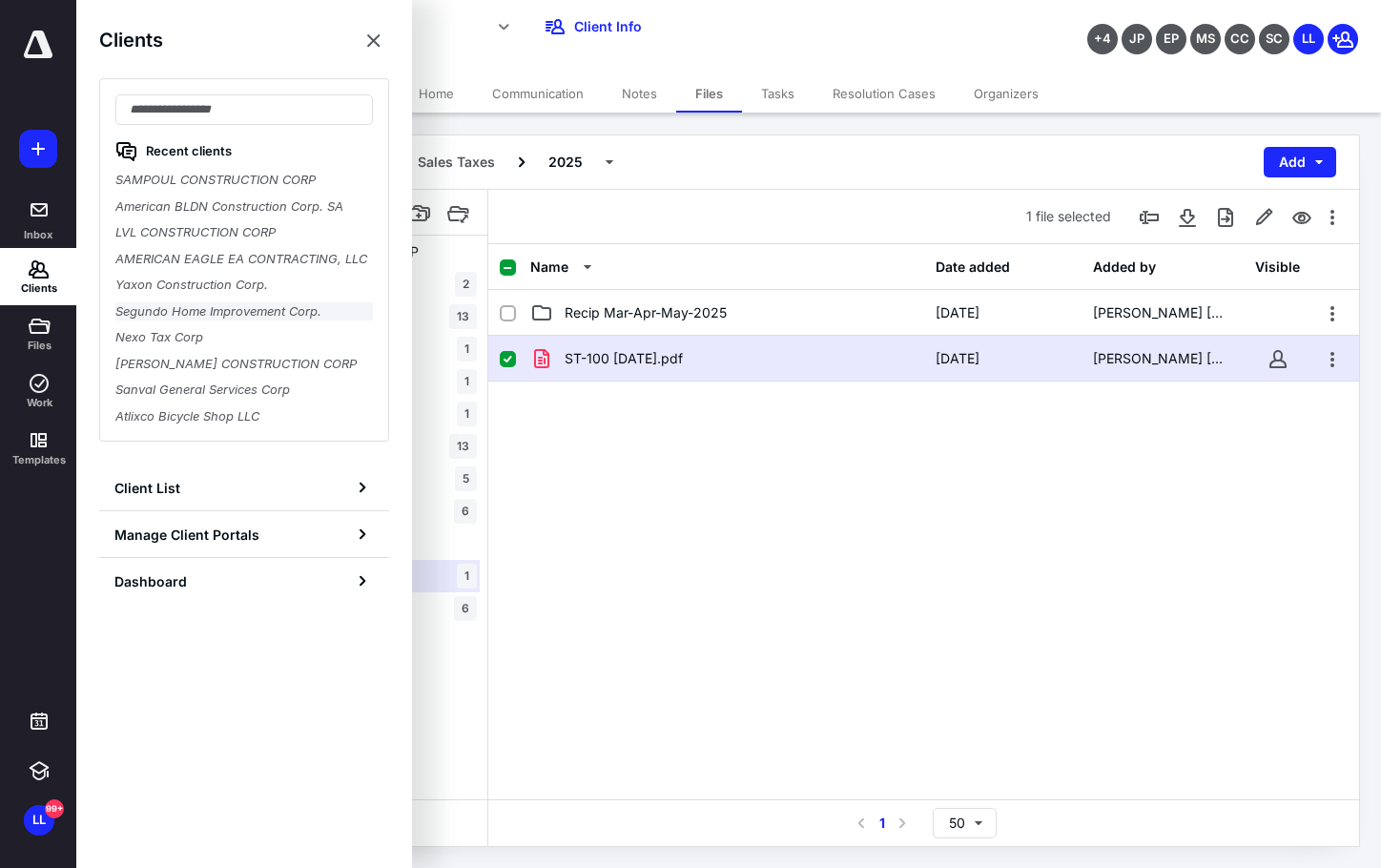 click on "Segundo Home Improvement Corp." at bounding box center [244, 312] 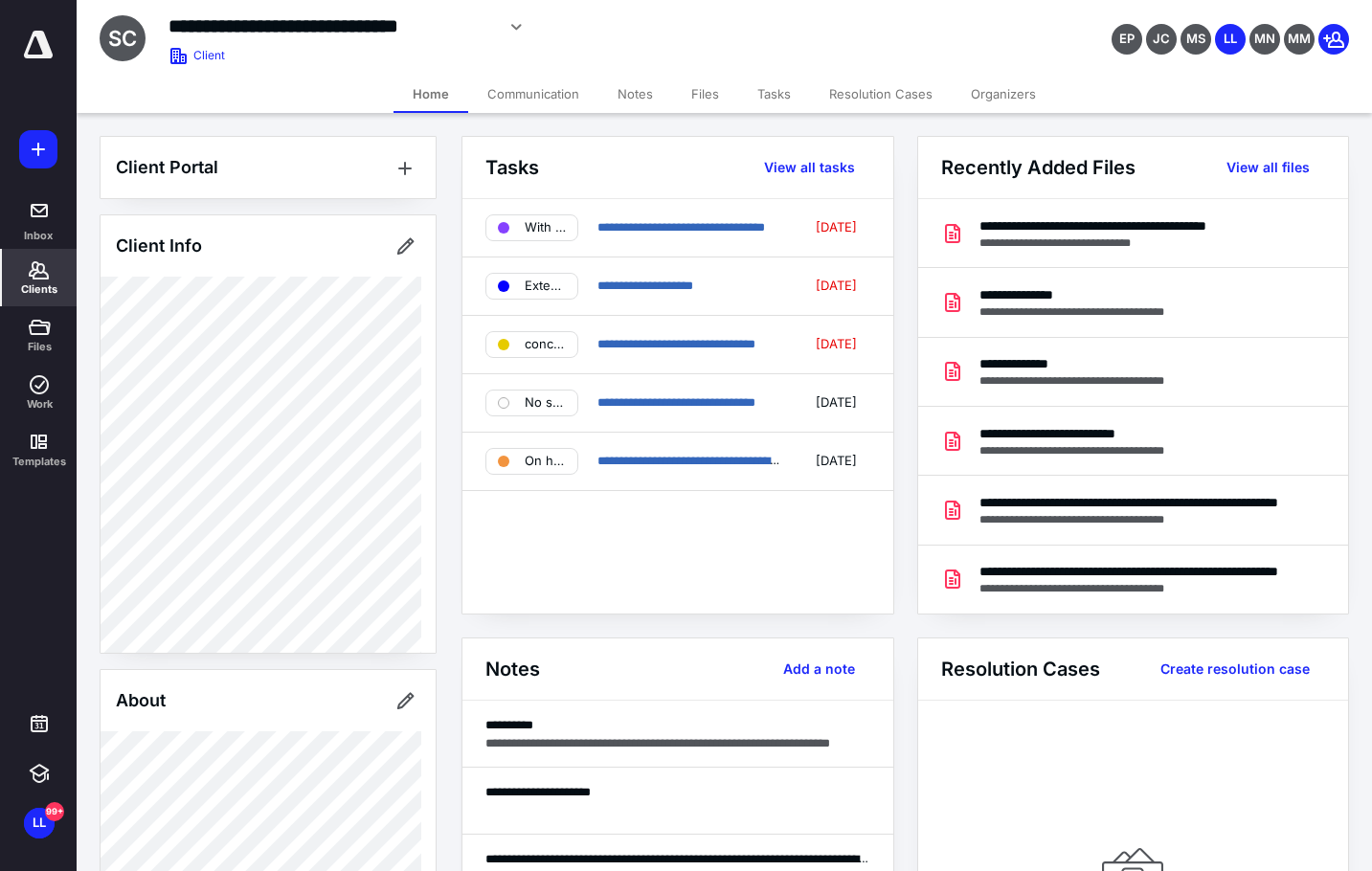 click on "Files" at bounding box center [705, 94] 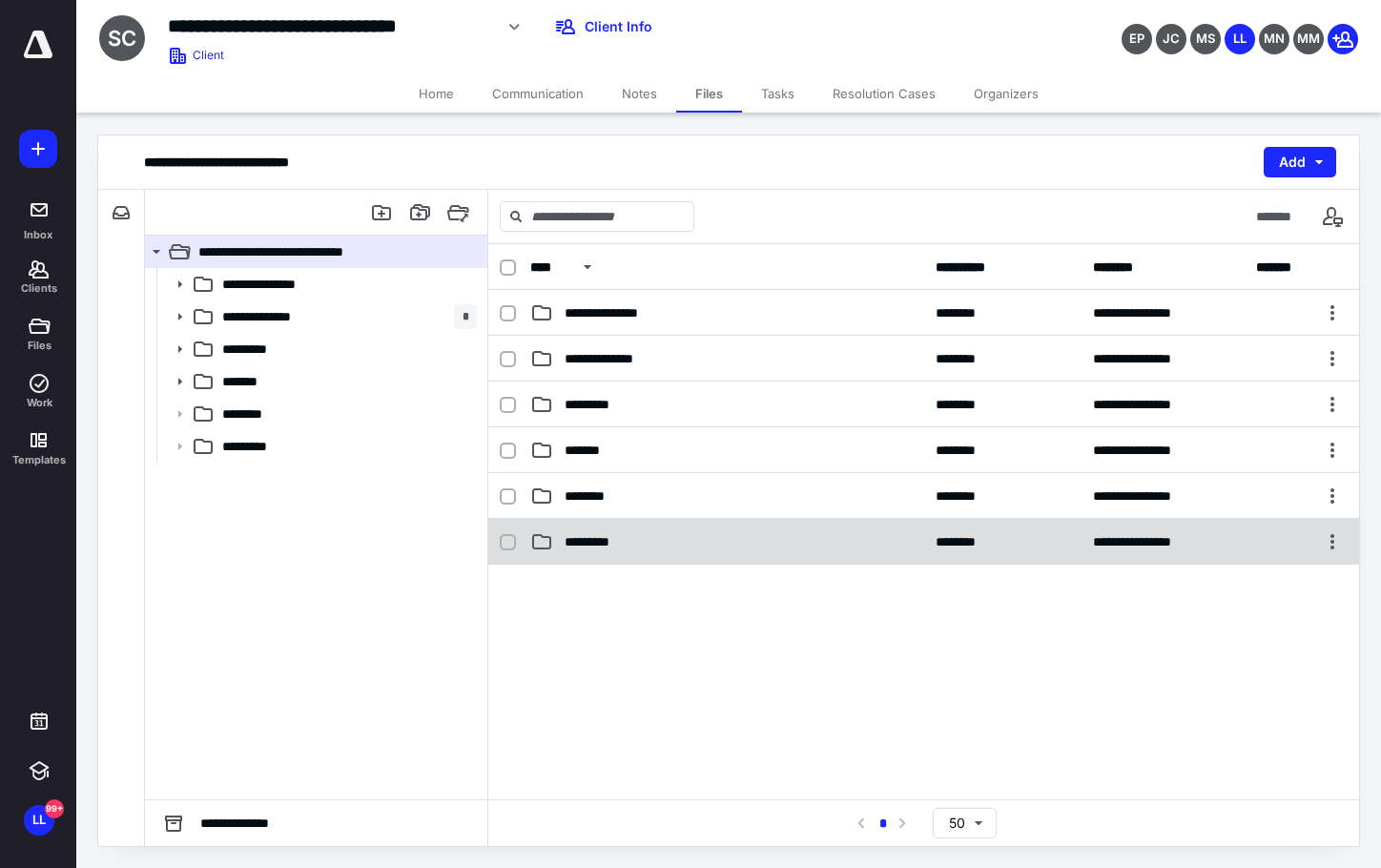 click on "**********" at bounding box center (923, 542) 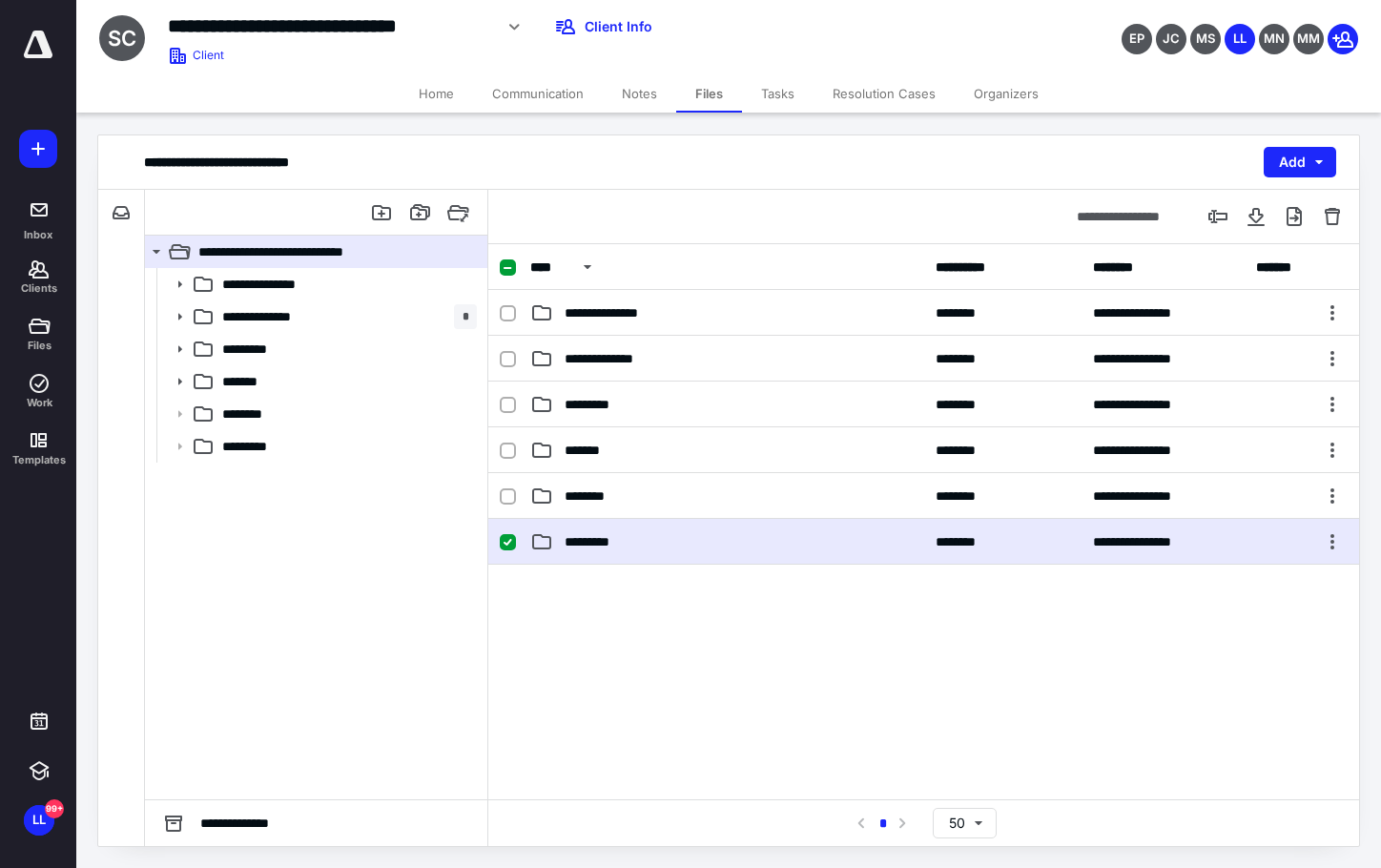 click on "**********" at bounding box center (923, 542) 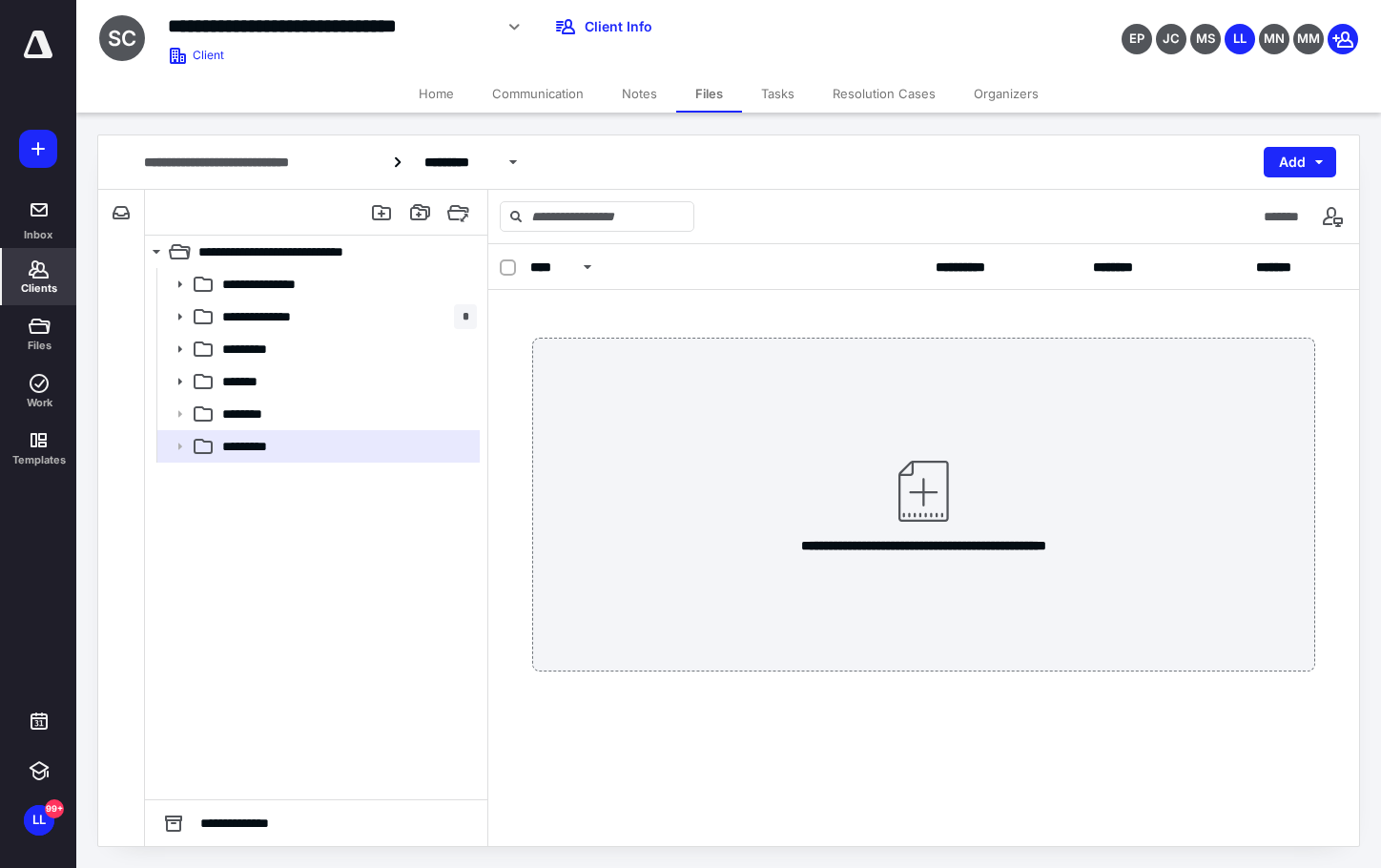 click on "Clients" at bounding box center (39, 277) 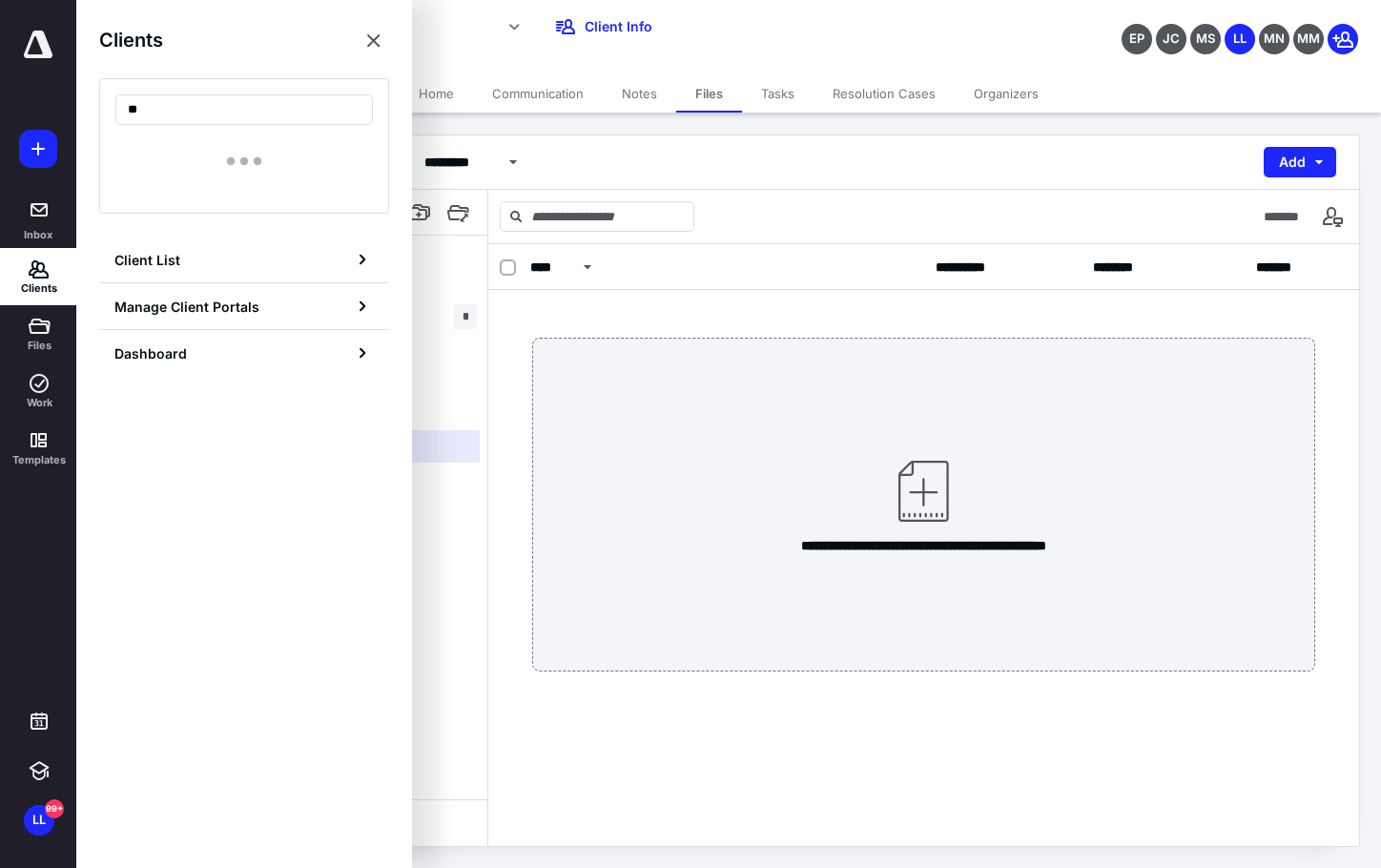 type on "*" 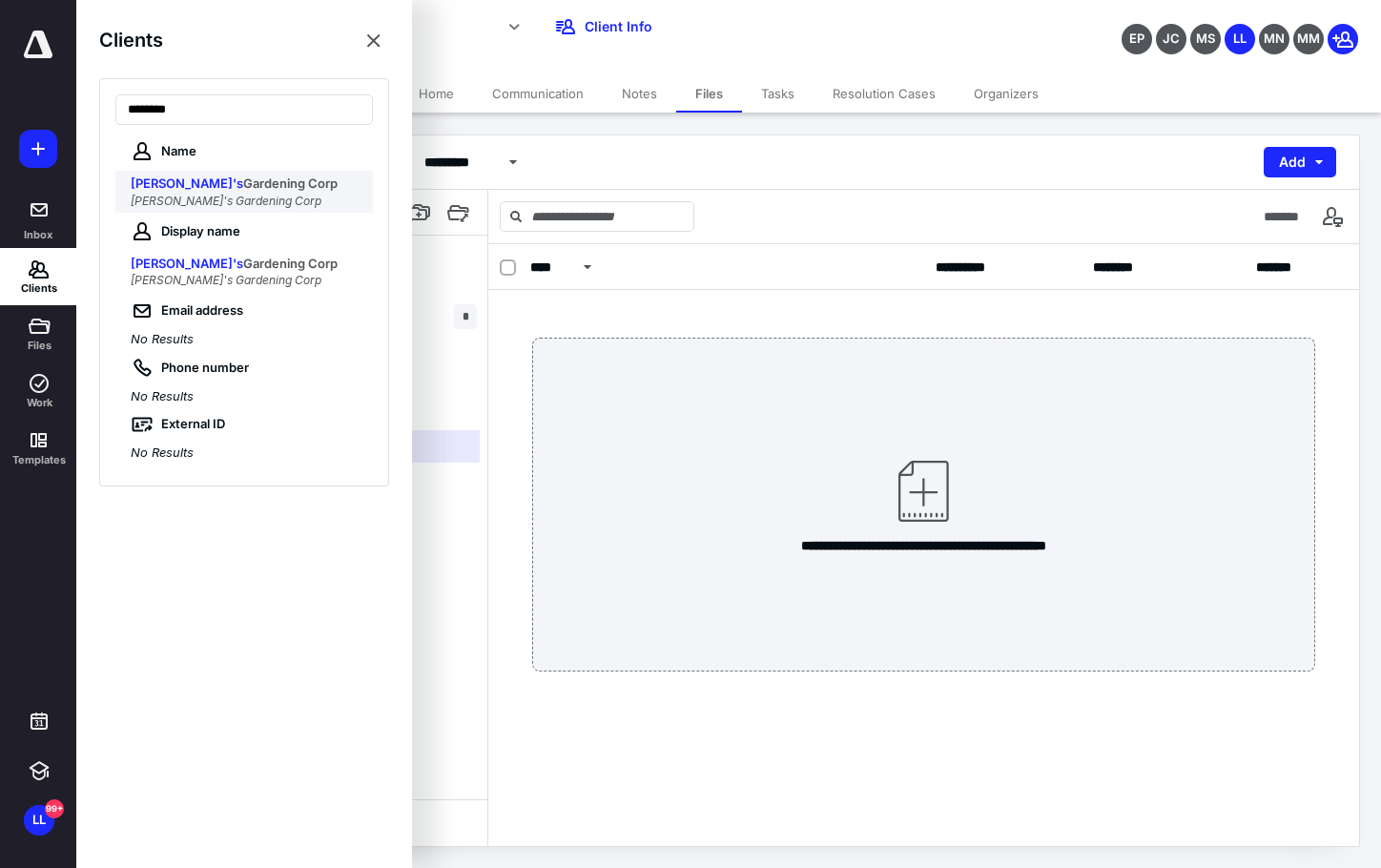 type on "********" 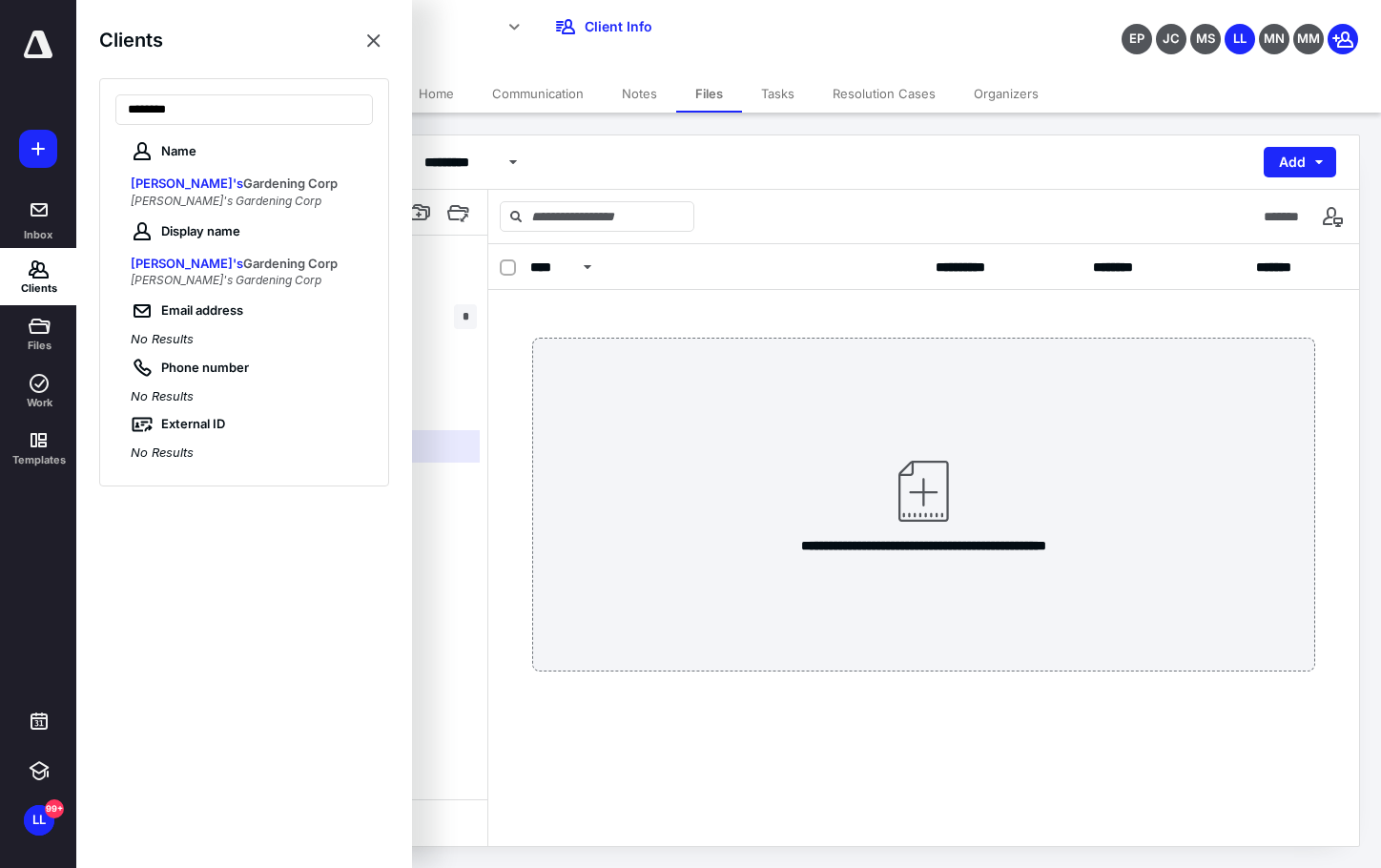 click on "Gardening Corp" at bounding box center [290, 183] 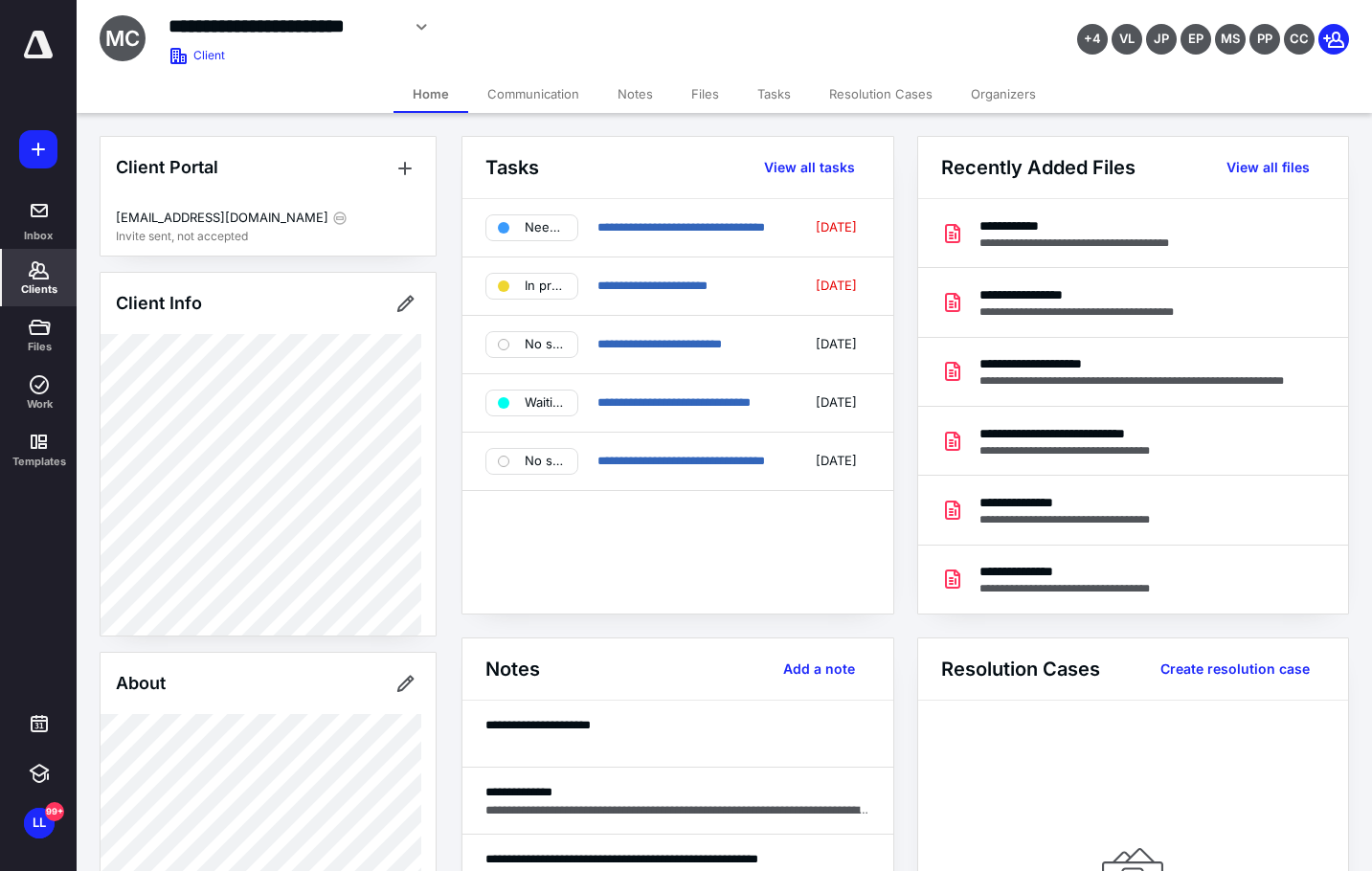 click on "Files" at bounding box center (705, 94) 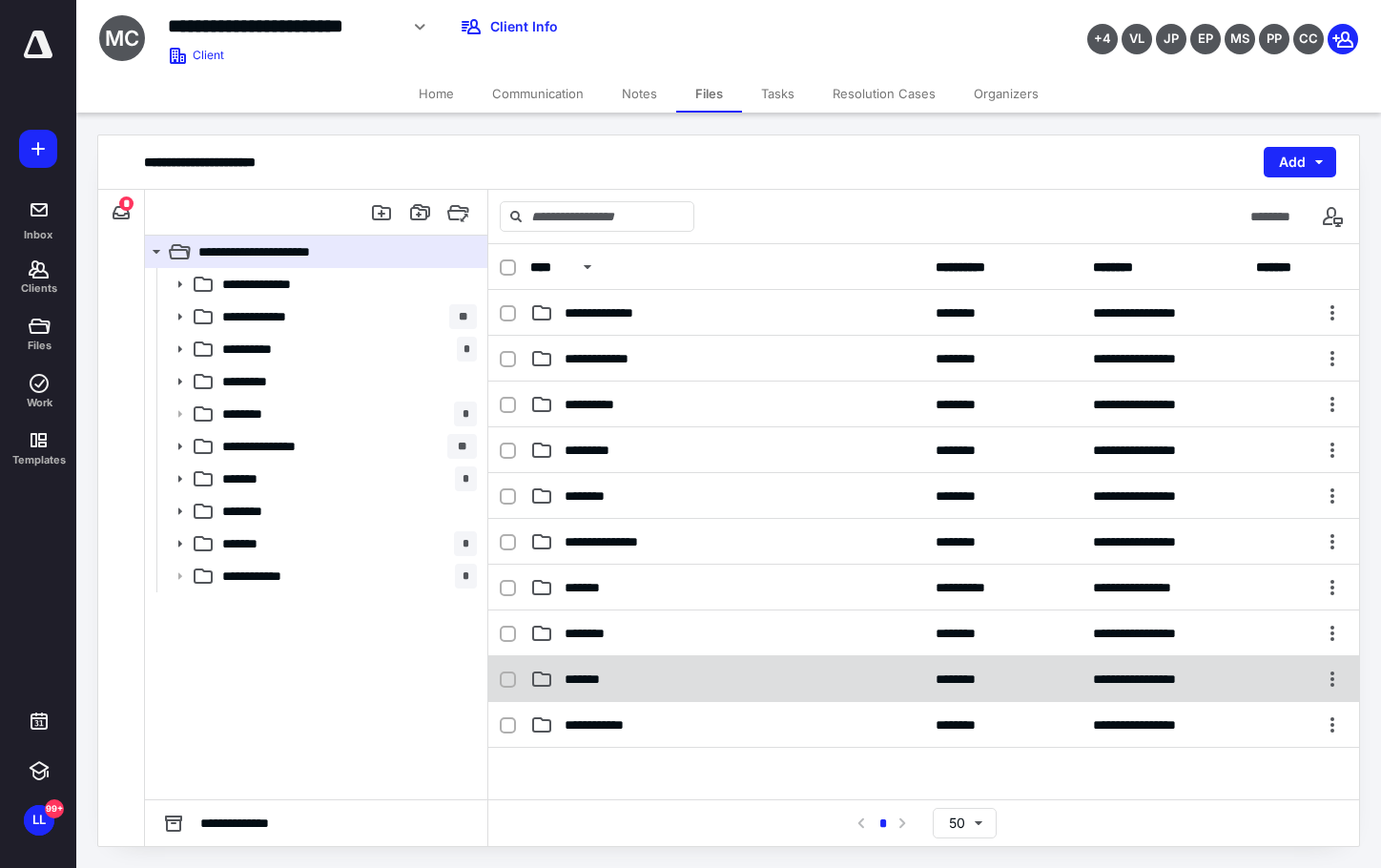click on "*******" at bounding box center [727, 679] 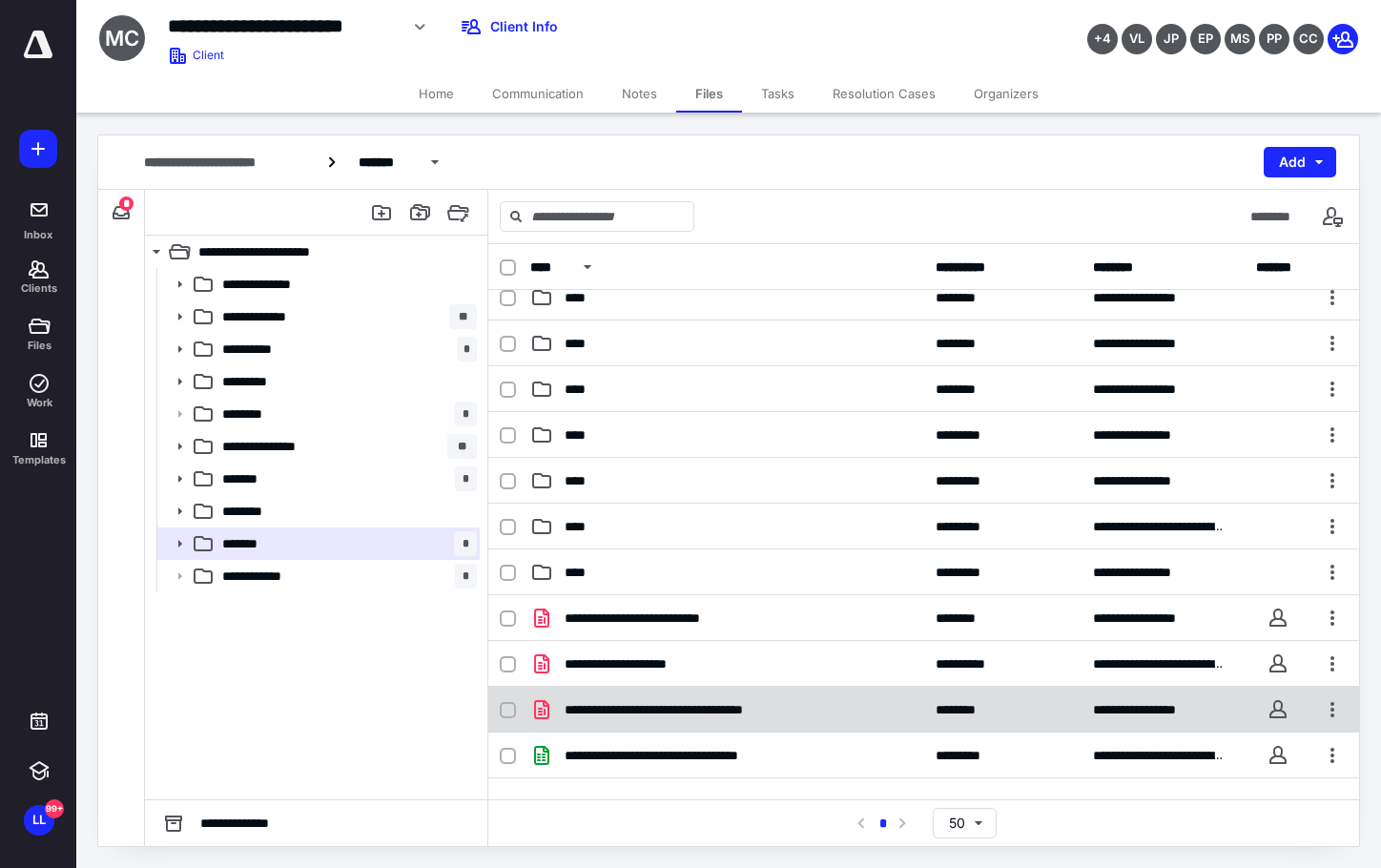 scroll, scrollTop: 464, scrollLeft: 0, axis: vertical 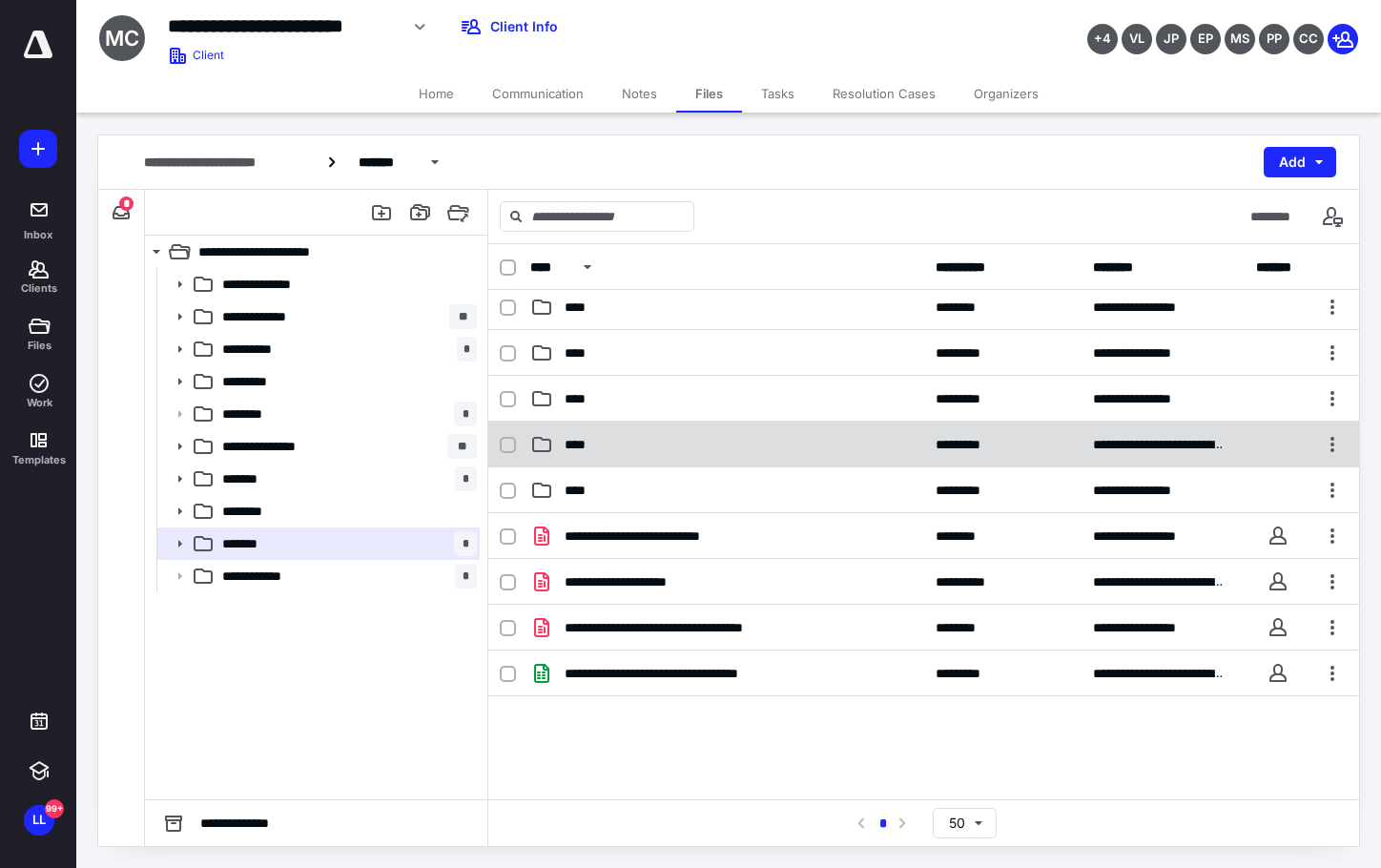 click on "****" at bounding box center (727, 444) 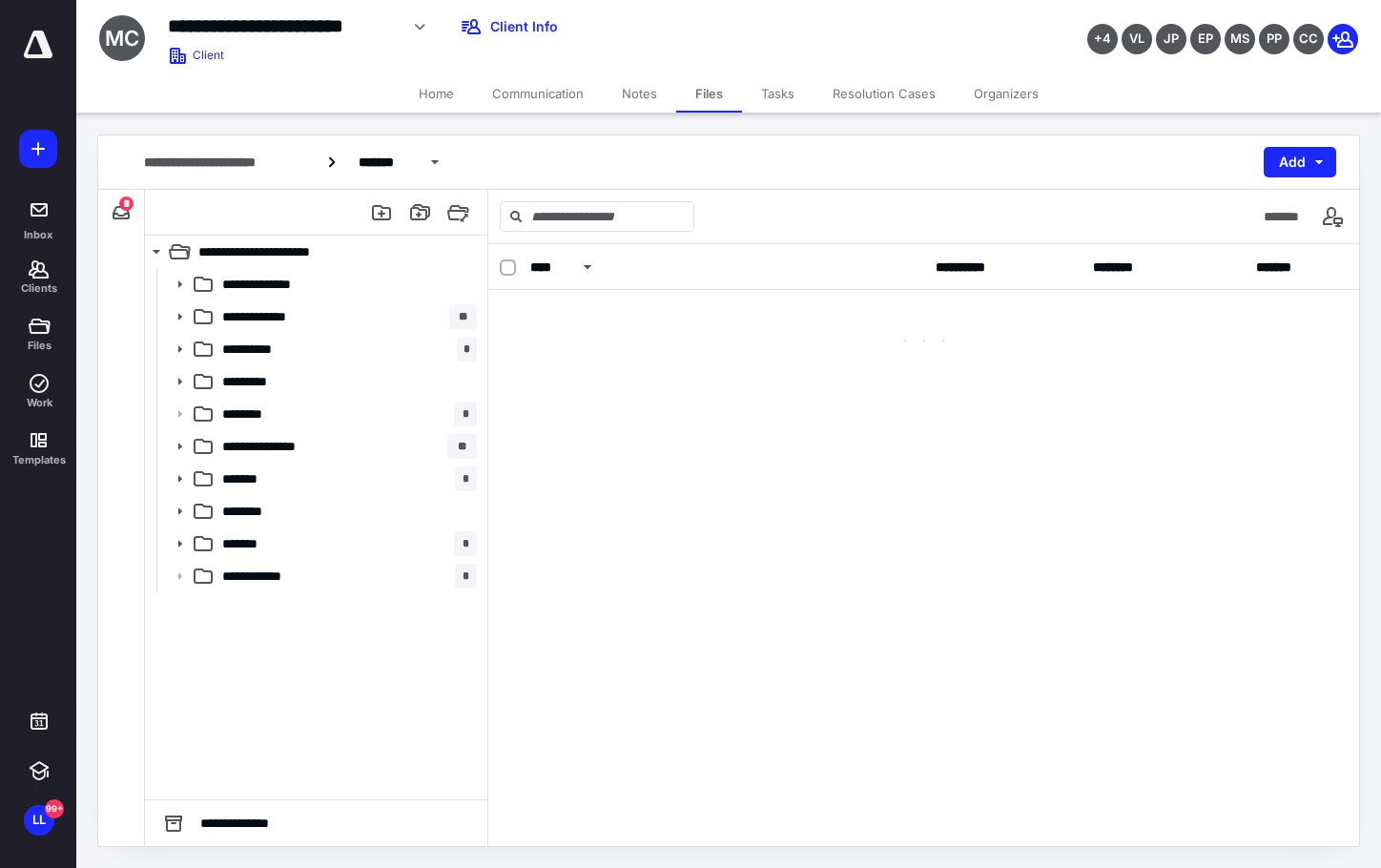 scroll, scrollTop: 0, scrollLeft: 0, axis: both 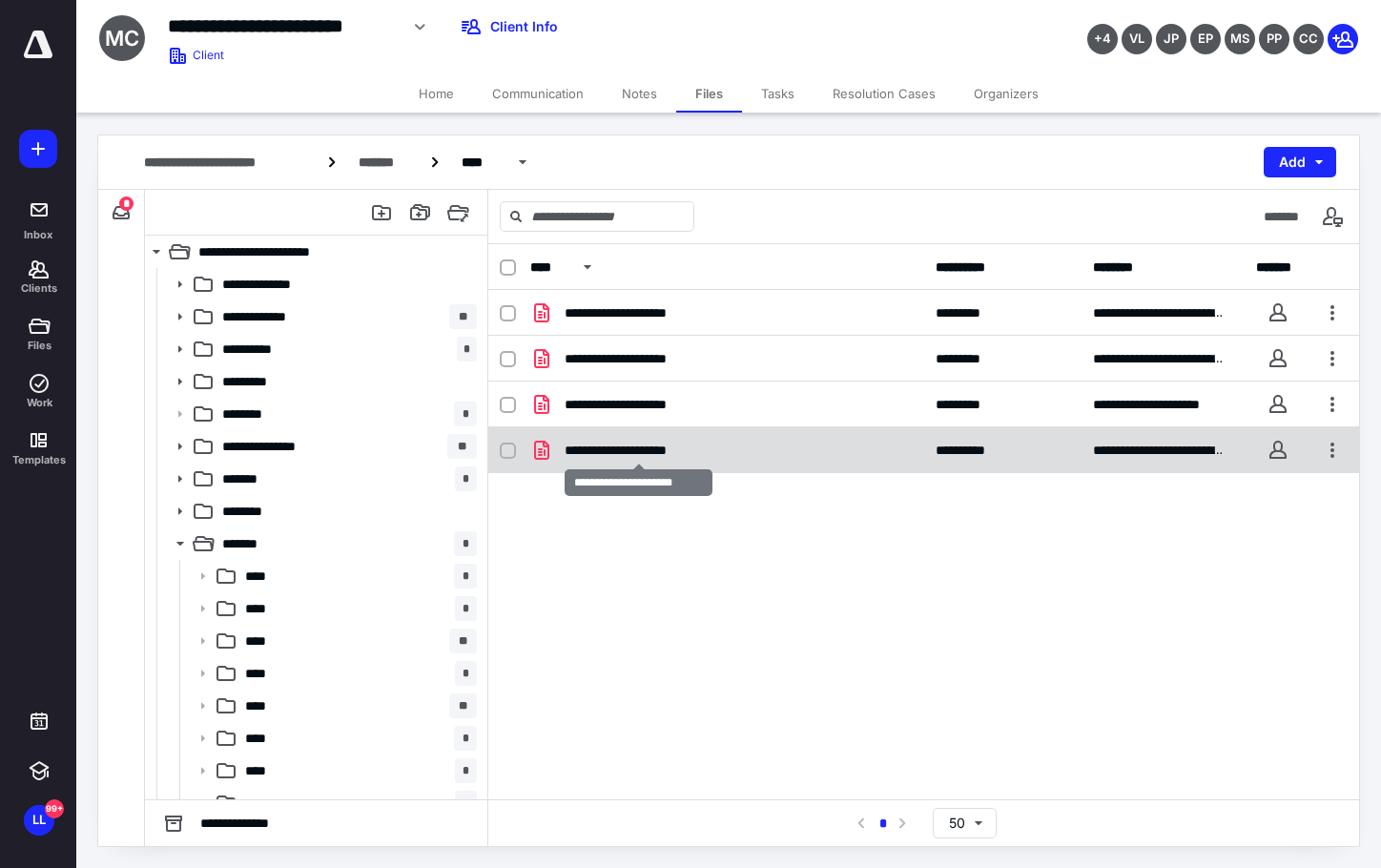 click on "**********" at bounding box center (638, 450) 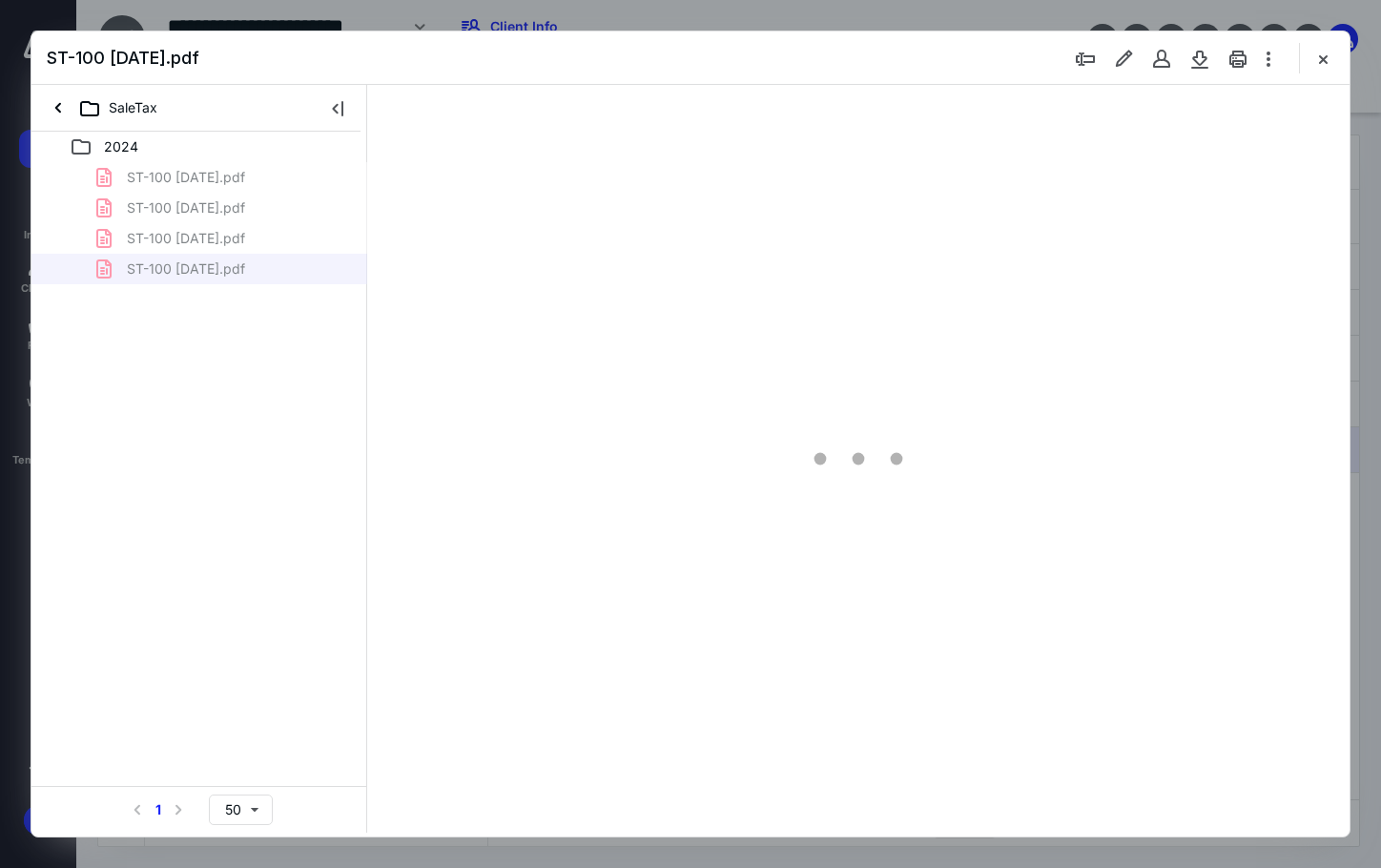 scroll, scrollTop: 0, scrollLeft: 0, axis: both 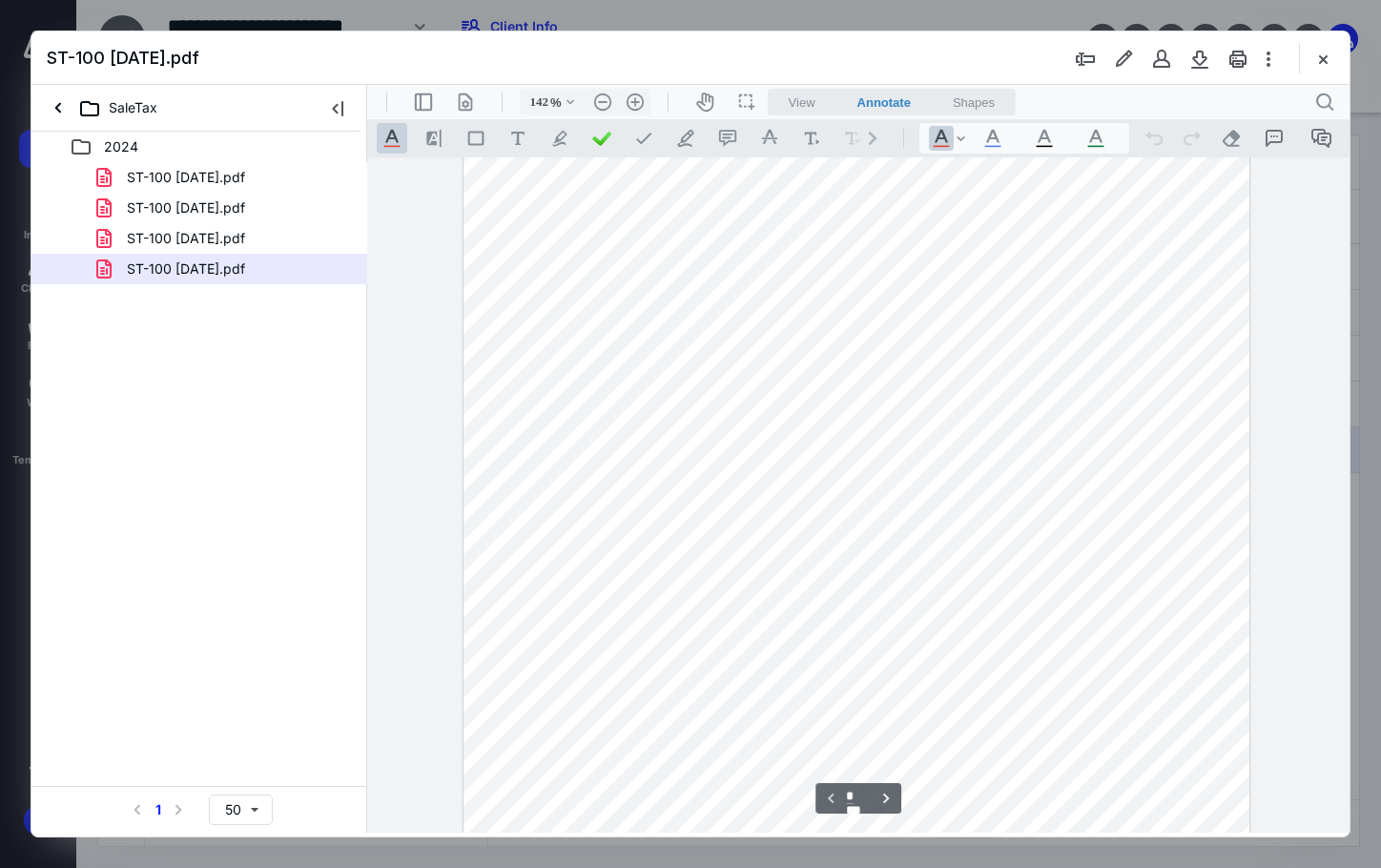 type on "167" 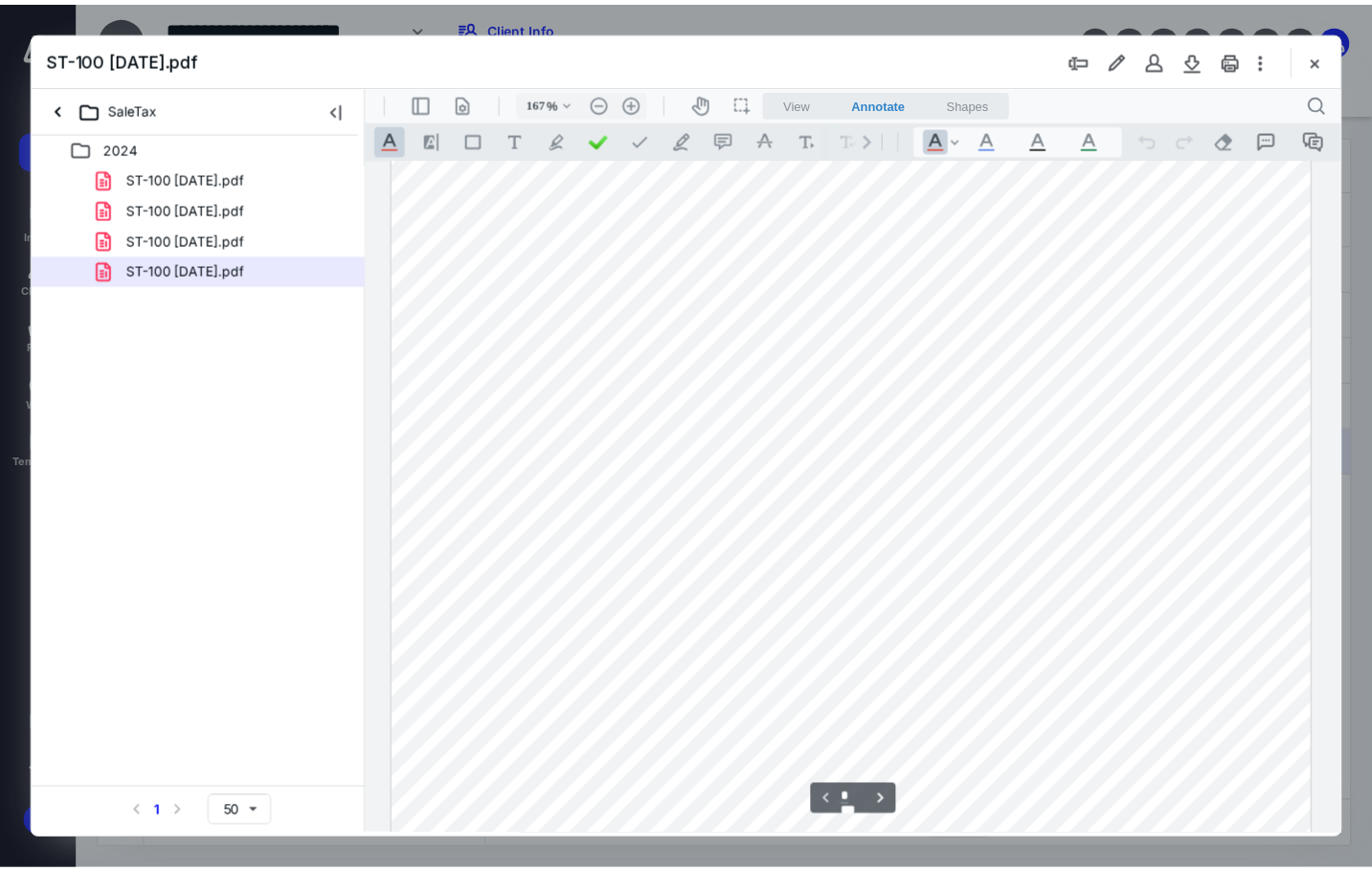 scroll, scrollTop: 96, scrollLeft: 0, axis: vertical 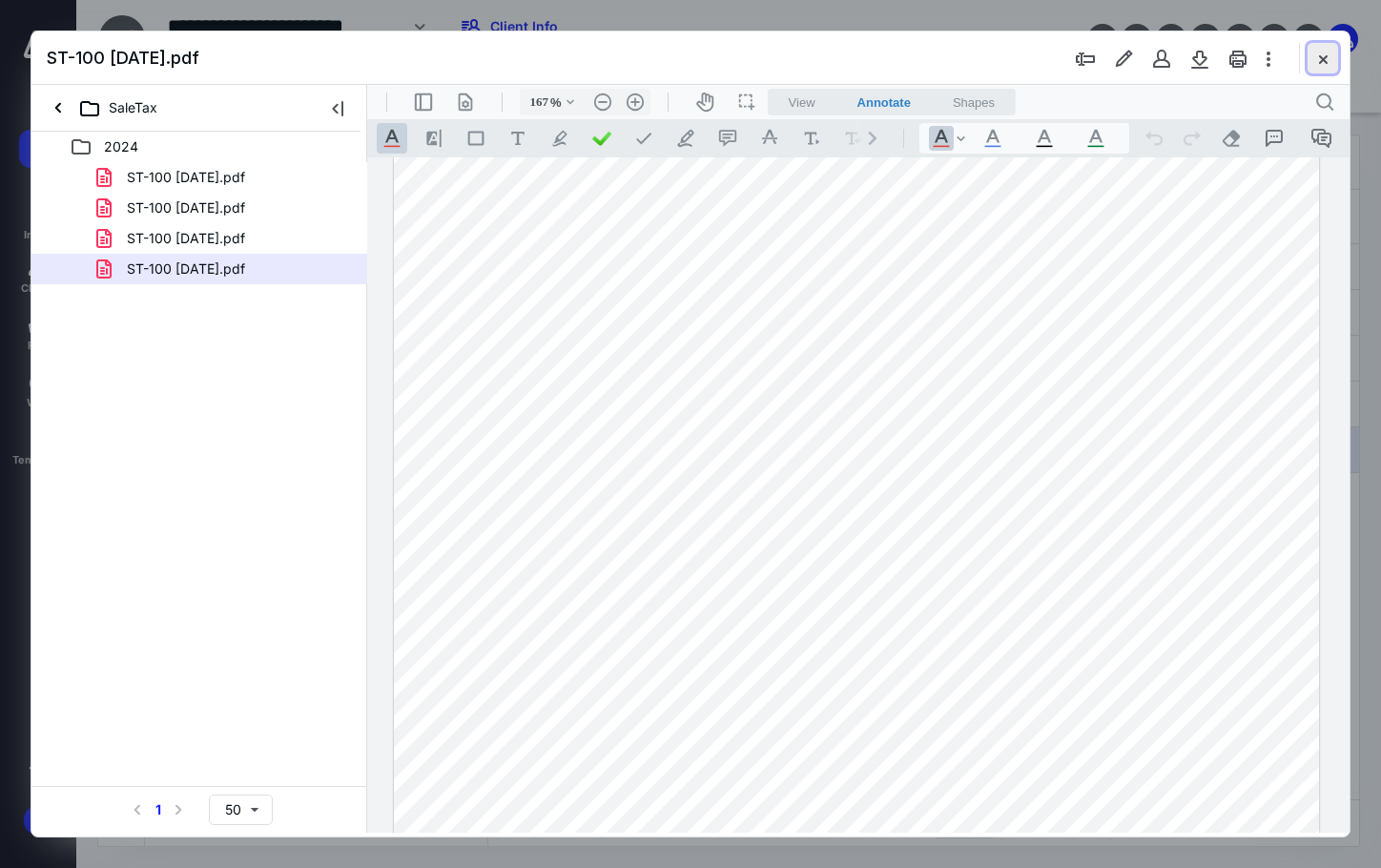 click at bounding box center (1323, 58) 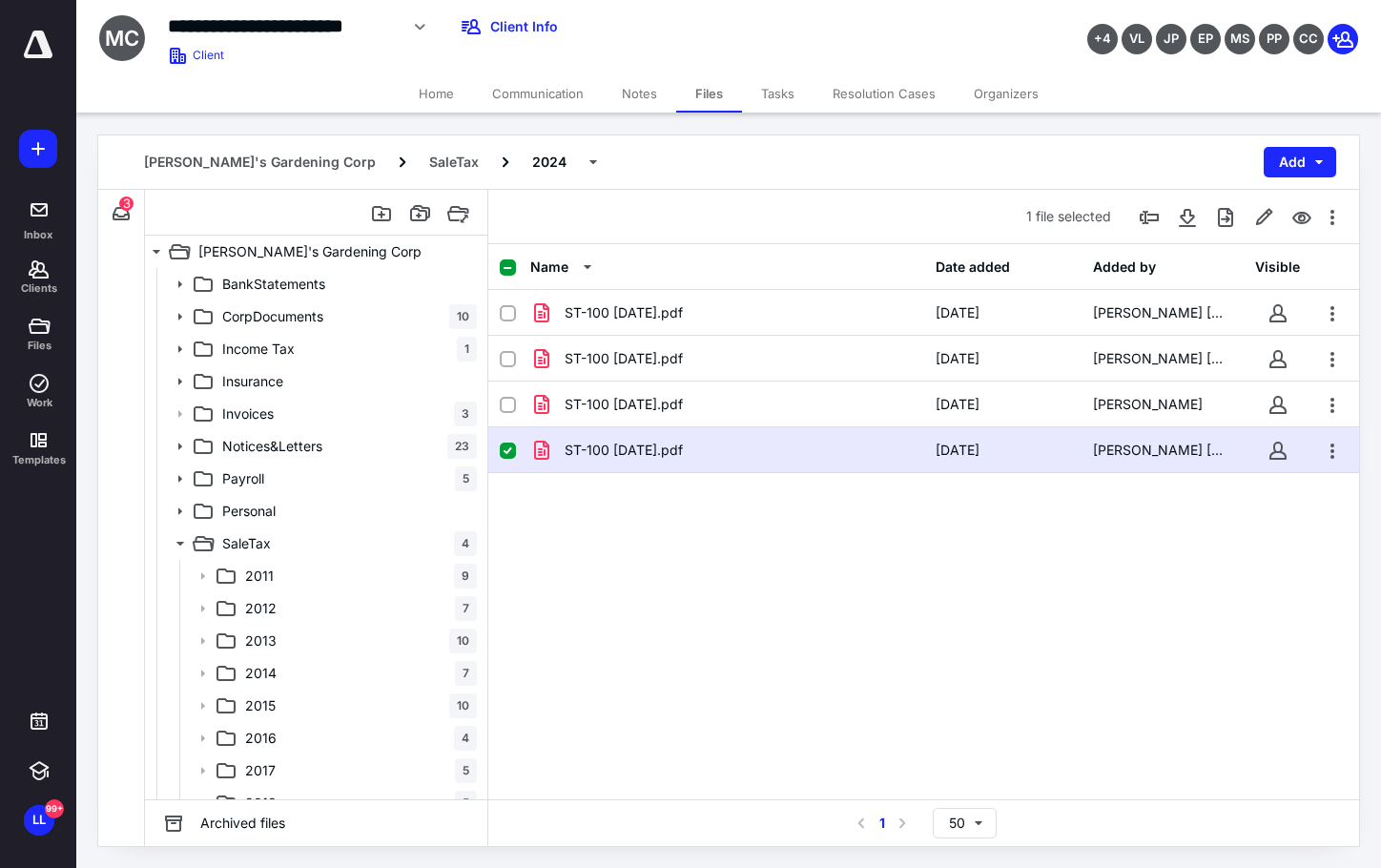 click on "Home" at bounding box center [436, 93] 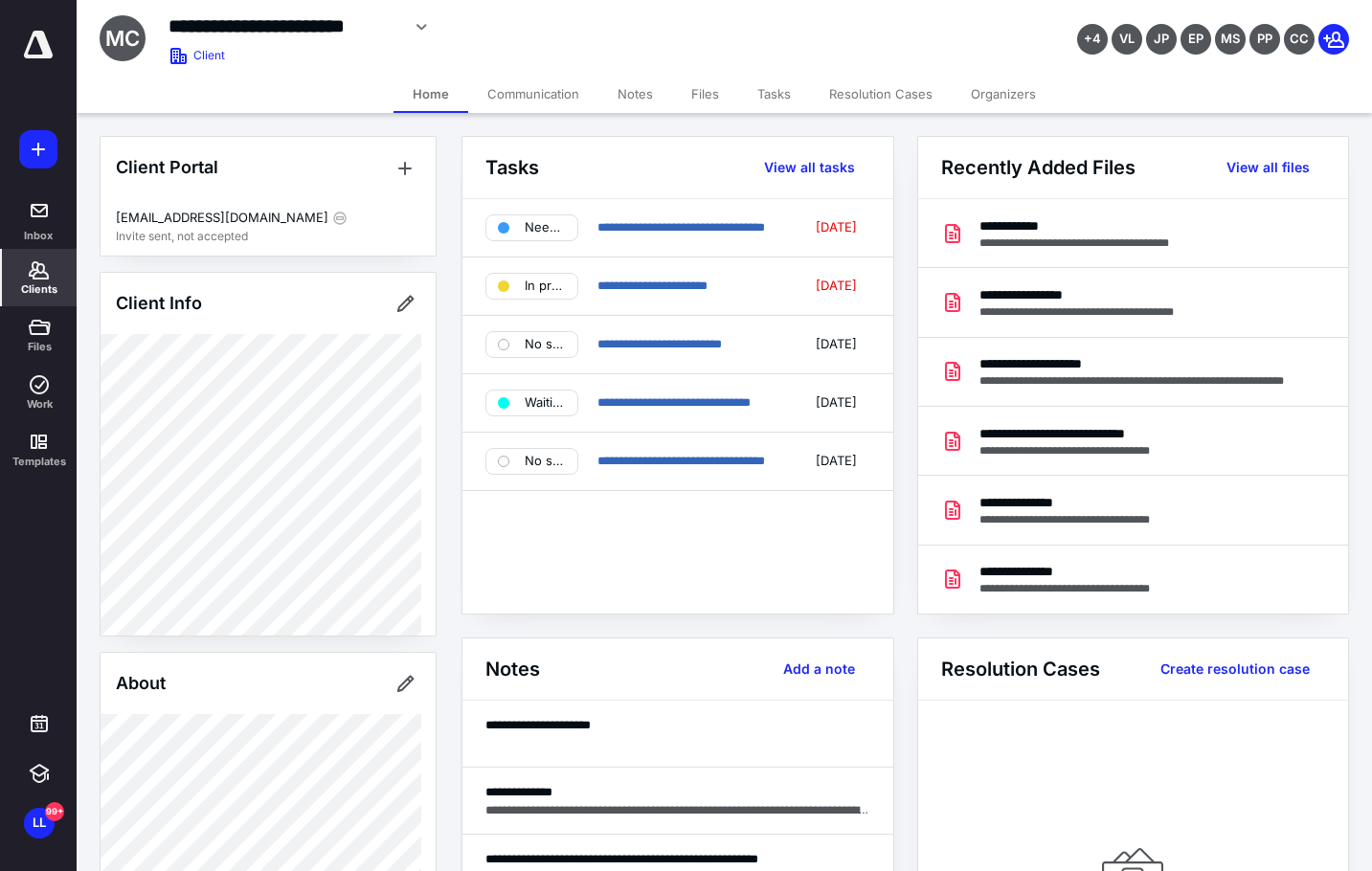 click on "**********" at bounding box center [678, 406] 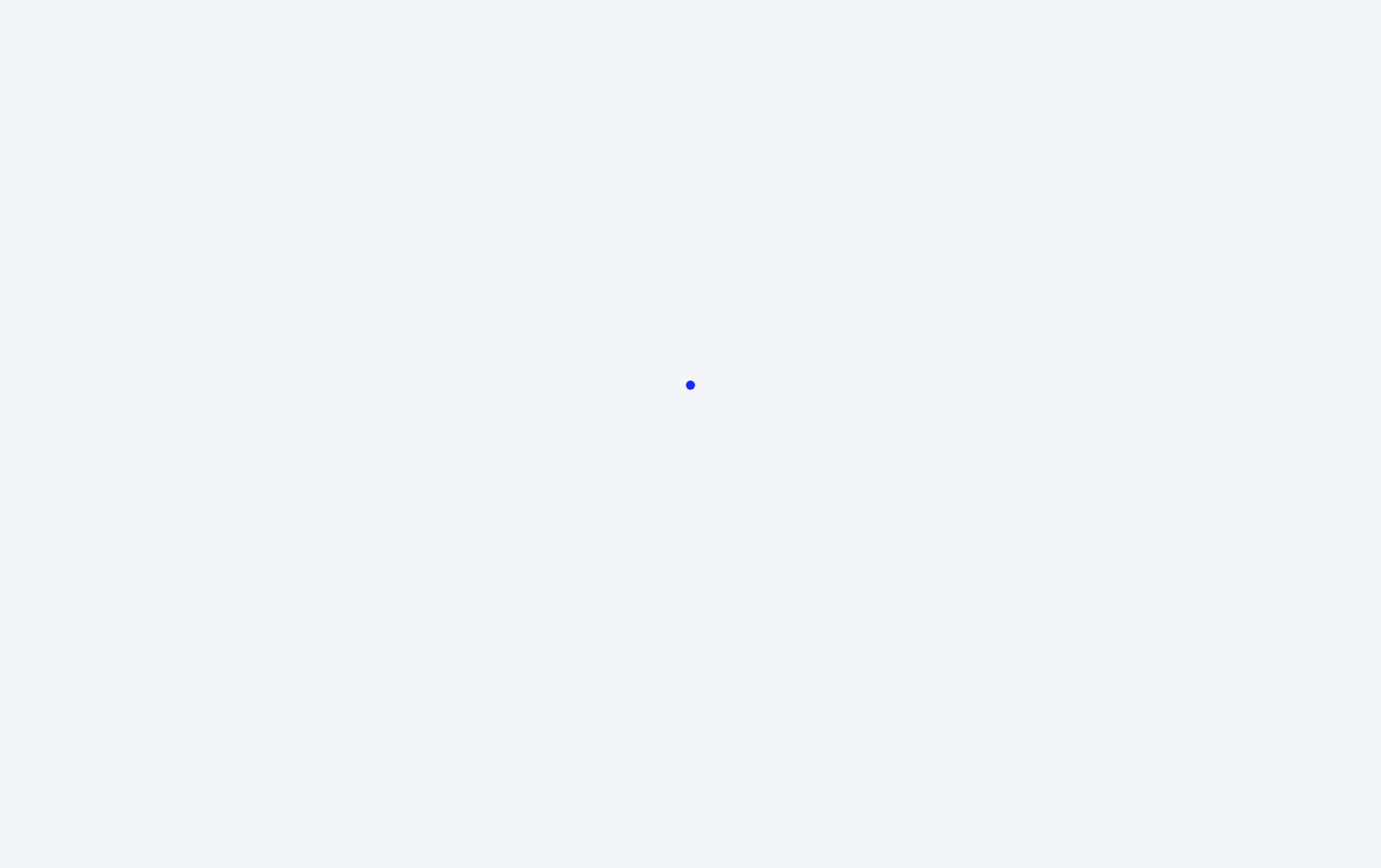 scroll, scrollTop: 0, scrollLeft: 0, axis: both 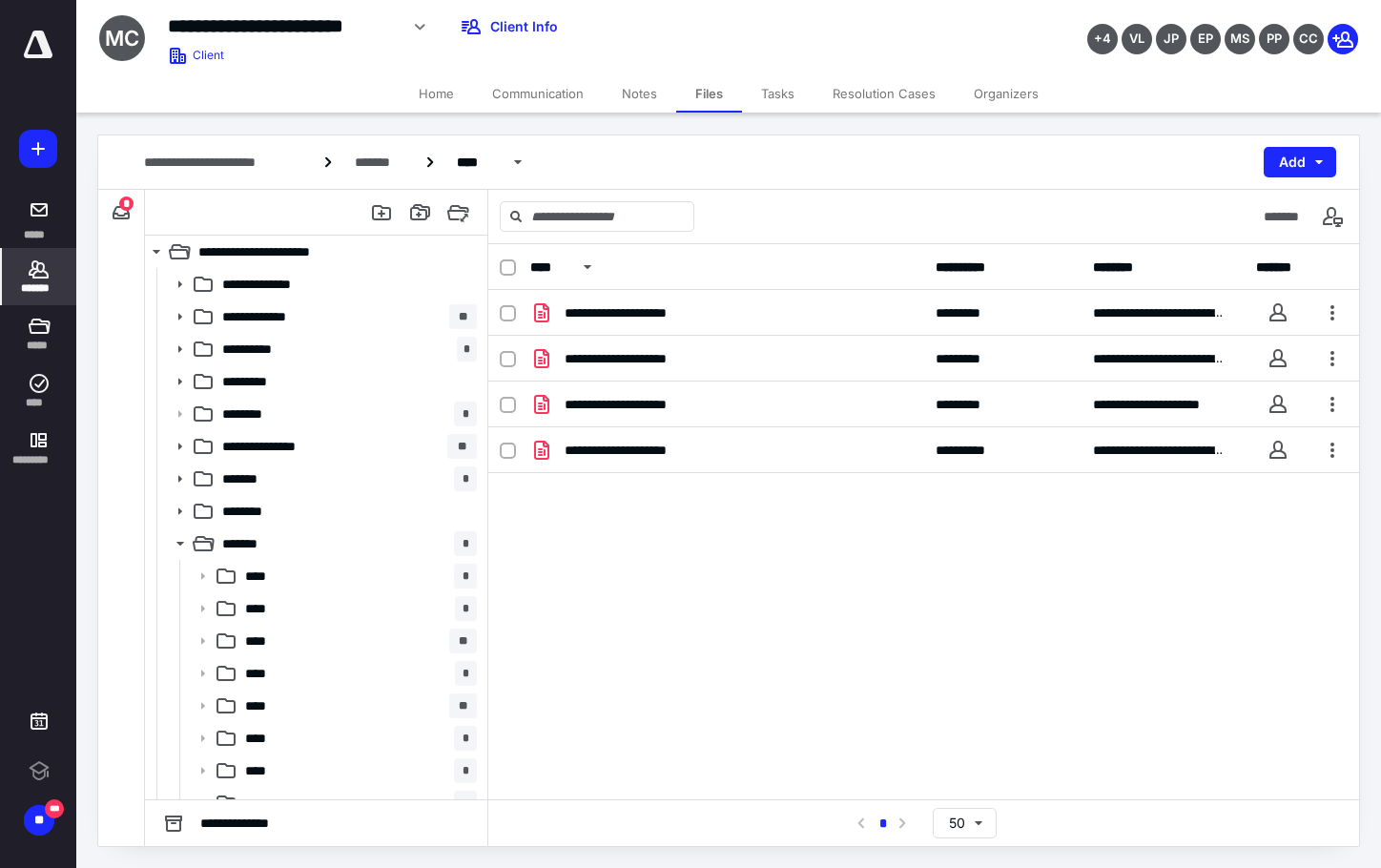 click on "*******" at bounding box center [39, 277] 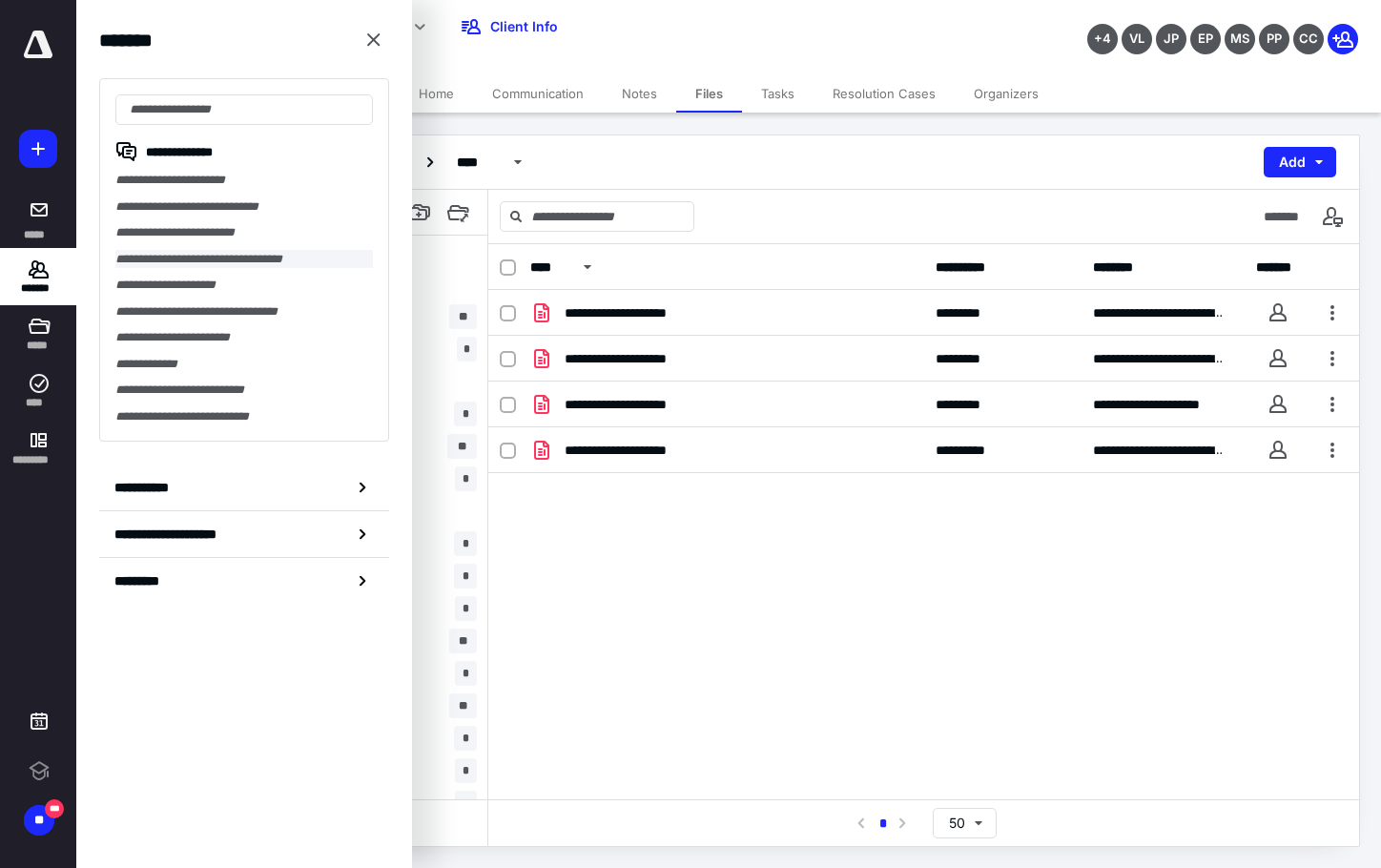 scroll, scrollTop: 0, scrollLeft: 0, axis: both 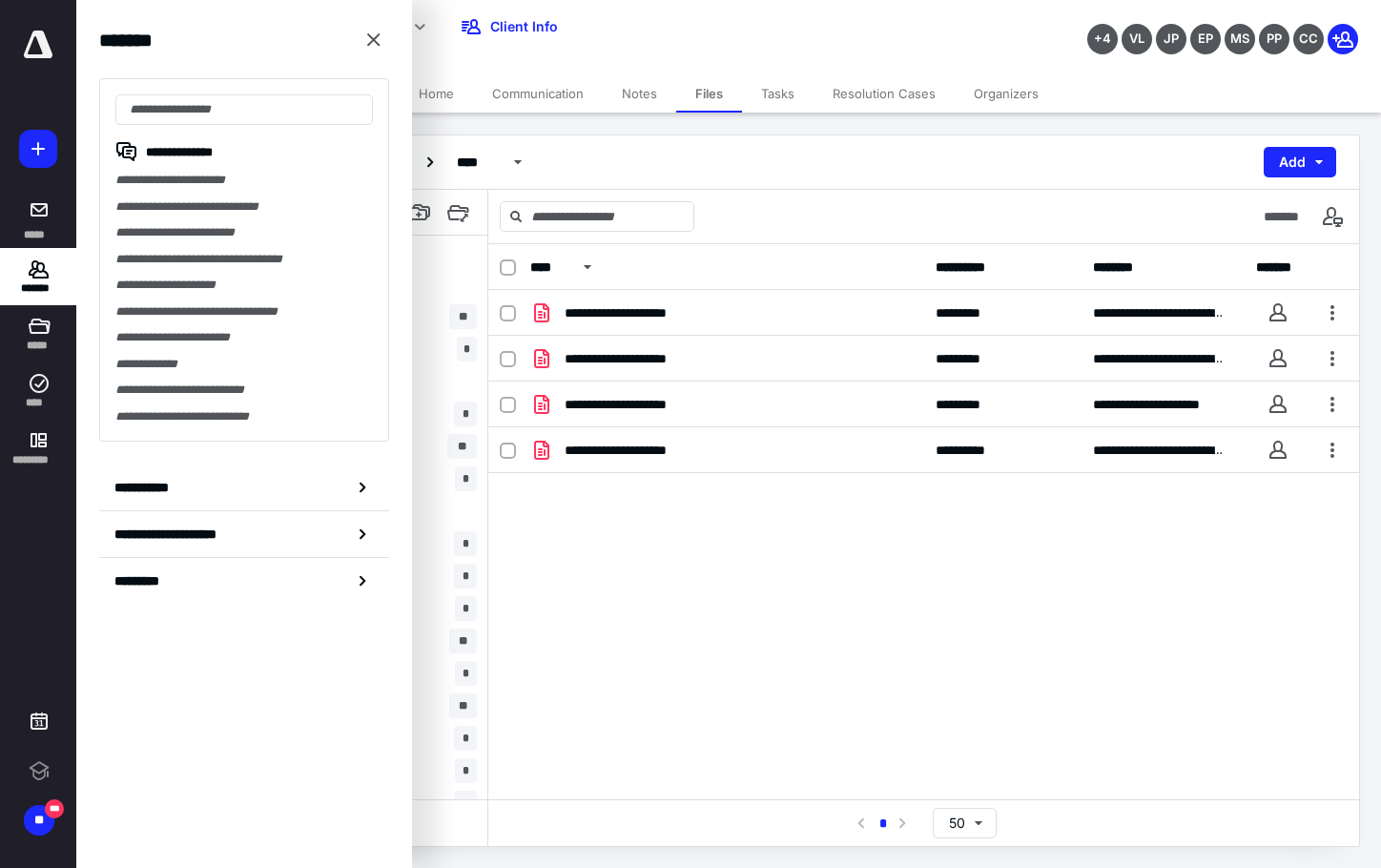 click on "**********" at bounding box center [244, 259] 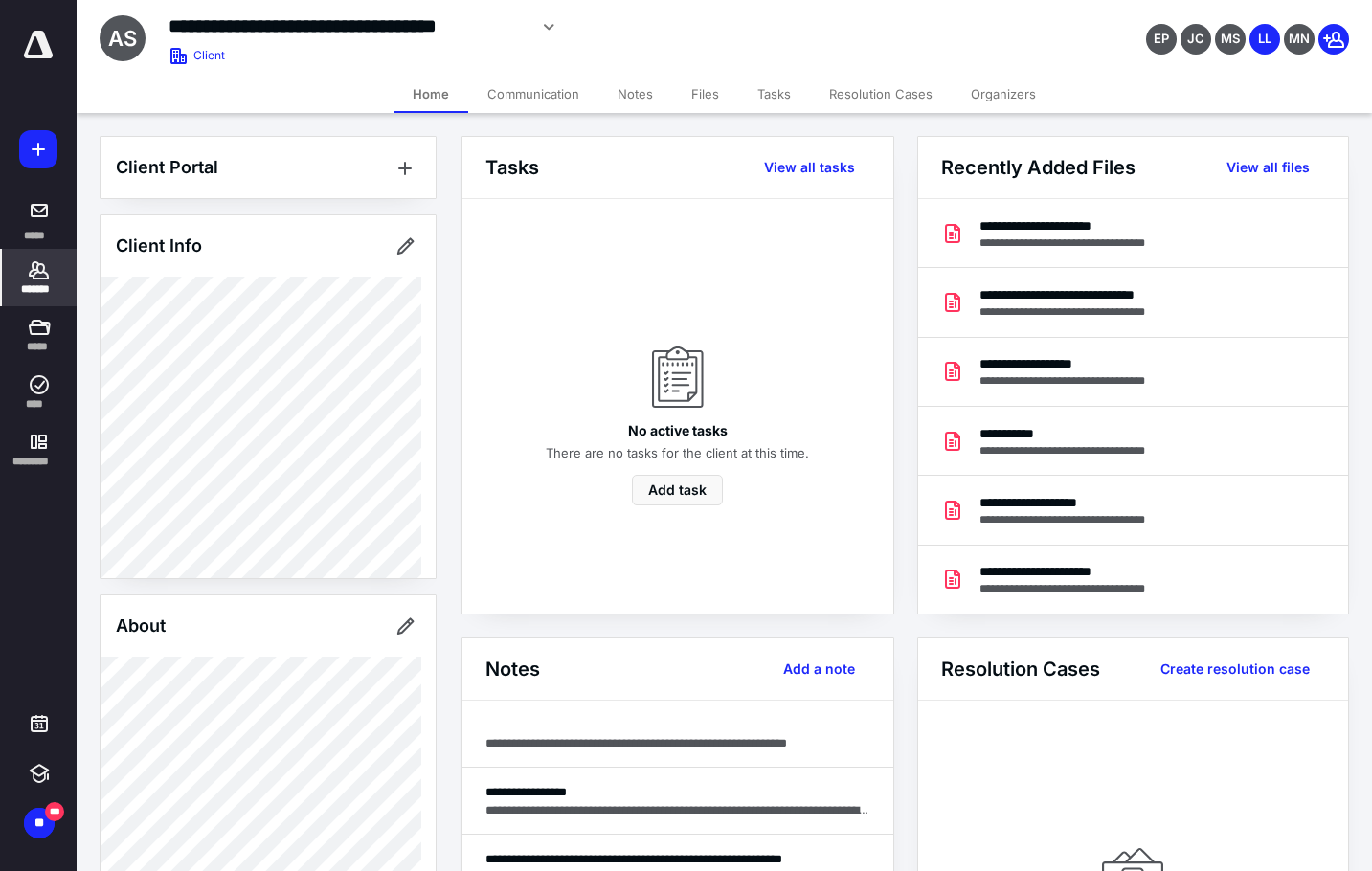 click on "*******" at bounding box center (39, 289) 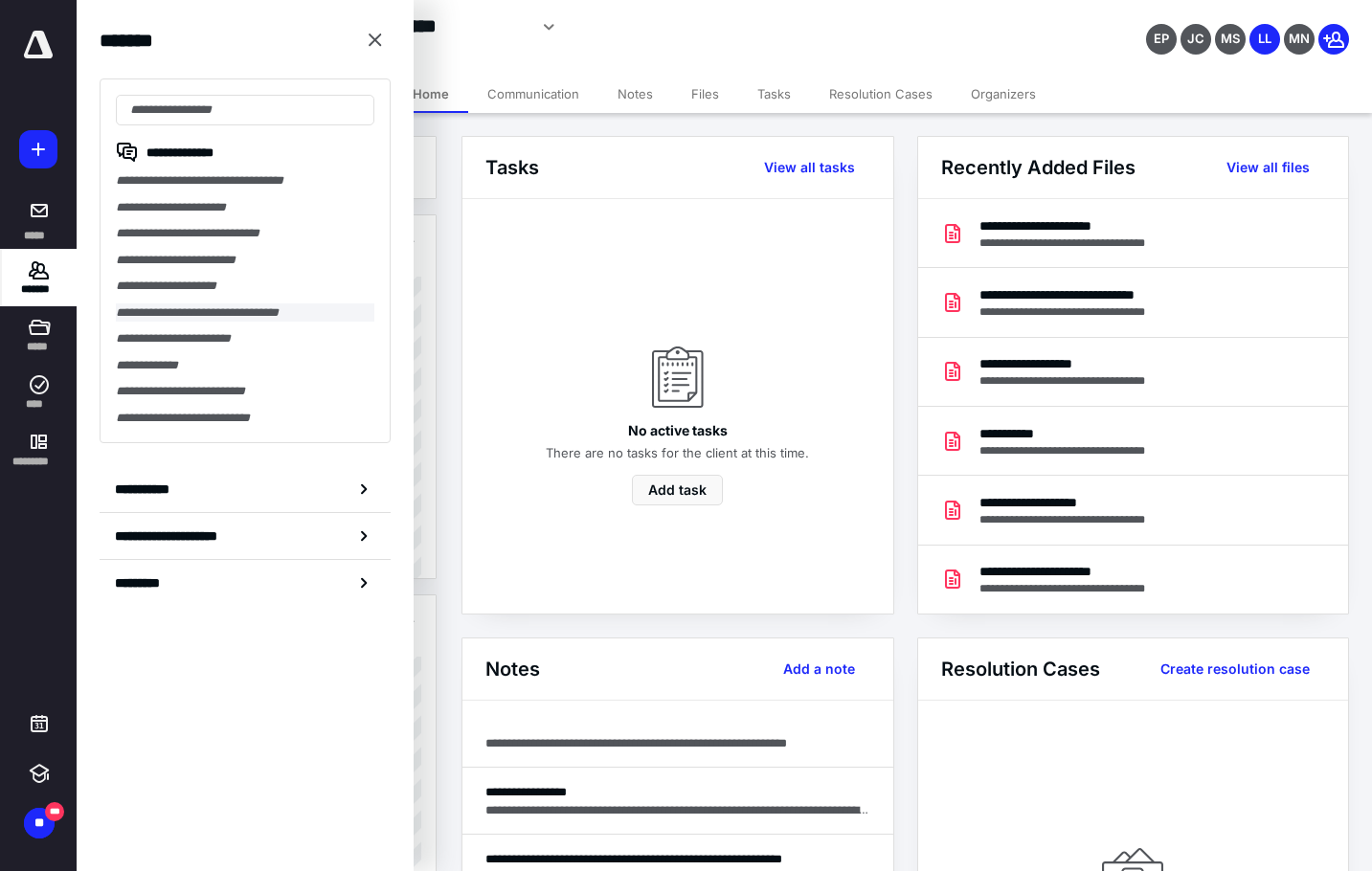 click on "**********" at bounding box center (245, 313) 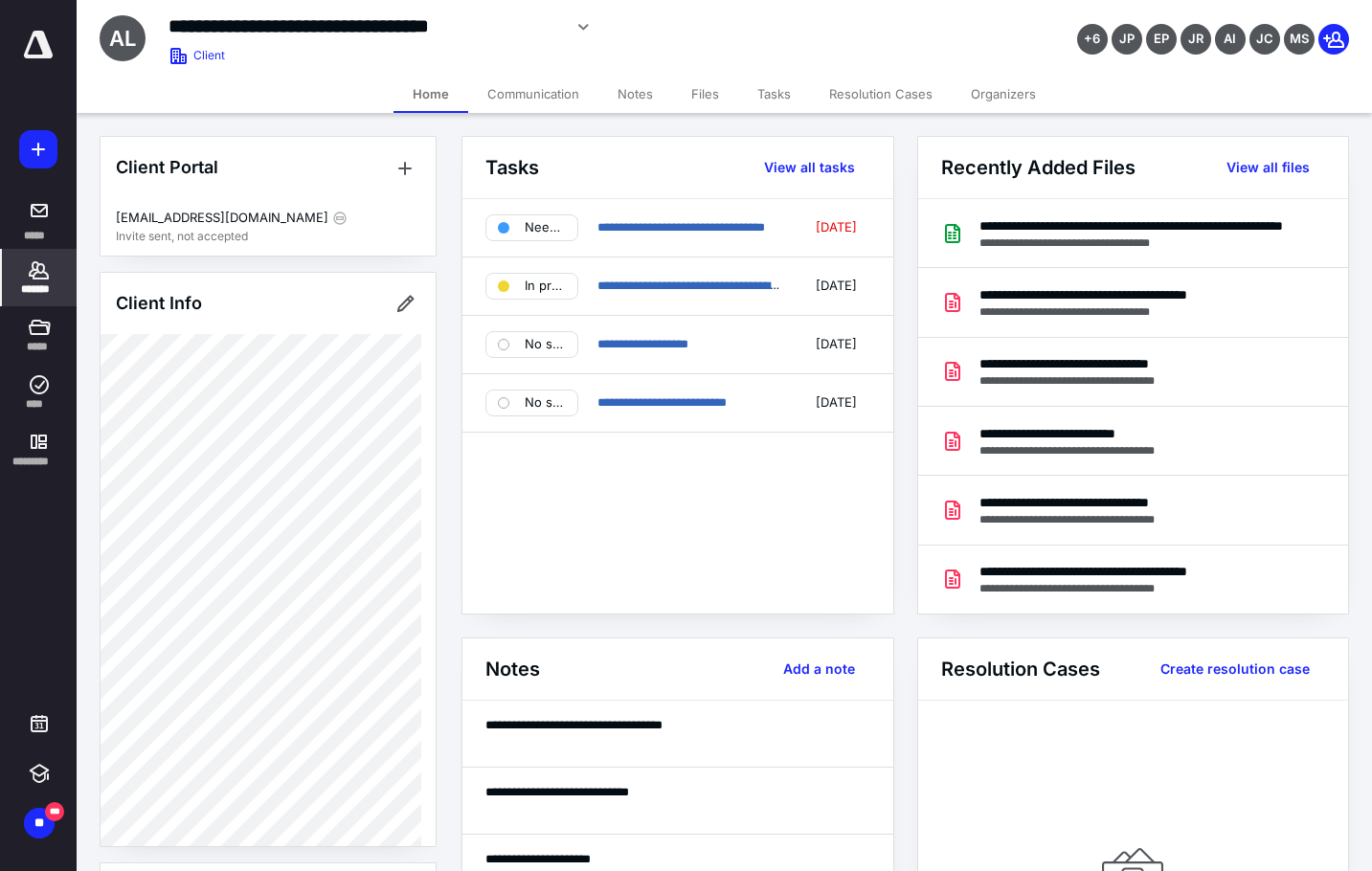 click on "Files" at bounding box center (705, 94) 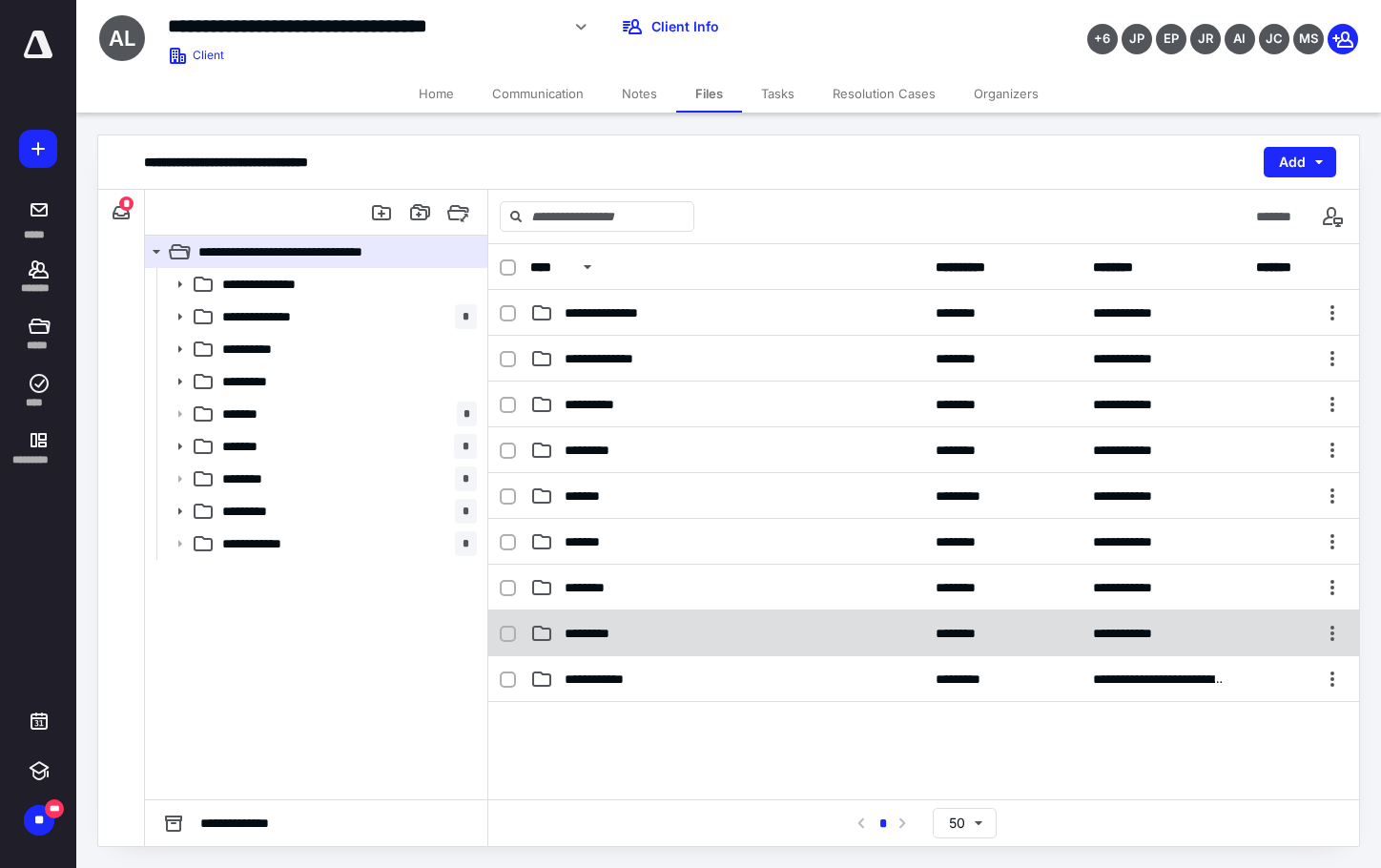 click on "**********" at bounding box center [923, 633] 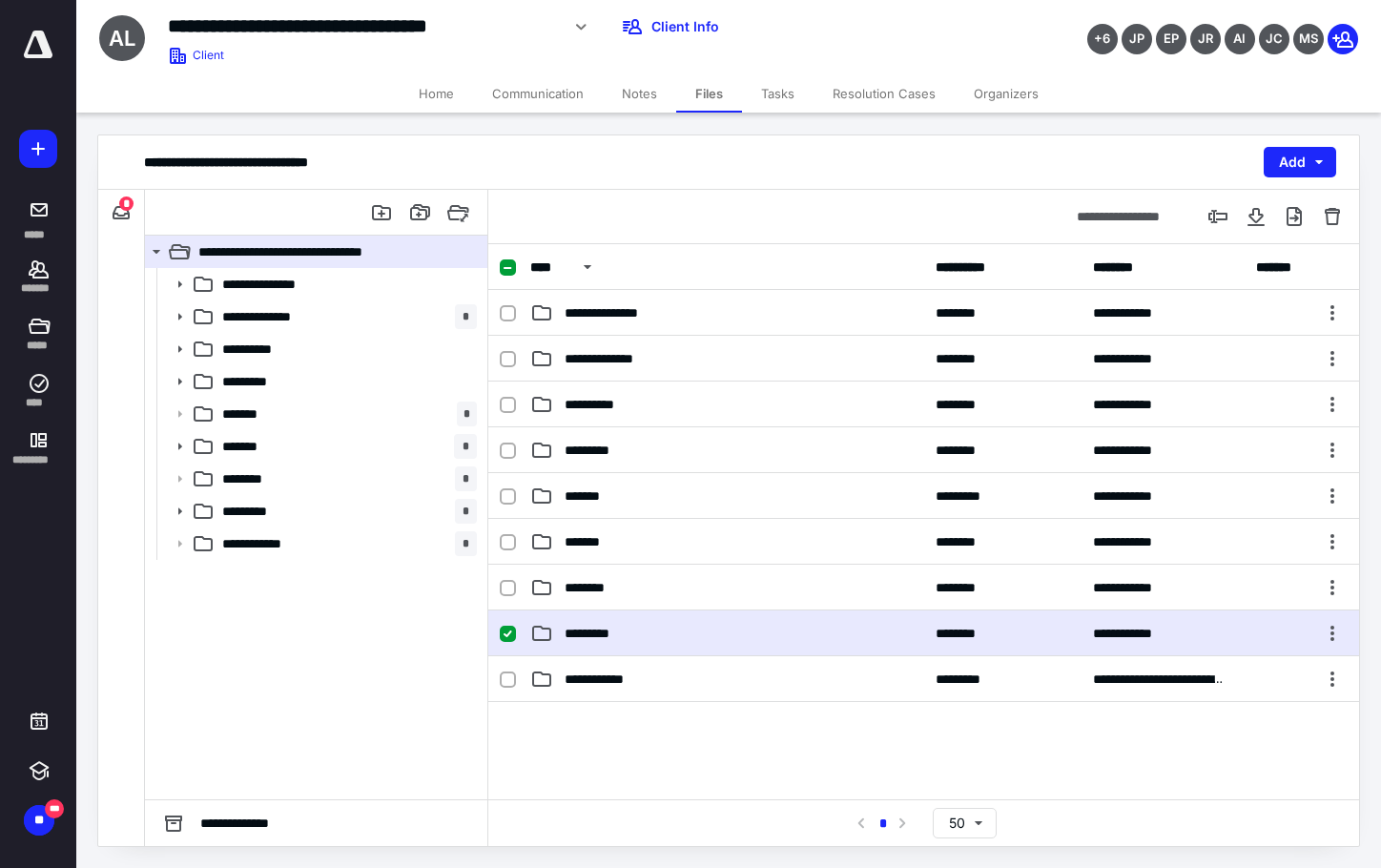 click on "**********" at bounding box center (923, 633) 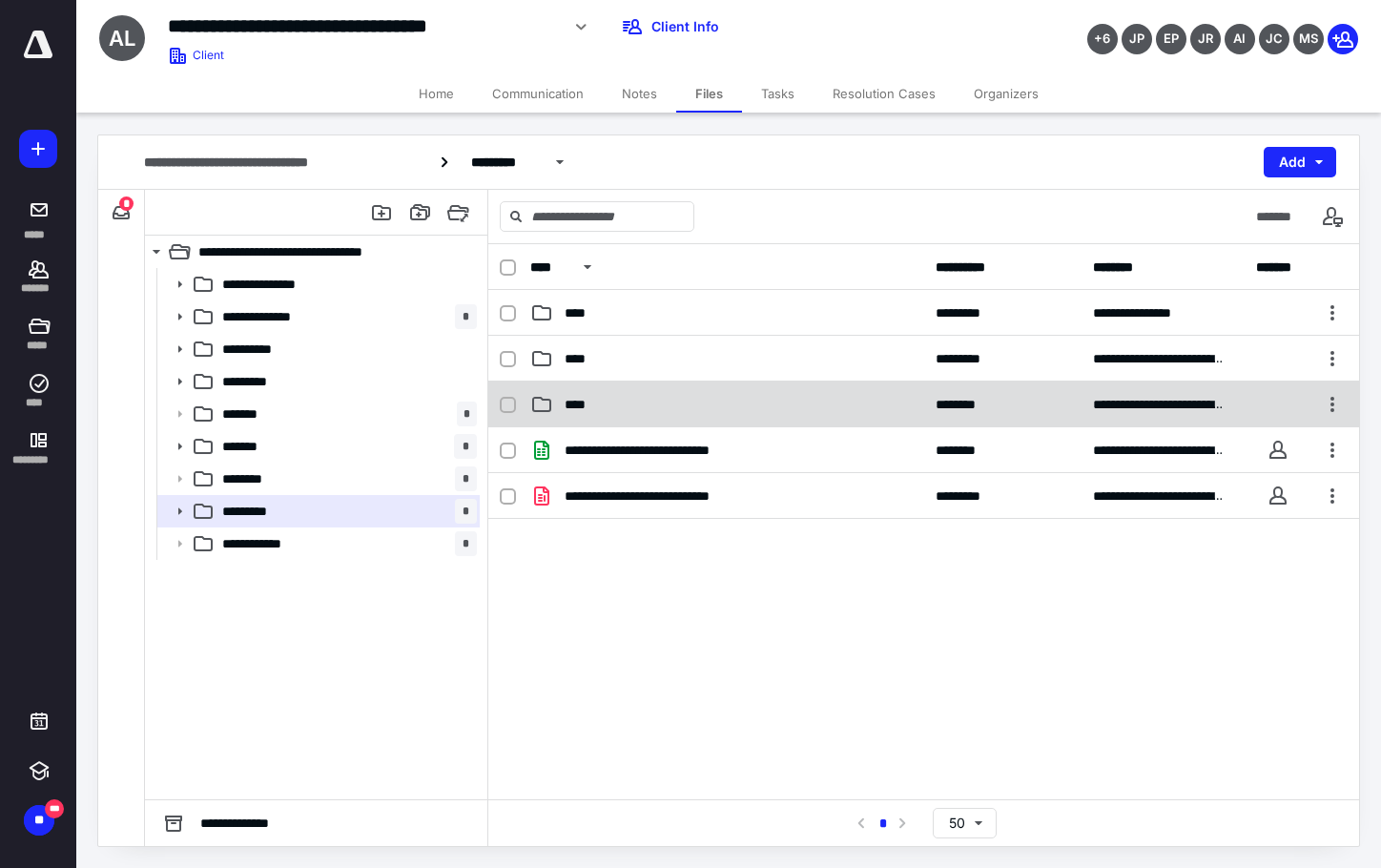 click on "****" at bounding box center (727, 404) 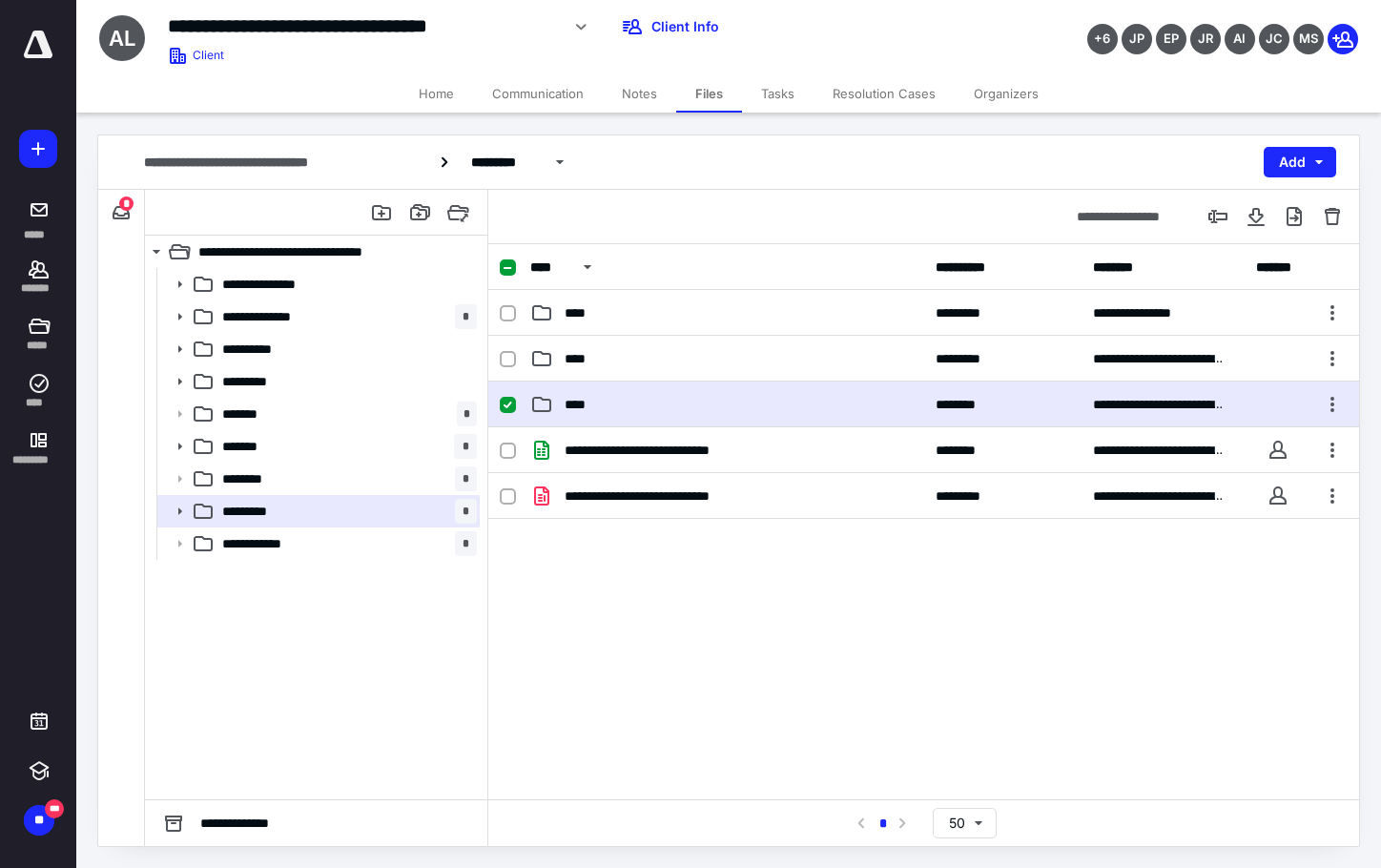 click on "****" at bounding box center [727, 404] 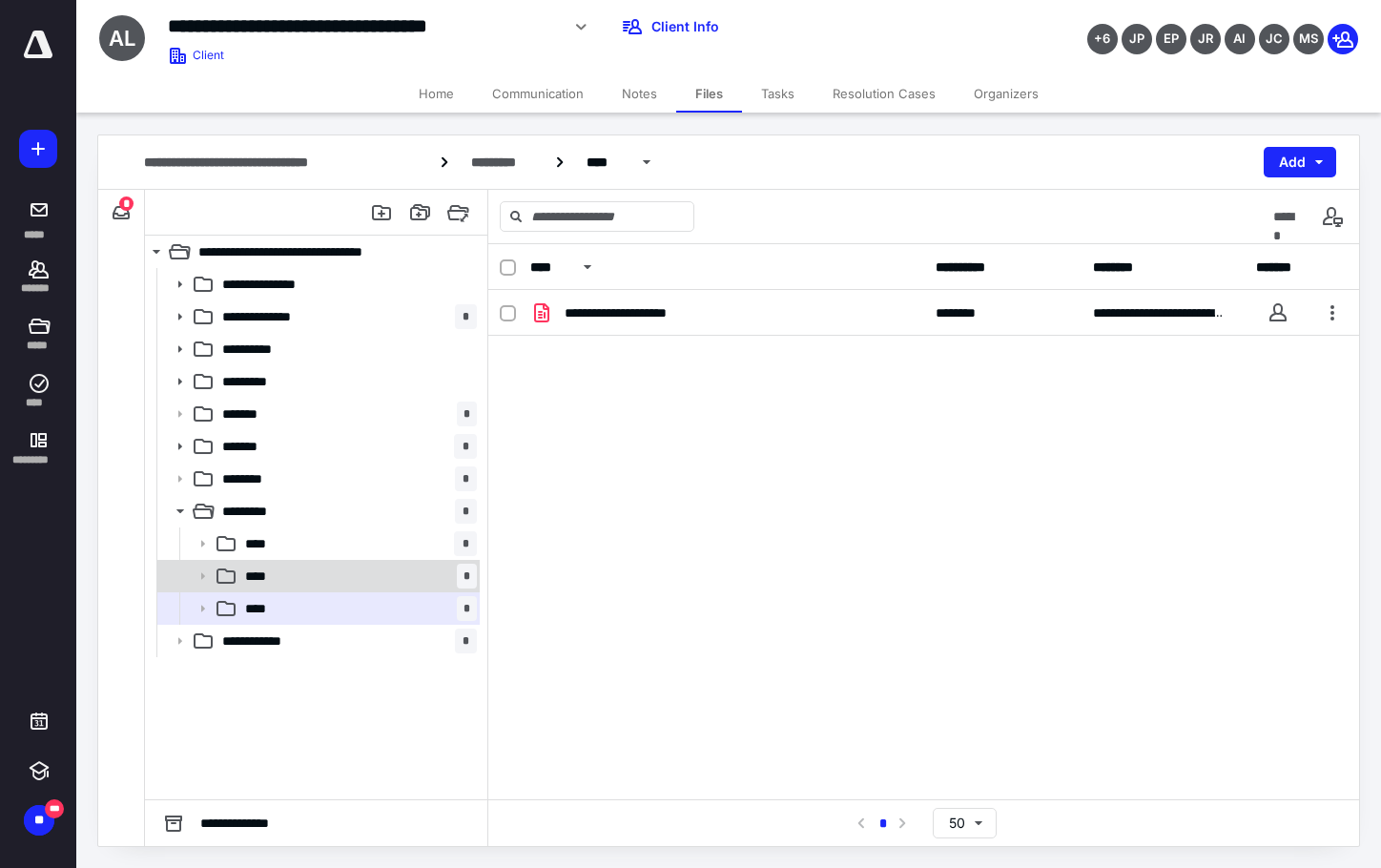 click on "****" at bounding box center (261, 576) 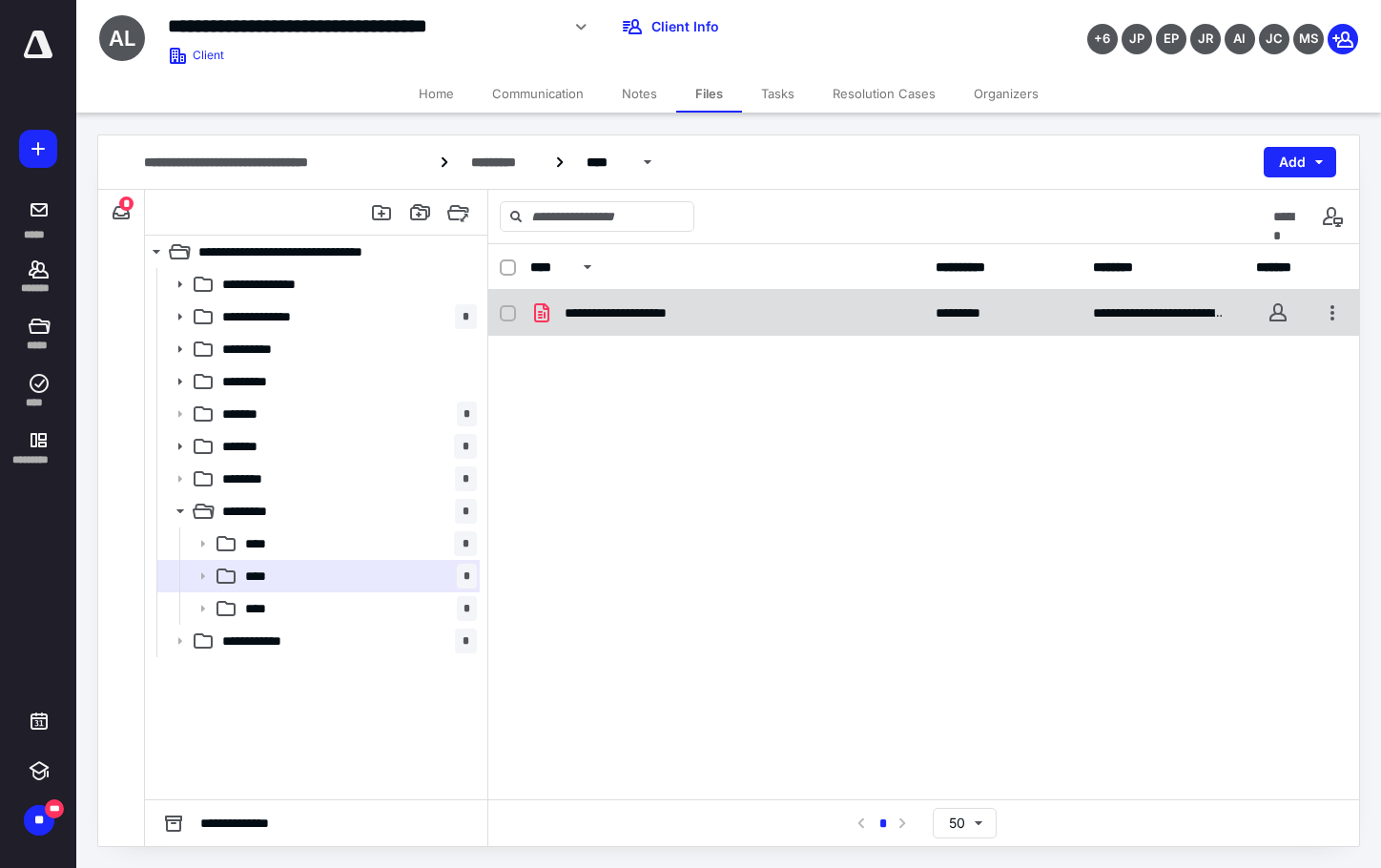 click on "**********" at bounding box center [923, 313] 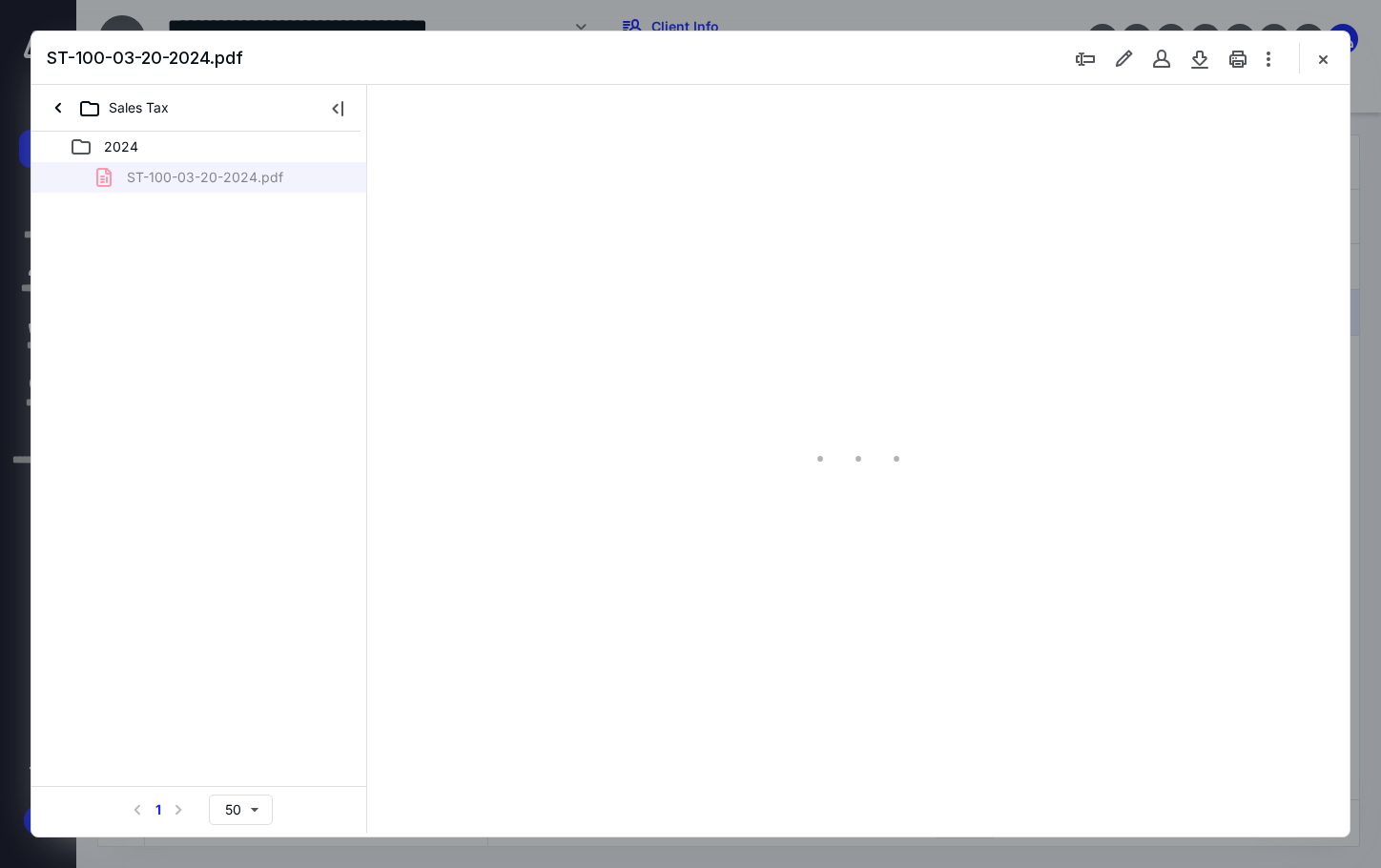 scroll, scrollTop: 0, scrollLeft: 0, axis: both 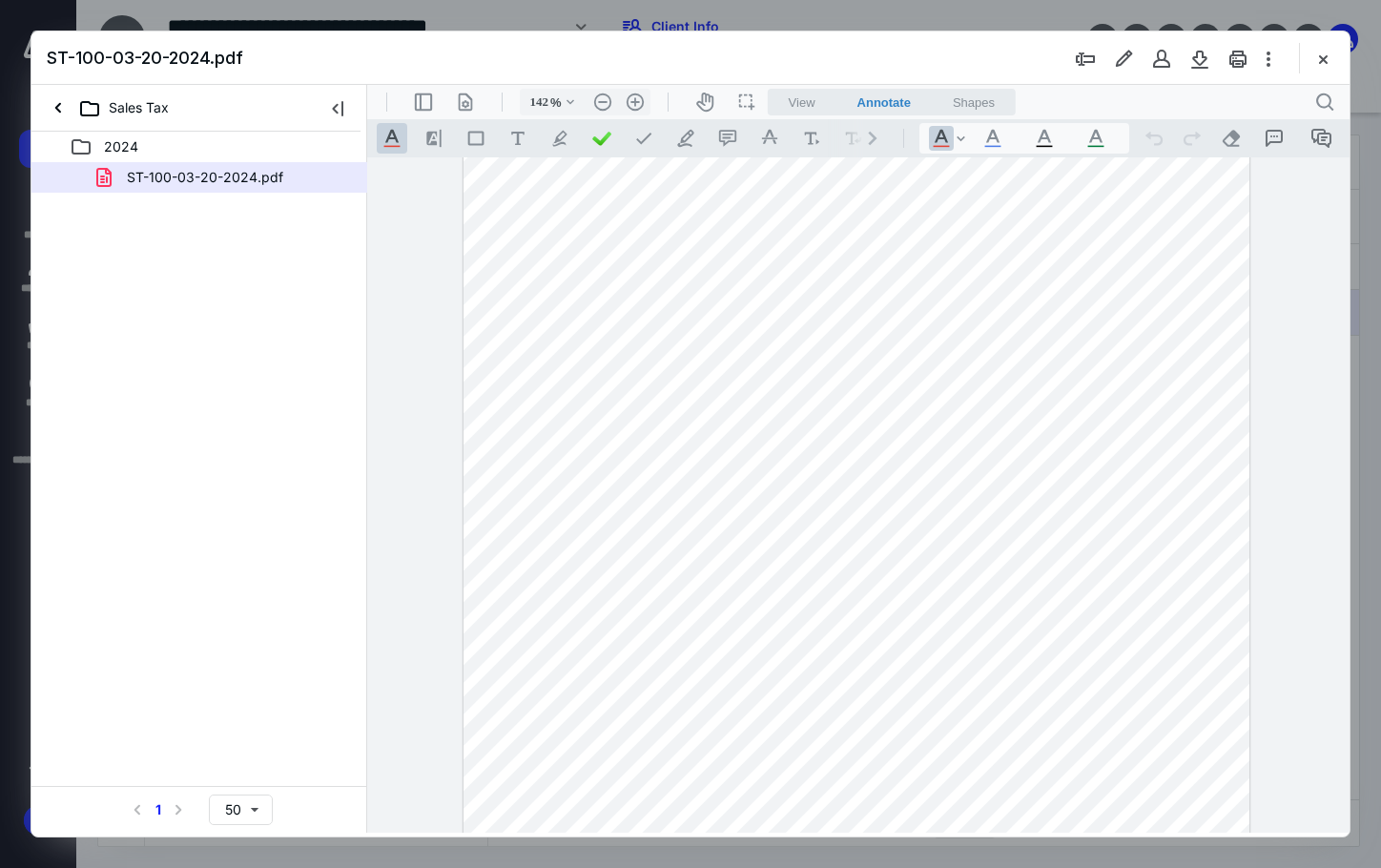type on "167" 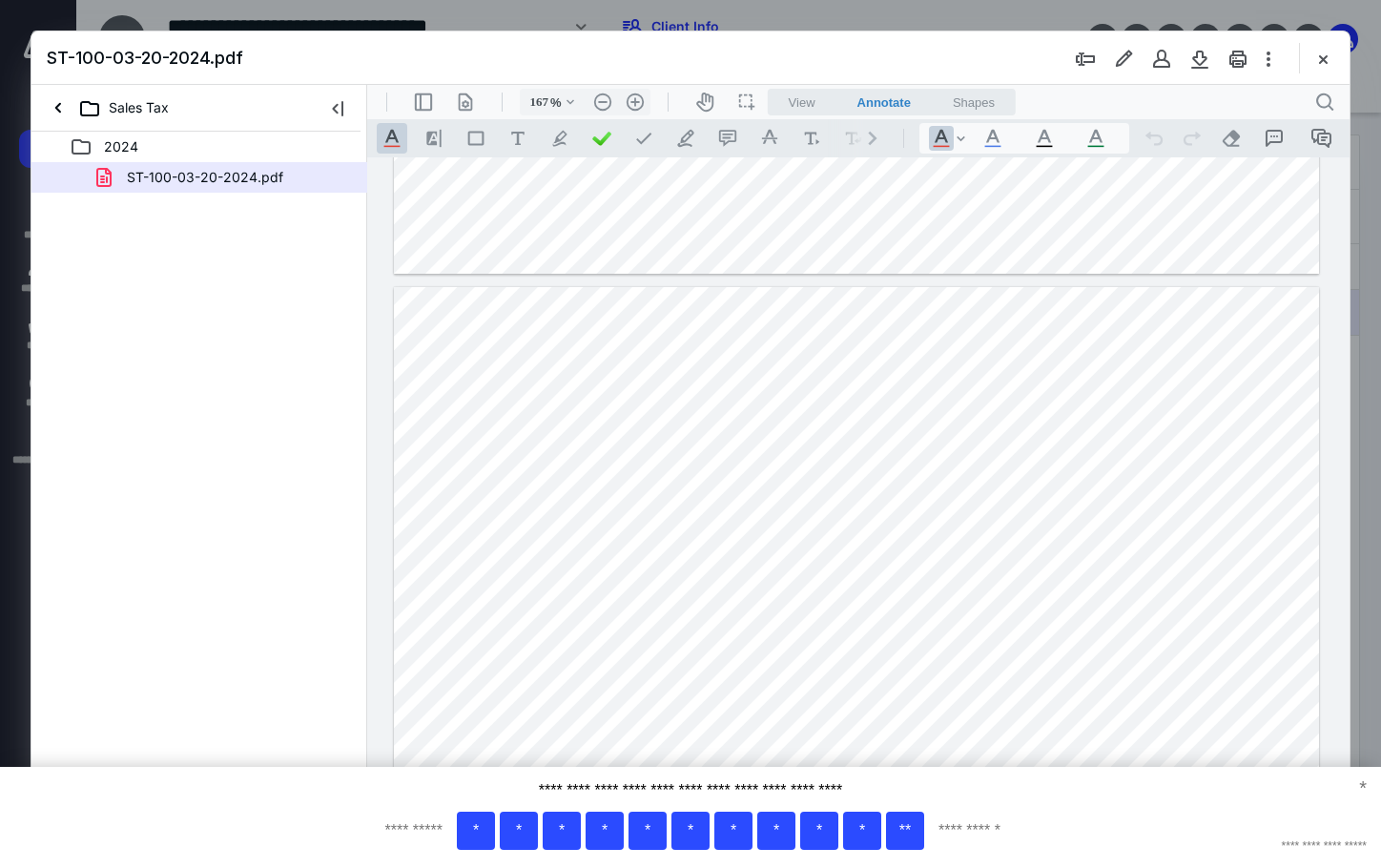 scroll, scrollTop: 2244, scrollLeft: 0, axis: vertical 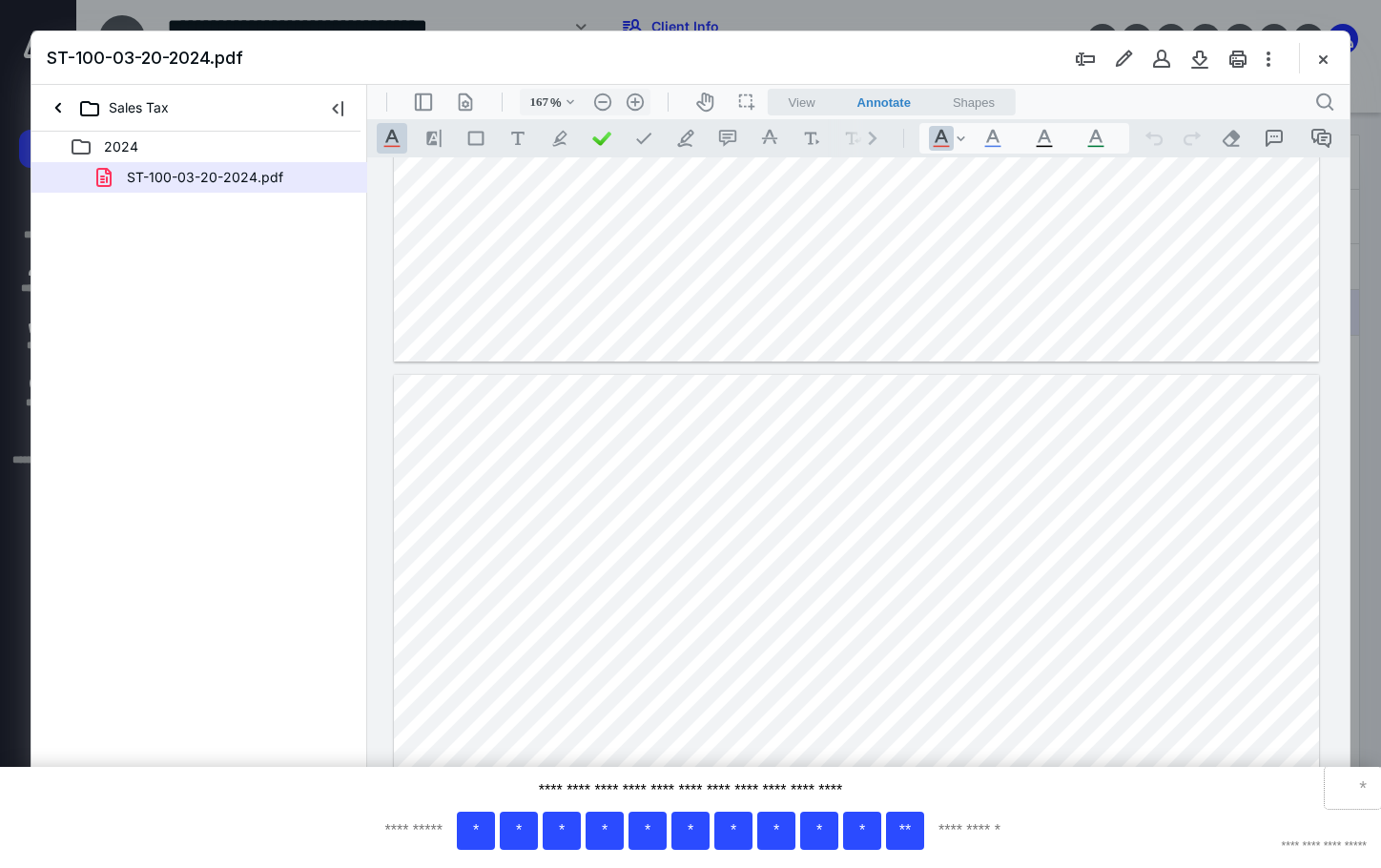 click on "*" at bounding box center (1352, 788) 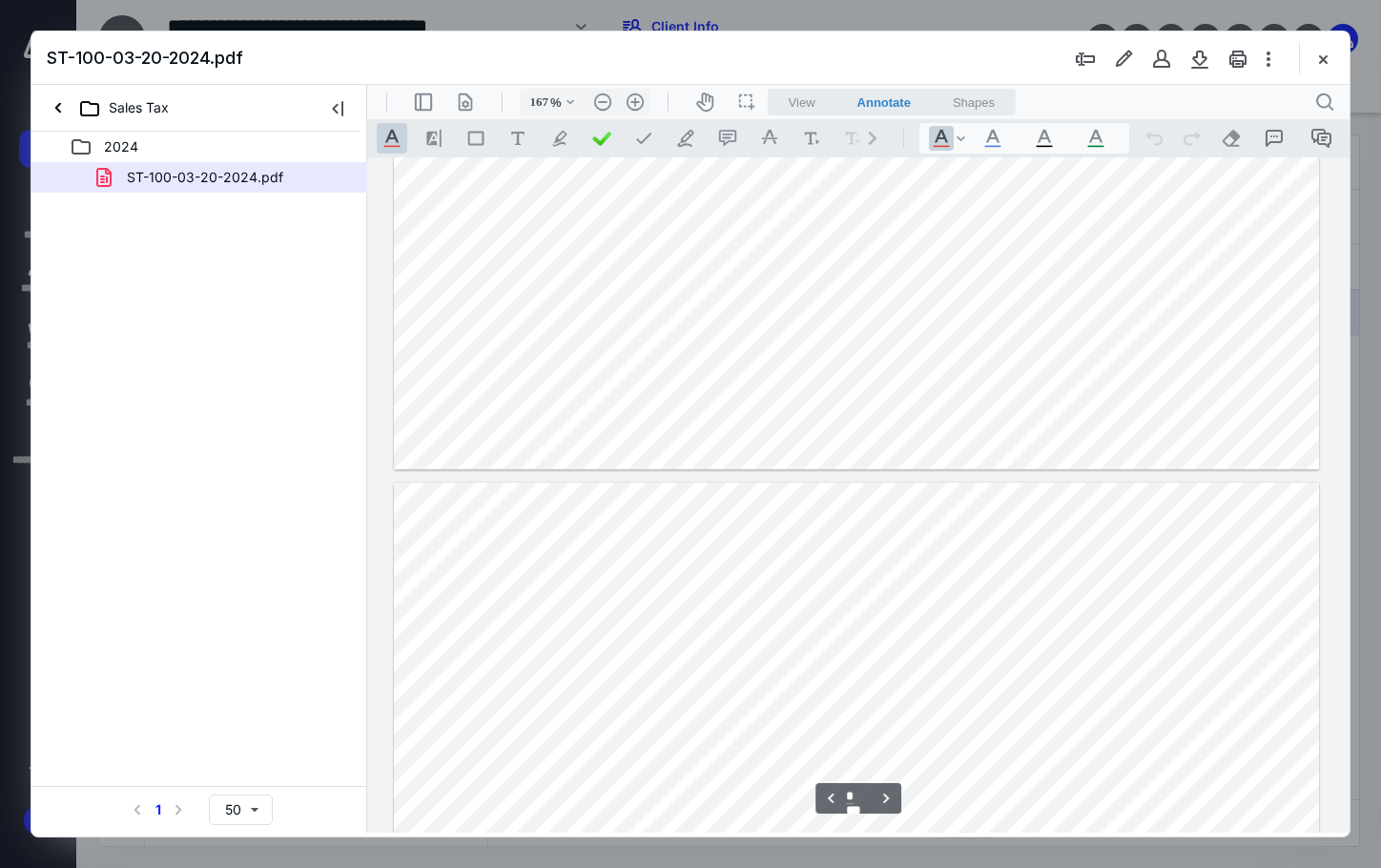 type on "*" 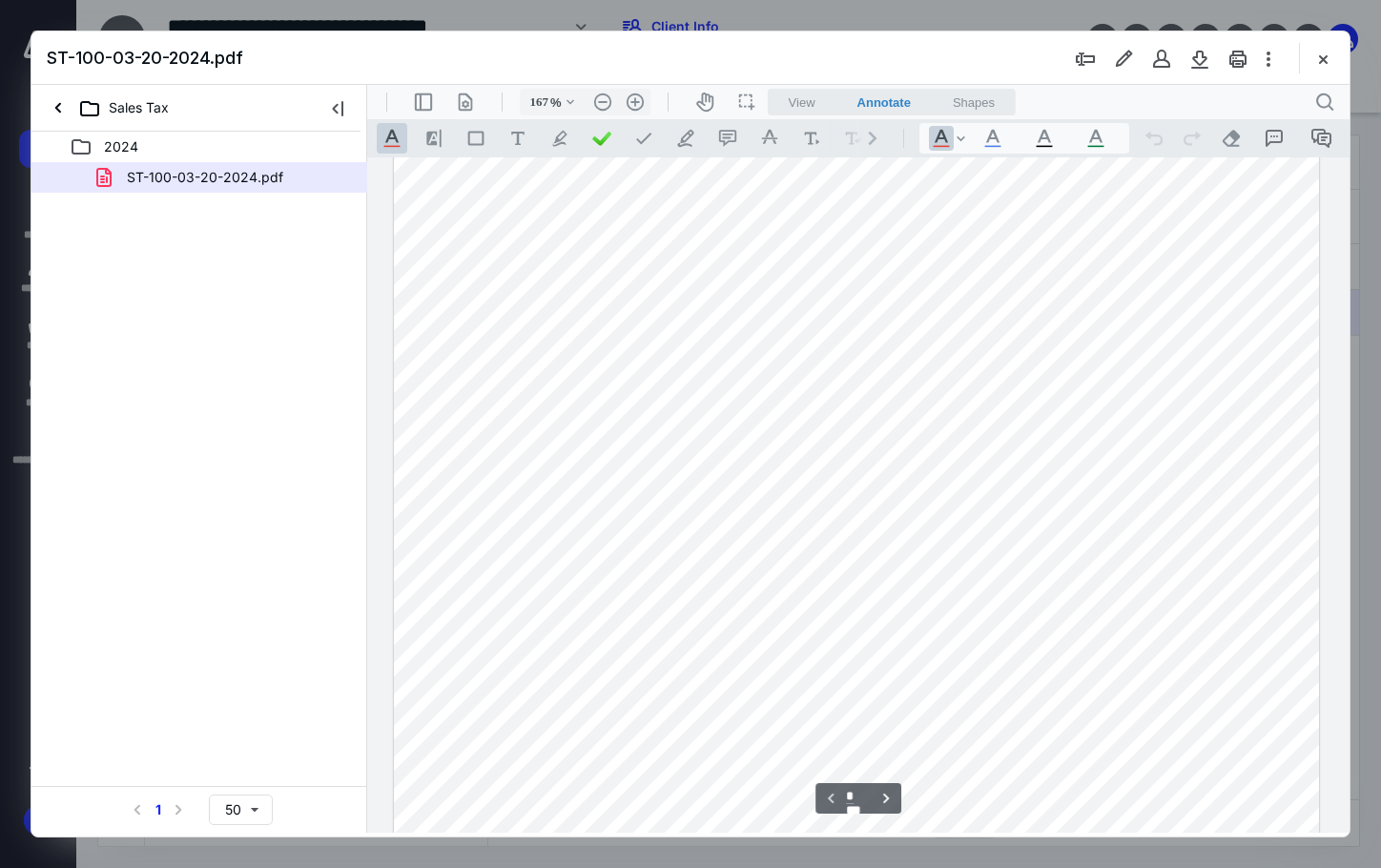 scroll, scrollTop: 146, scrollLeft: 0, axis: vertical 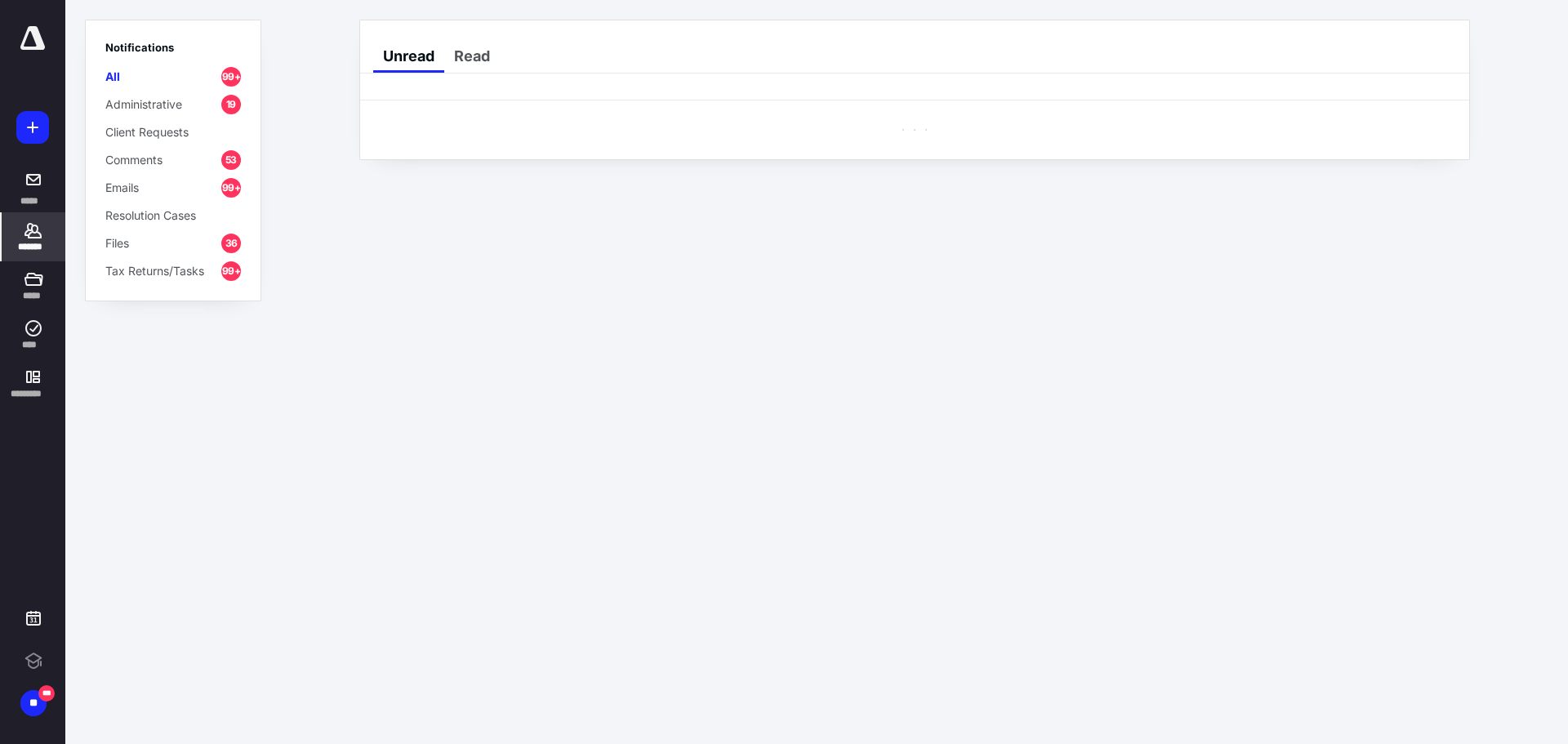 click on "*******" at bounding box center [33, 237] 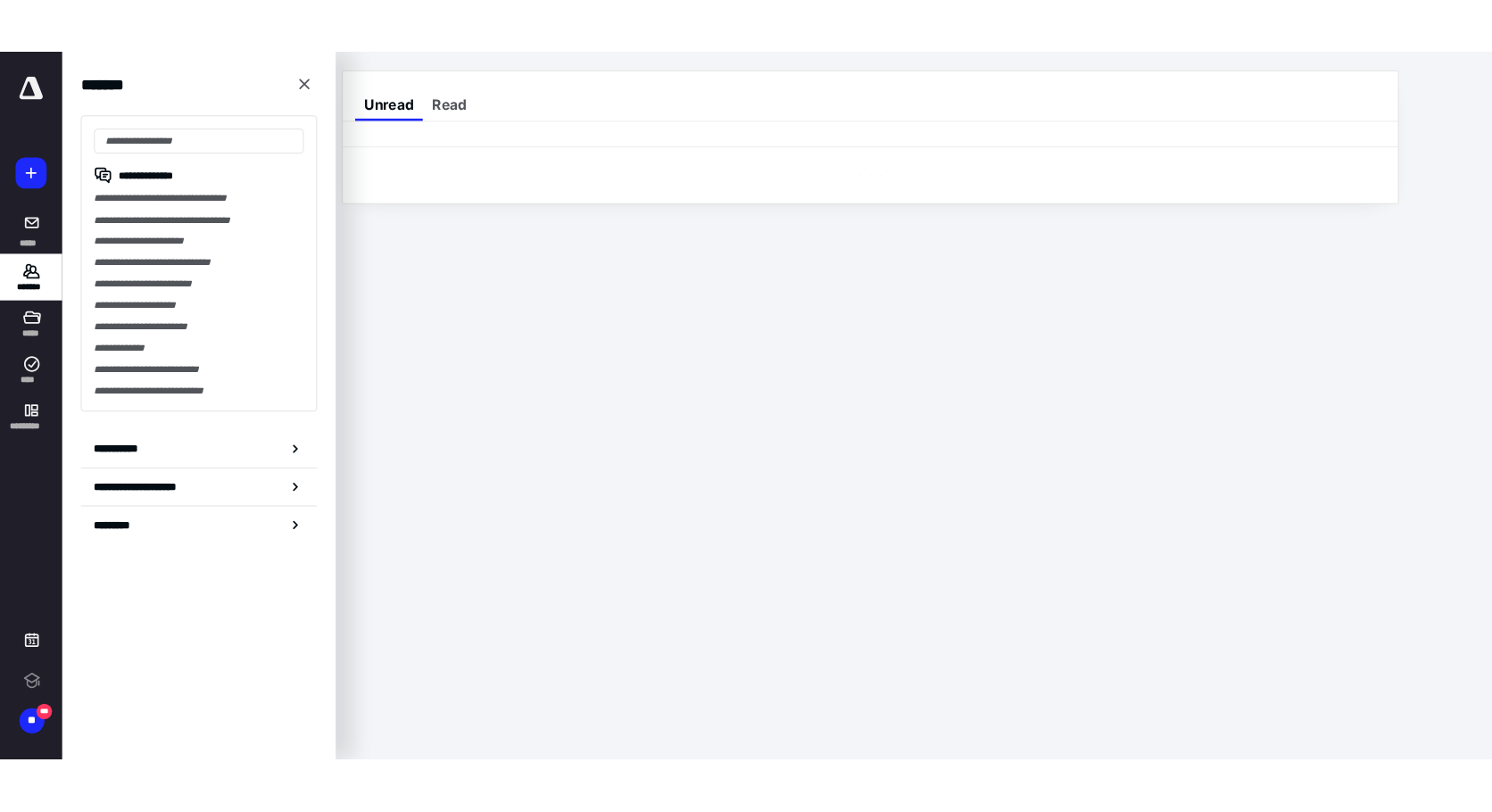 scroll, scrollTop: 0, scrollLeft: 0, axis: both 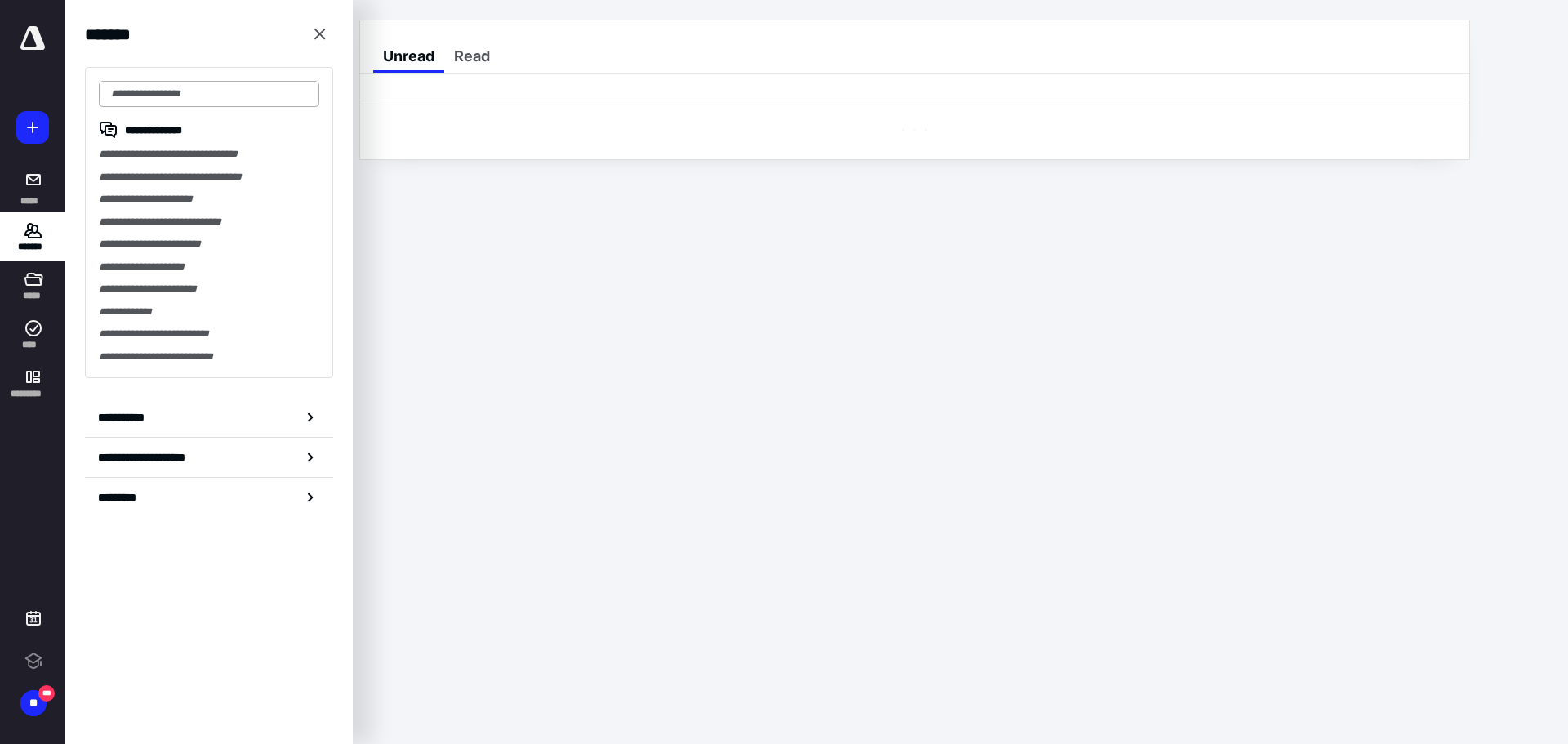 click at bounding box center [209, 94] 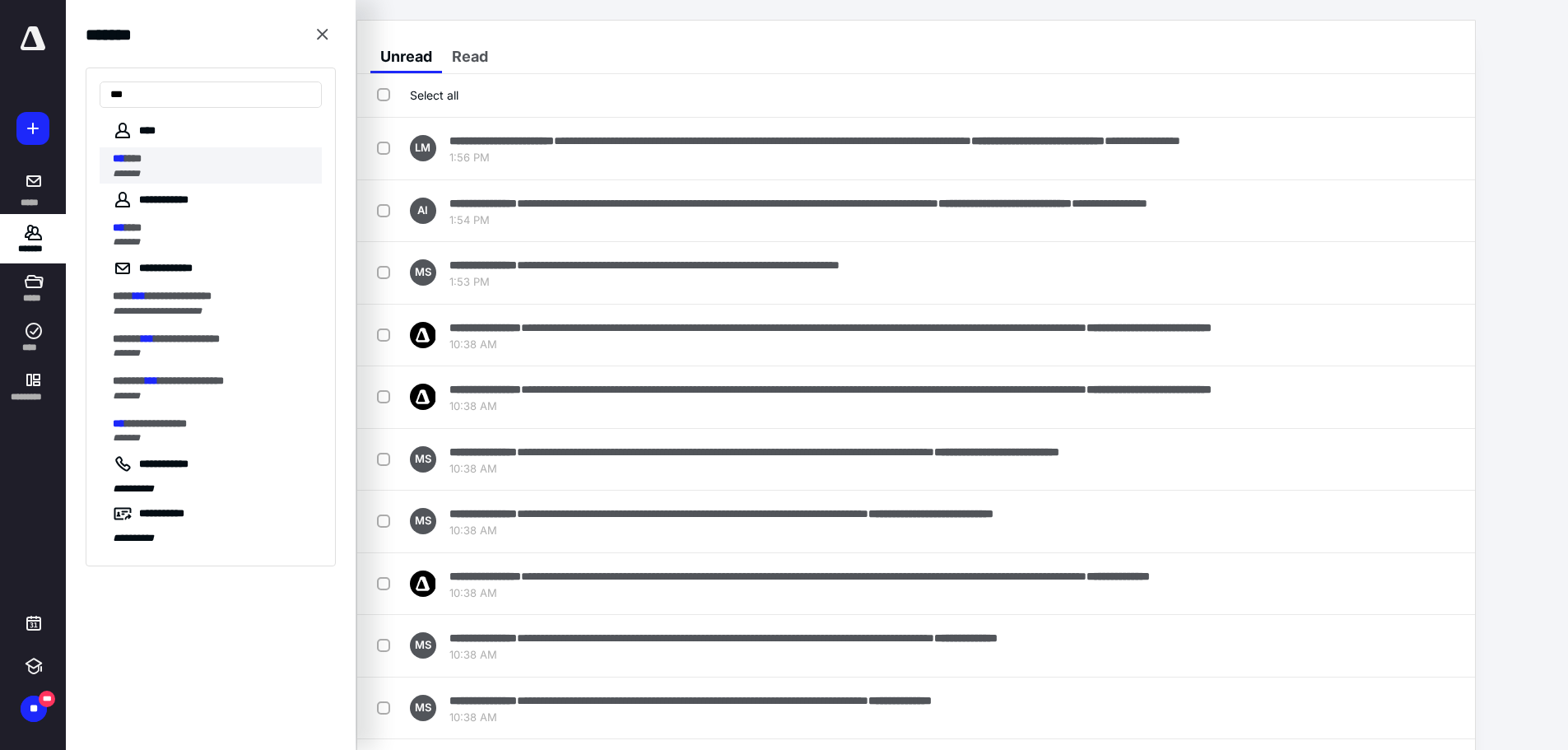 type on "***" 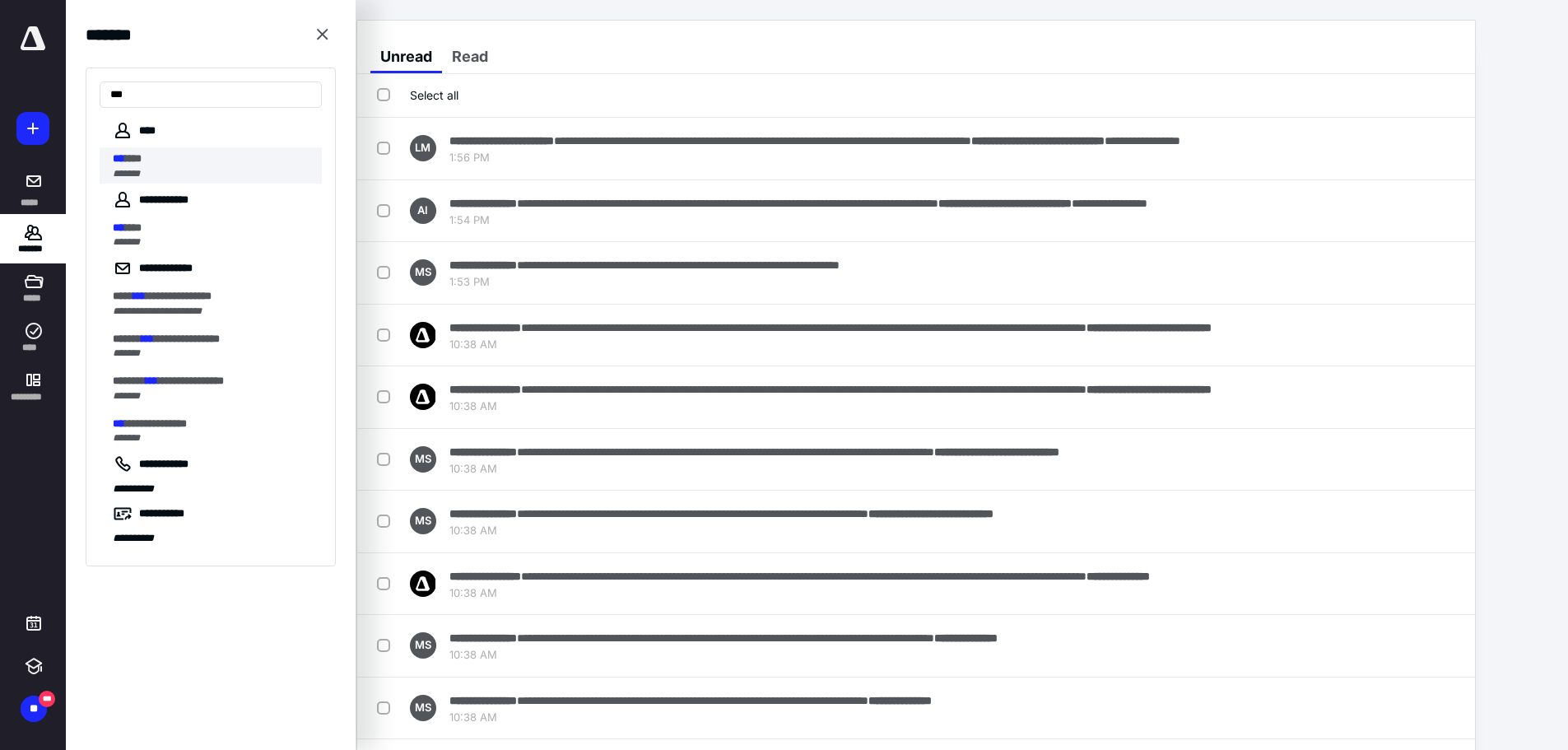 click on "*******" at bounding box center (126, 174) 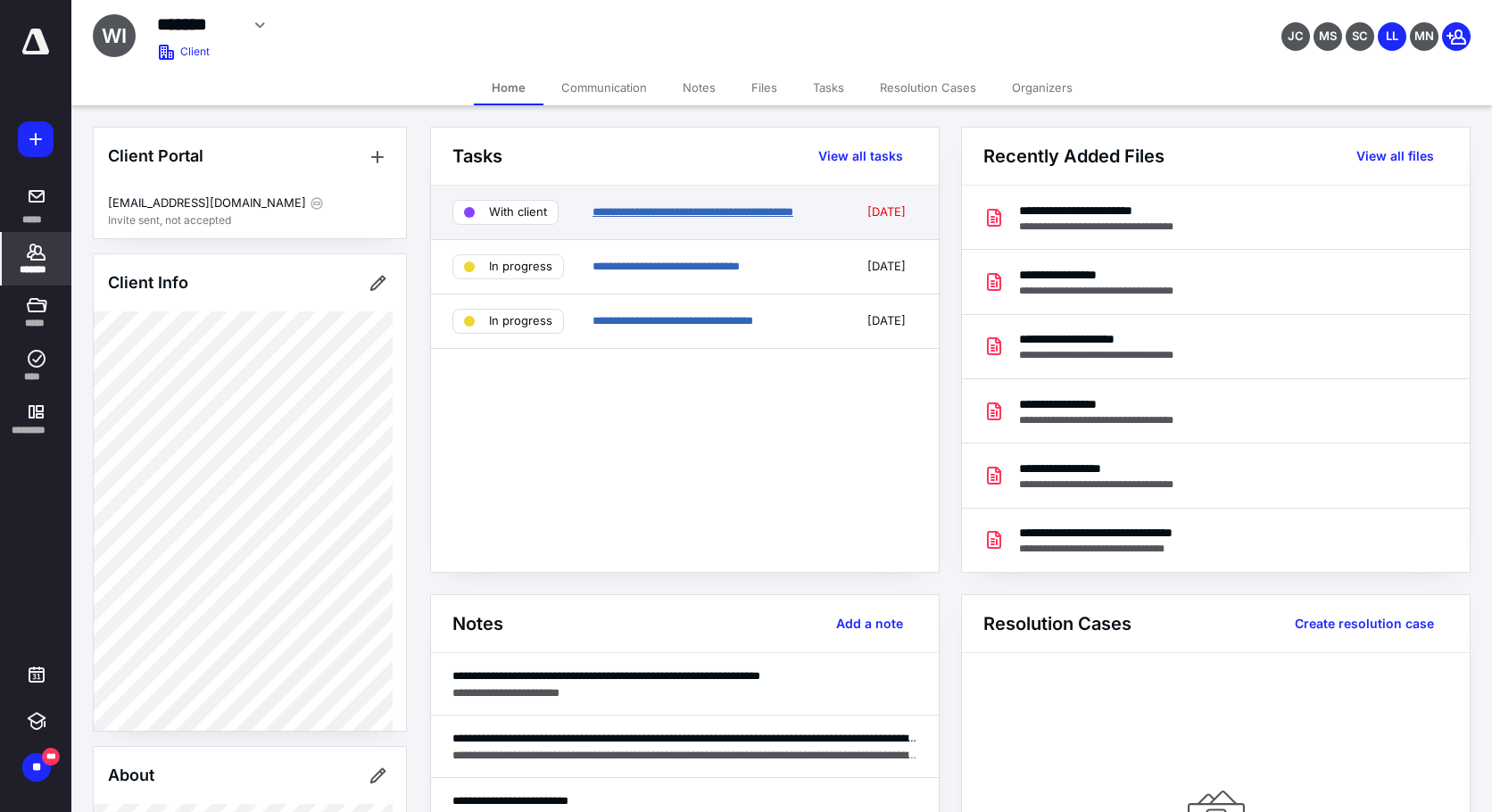 click on "**********" at bounding box center [692, 211] 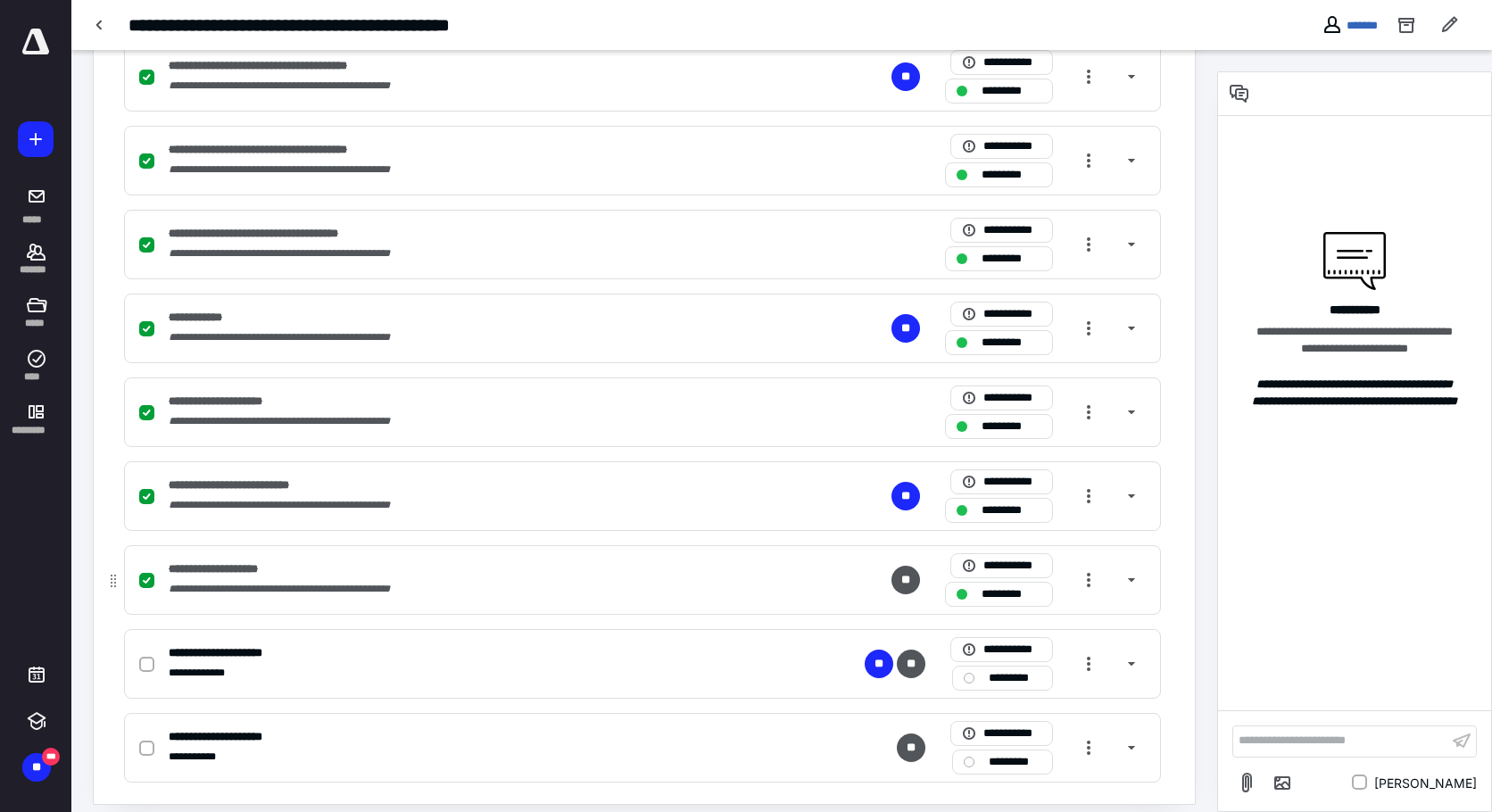 scroll, scrollTop: 488, scrollLeft: 0, axis: vertical 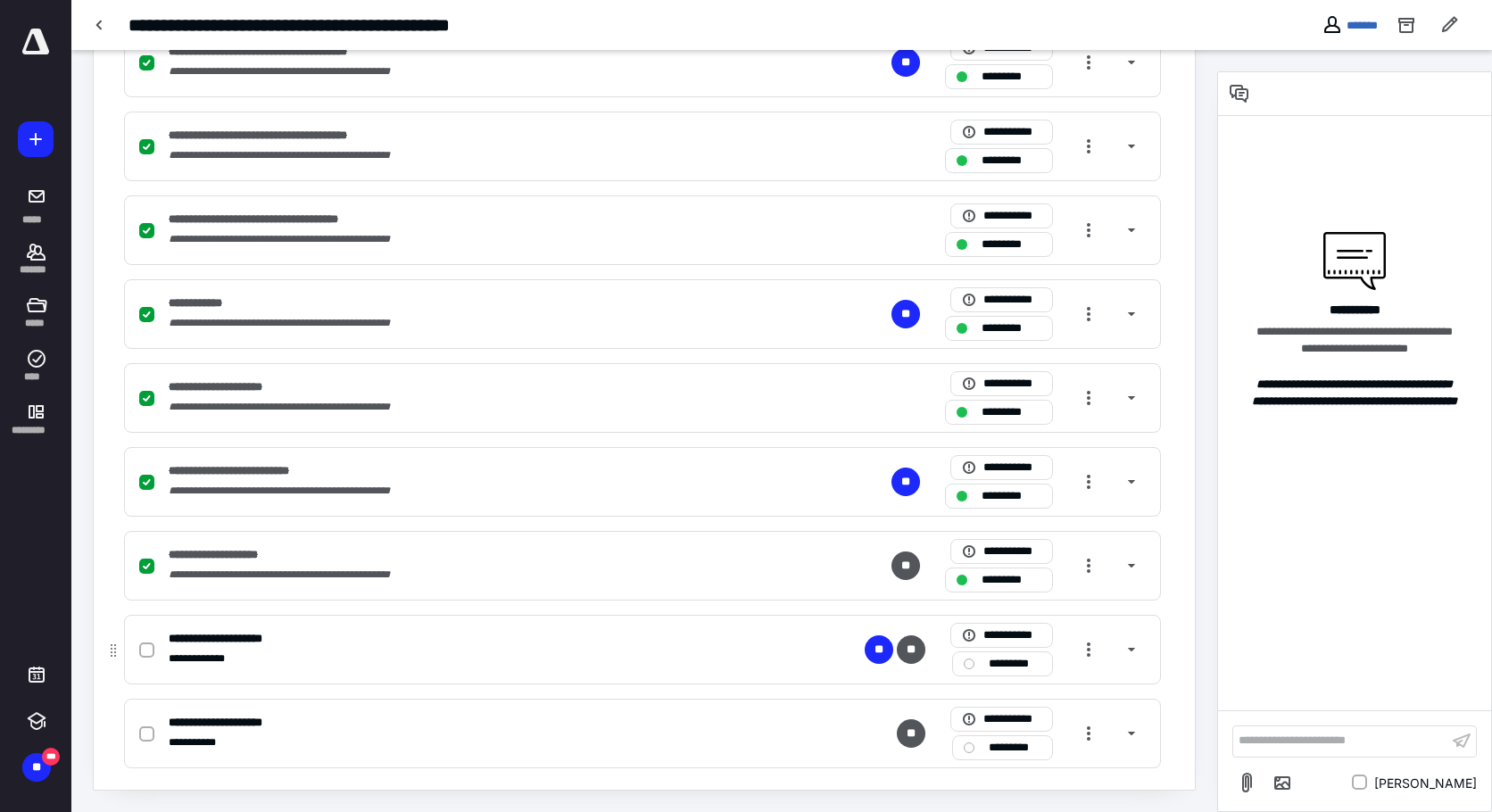 click 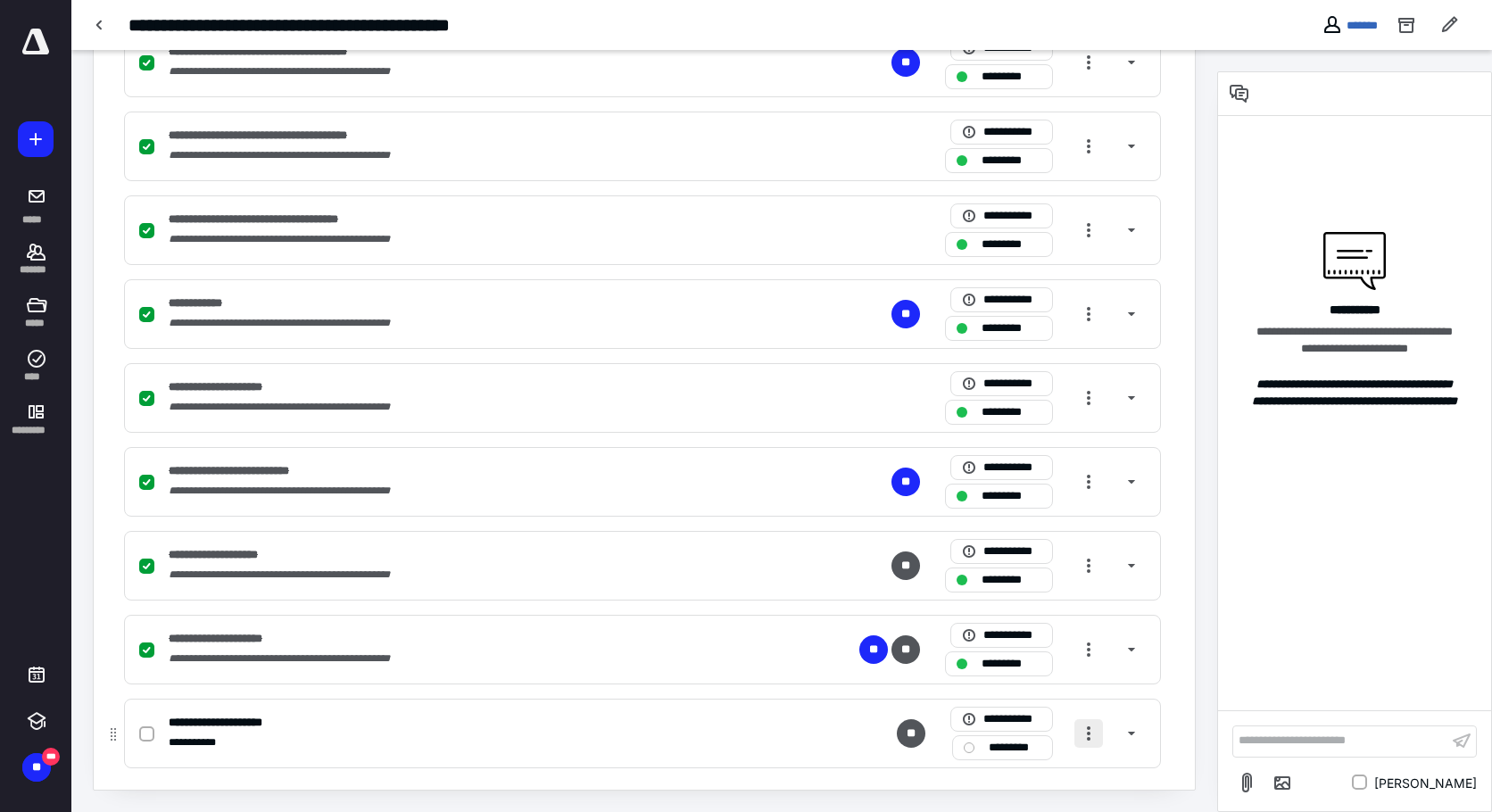 click at bounding box center [1089, 733] 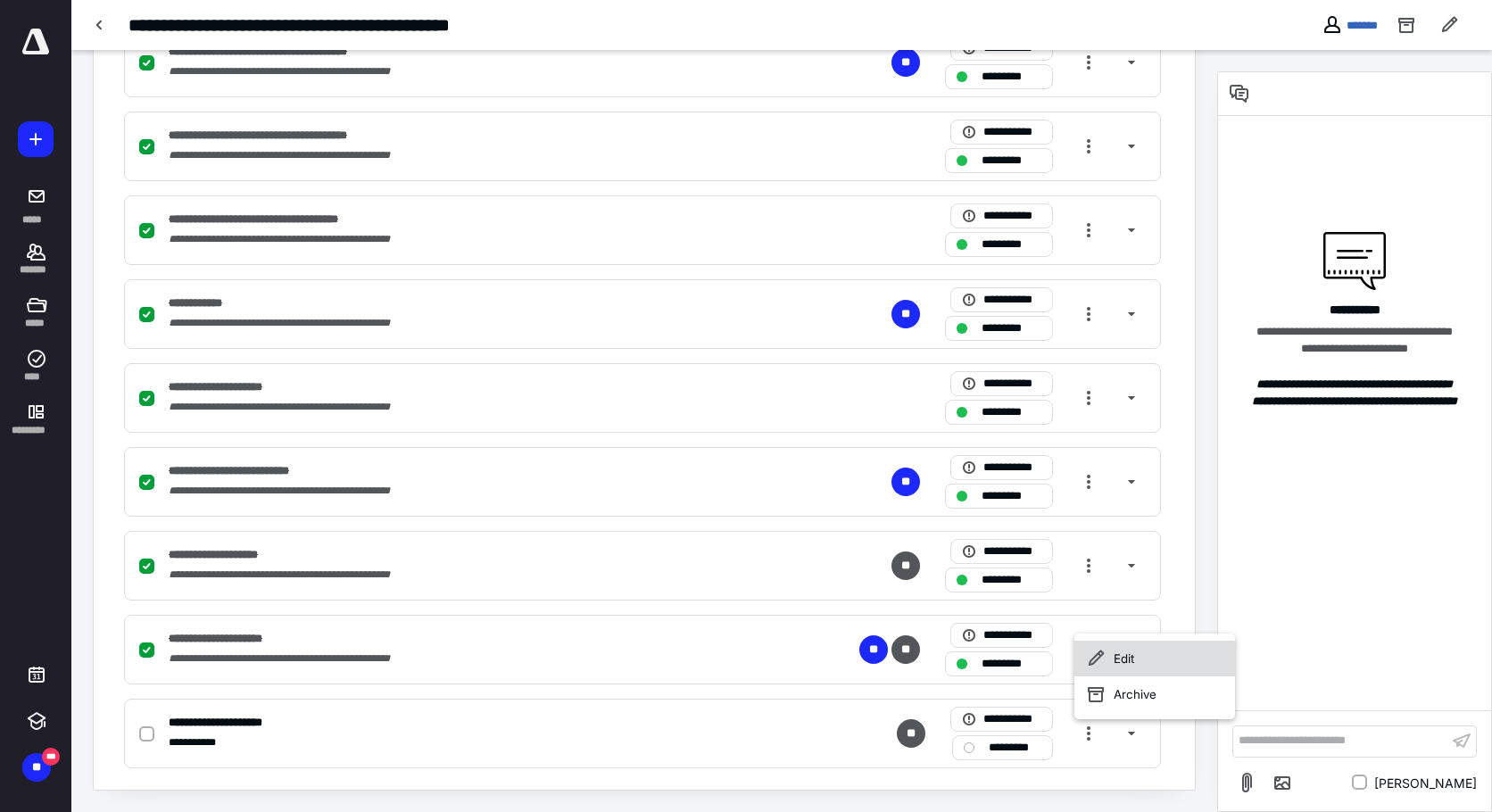 click on "Edit" at bounding box center [1155, 659] 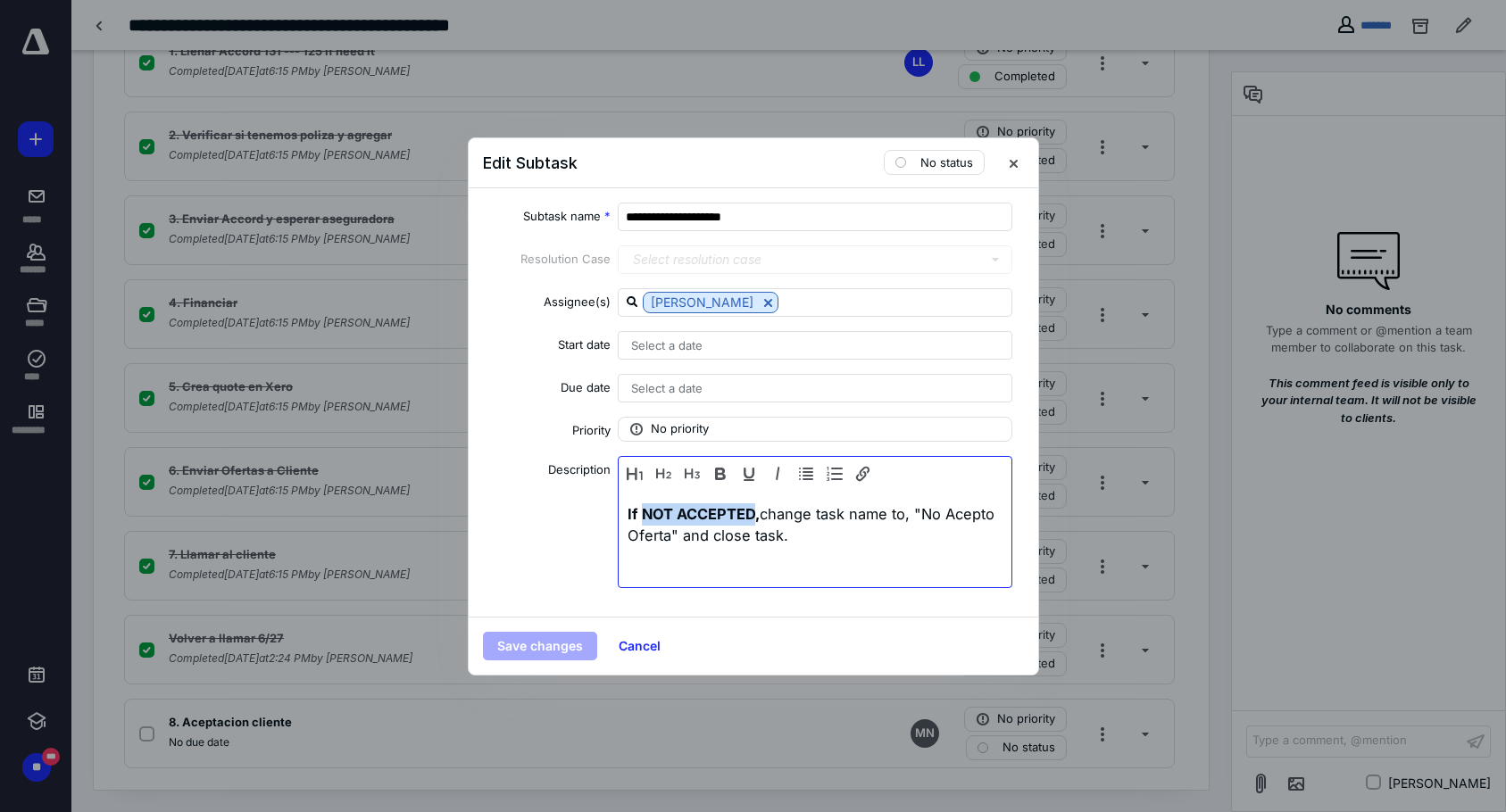 drag, startPoint x: 753, startPoint y: 515, endPoint x: 642, endPoint y: 516, distance: 111.004504 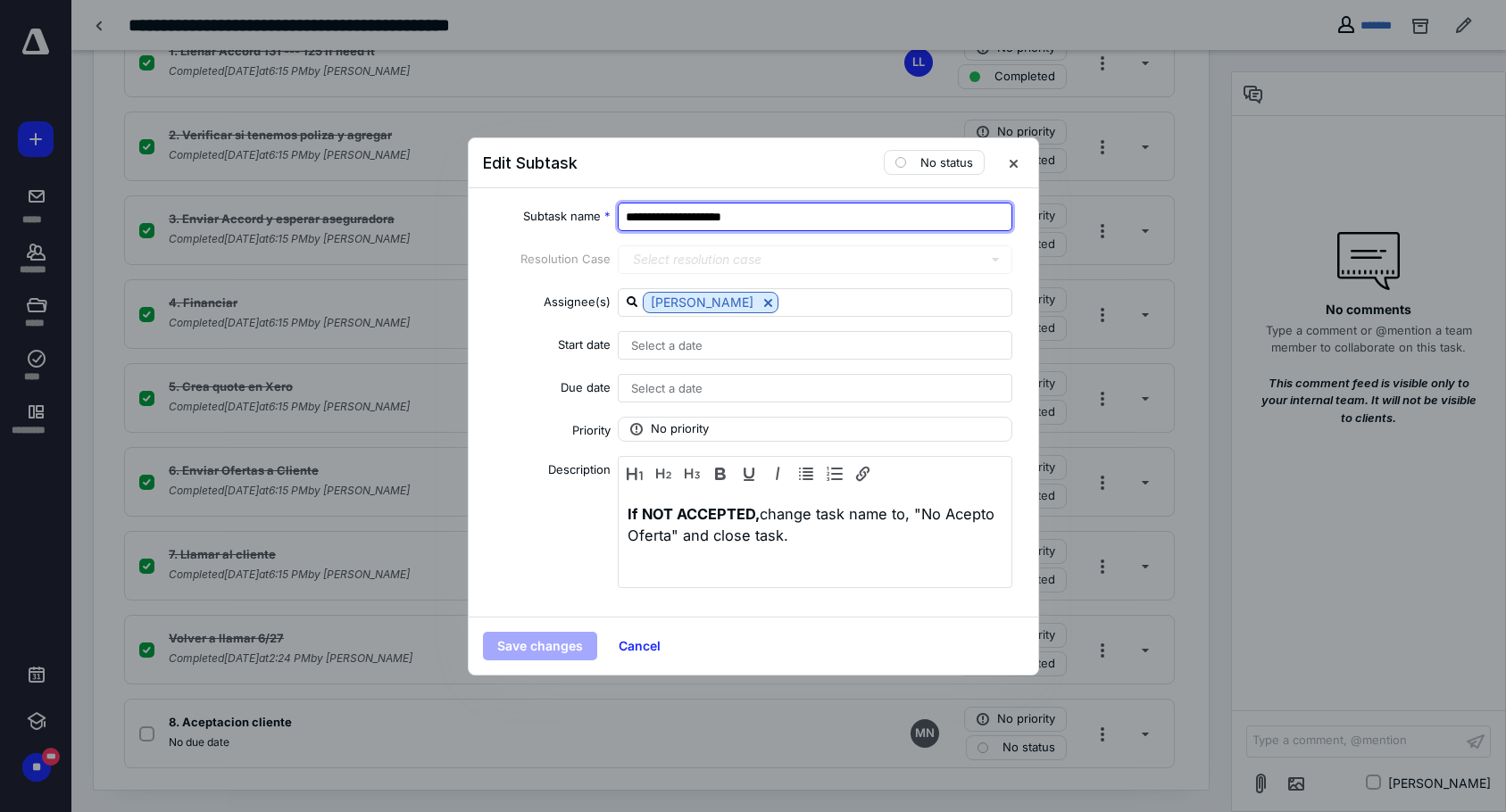 drag, startPoint x: 887, startPoint y: 212, endPoint x: 569, endPoint y: 231, distance: 318.5671 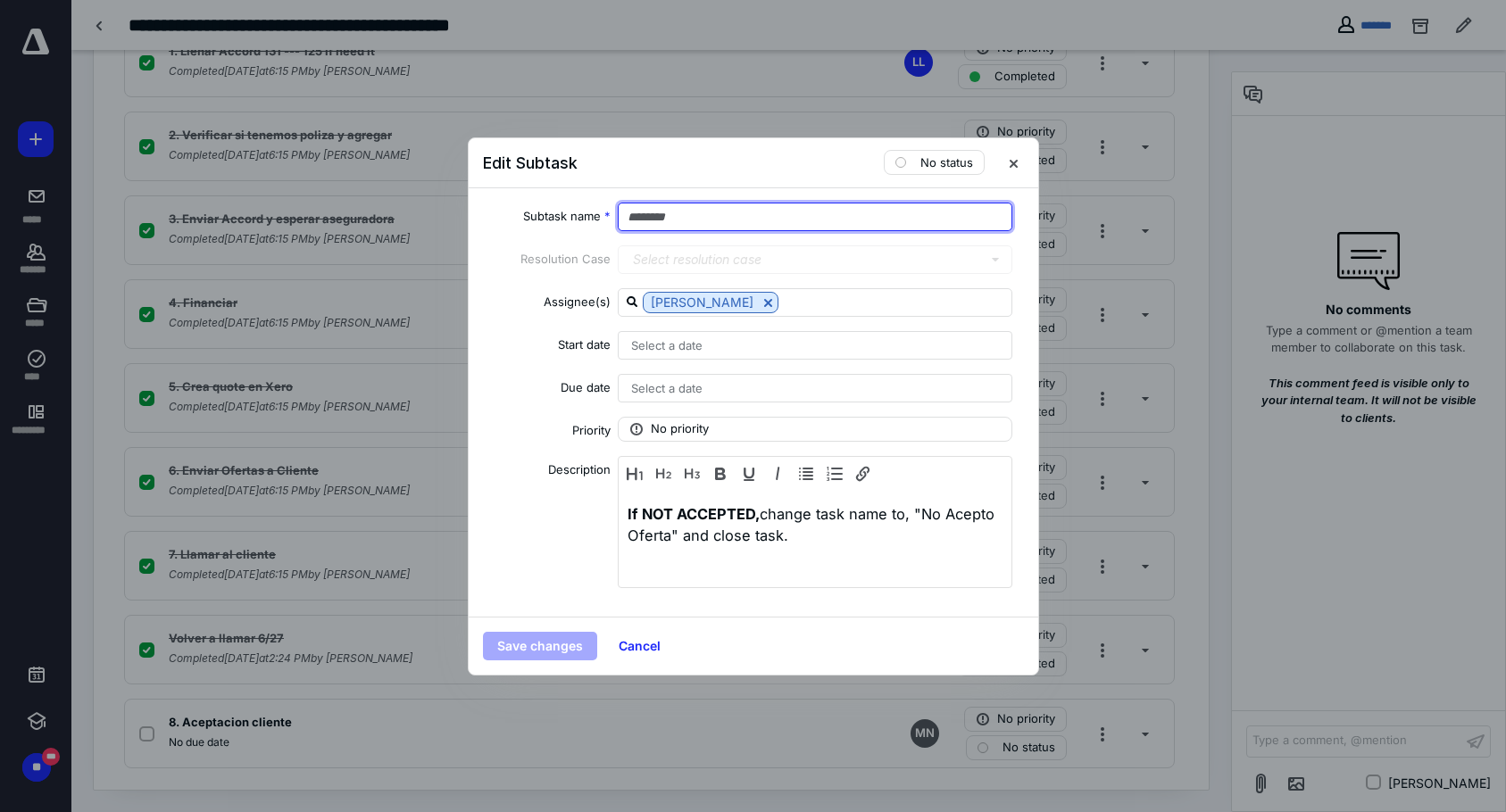paste on "**********" 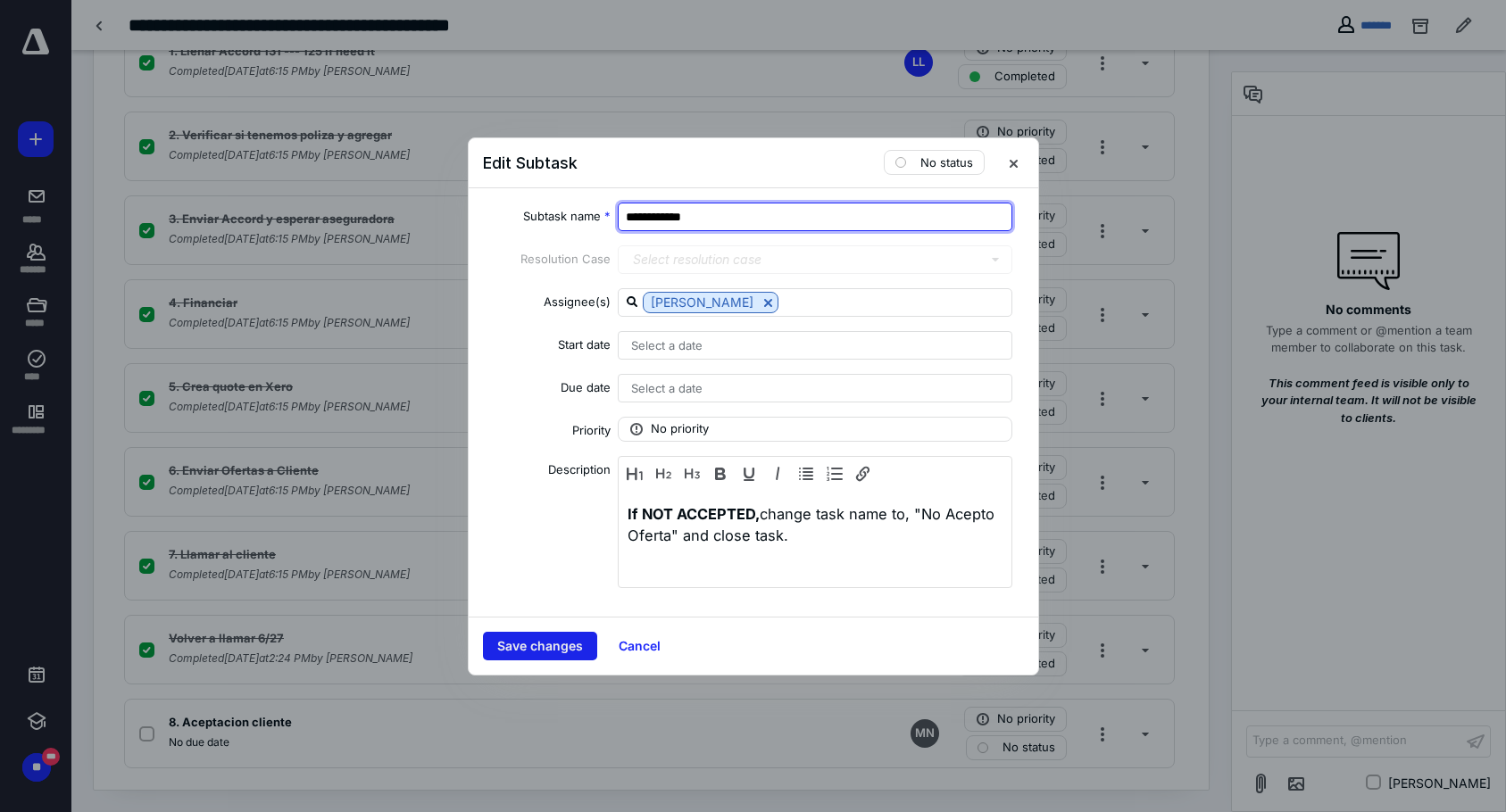 type on "**********" 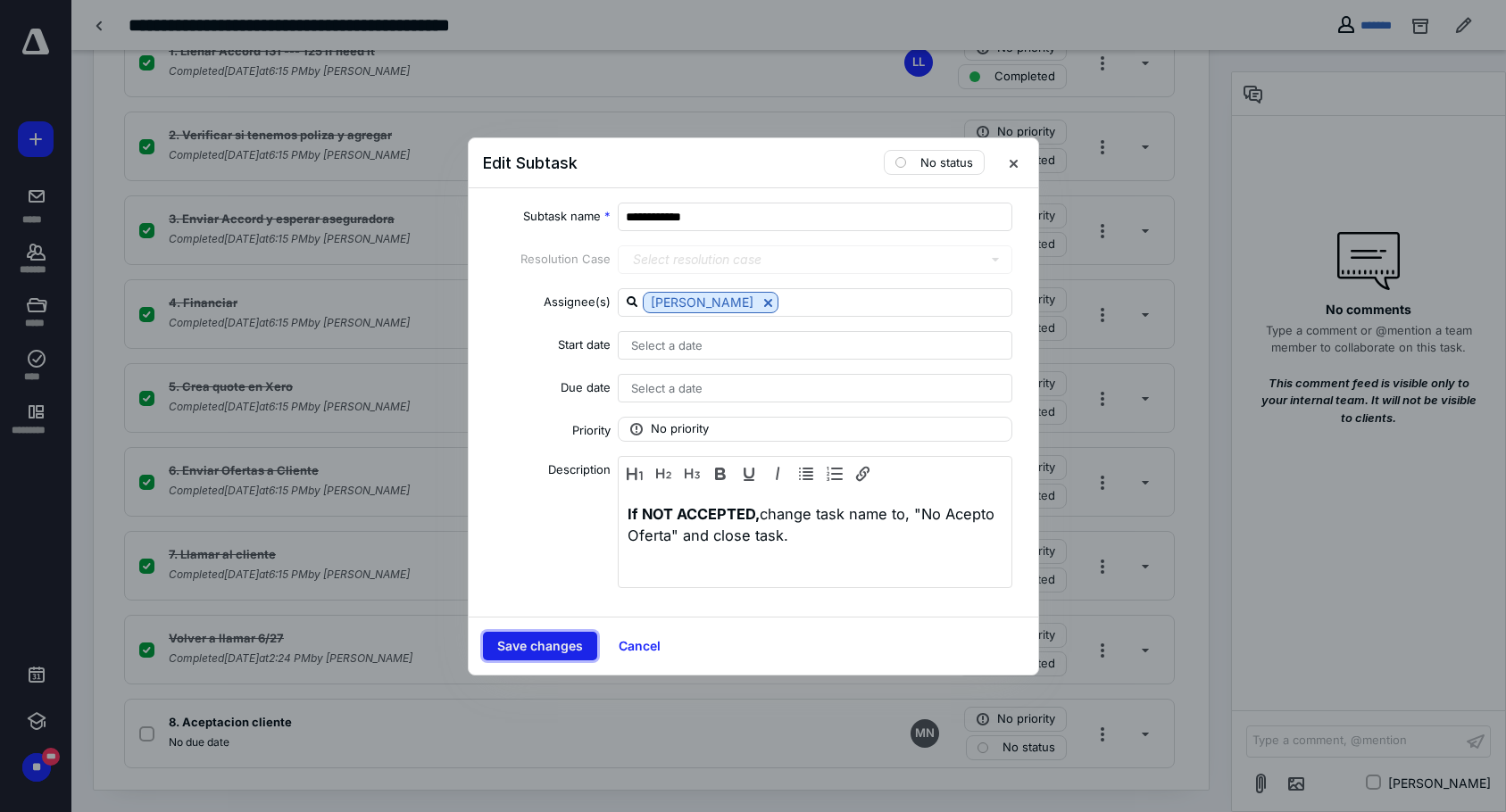 click on "Save changes" at bounding box center (540, 646) 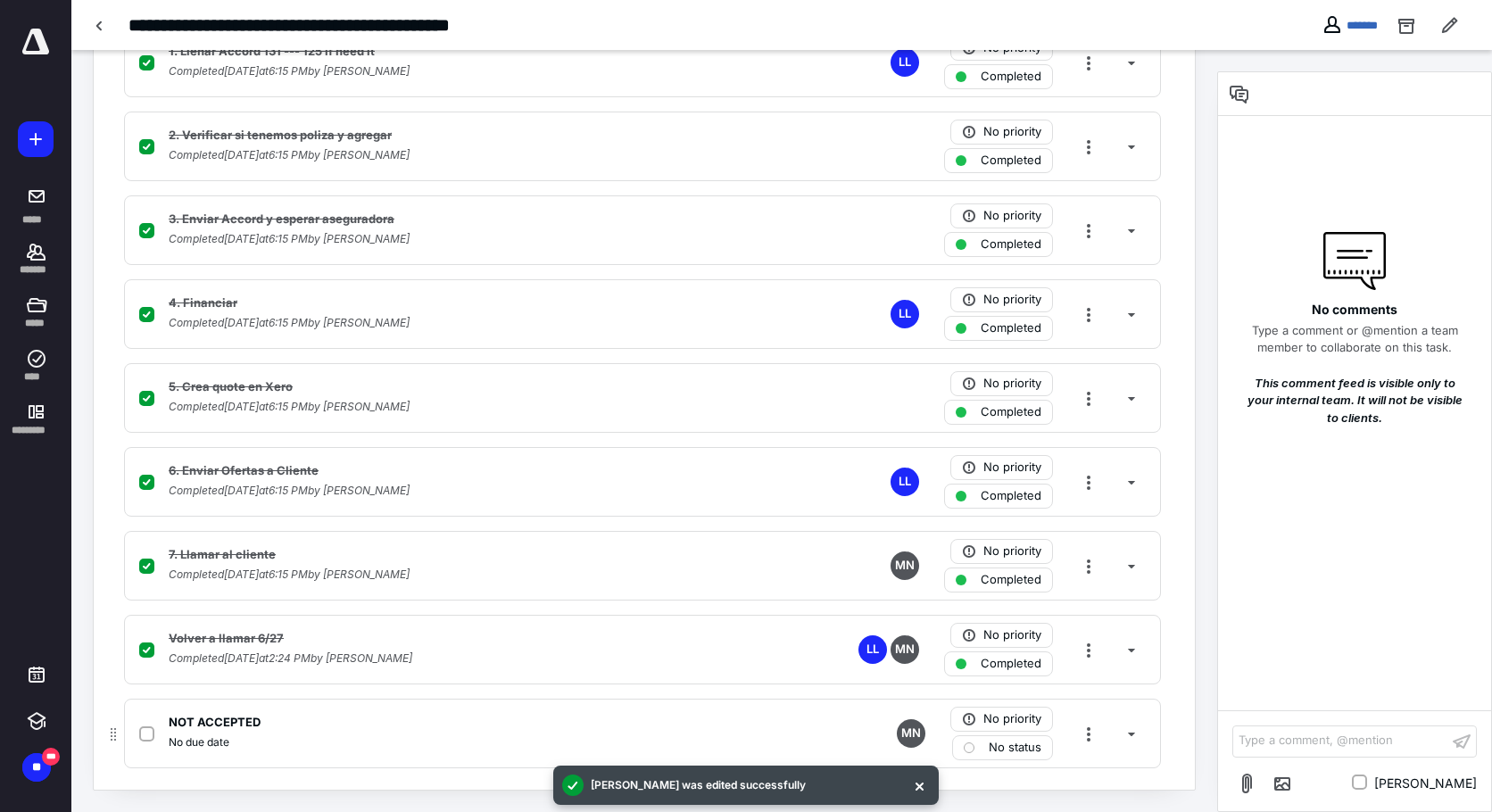 click on "NOT ACCEPTED No due date MN No priority No status" at bounding box center [642, 733] 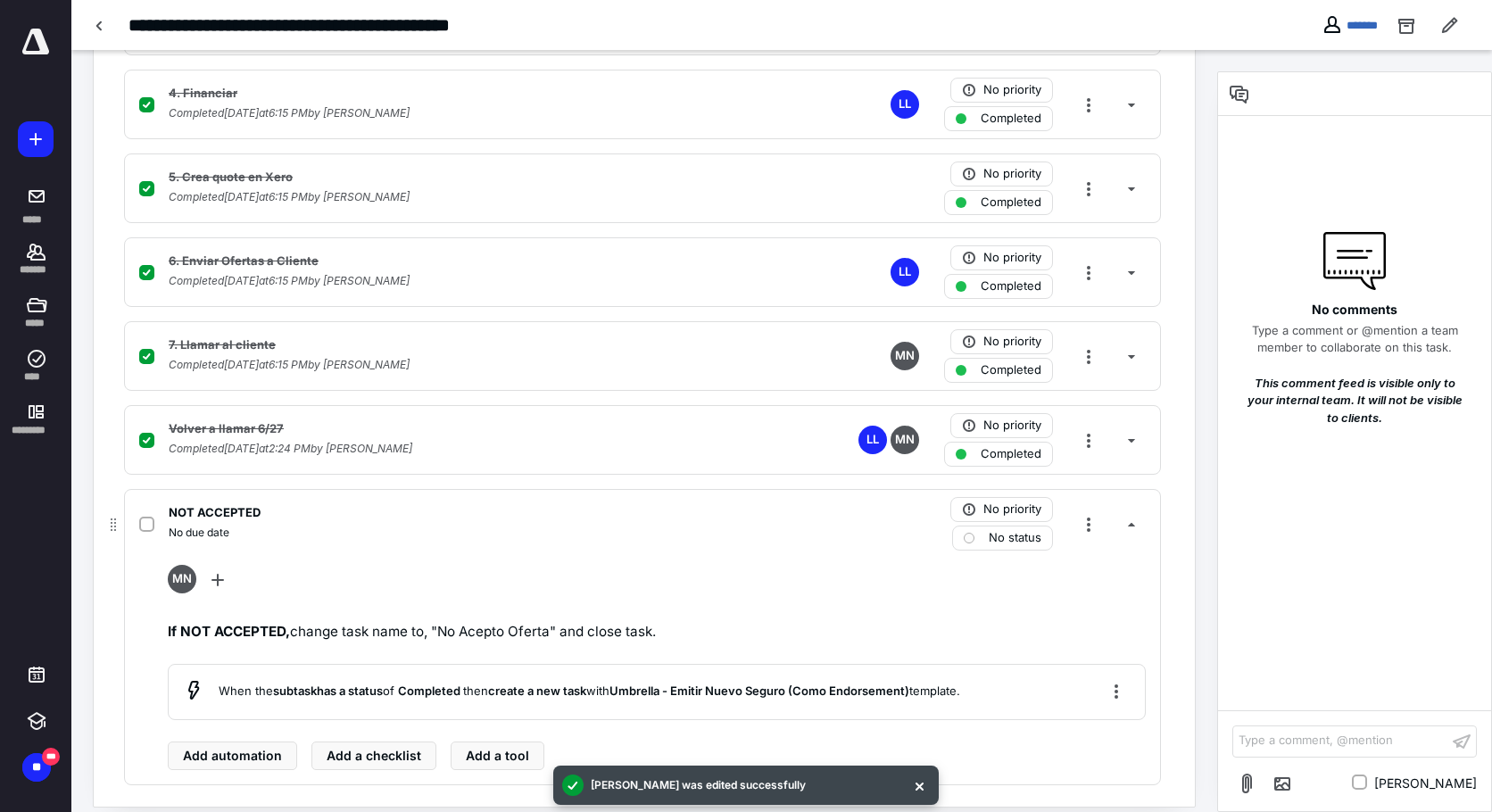 scroll, scrollTop: 715, scrollLeft: 0, axis: vertical 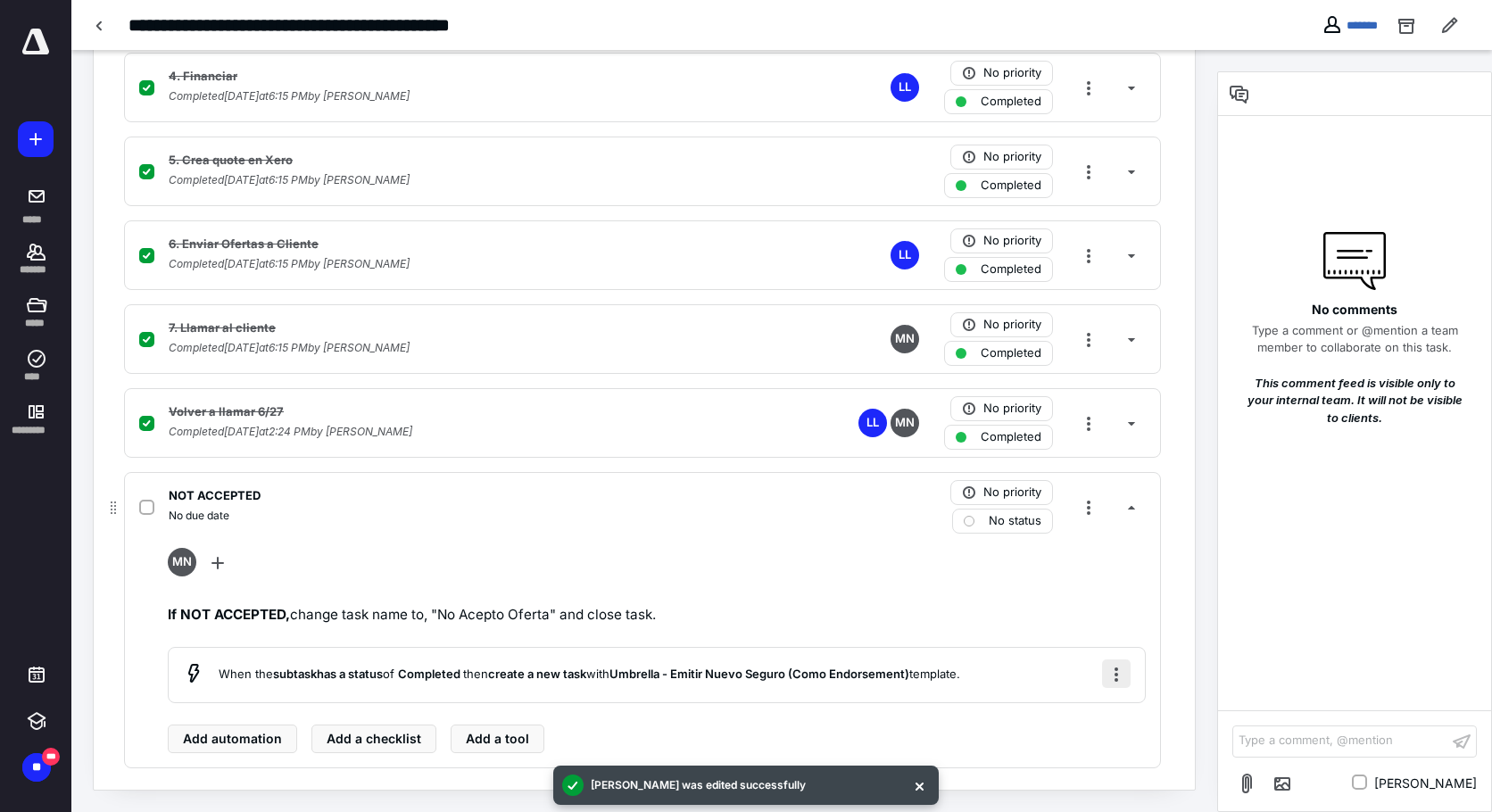 click at bounding box center [1116, 674] 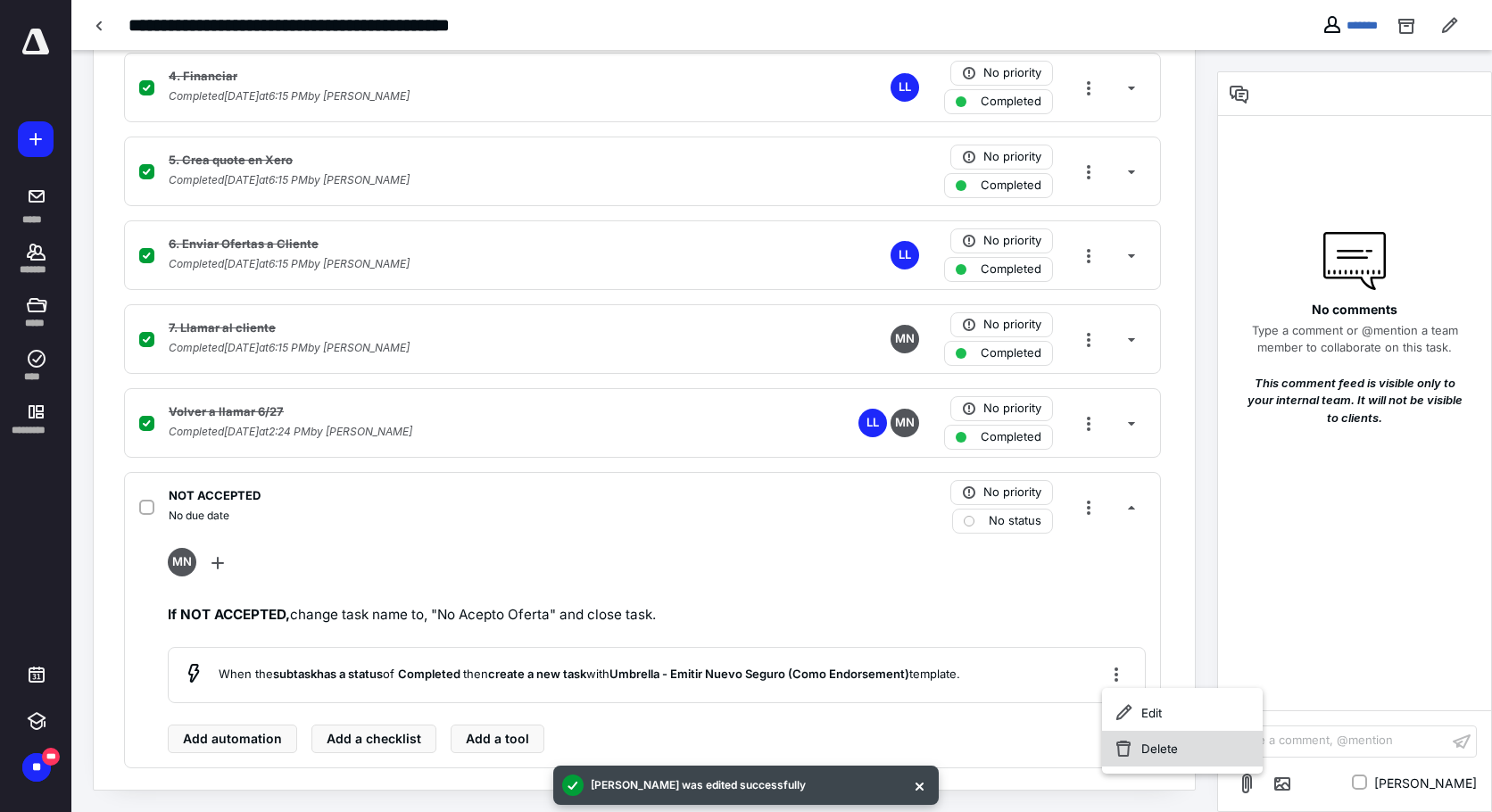 click on "Delete" at bounding box center [1182, 749] 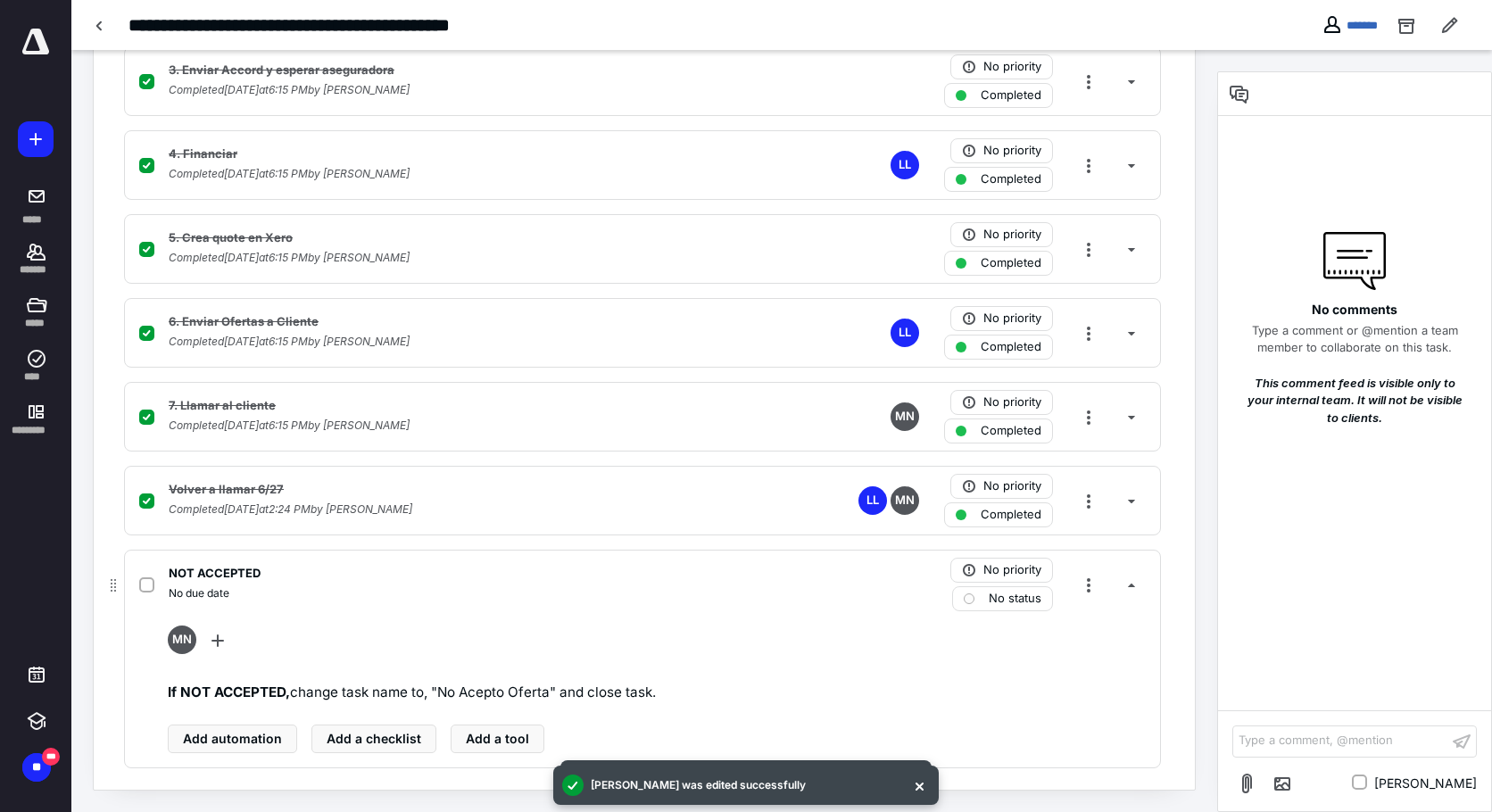 scroll, scrollTop: 637, scrollLeft: 0, axis: vertical 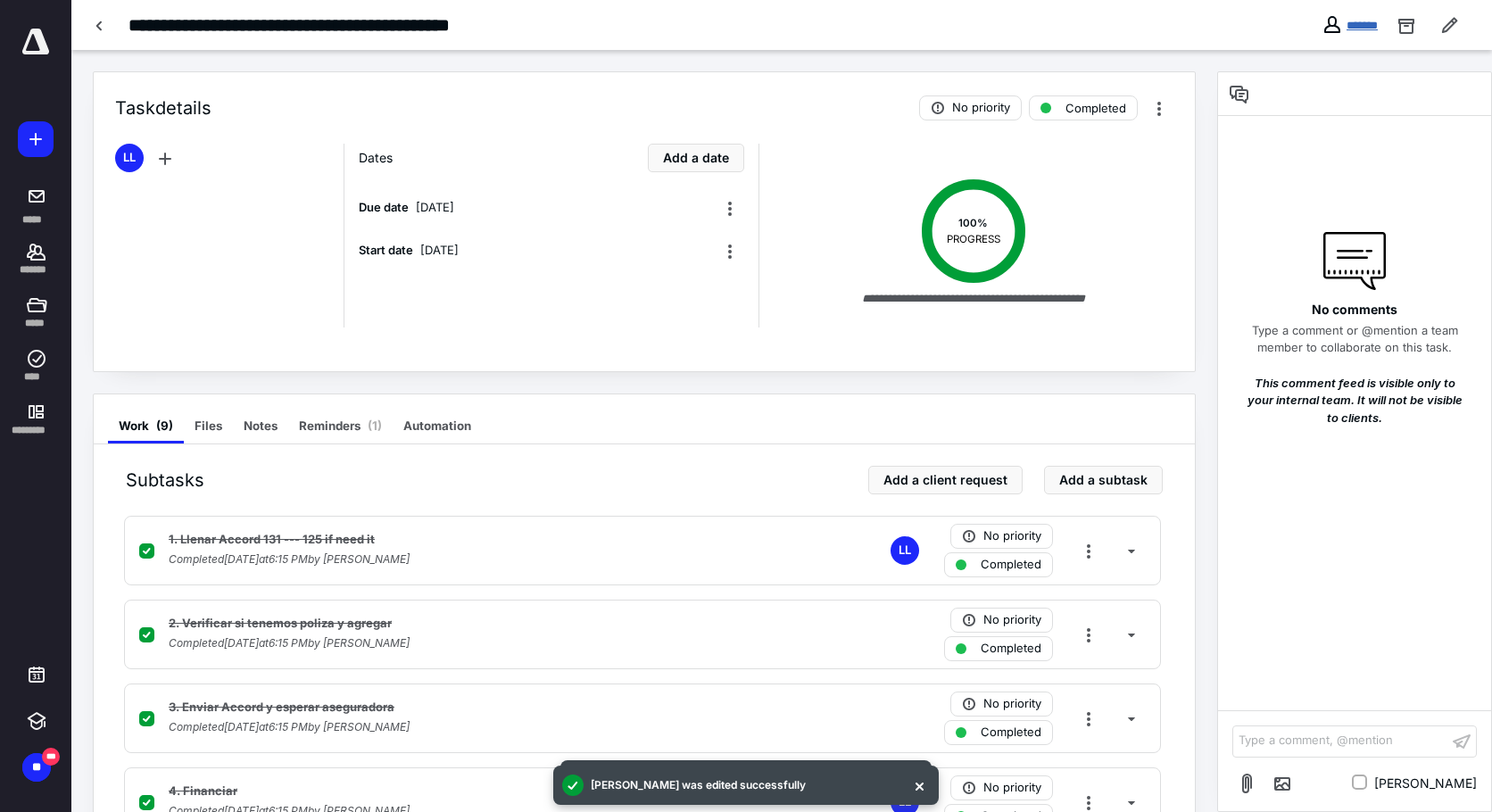 click on "*******" at bounding box center (1362, 25) 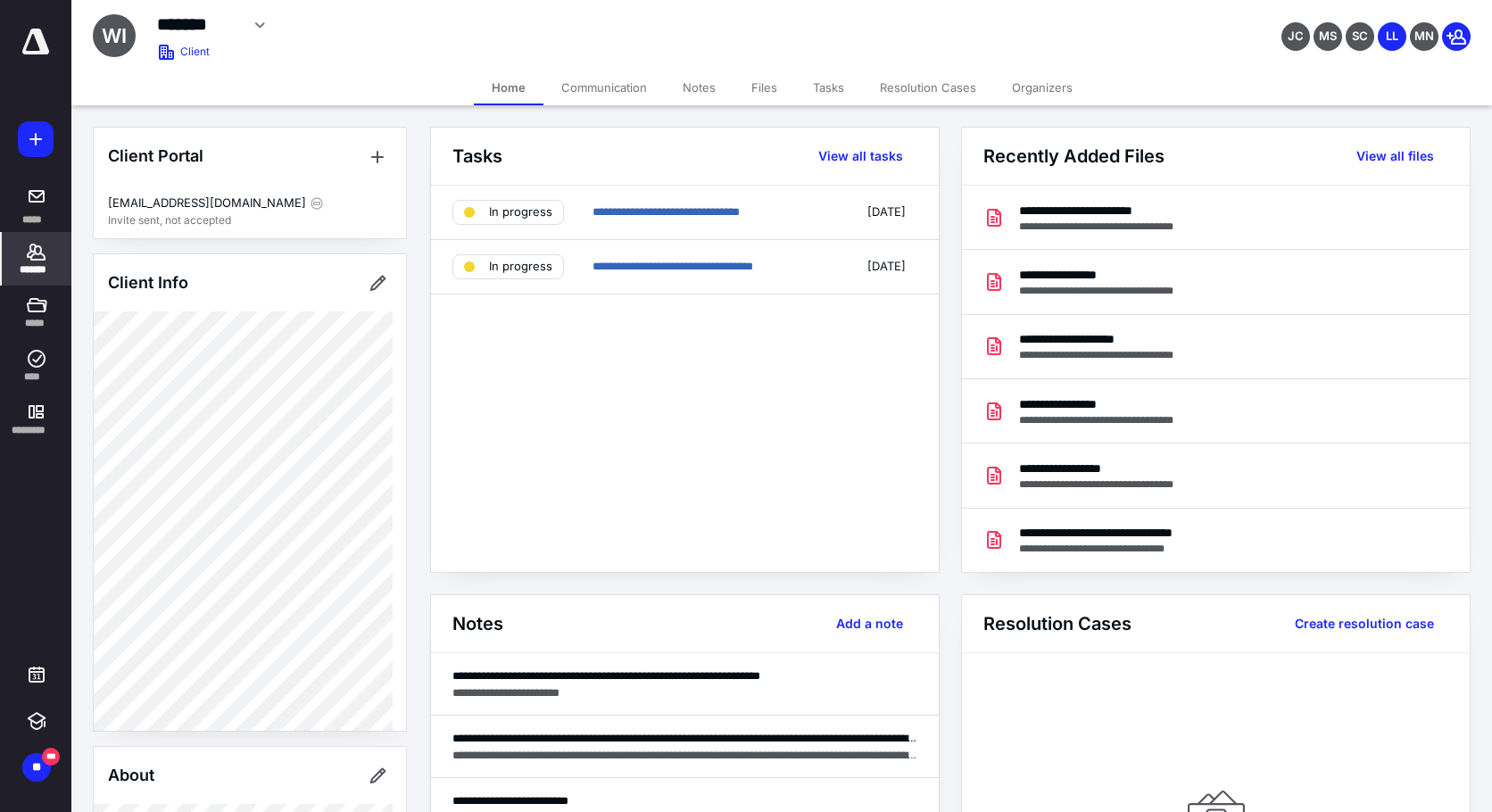 click on "Files" at bounding box center (764, 87) 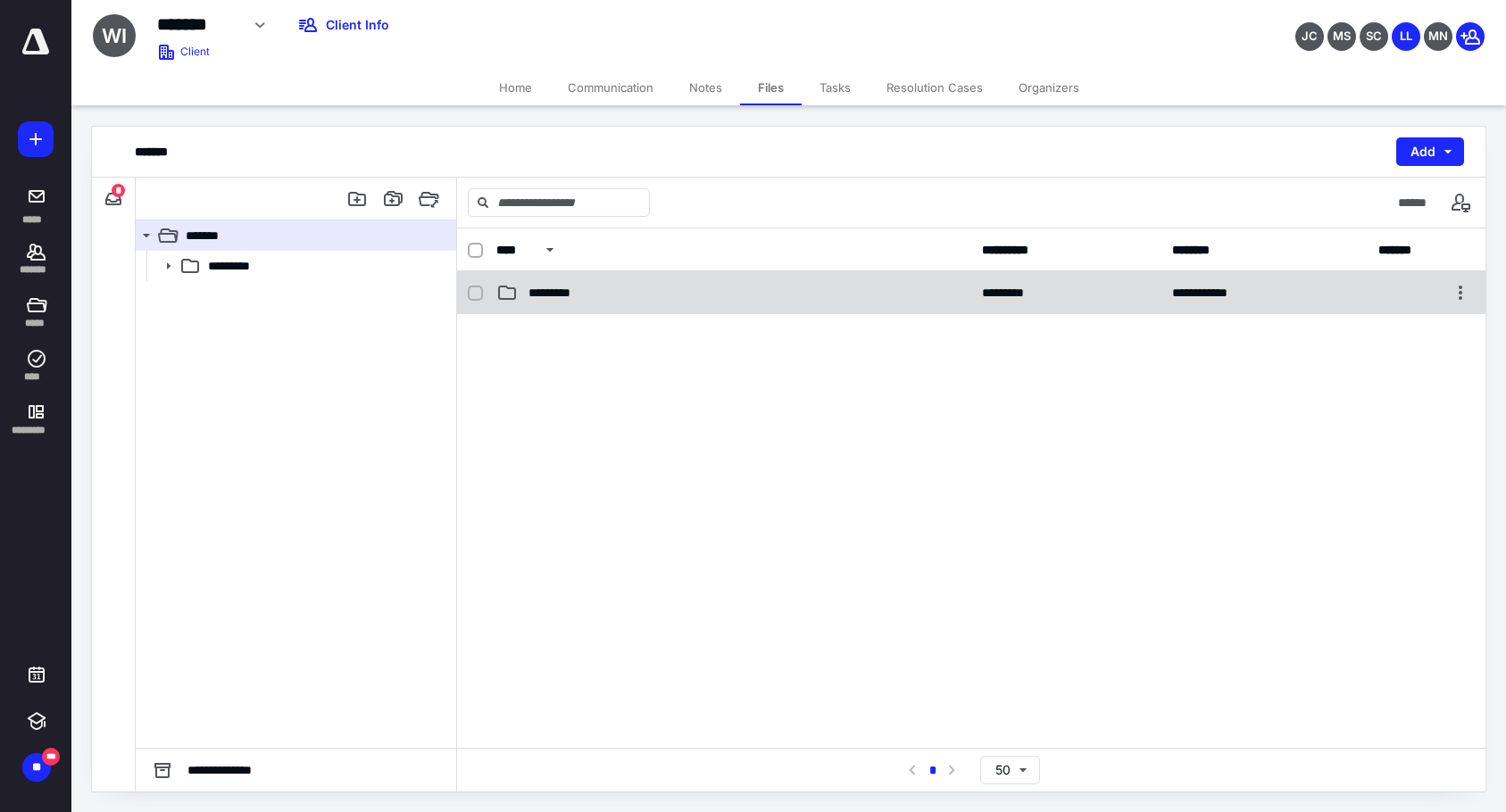 click on "*********" at bounding box center [734, 293] 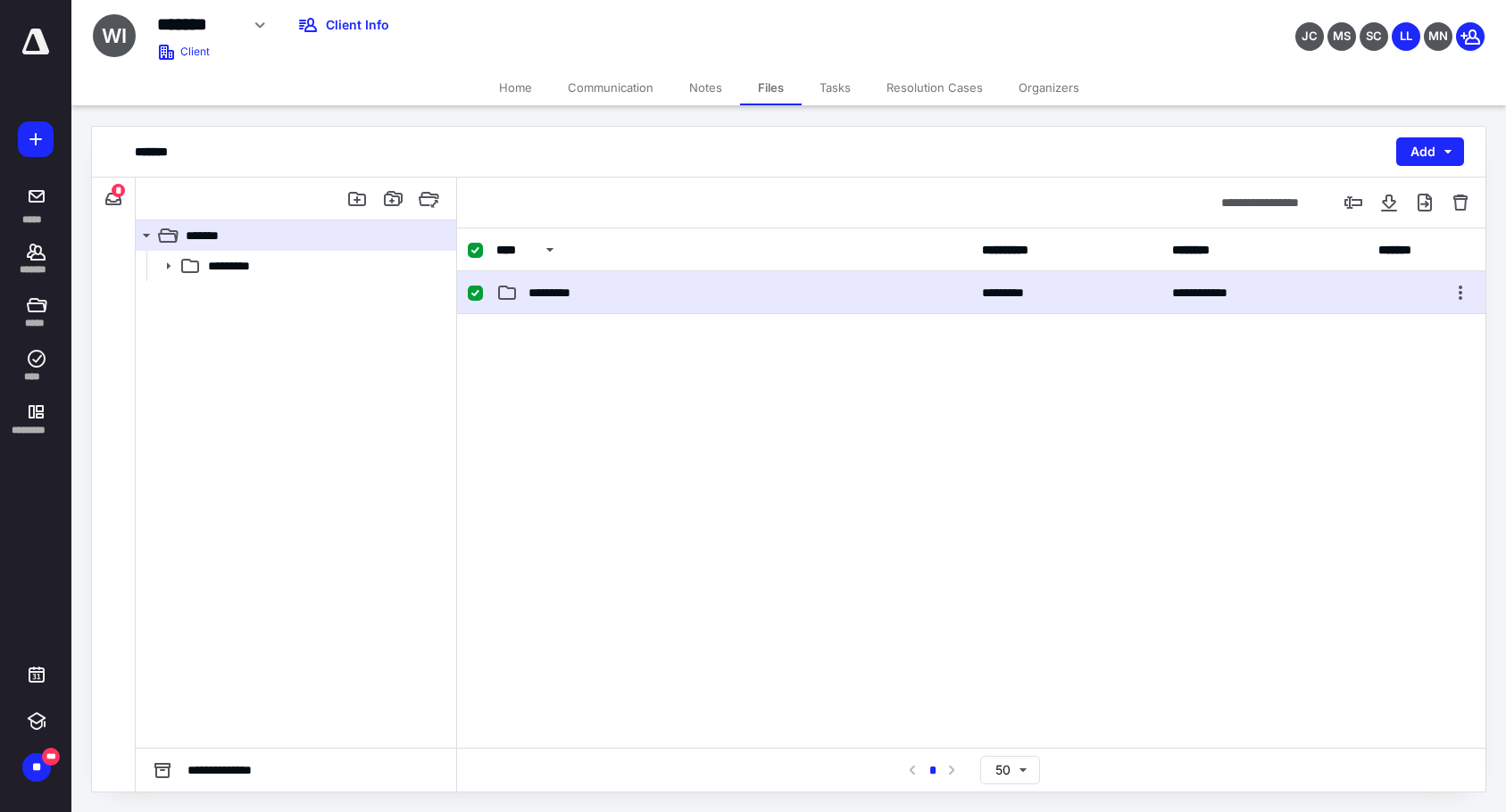 click on "*********" at bounding box center (734, 293) 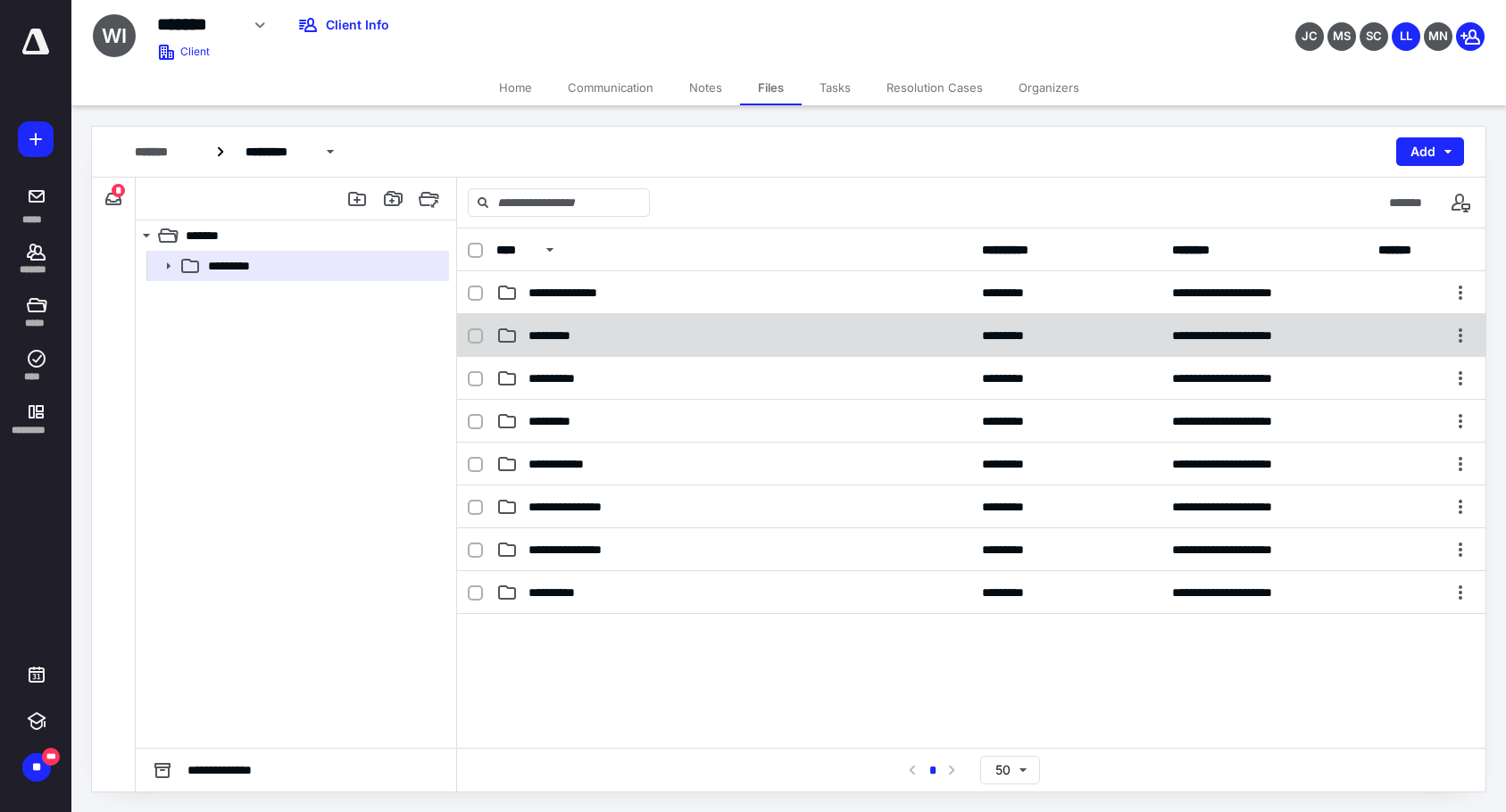 click on "*********" at bounding box center [734, 336] 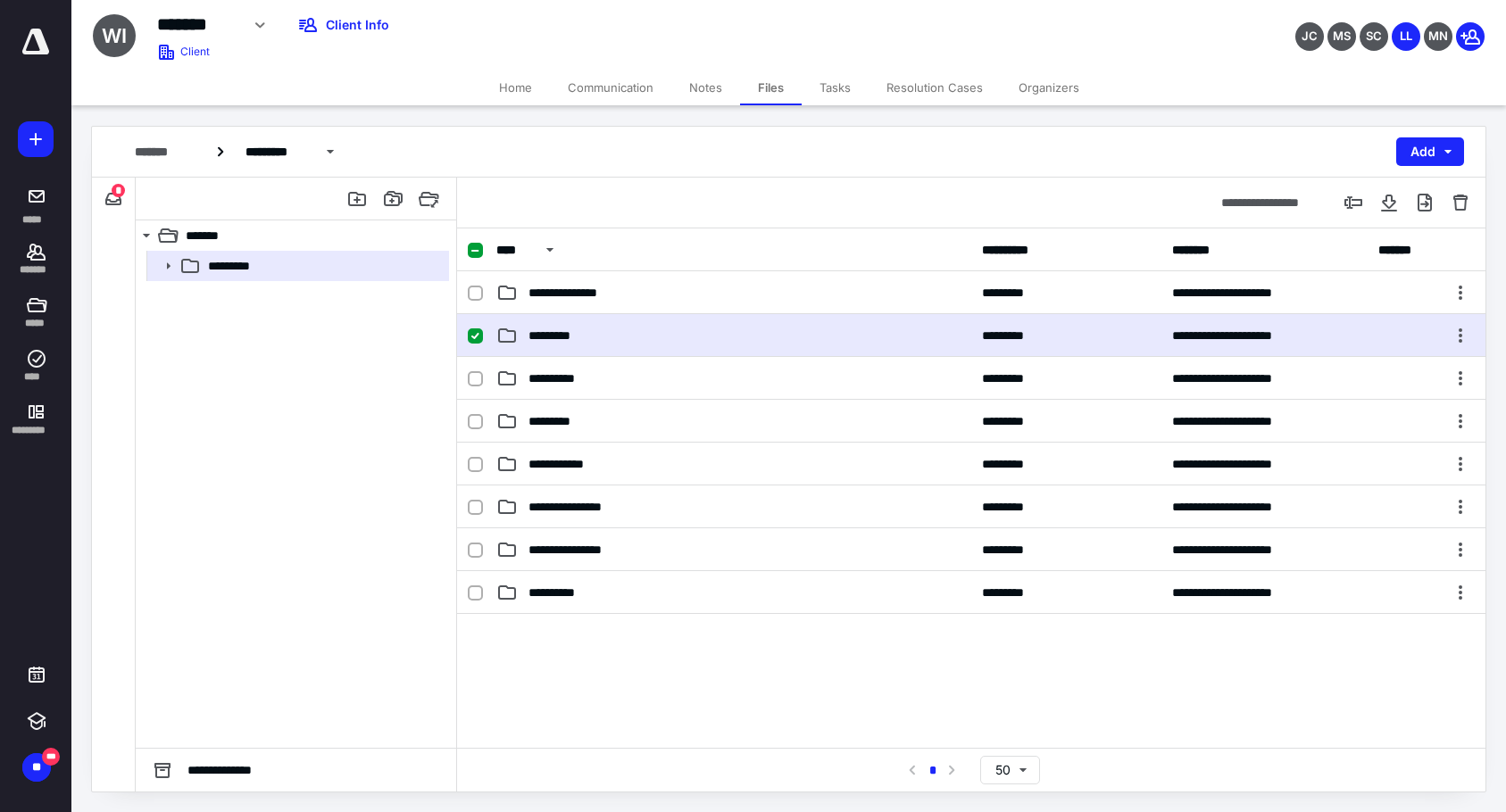 click on "*********" at bounding box center [734, 336] 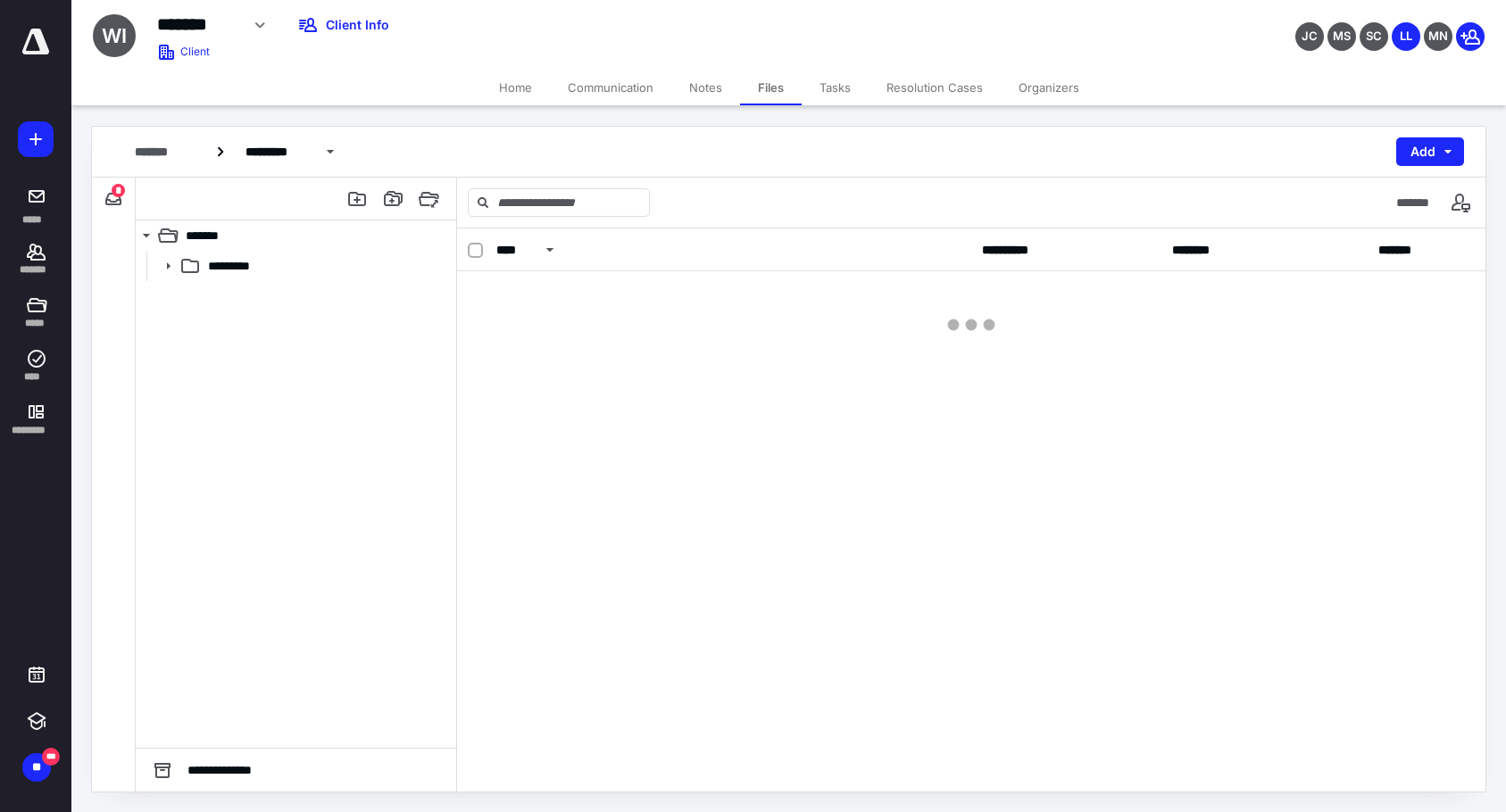 click at bounding box center [971, 307] 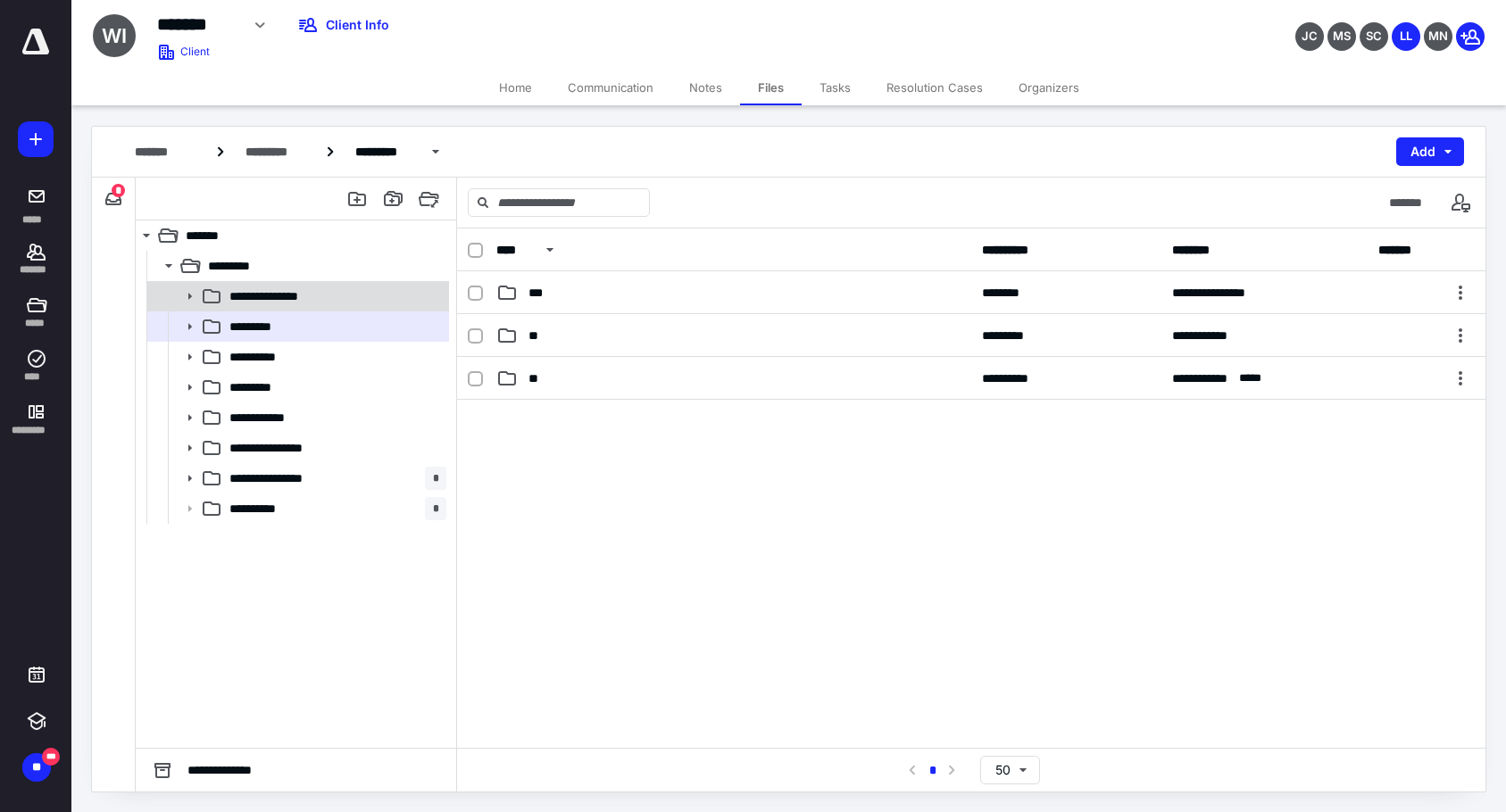 click on "**********" at bounding box center (296, 296) 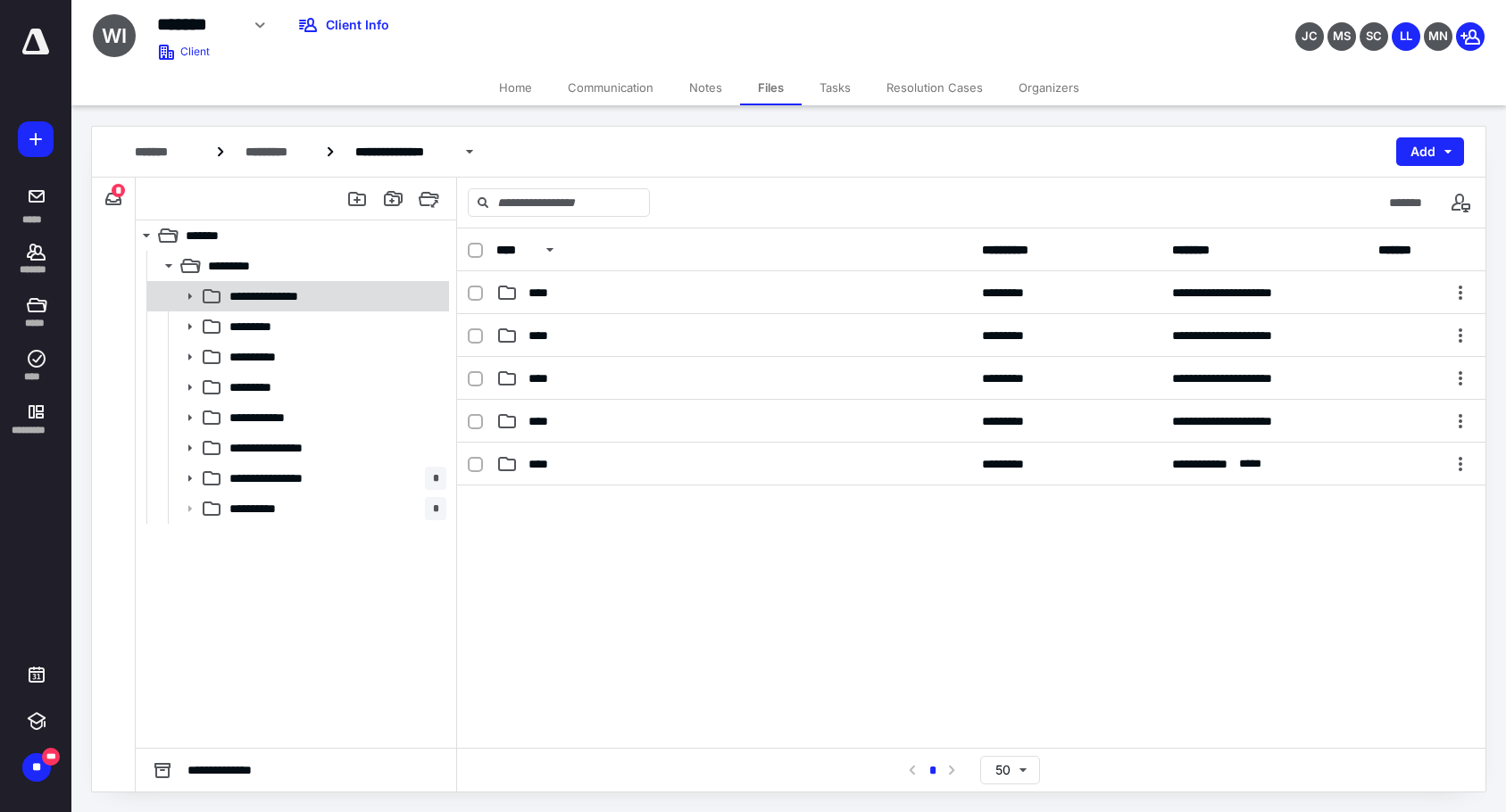 click on "**********" at bounding box center (334, 296) 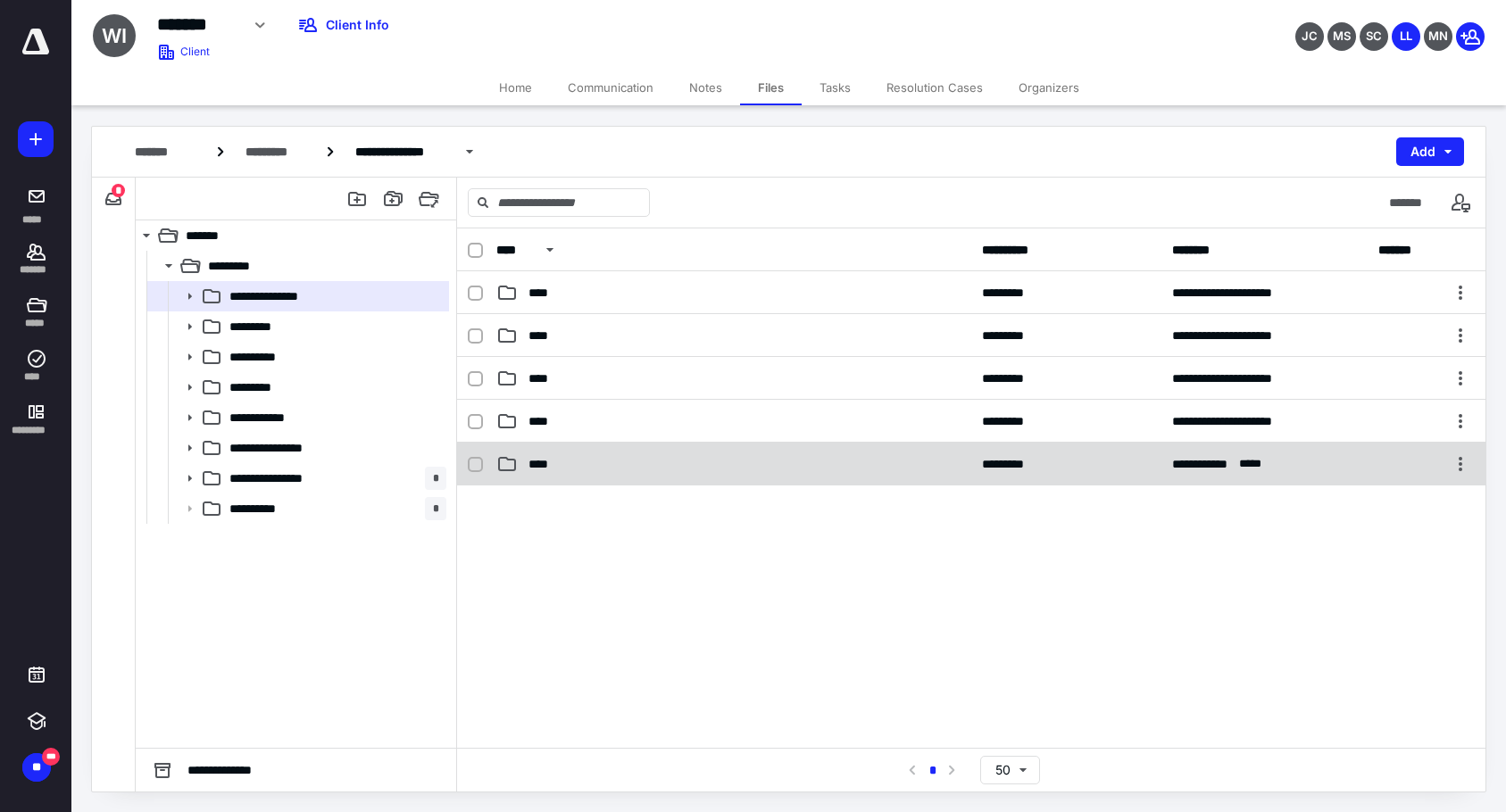 click on "****" at bounding box center (734, 464) 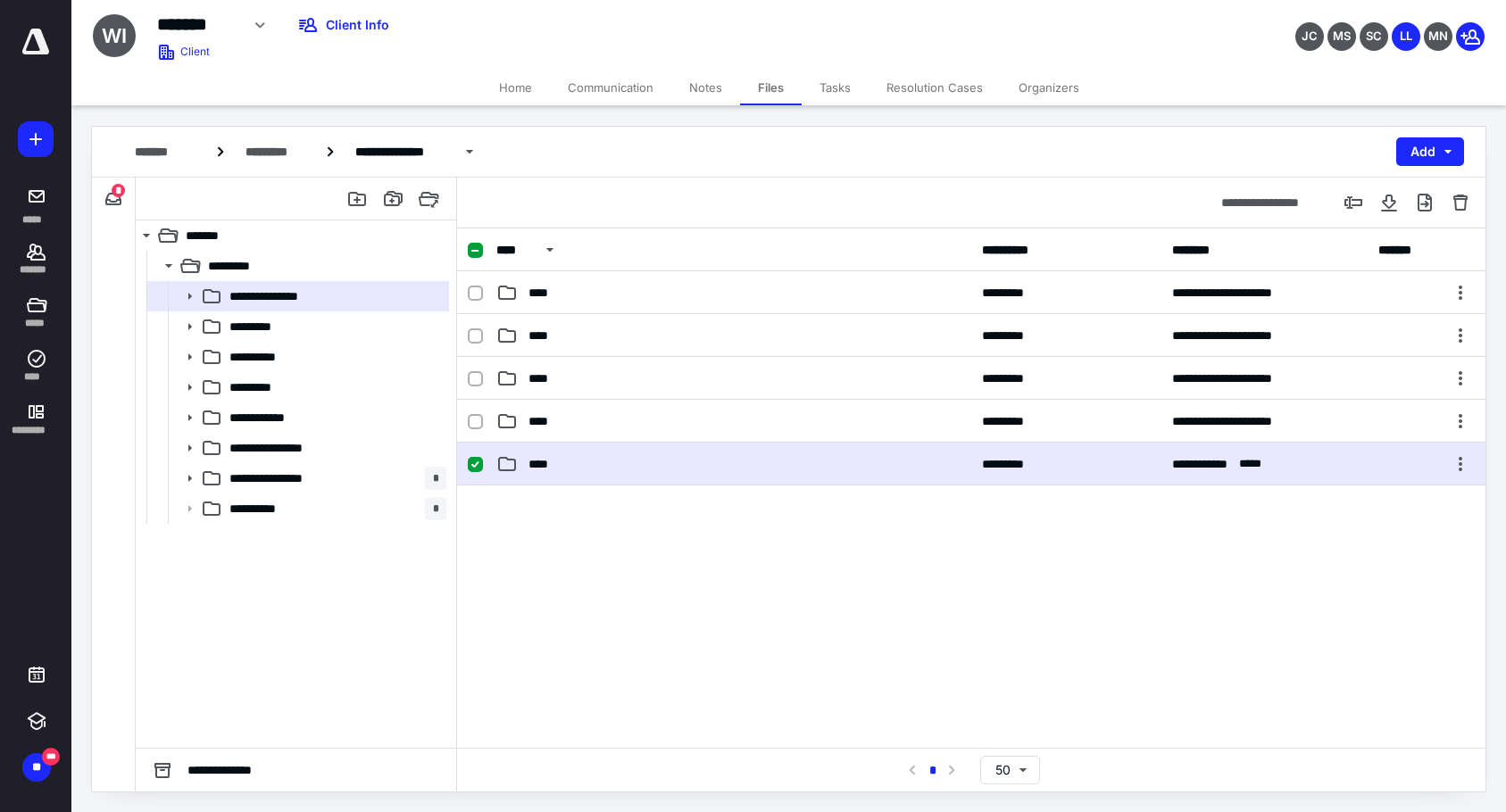 click on "****" at bounding box center [734, 464] 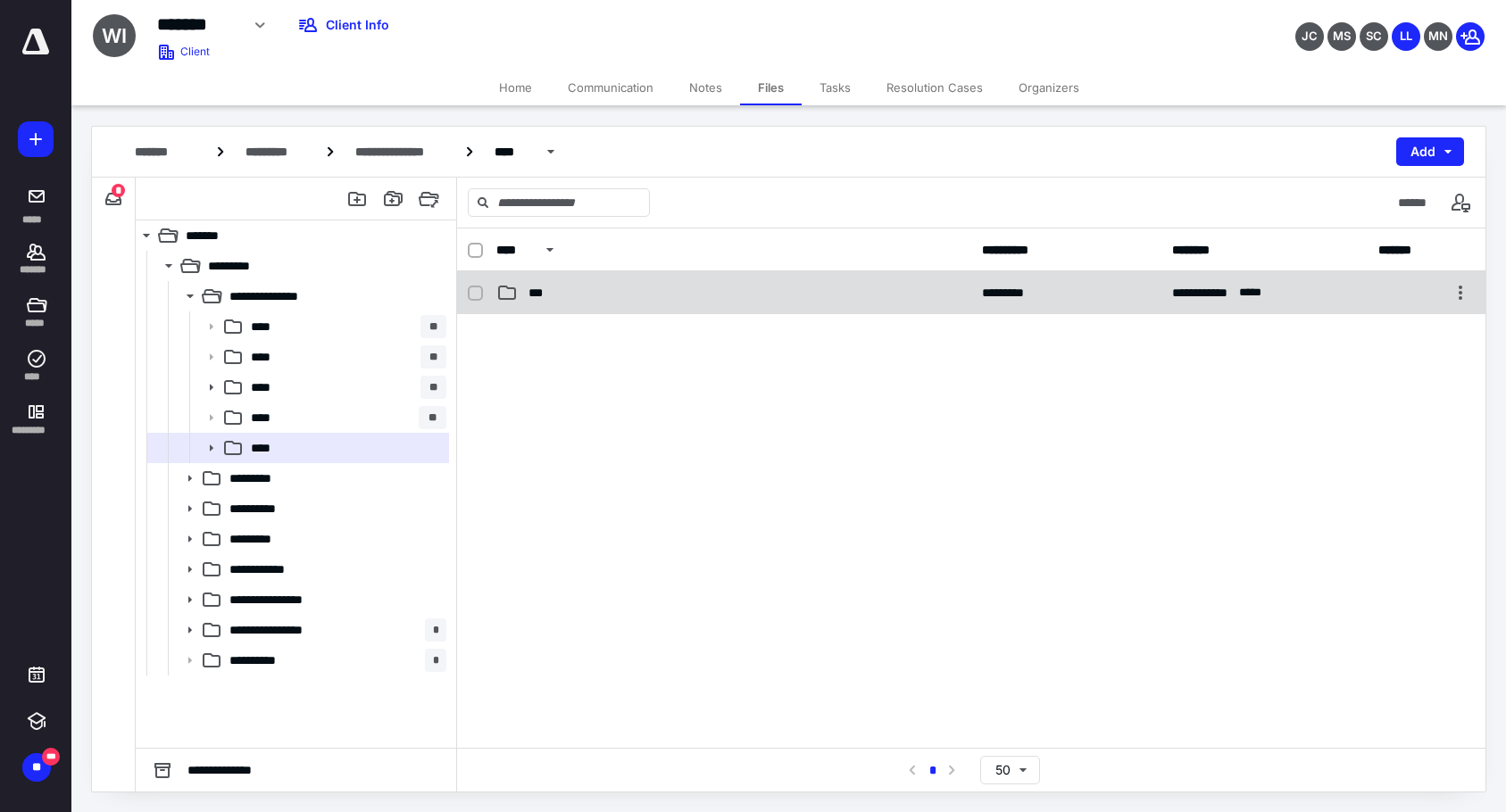 click on "**********" at bounding box center (971, 293) 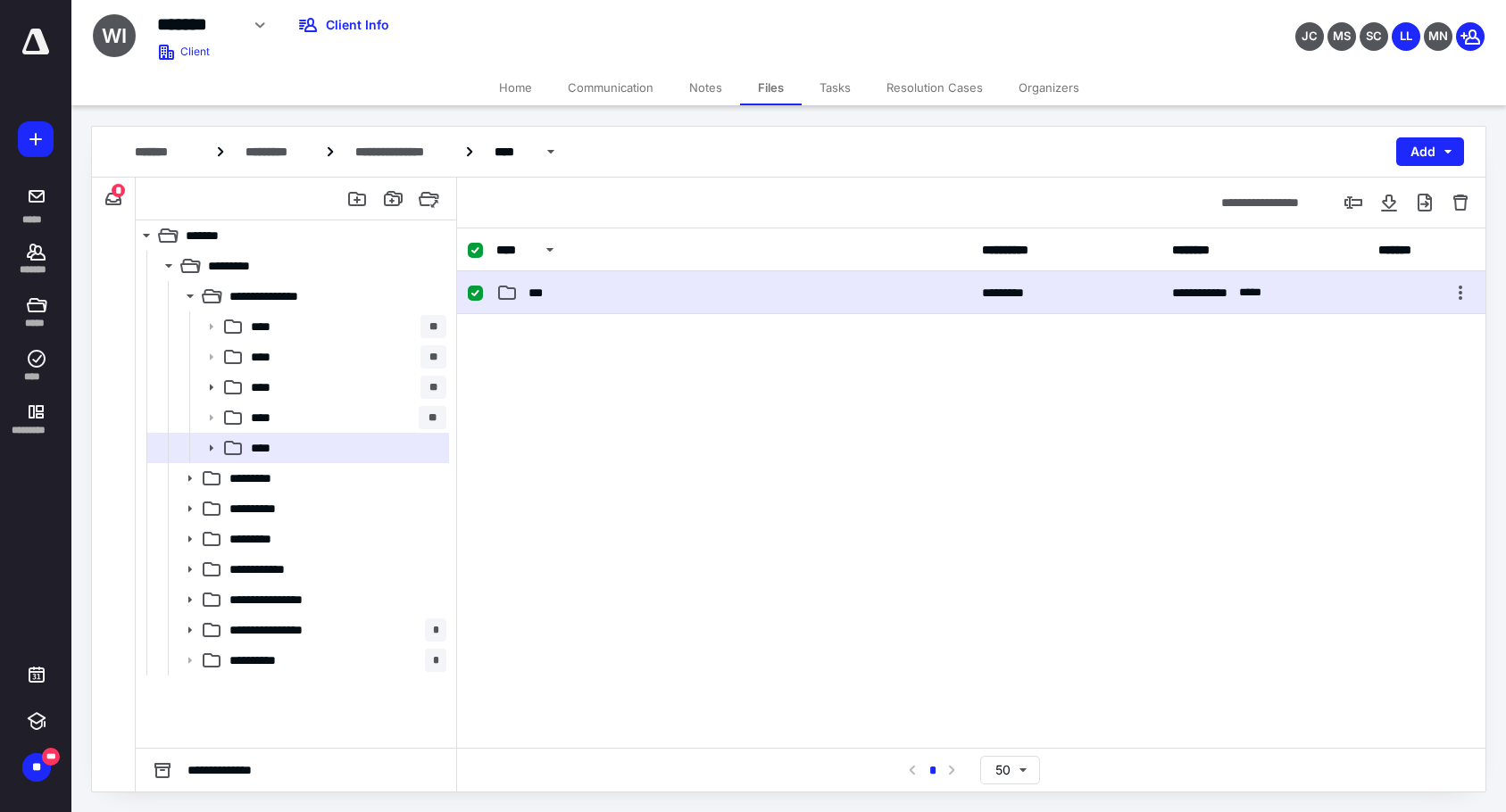 click on "***" at bounding box center [734, 293] 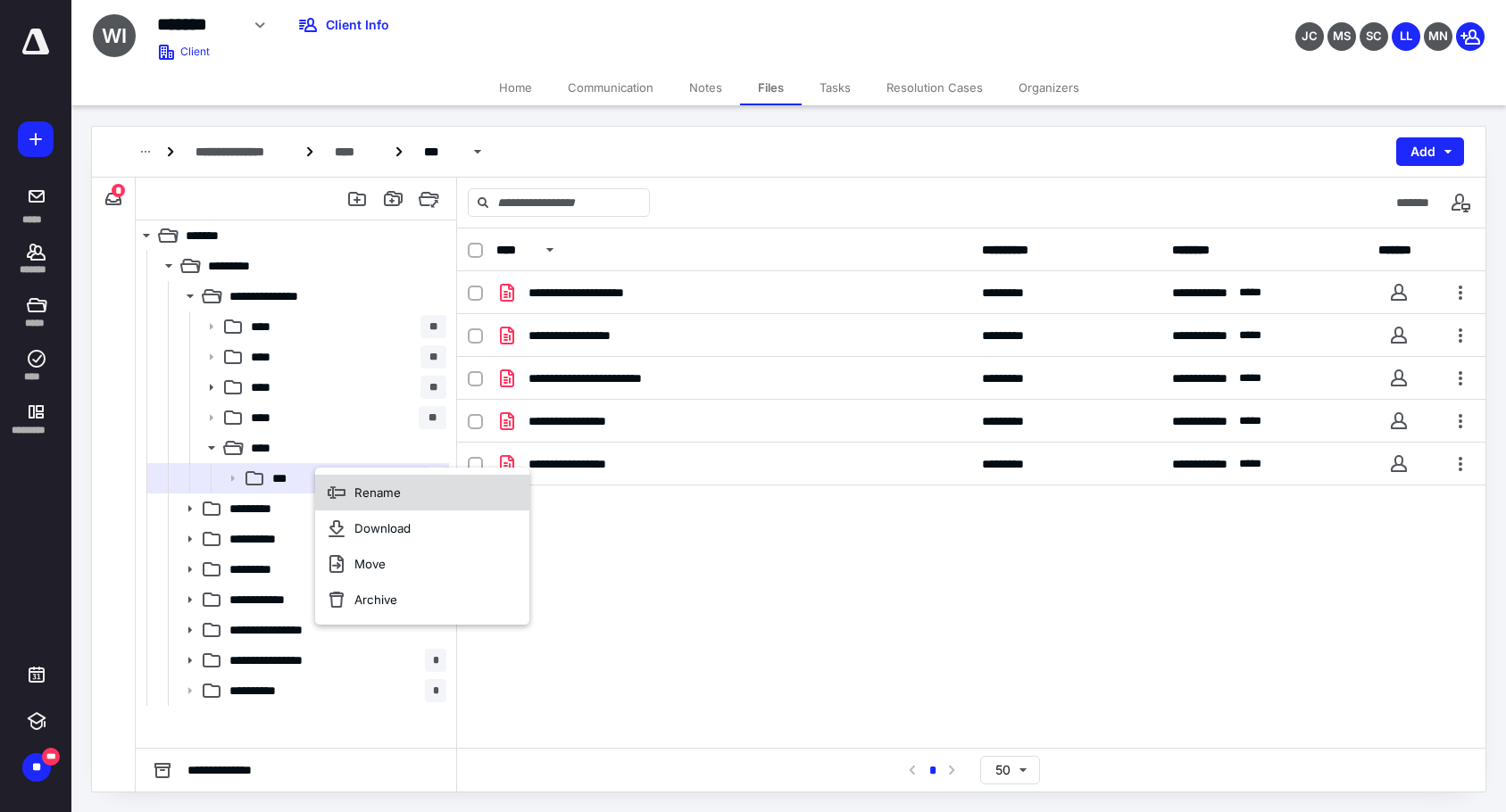 click on "Rename" at bounding box center [378, 493] 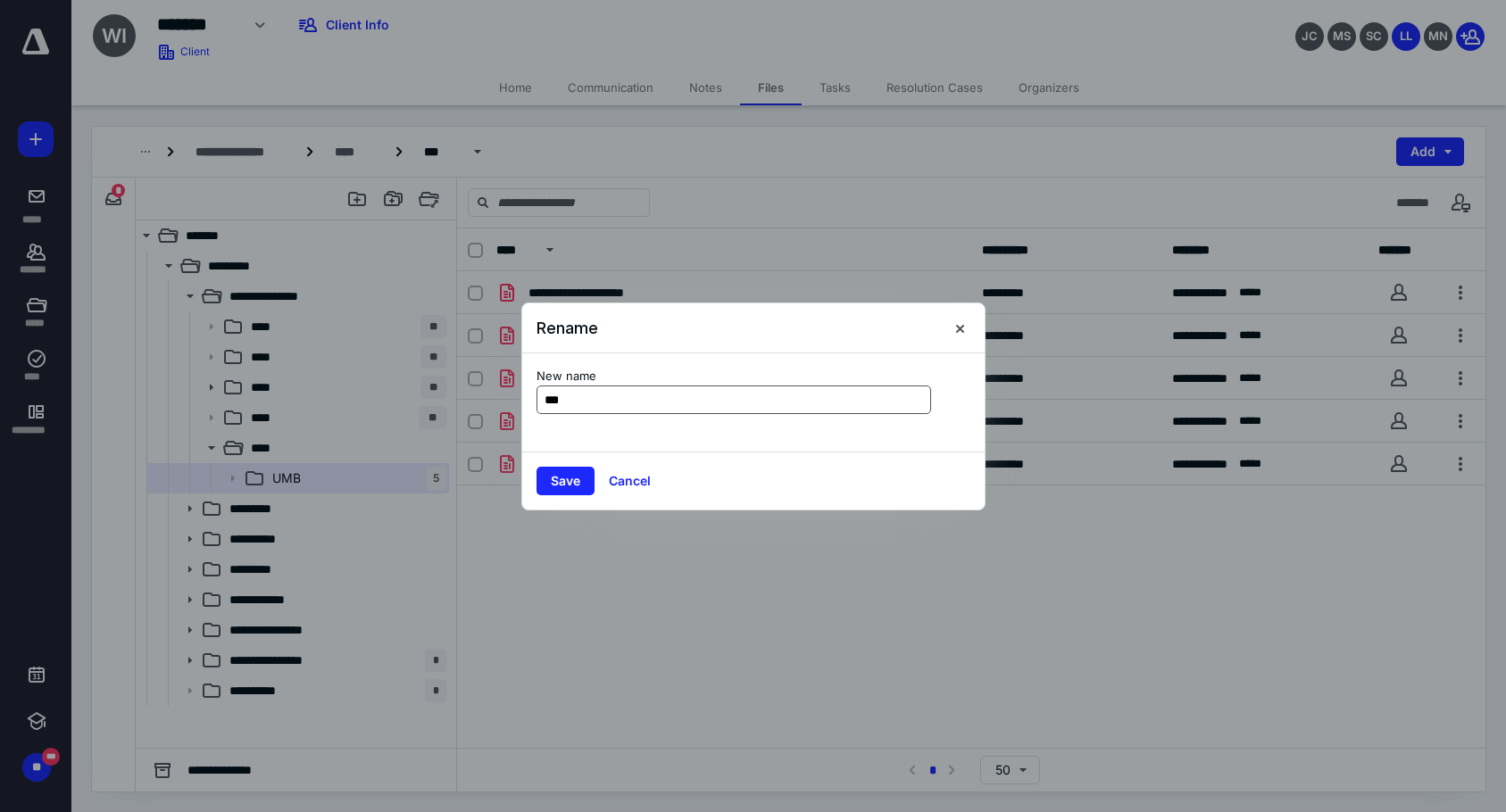 click on "***" at bounding box center (734, 400) 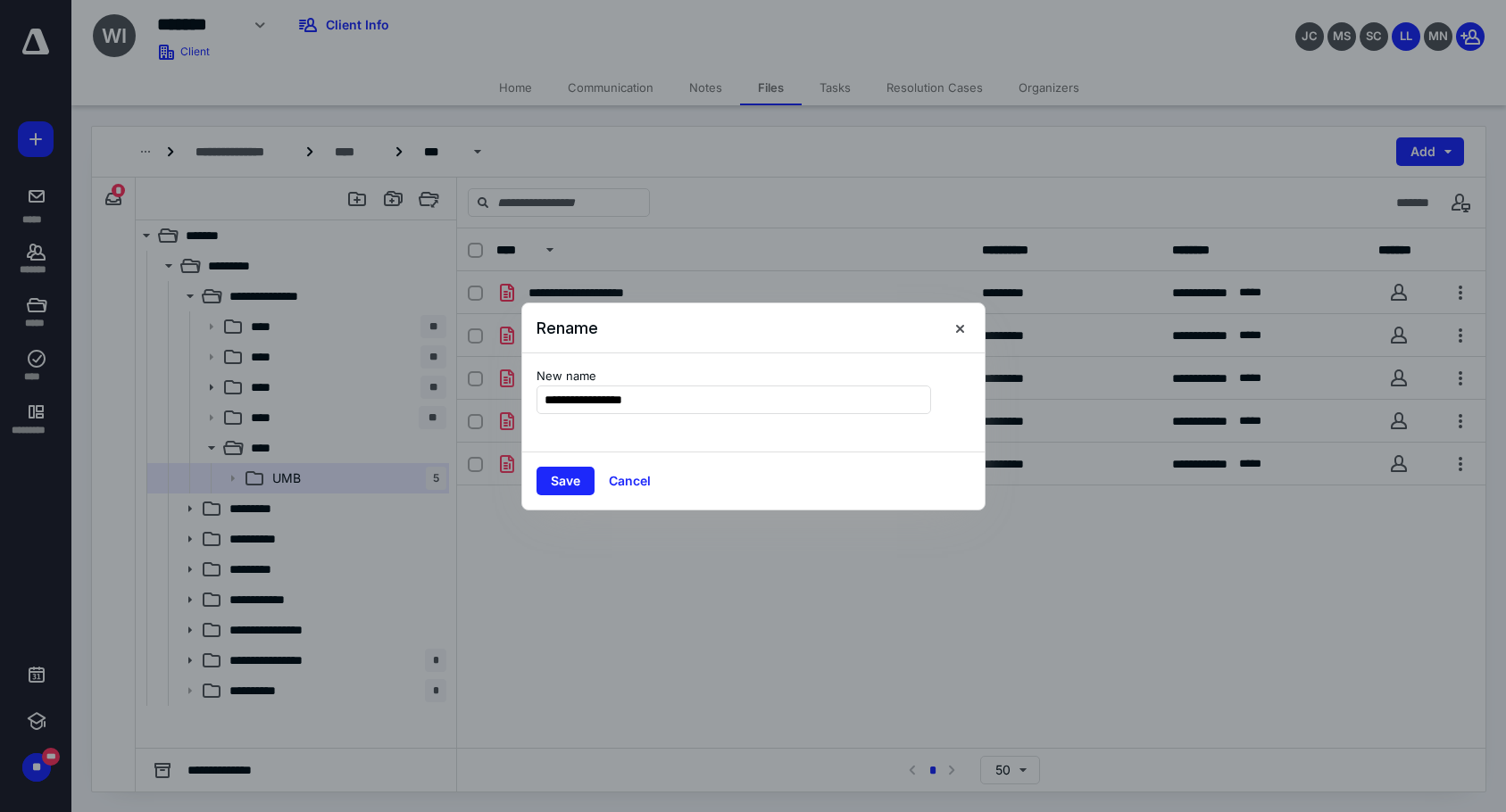 type on "**********" 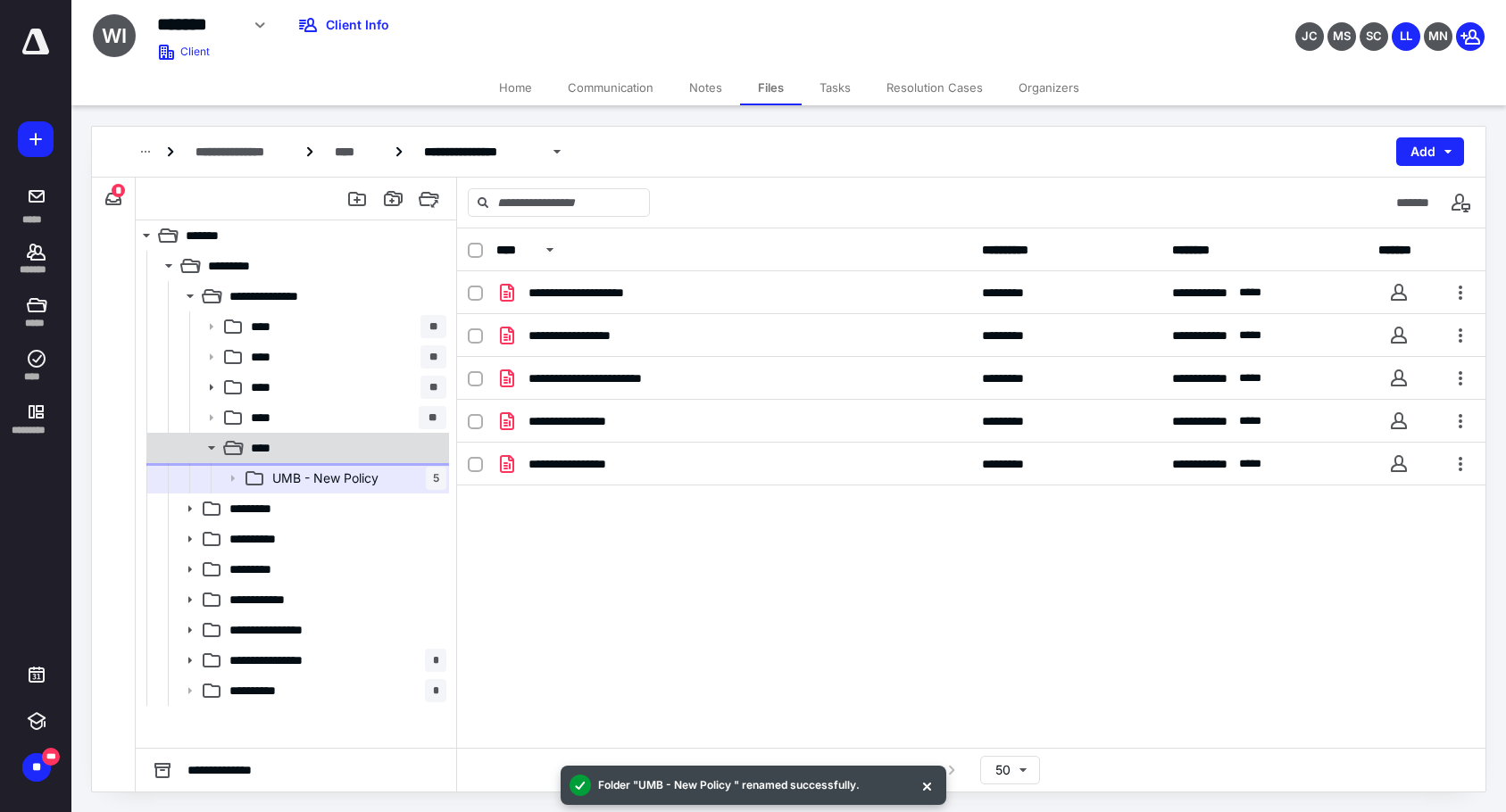 click on "****" at bounding box center (296, 448) 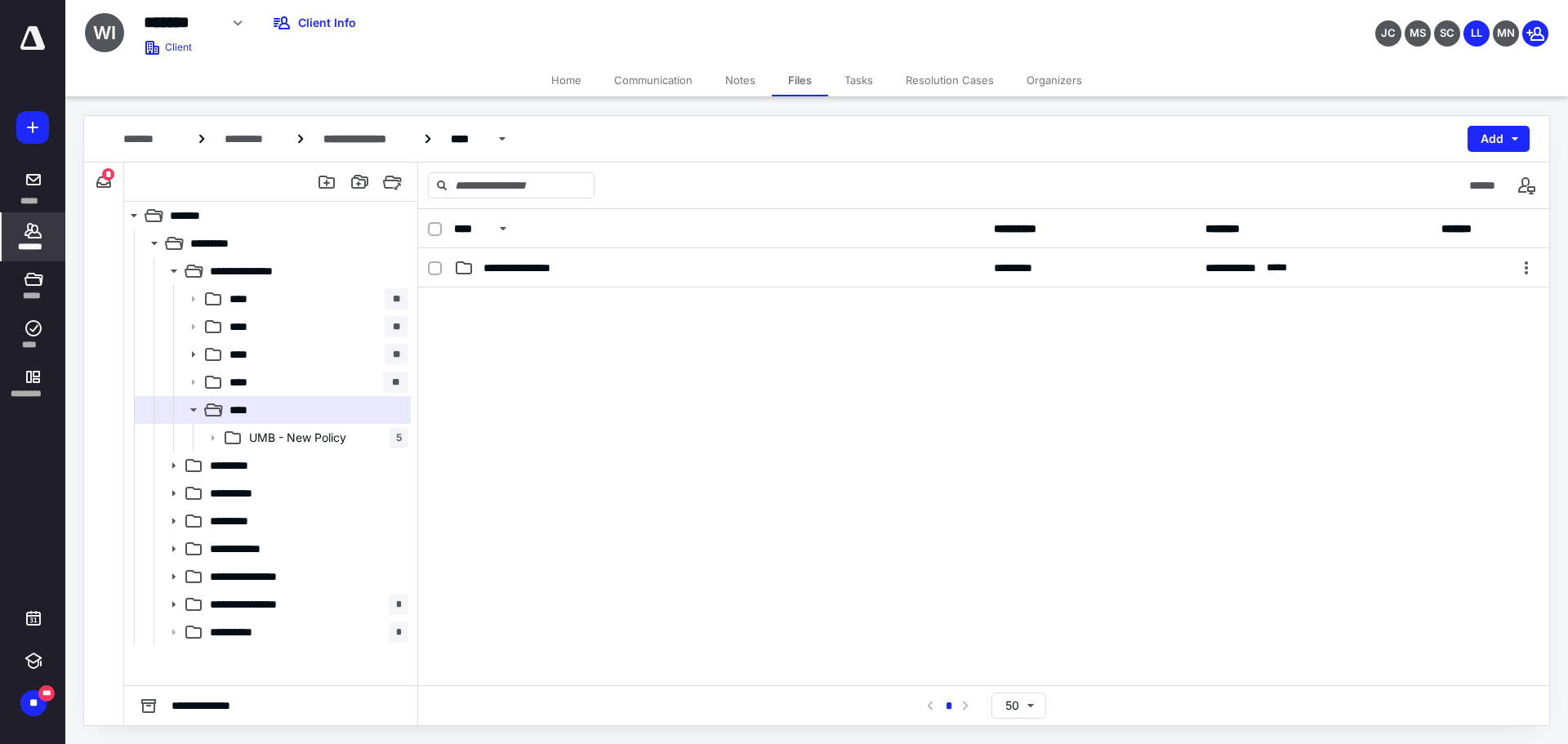 click on "*******" at bounding box center [33, 247] 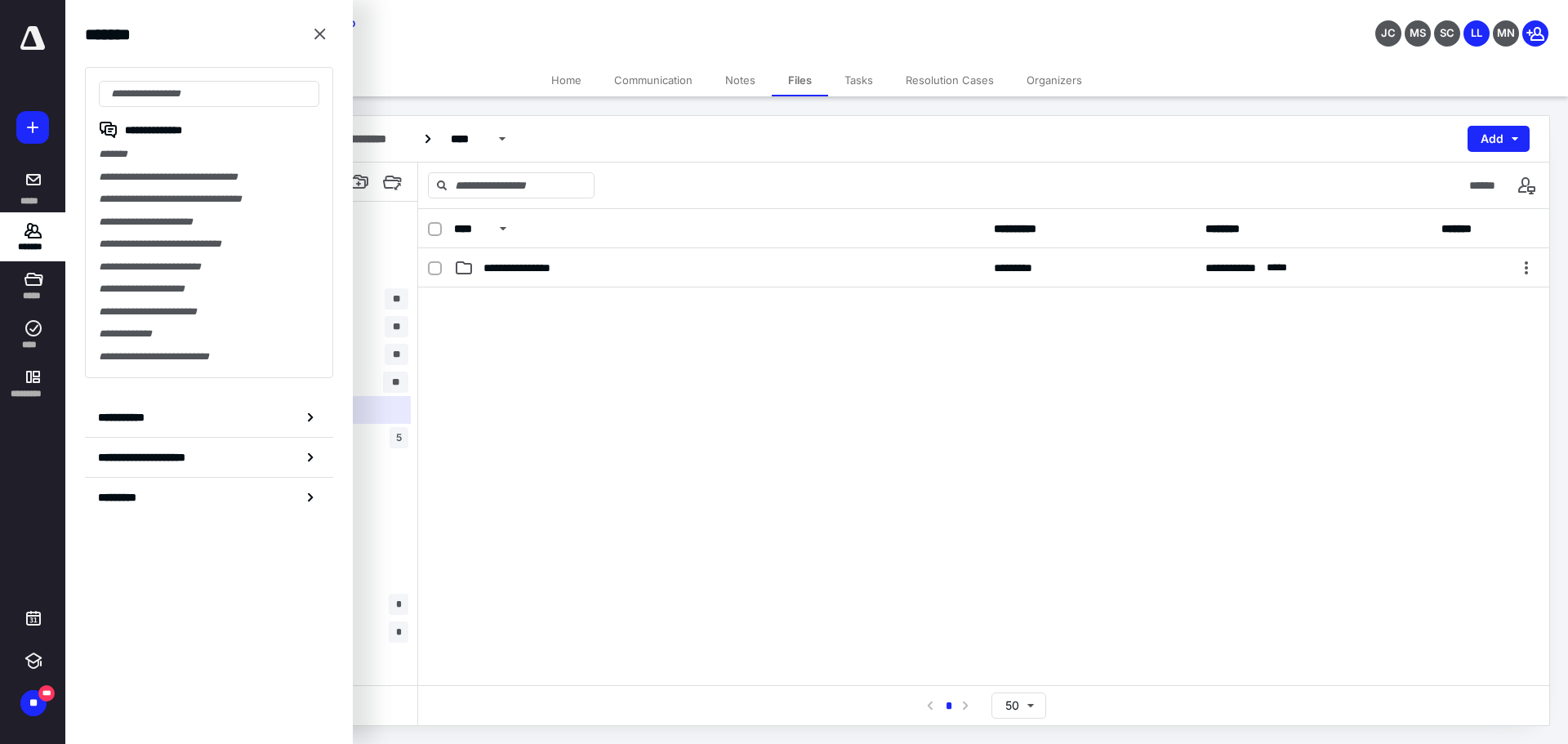 click on "Home" at bounding box center [566, 80] 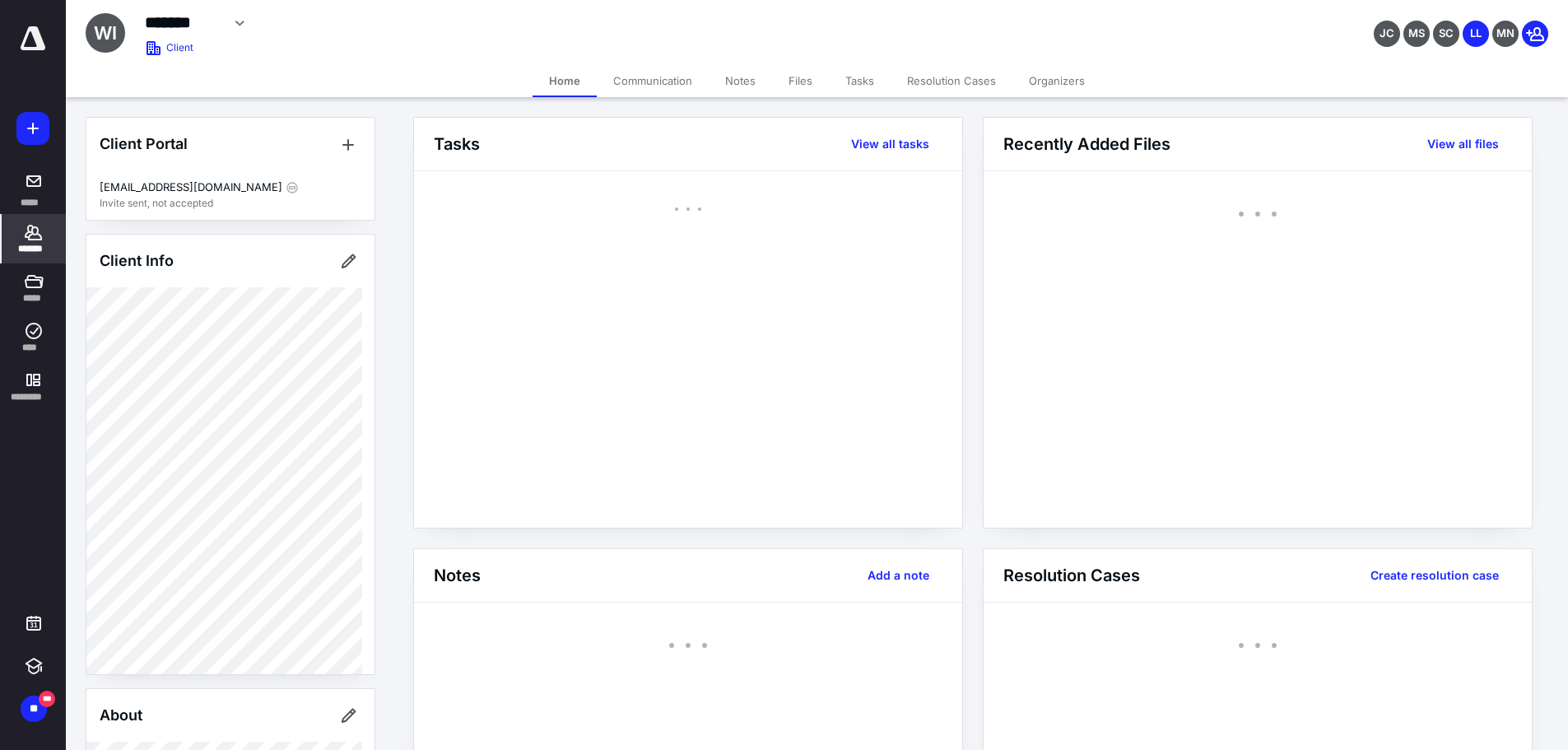 click on "Files" at bounding box center (800, 81) 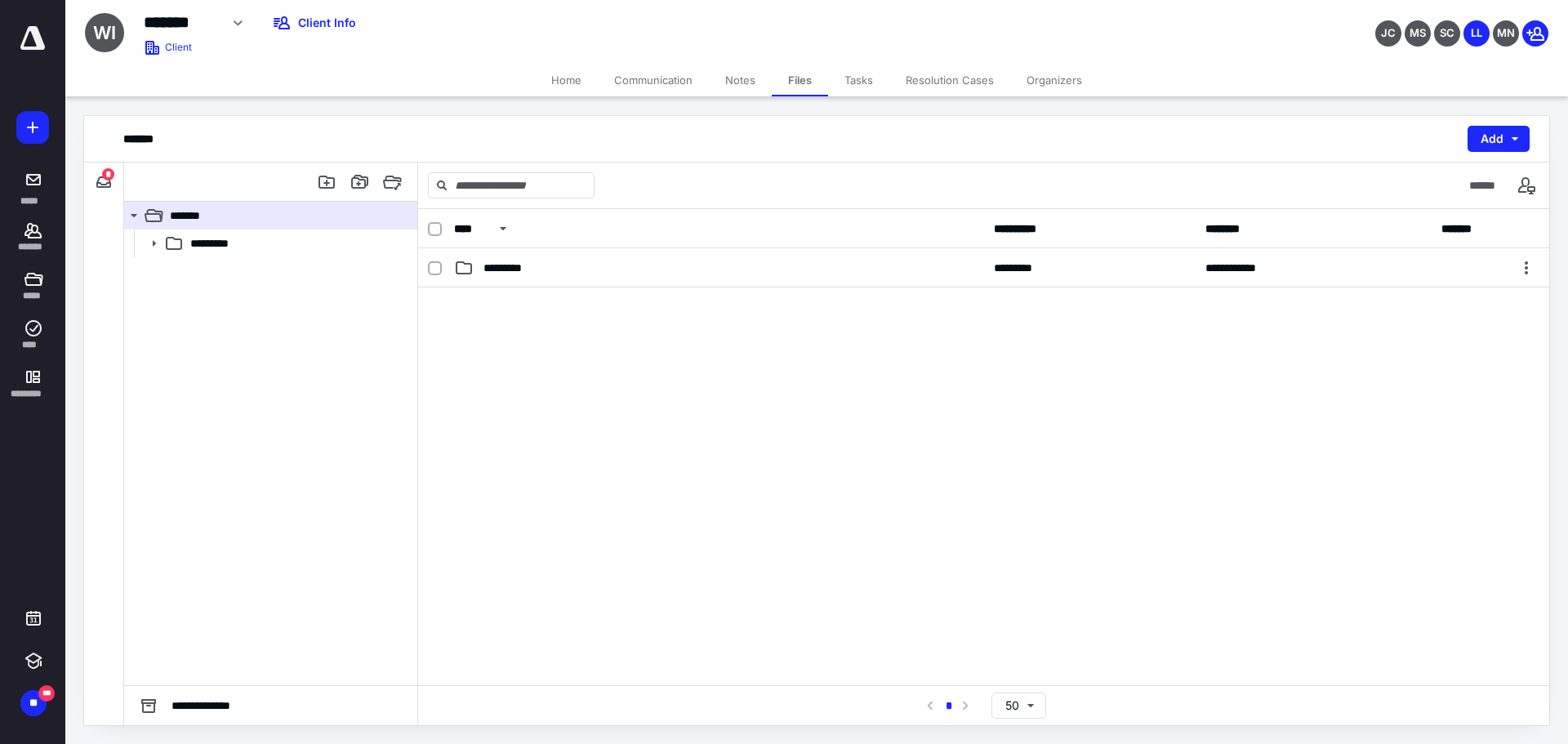 click on "Tasks" at bounding box center (858, 80) 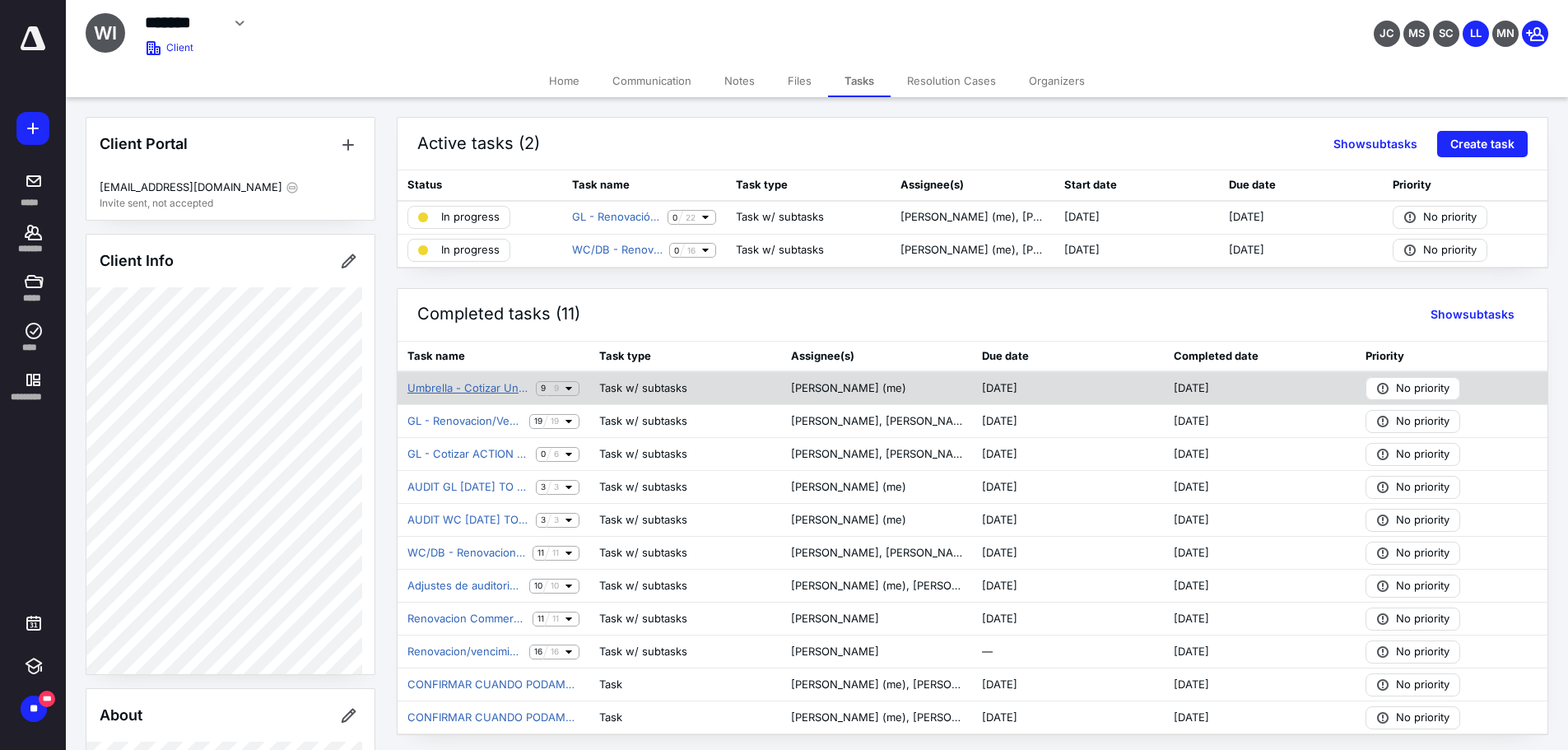 click on "Umbrella - Cotizar Un Nuevo Seguro - 2 millon" at bounding box center (468, 389) 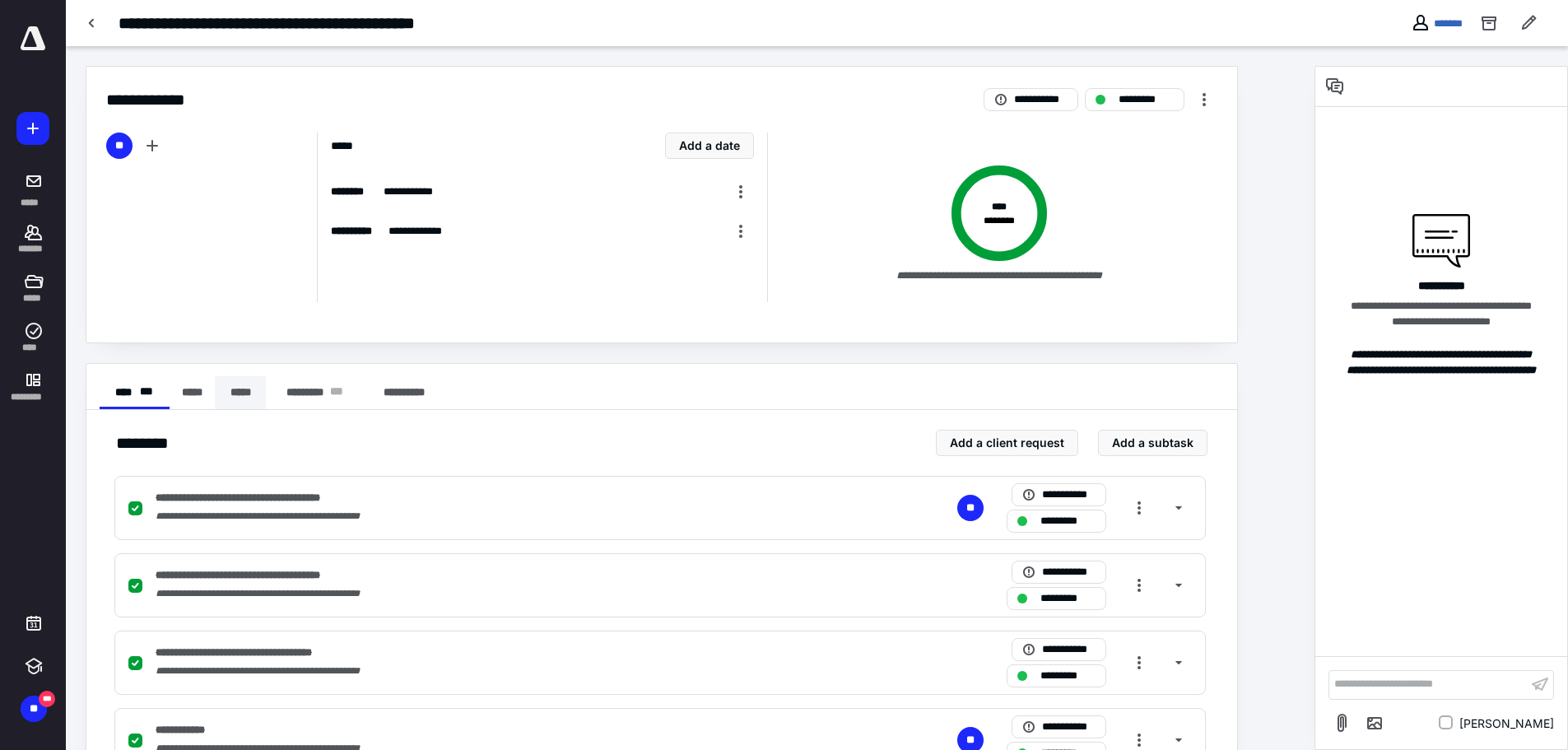 click on "*****" at bounding box center [240, 393] 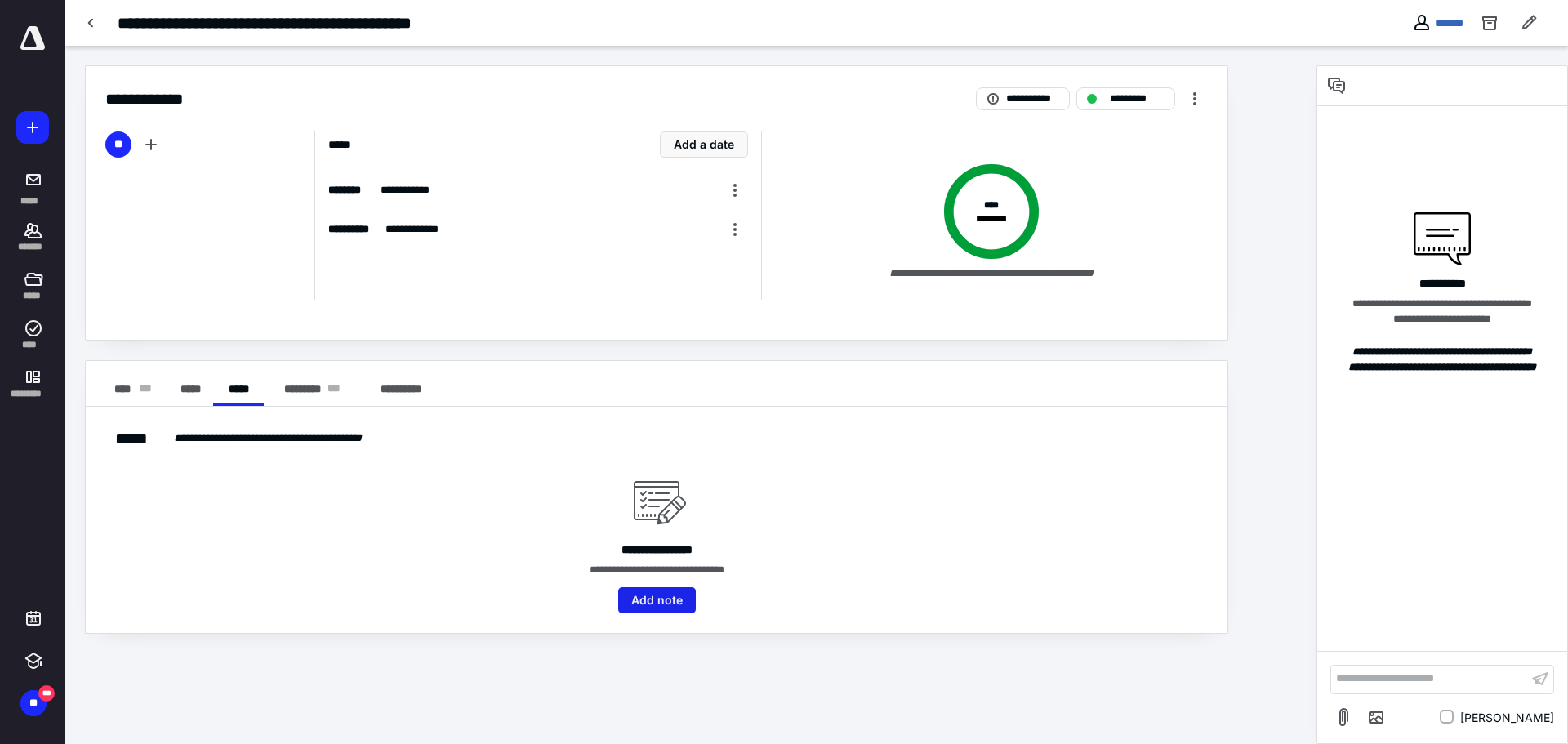 click on "Add note" at bounding box center [657, 600] 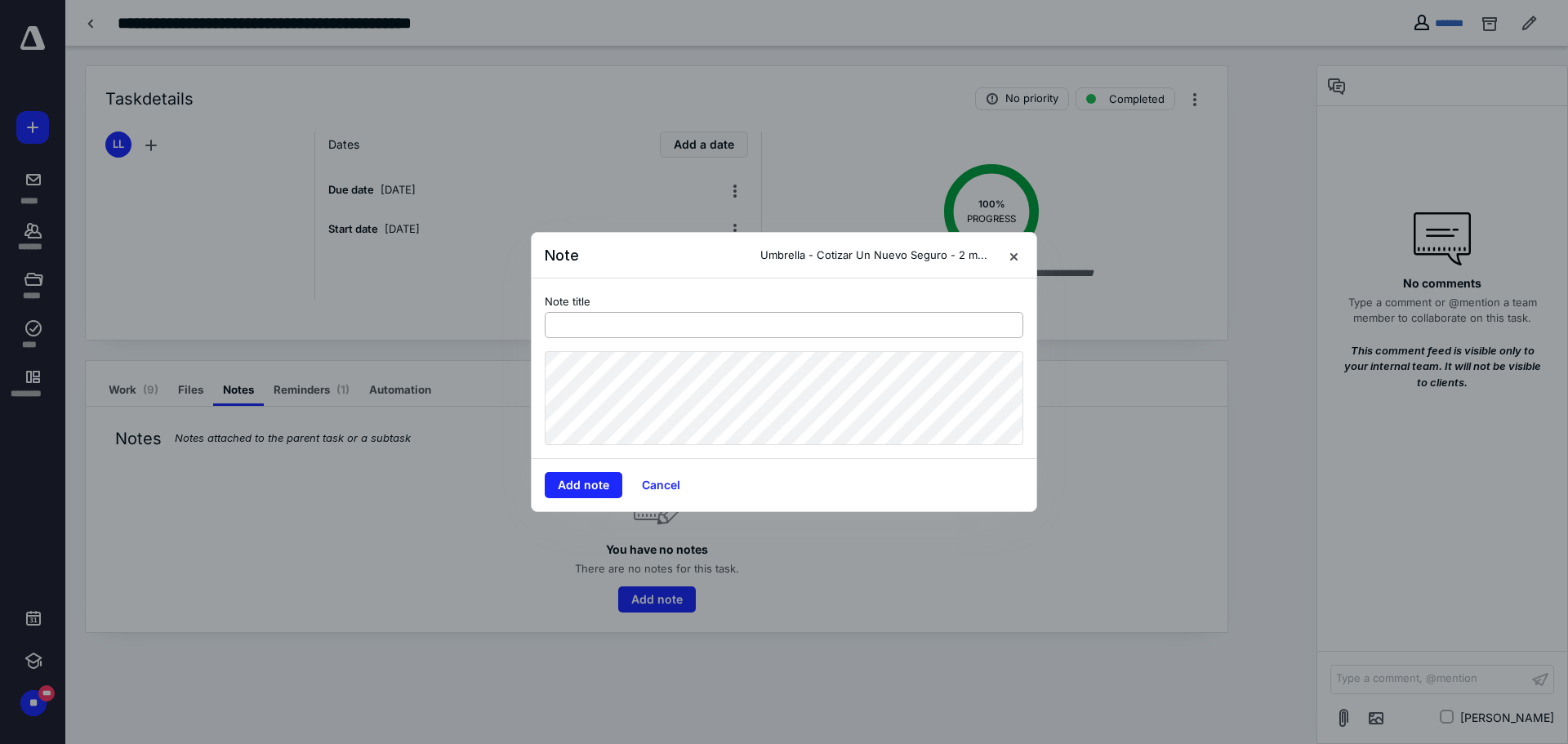 click at bounding box center (784, 325) 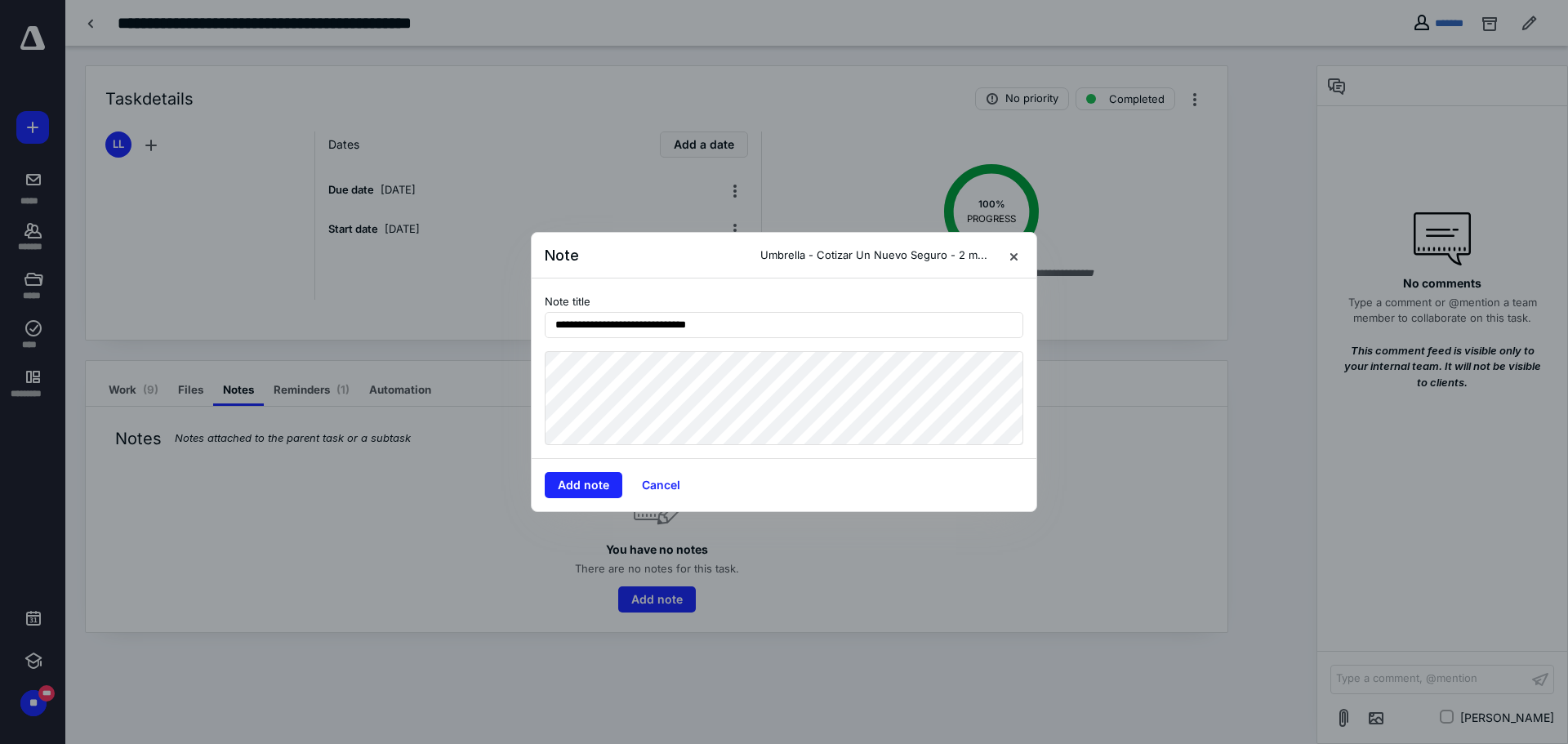 type on "**********" 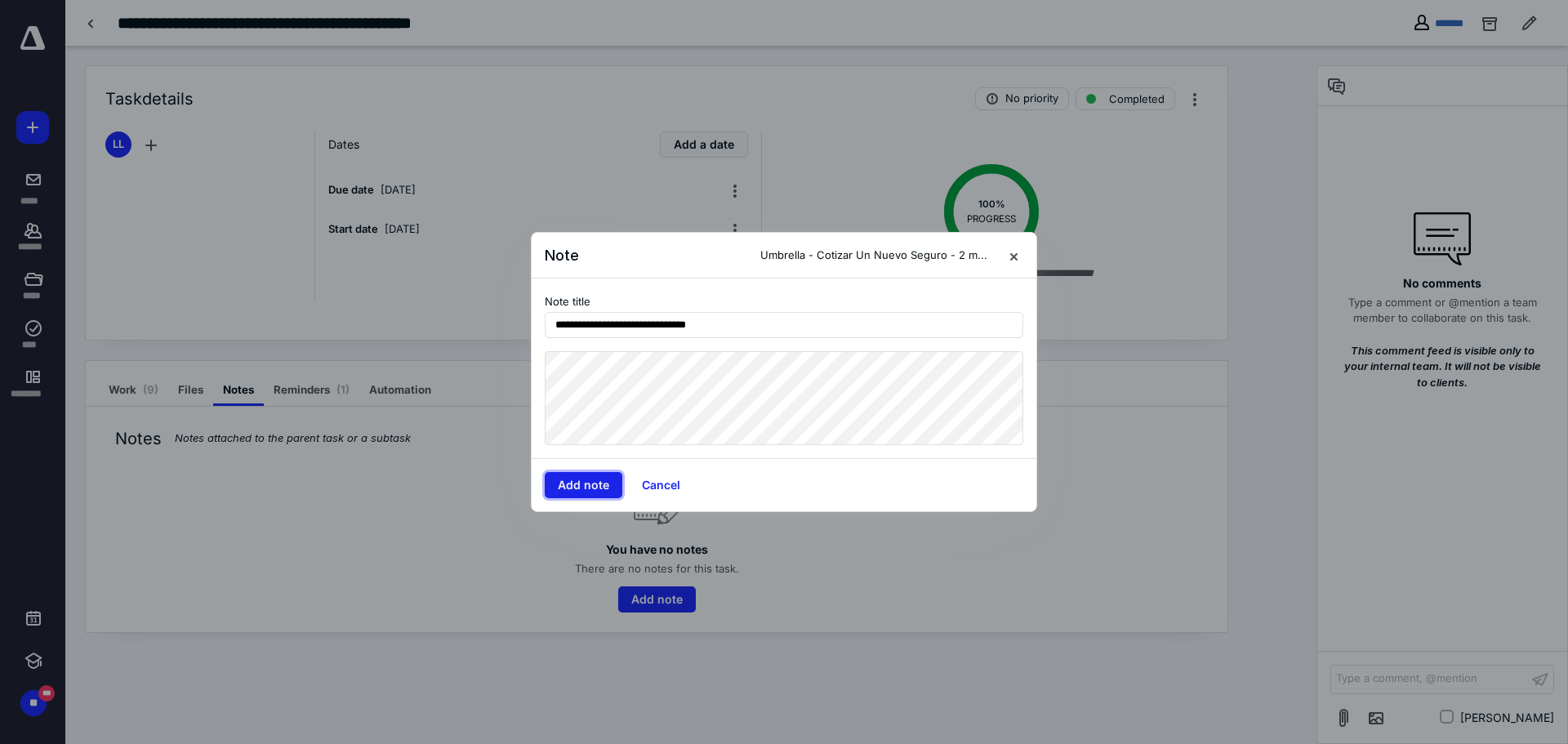 click on "Add note" at bounding box center [583, 485] 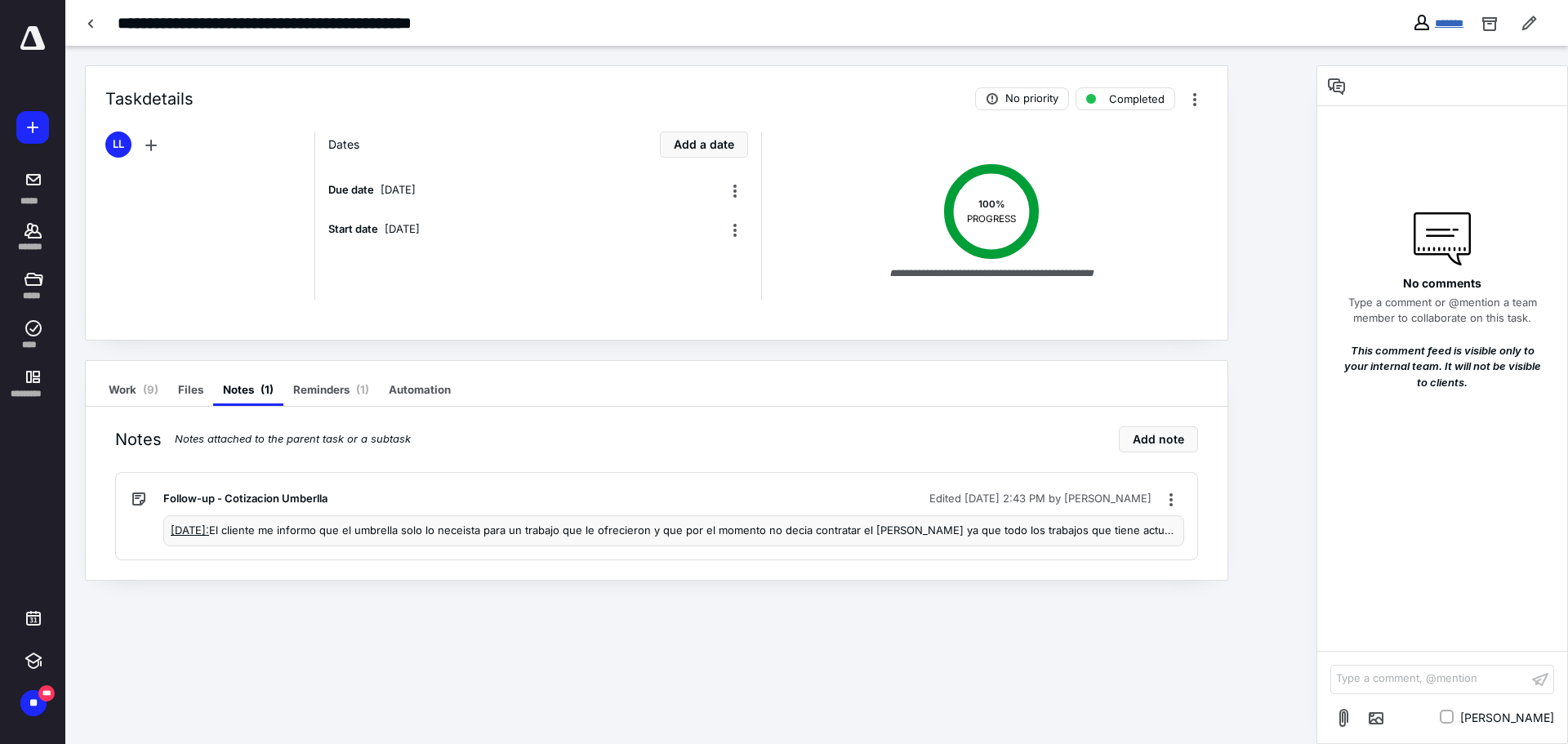 click on "*******" at bounding box center [1449, 23] 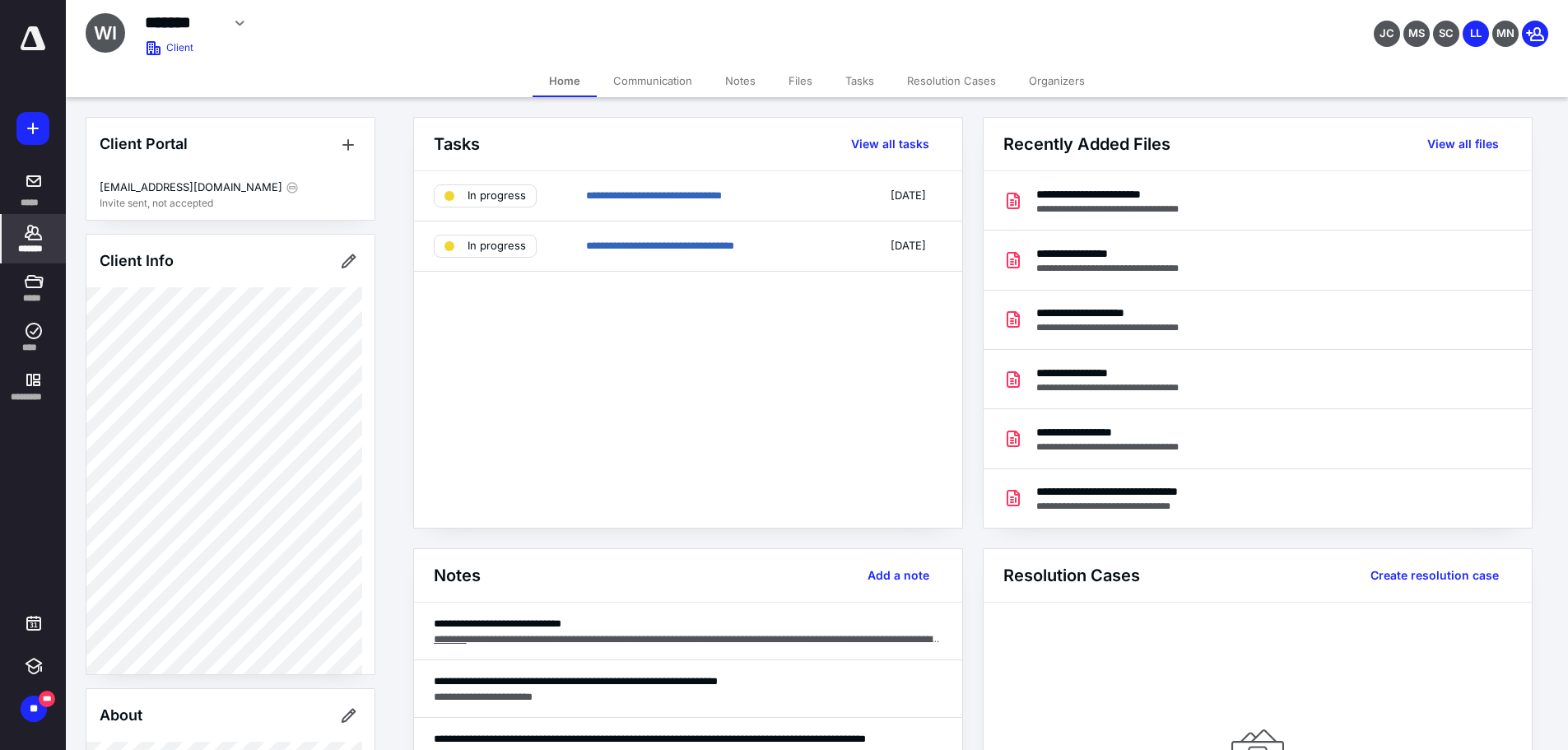 click on "Files" at bounding box center (800, 81) 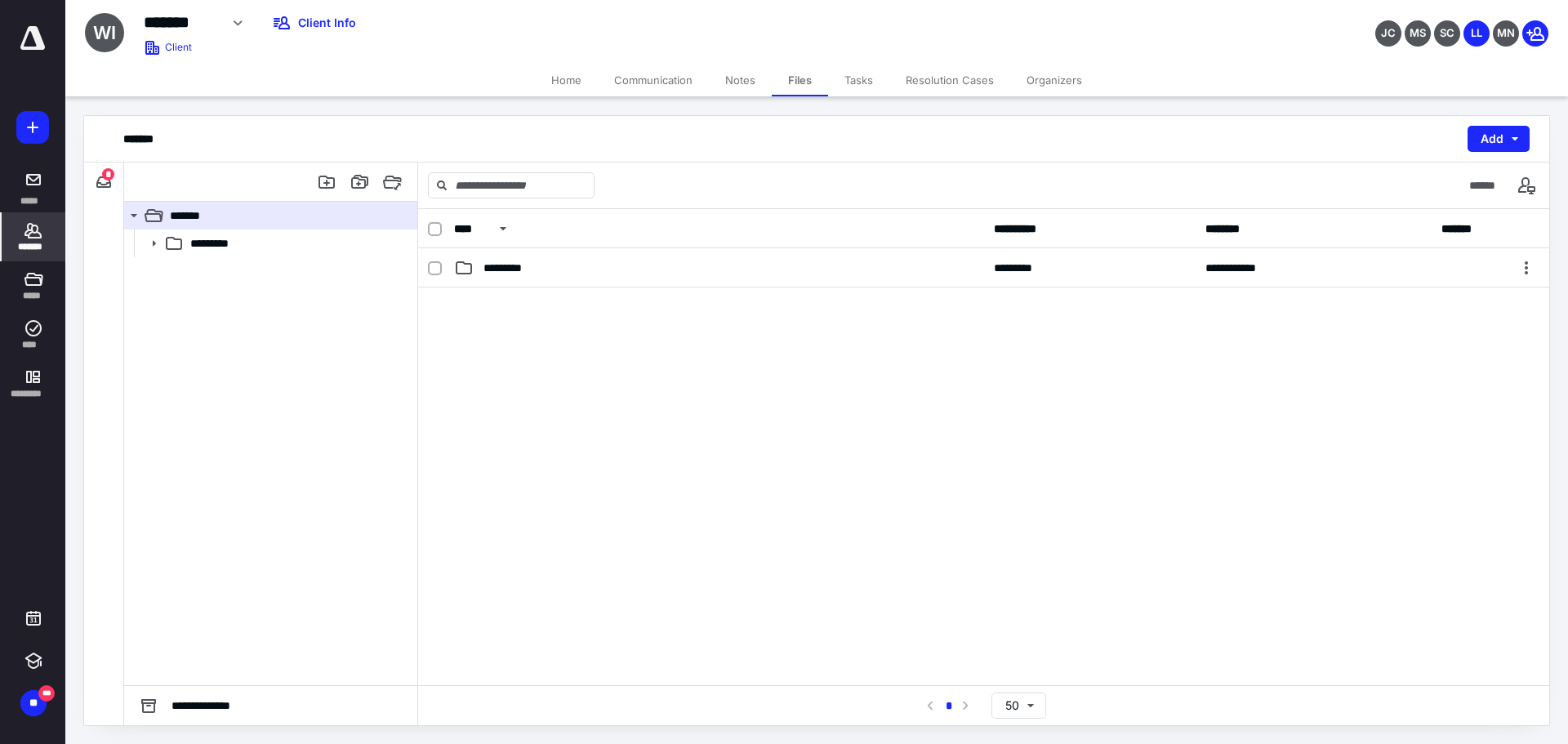click on "*******" at bounding box center [33, 247] 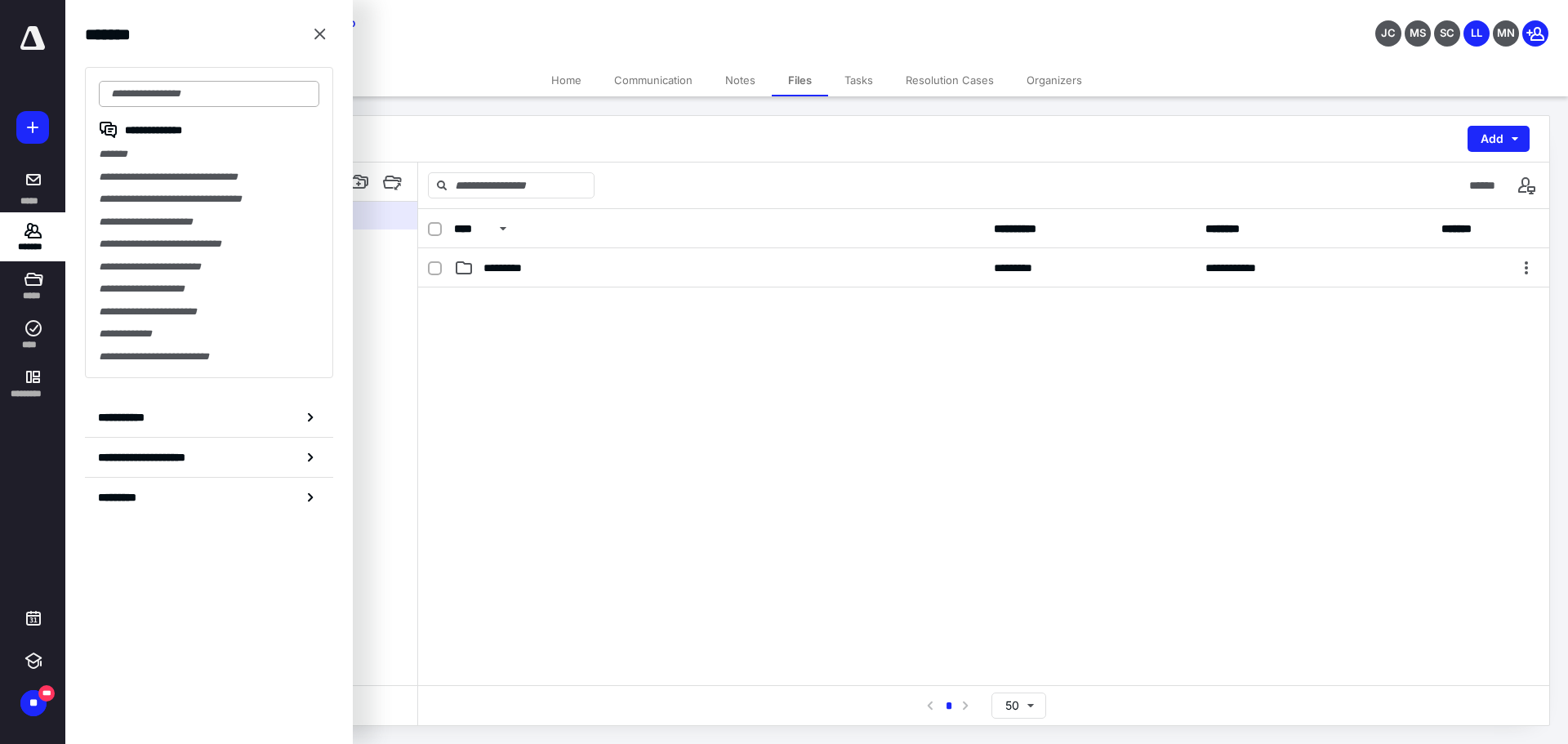 click at bounding box center [209, 94] 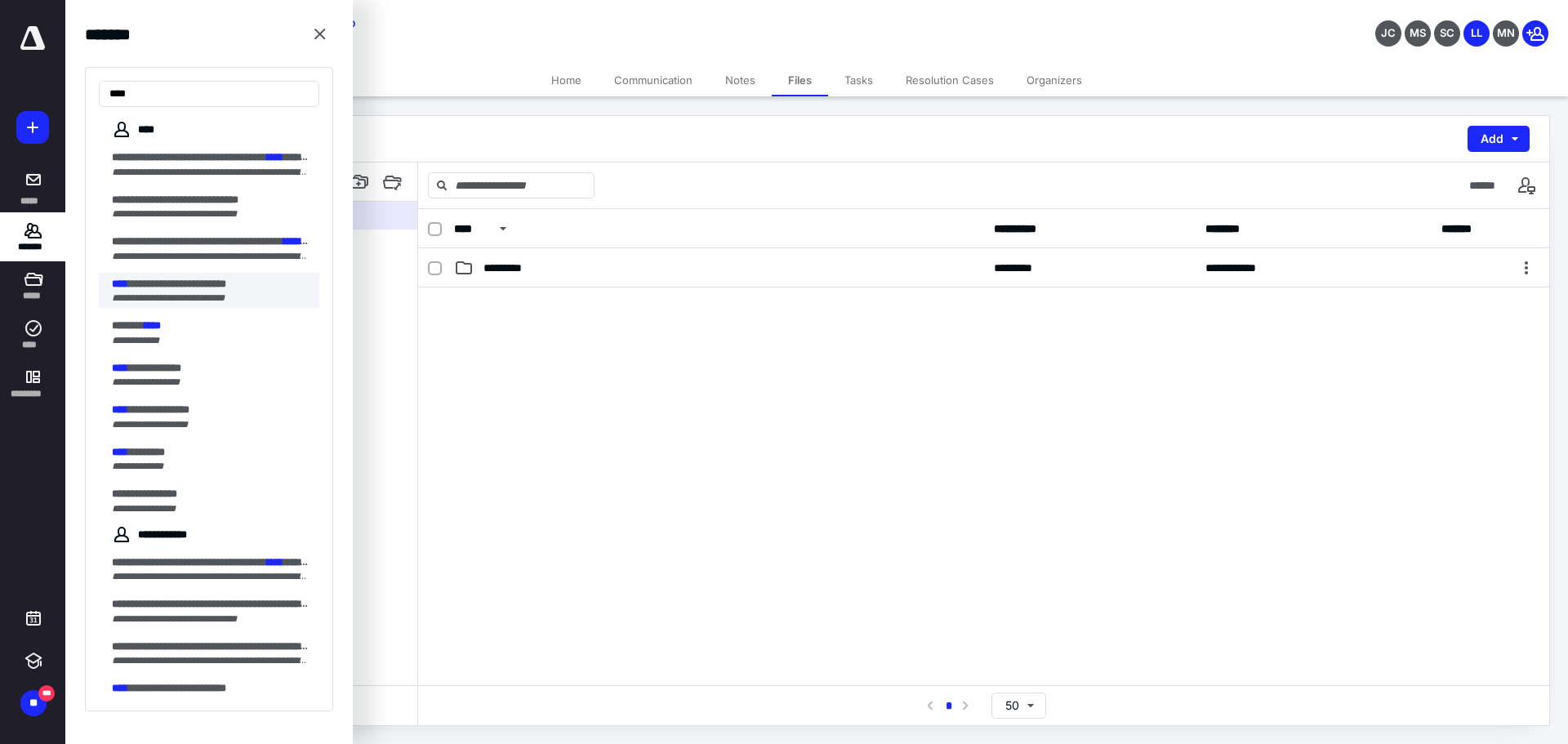 type on "****" 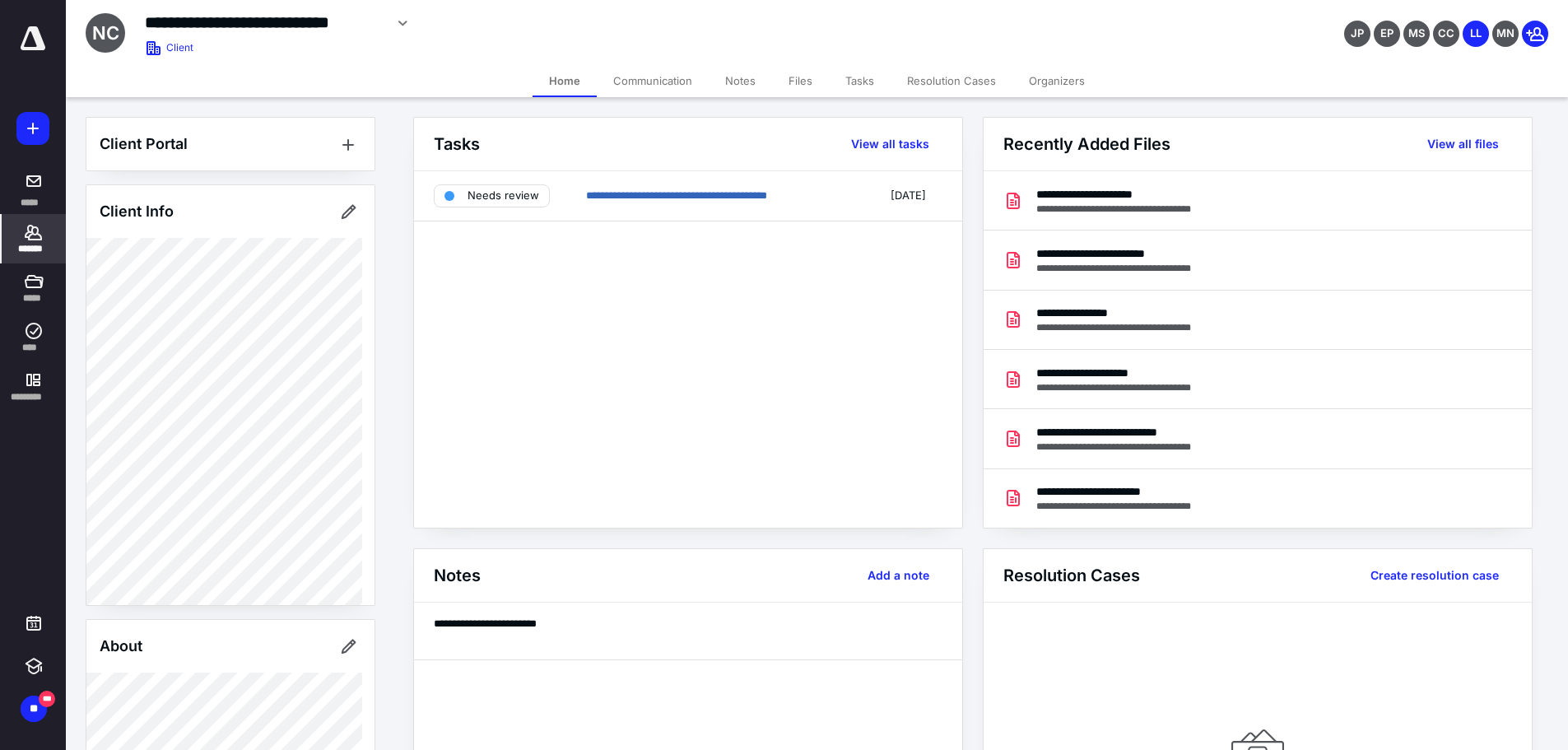 click 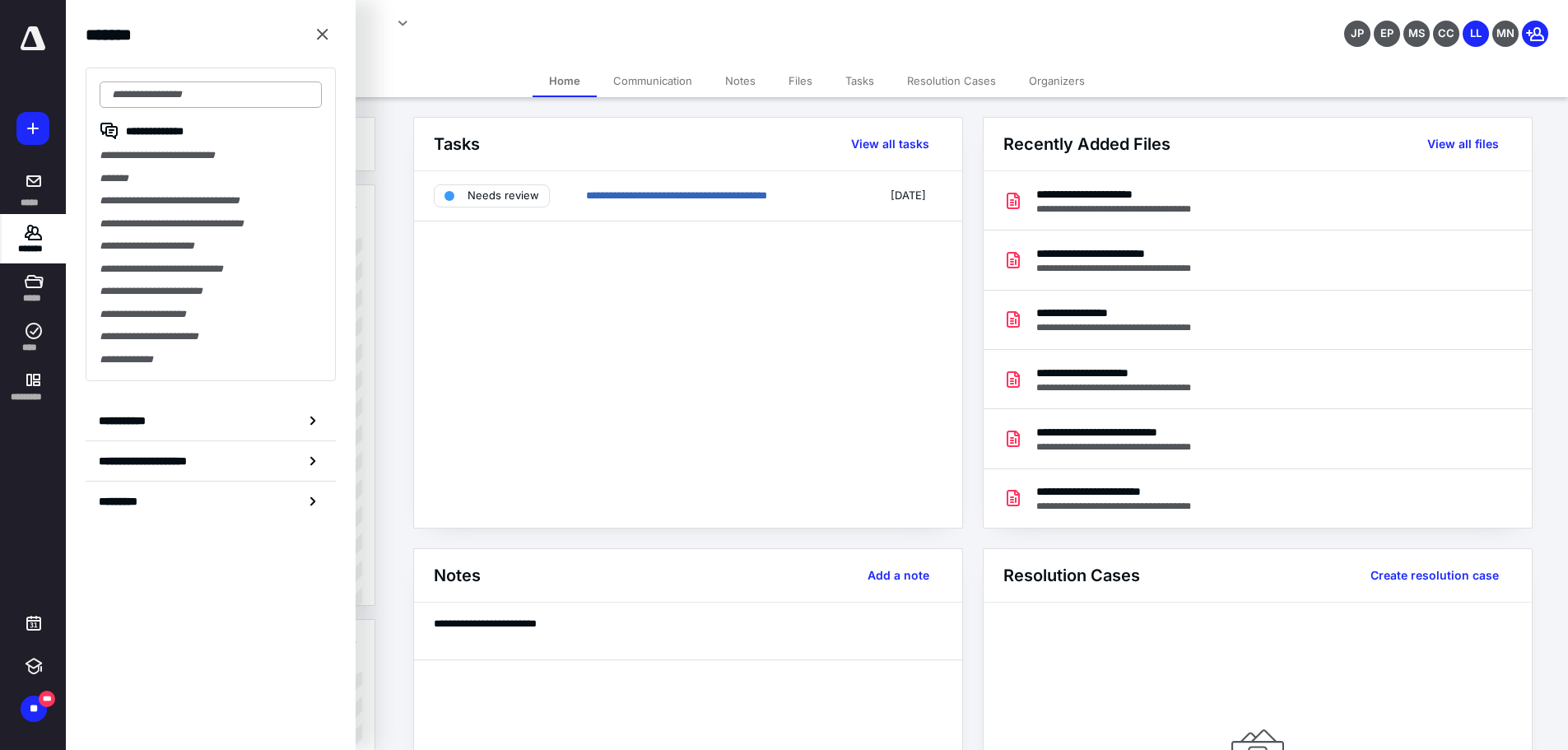 click at bounding box center (211, 95) 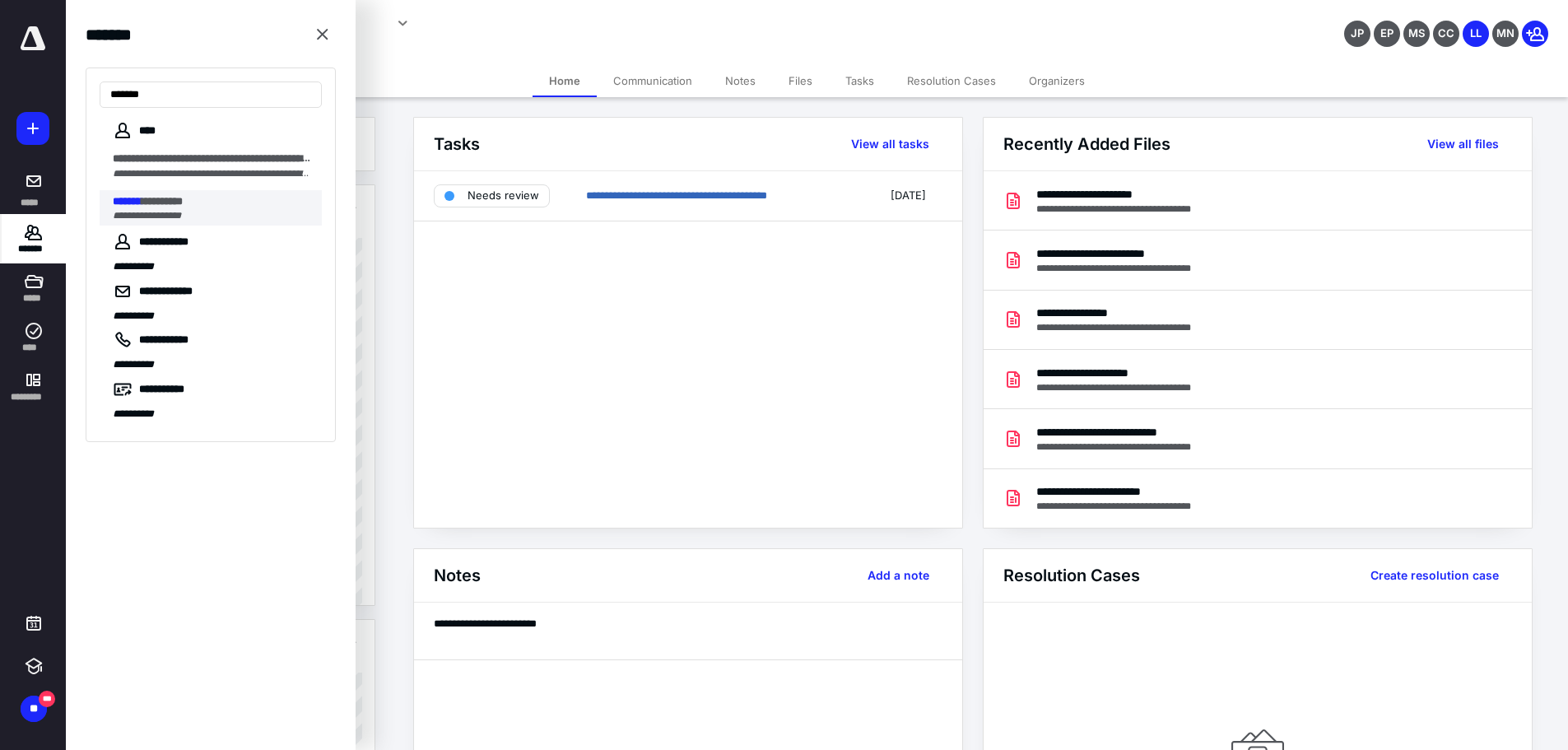 type on "*******" 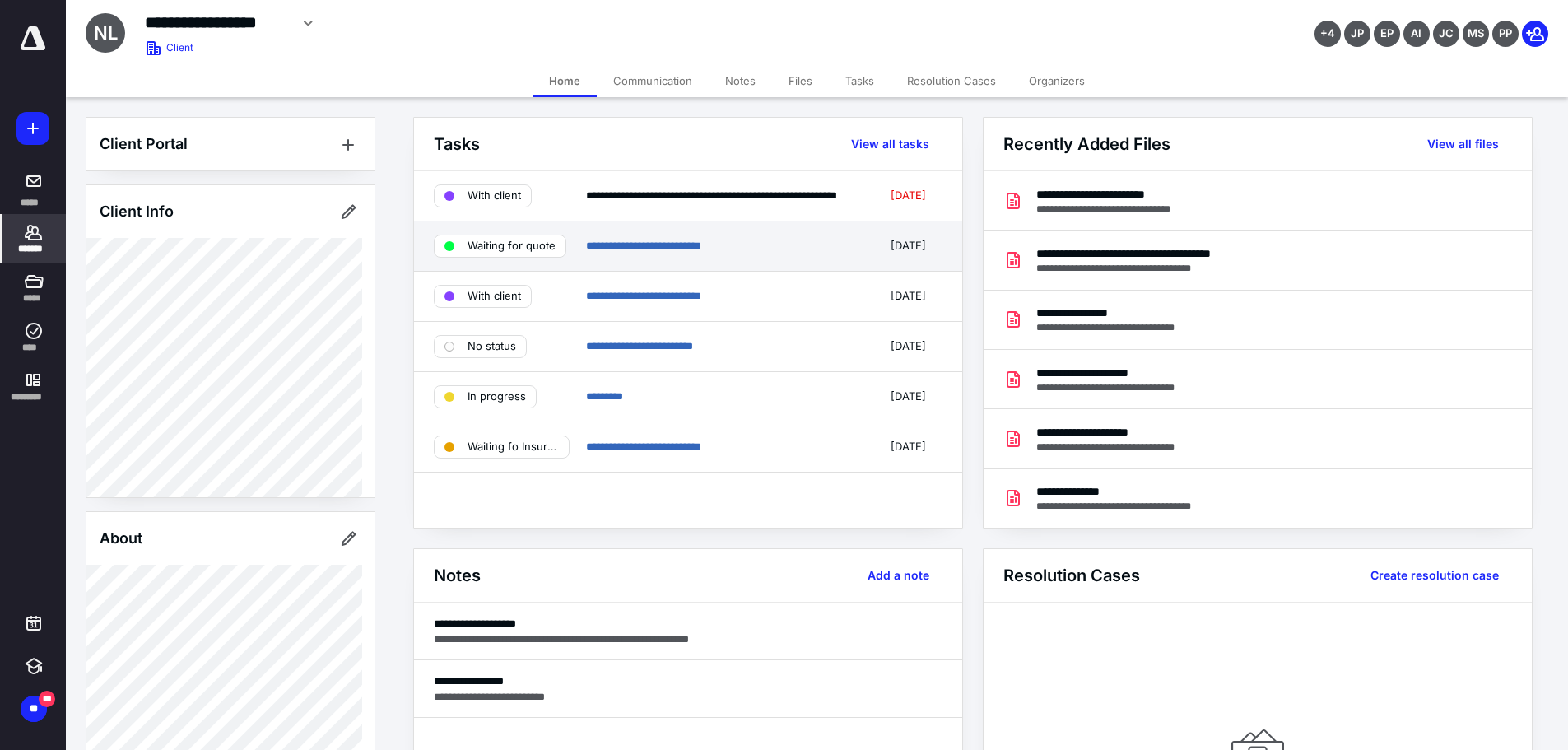 click on "**********" at bounding box center [722, 246] 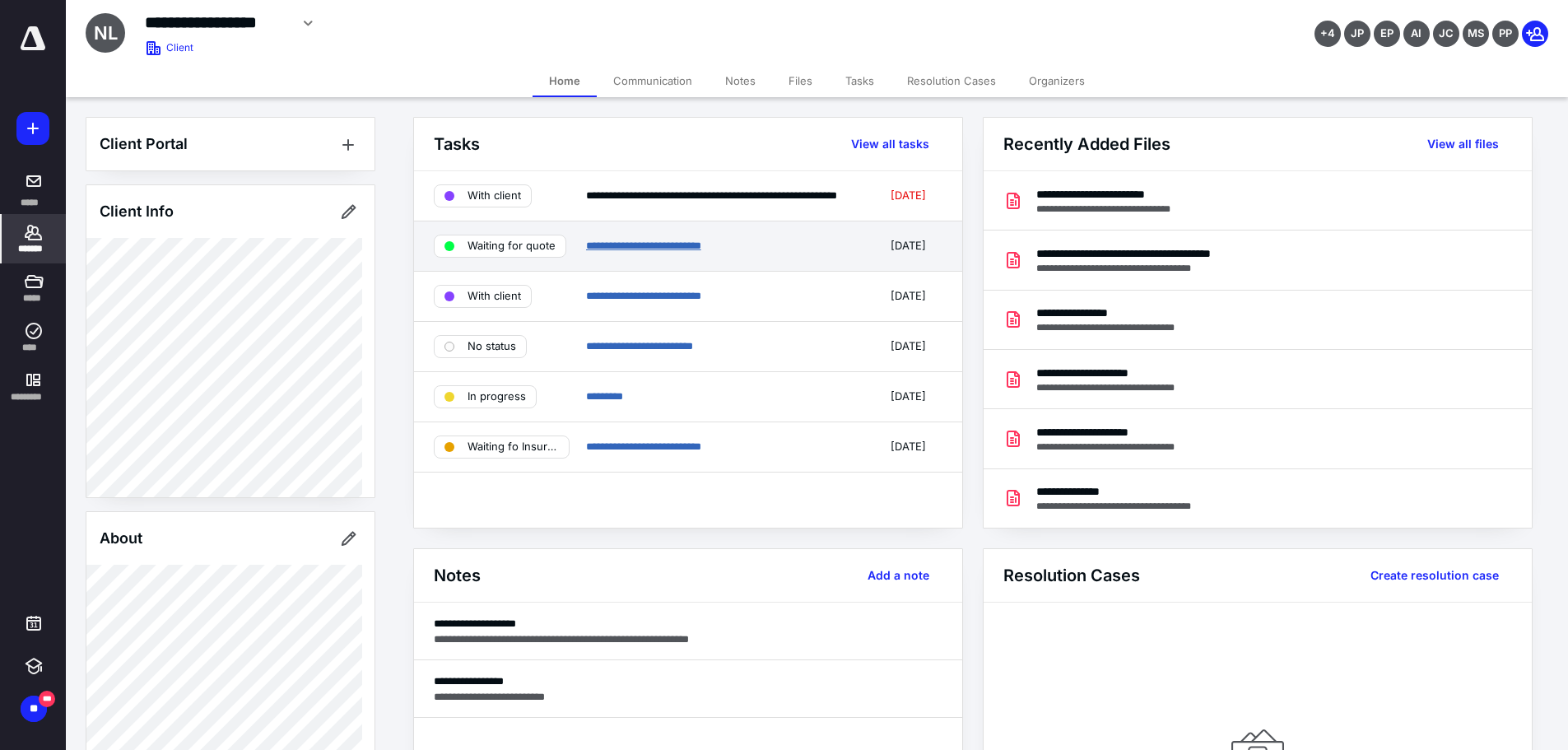 click on "**********" at bounding box center [644, 245] 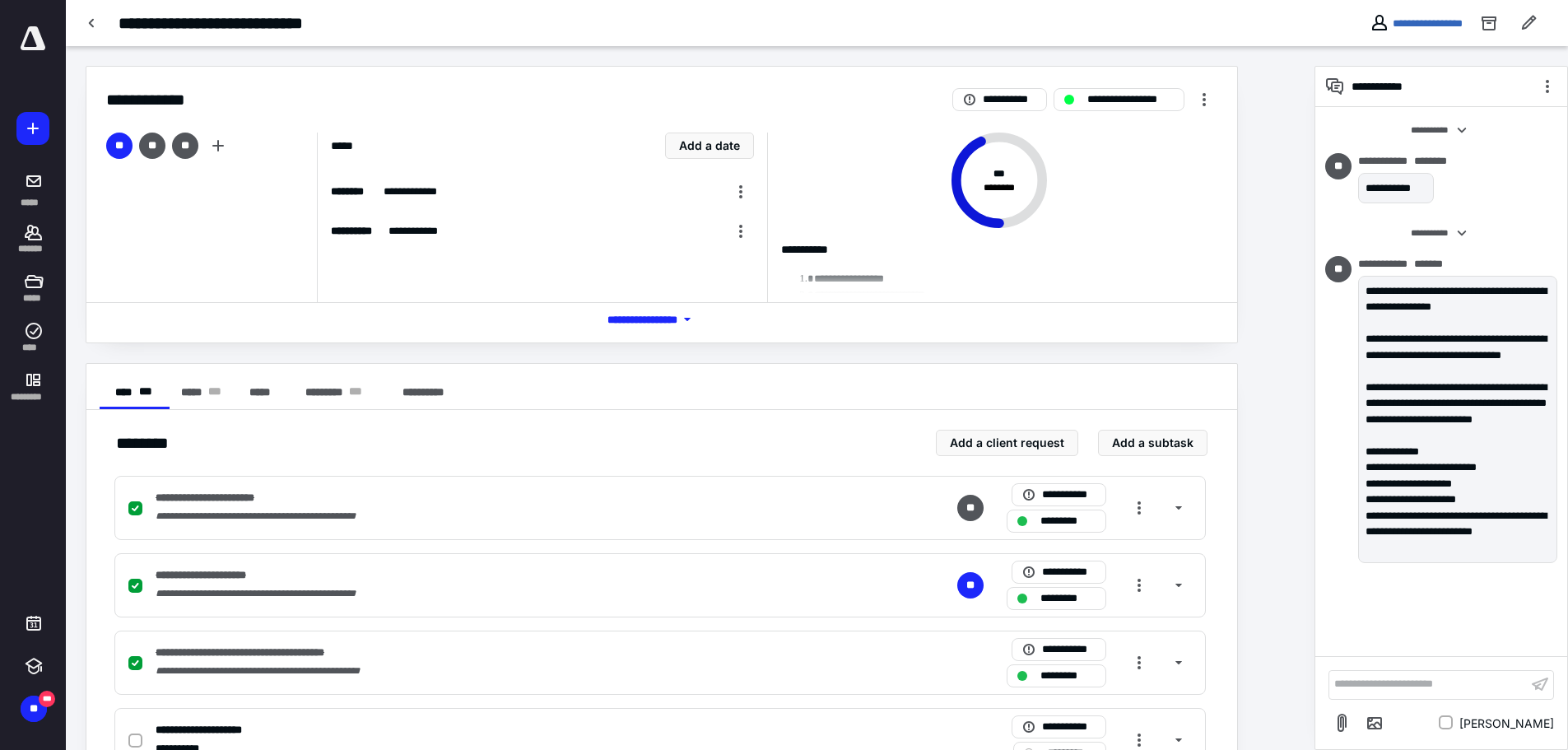 click on "**********" at bounding box center [999, 253] 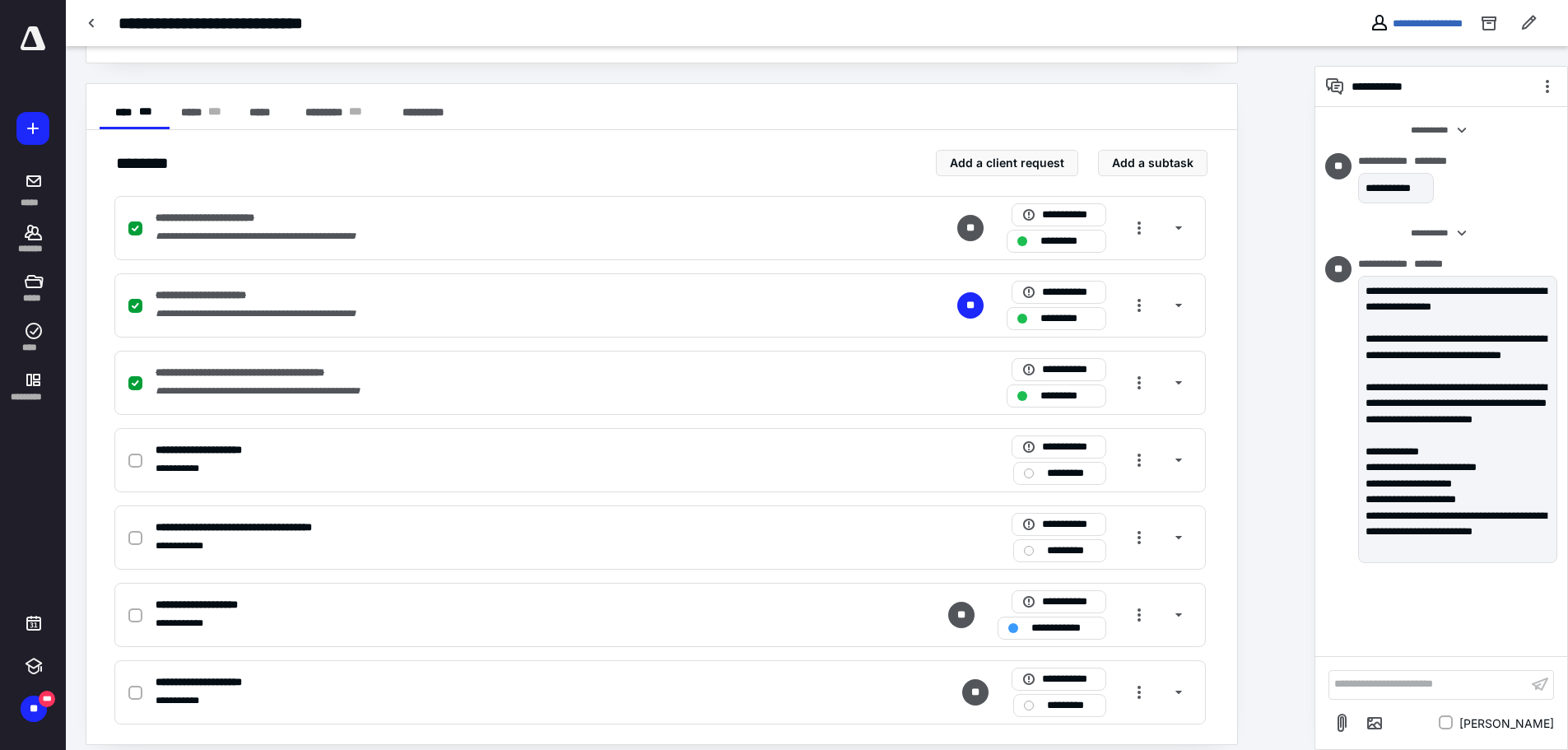 scroll, scrollTop: 295, scrollLeft: 0, axis: vertical 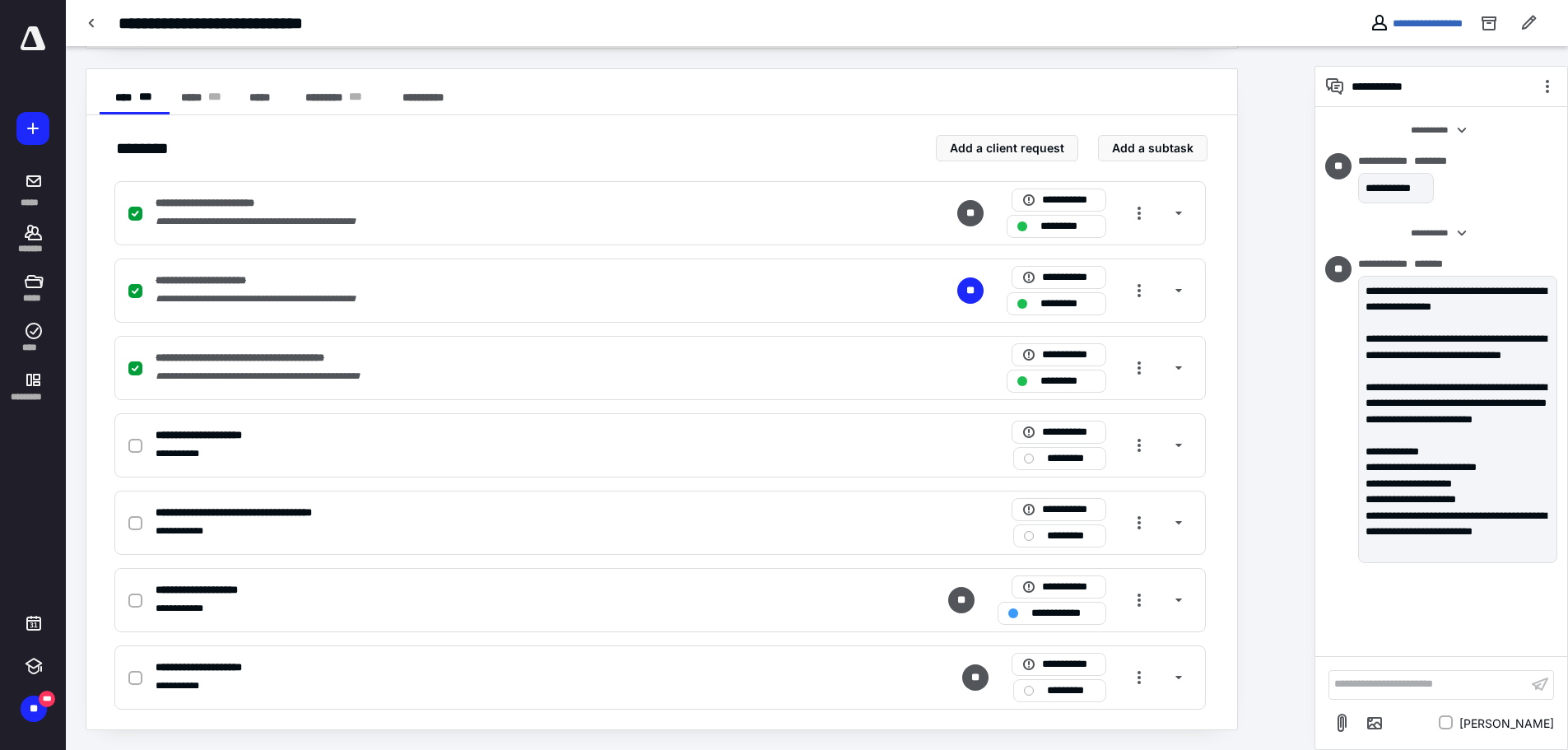 click on "**********" at bounding box center (690, 250) 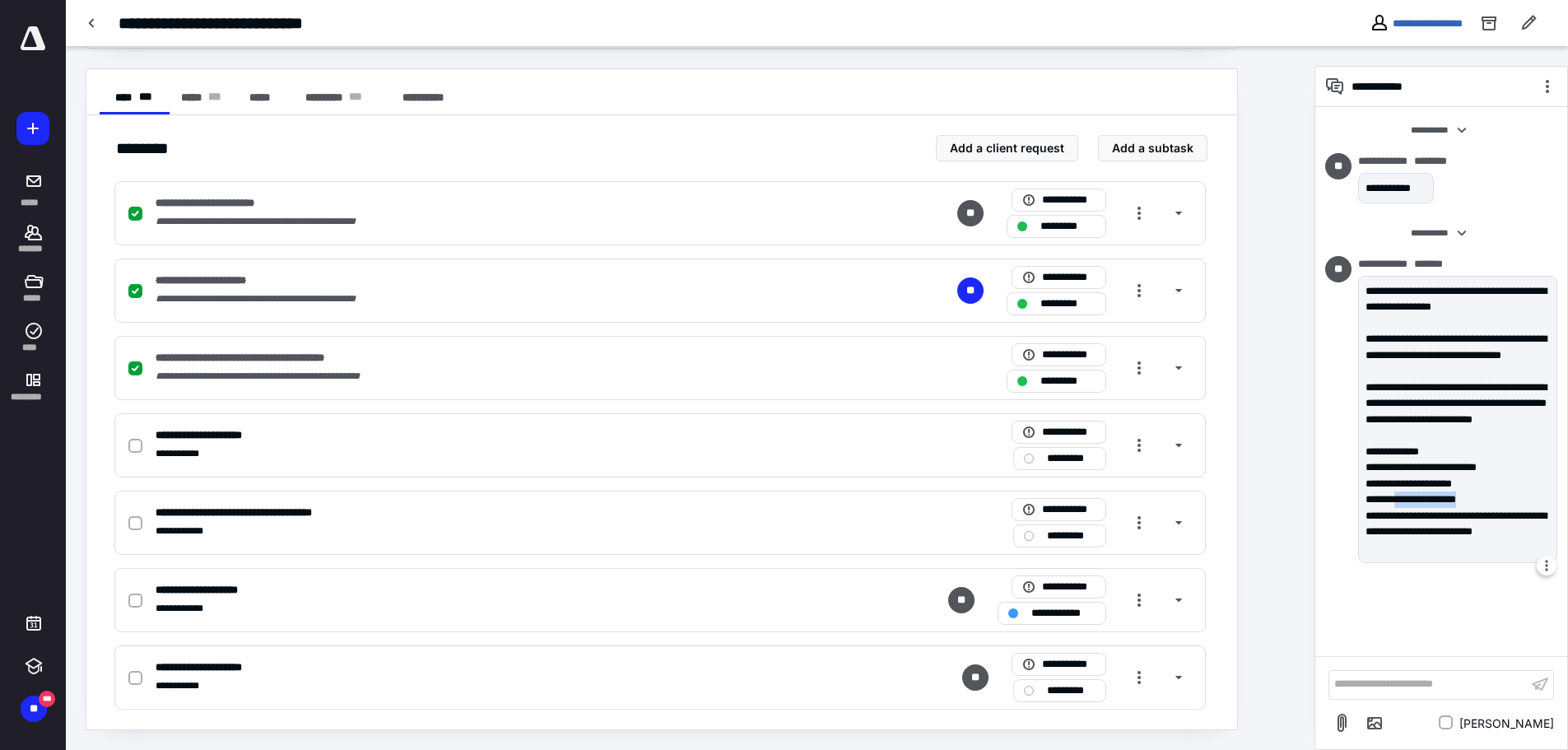 drag, startPoint x: 1400, startPoint y: 498, endPoint x: 1487, endPoint y: 498, distance: 87 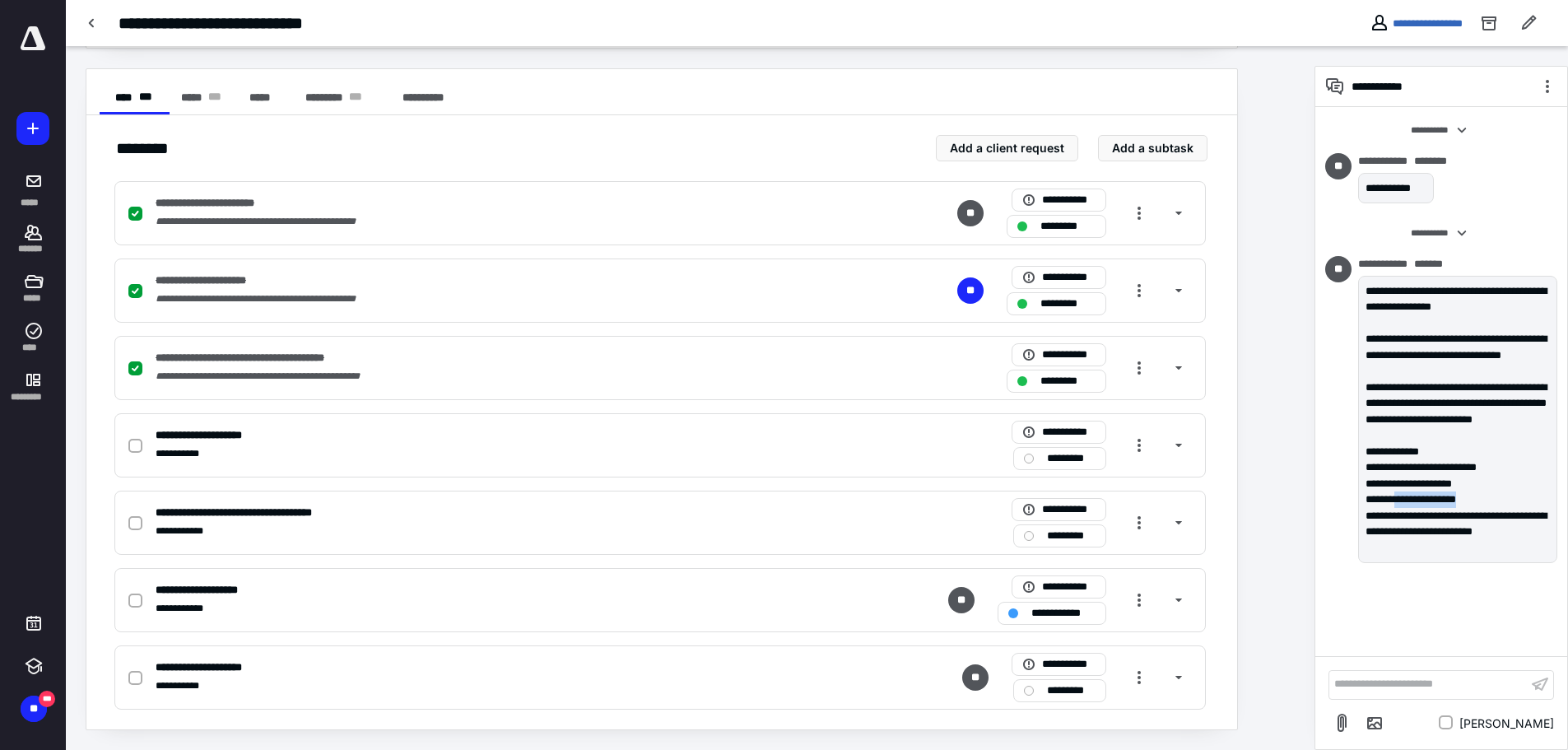 copy on "**********" 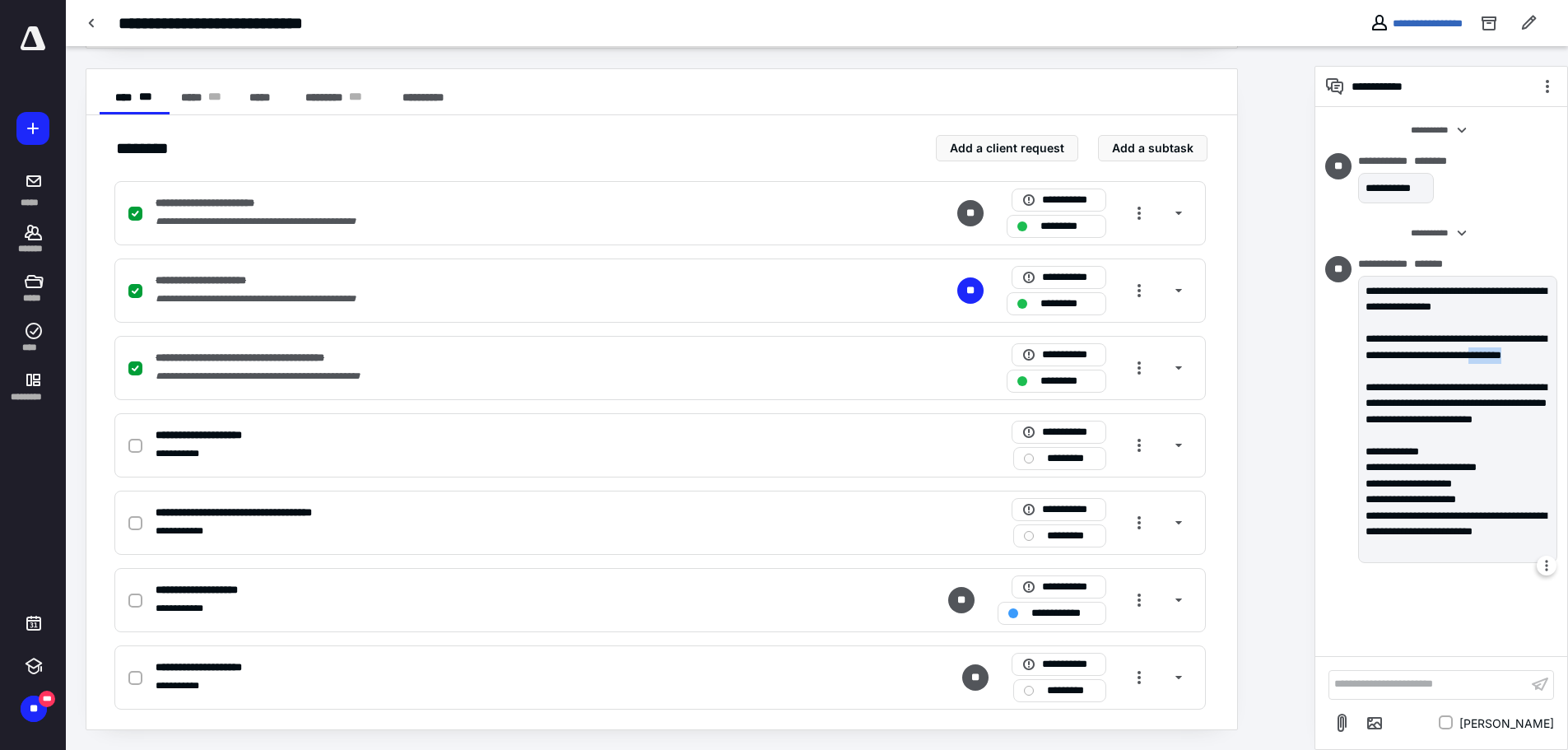 drag, startPoint x: 1436, startPoint y: 372, endPoint x: 1388, endPoint y: 370, distance: 48.04165 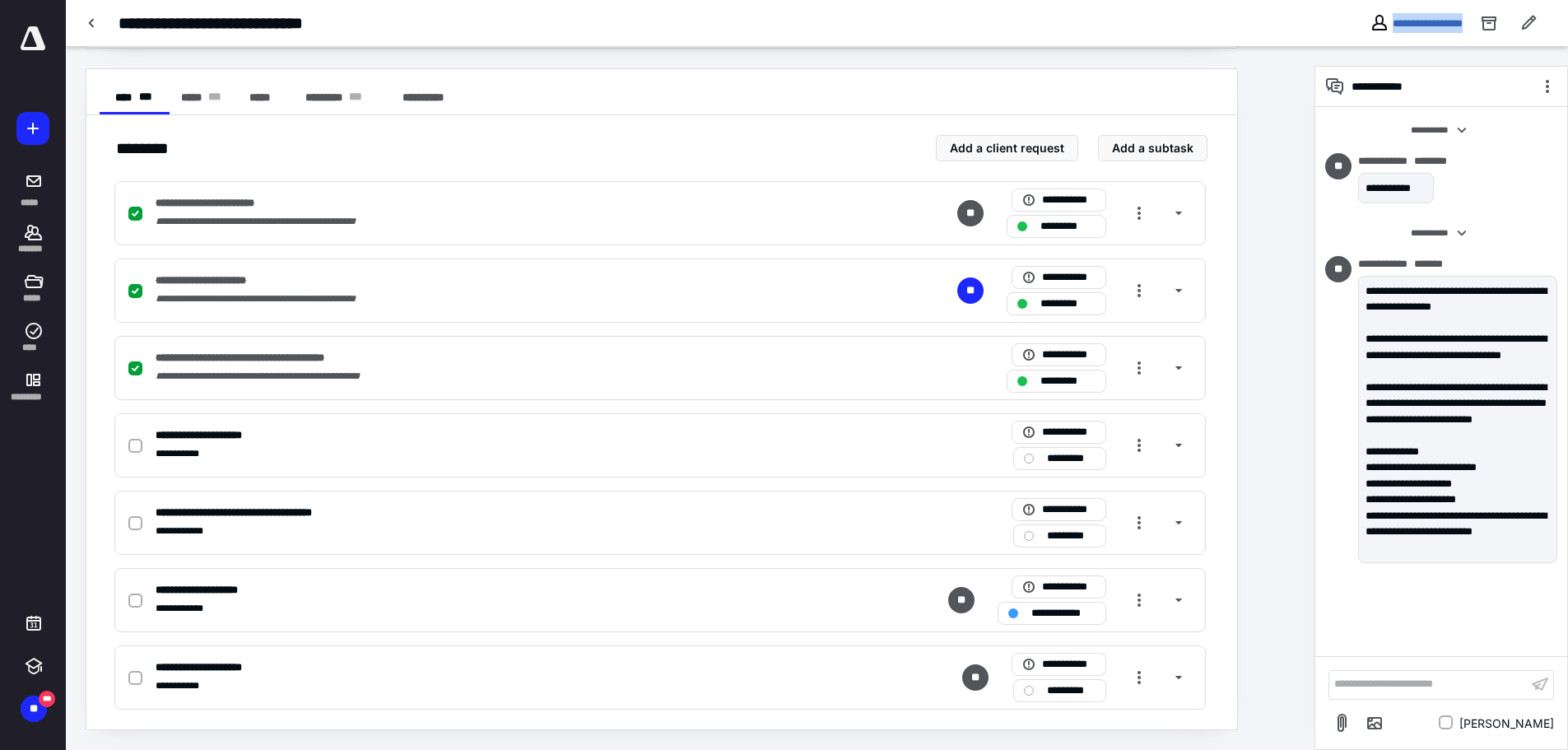 drag, startPoint x: 1468, startPoint y: 24, endPoint x: 1368, endPoint y: 23, distance: 100.005 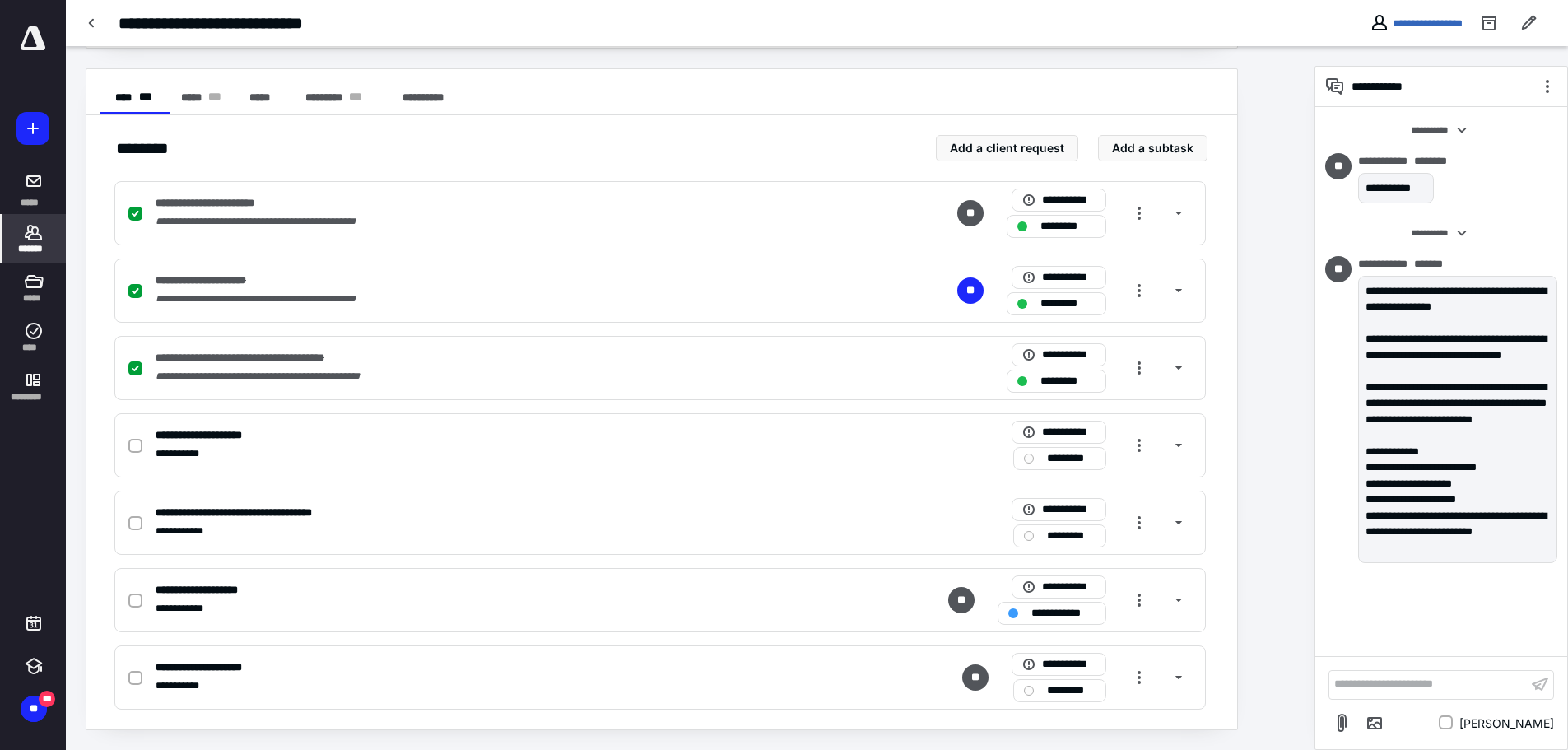 click on "*******" at bounding box center (34, 249) 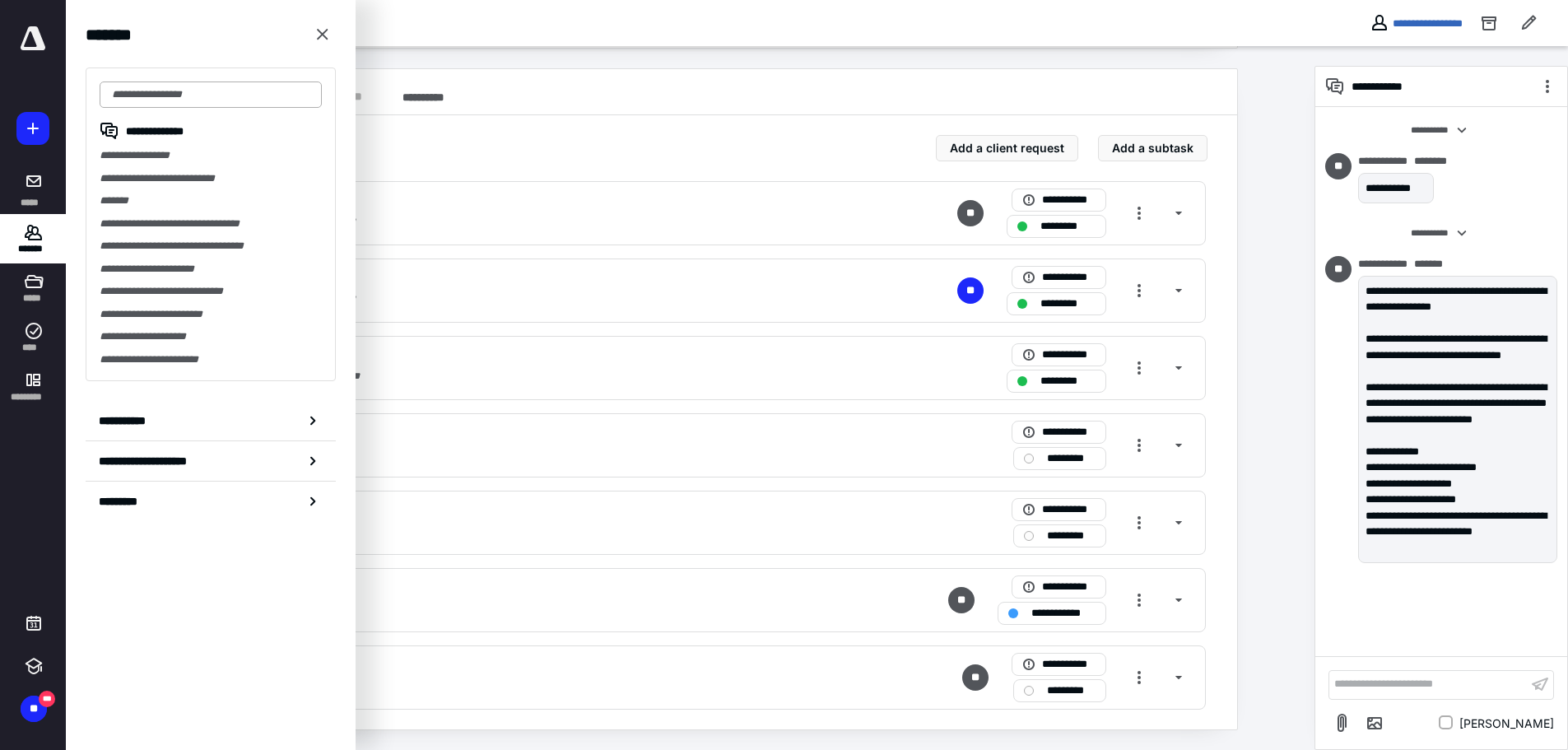 click at bounding box center [211, 95] 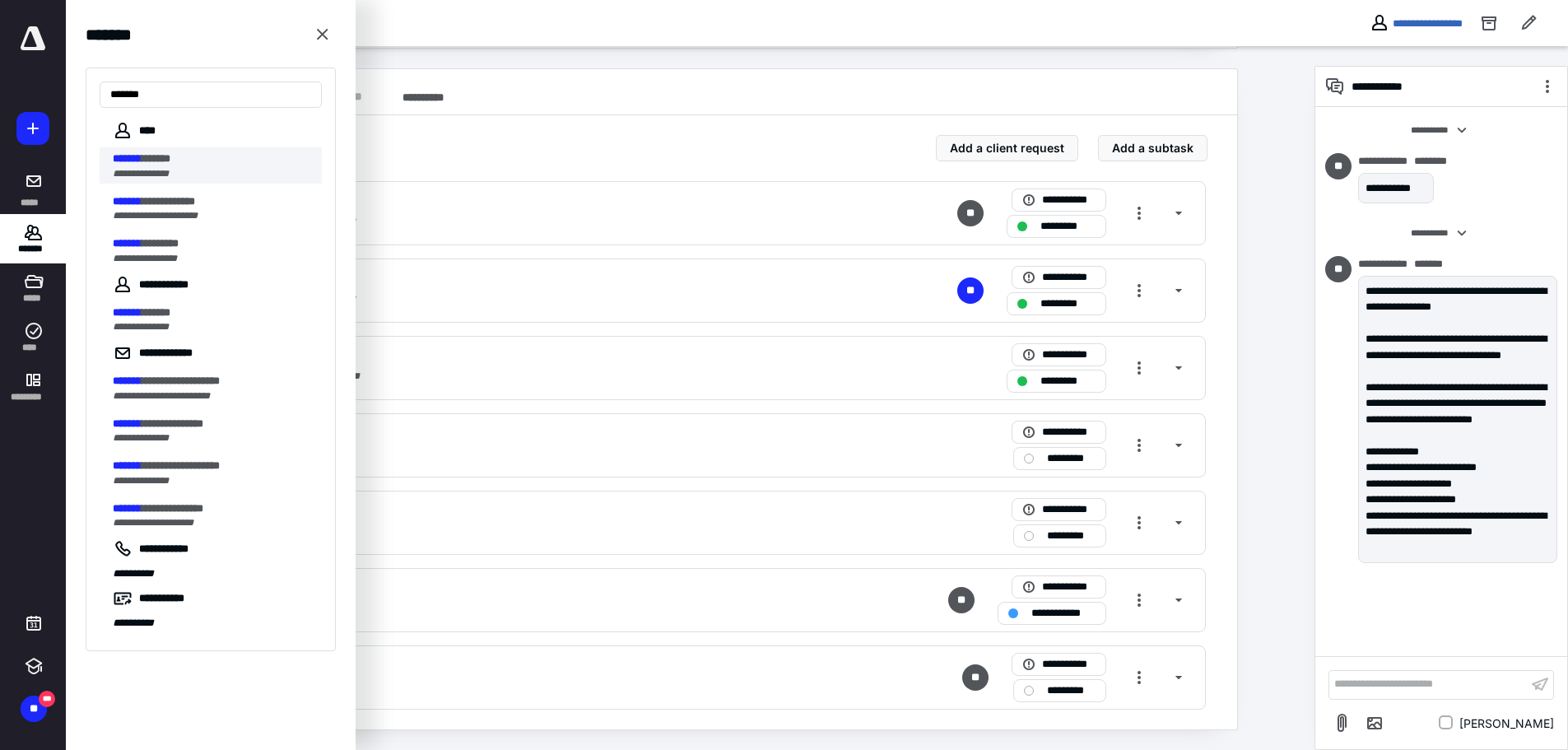 type on "*******" 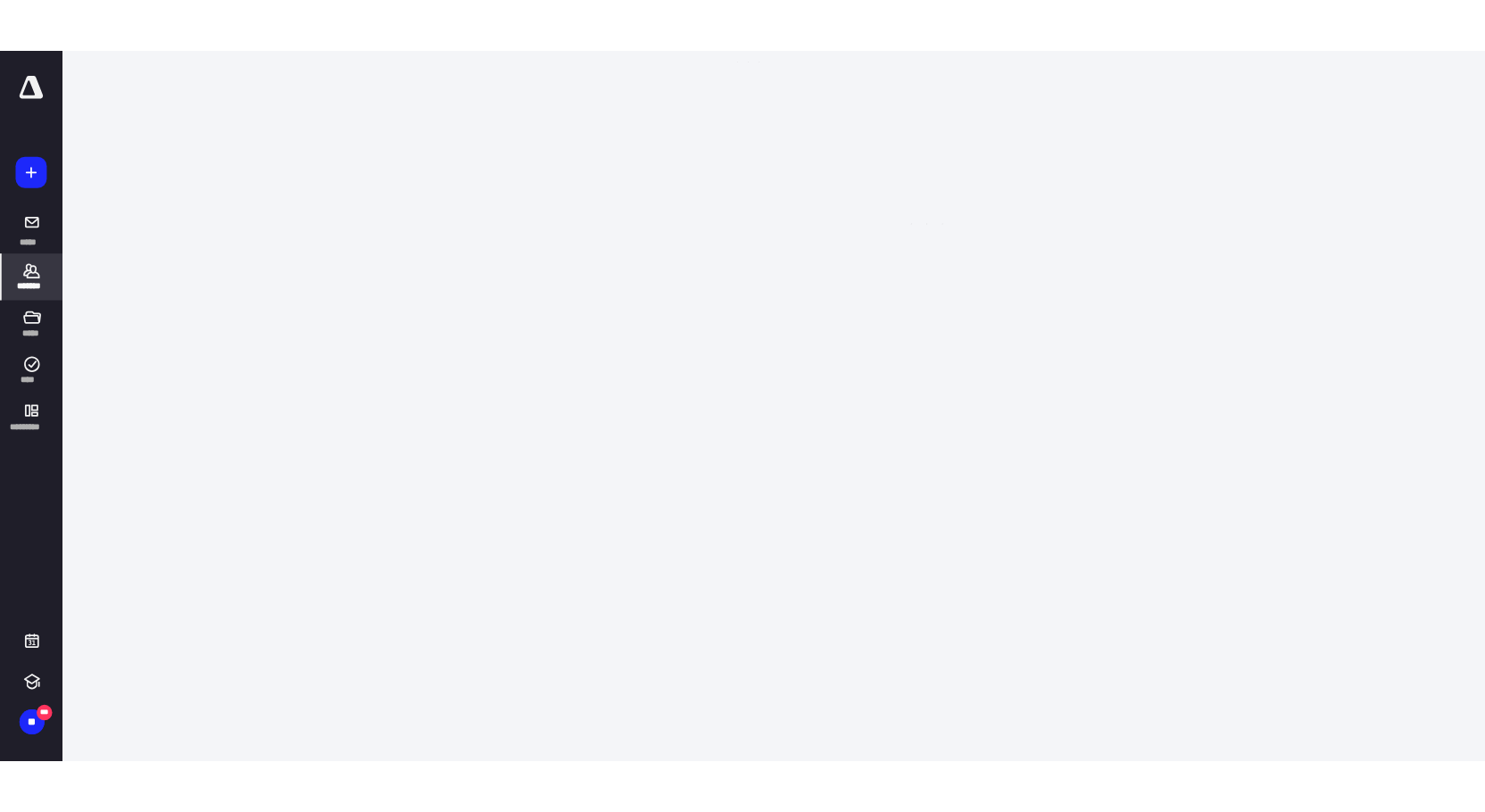 scroll, scrollTop: 0, scrollLeft: 0, axis: both 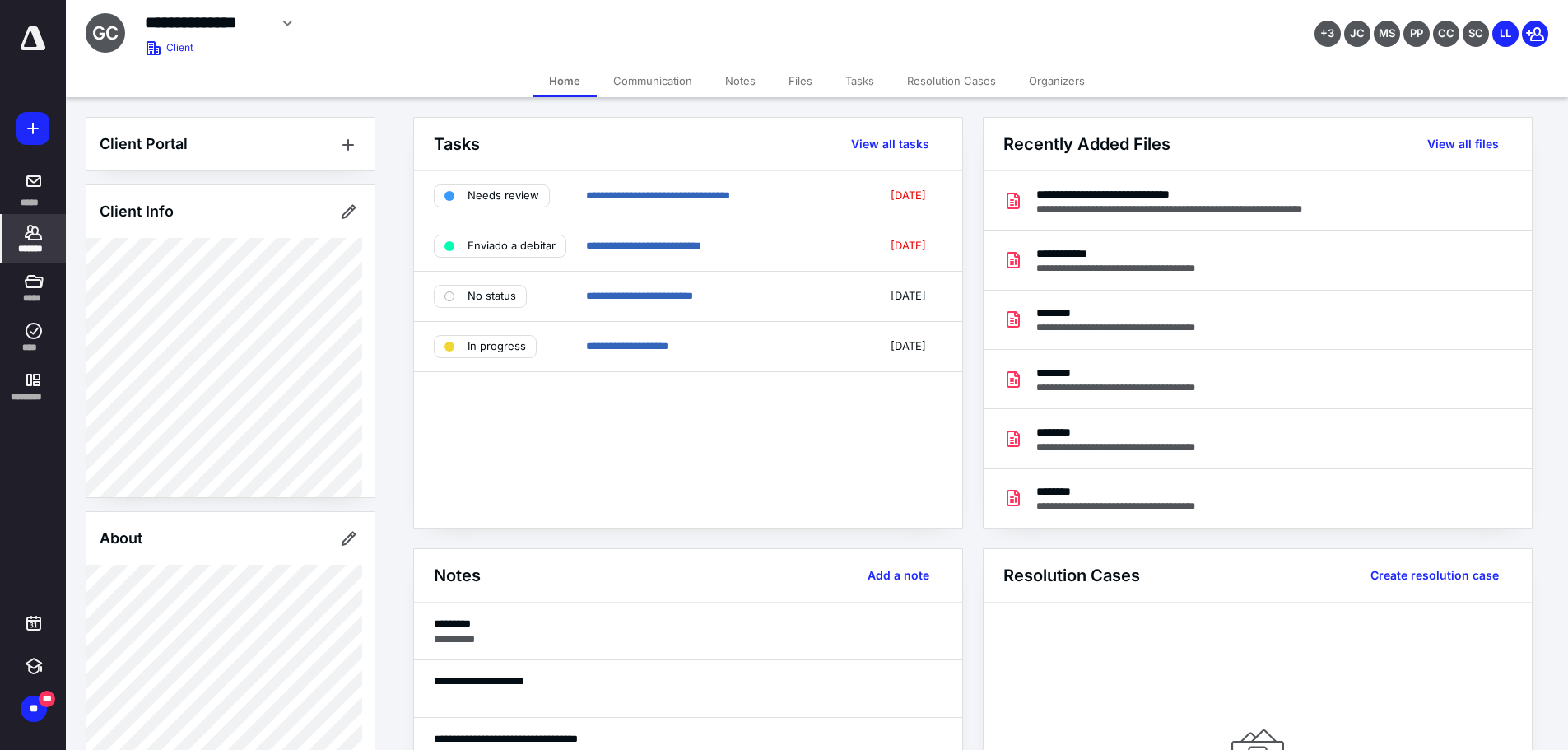 click on "**********" at bounding box center [570, 29] 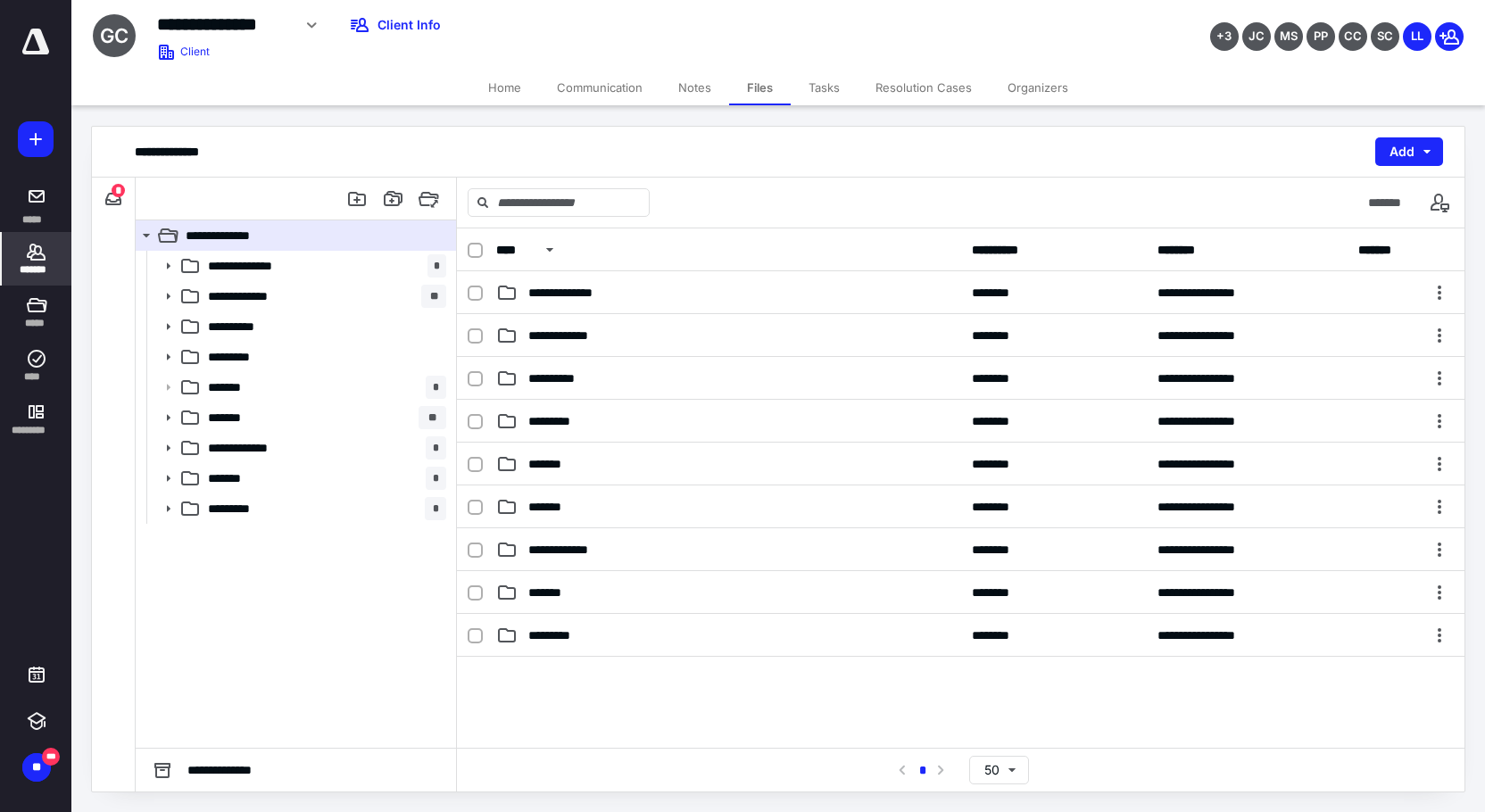 click on "*******" at bounding box center [37, 269] 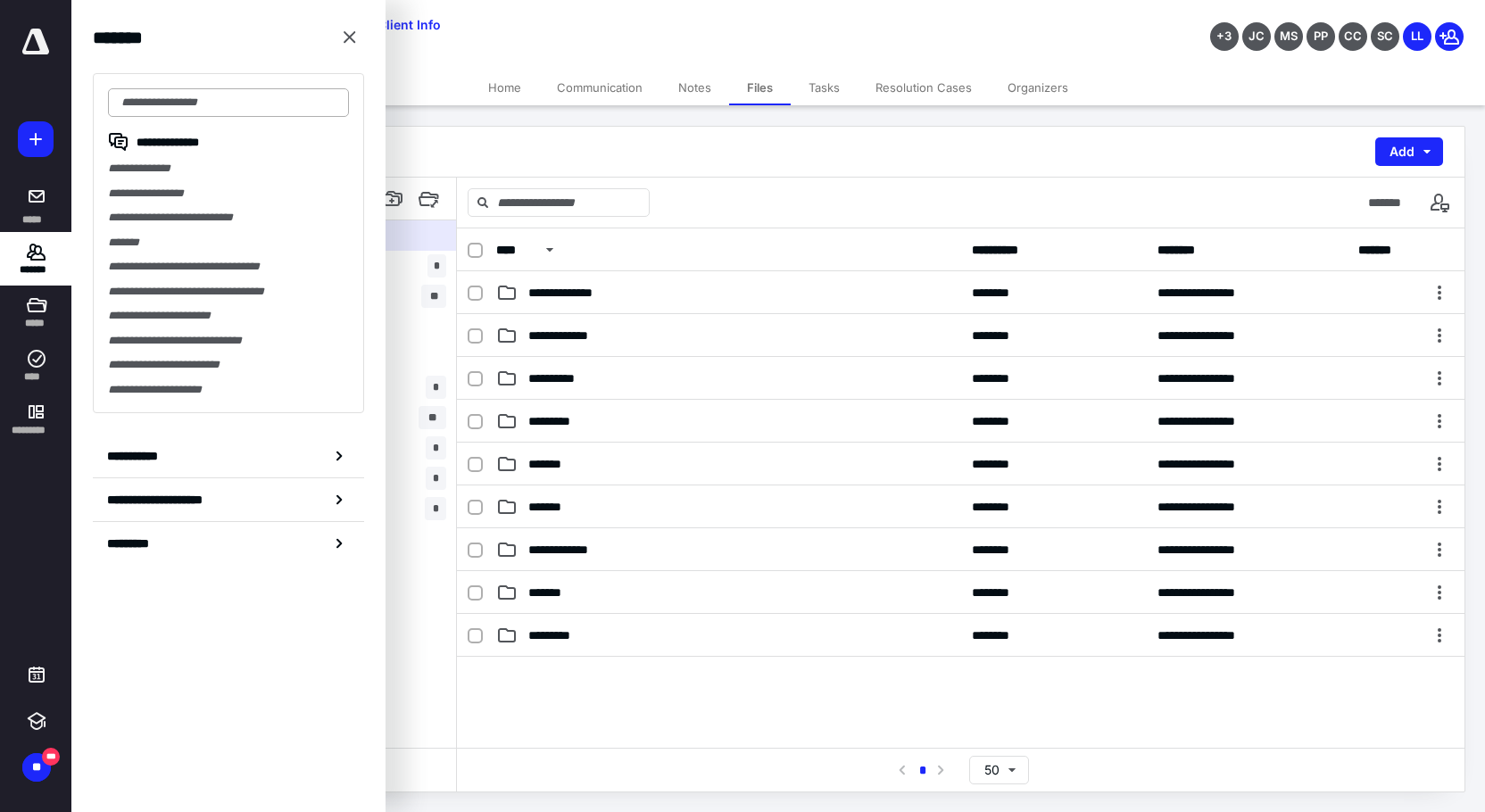 click at bounding box center (228, 103) 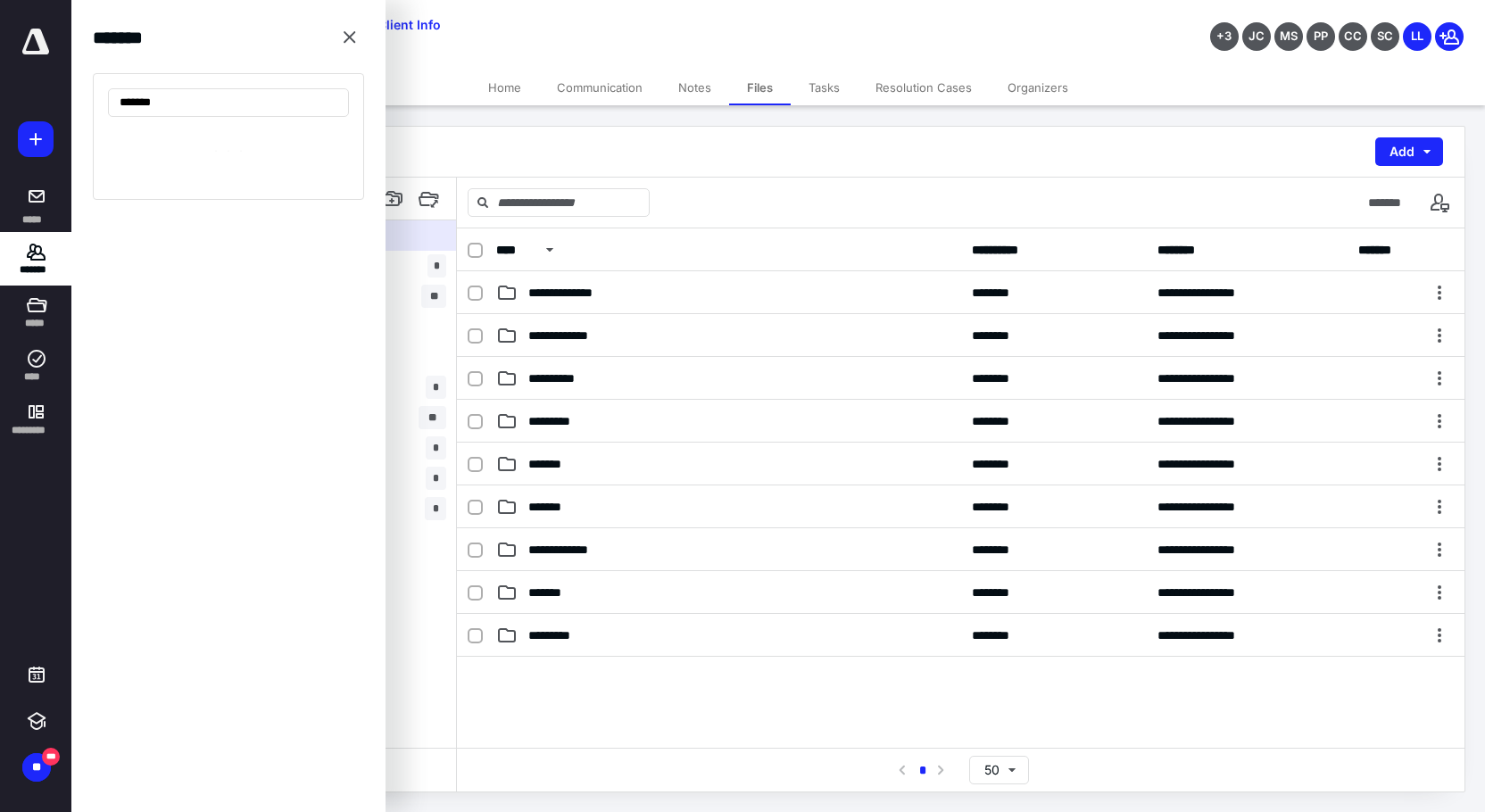 type on "*******" 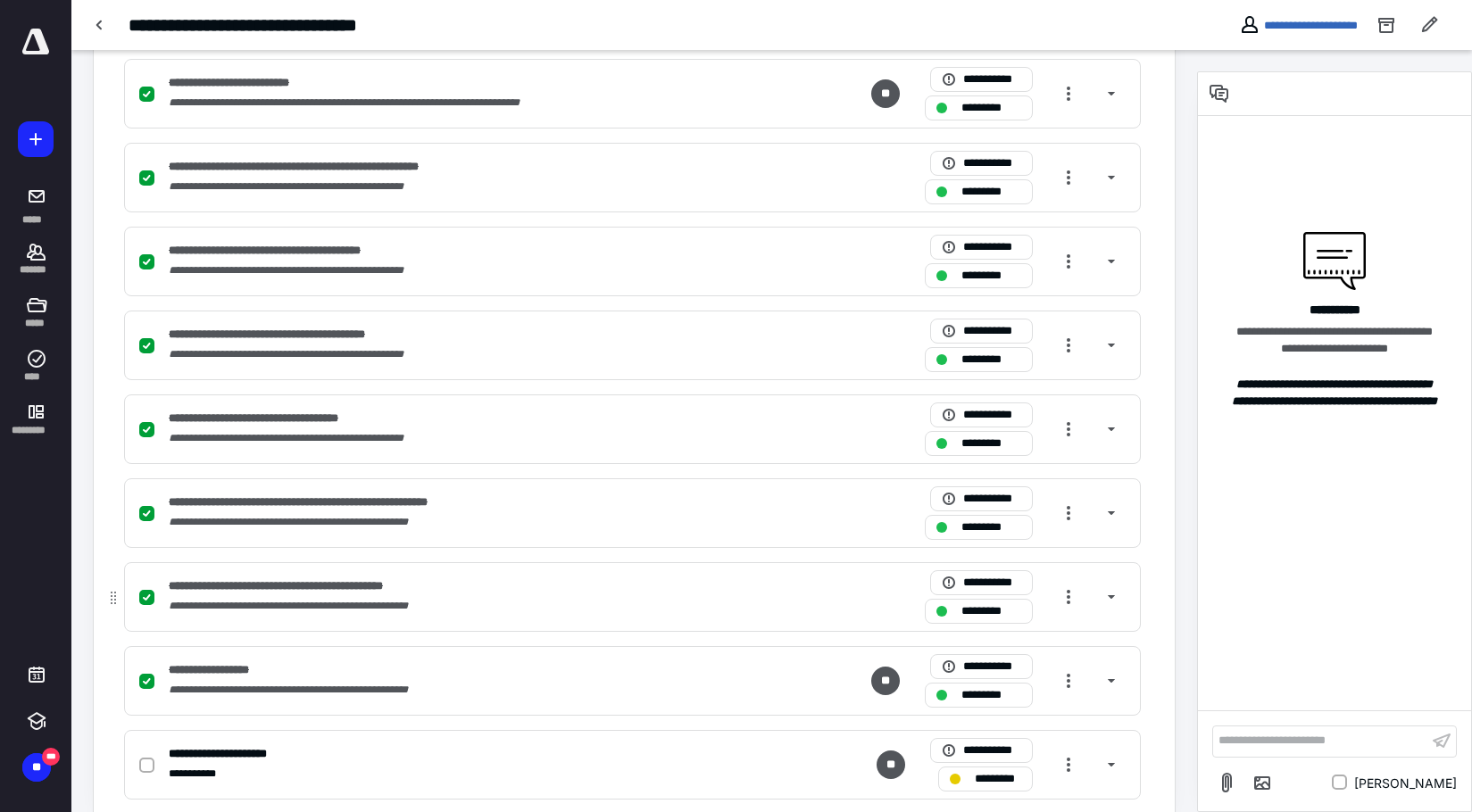 scroll, scrollTop: 572, scrollLeft: 0, axis: vertical 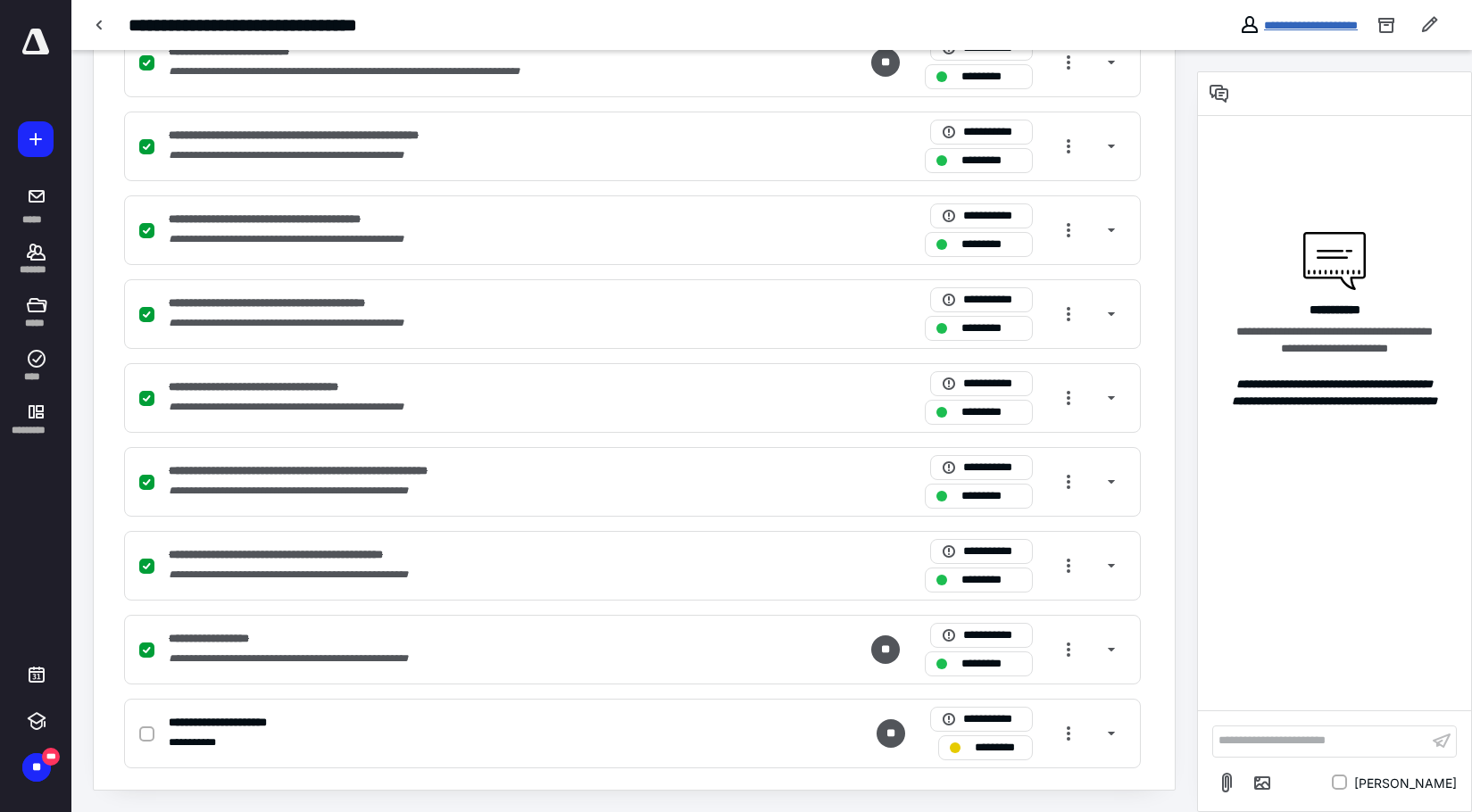 click on "**********" at bounding box center [1310, 25] 